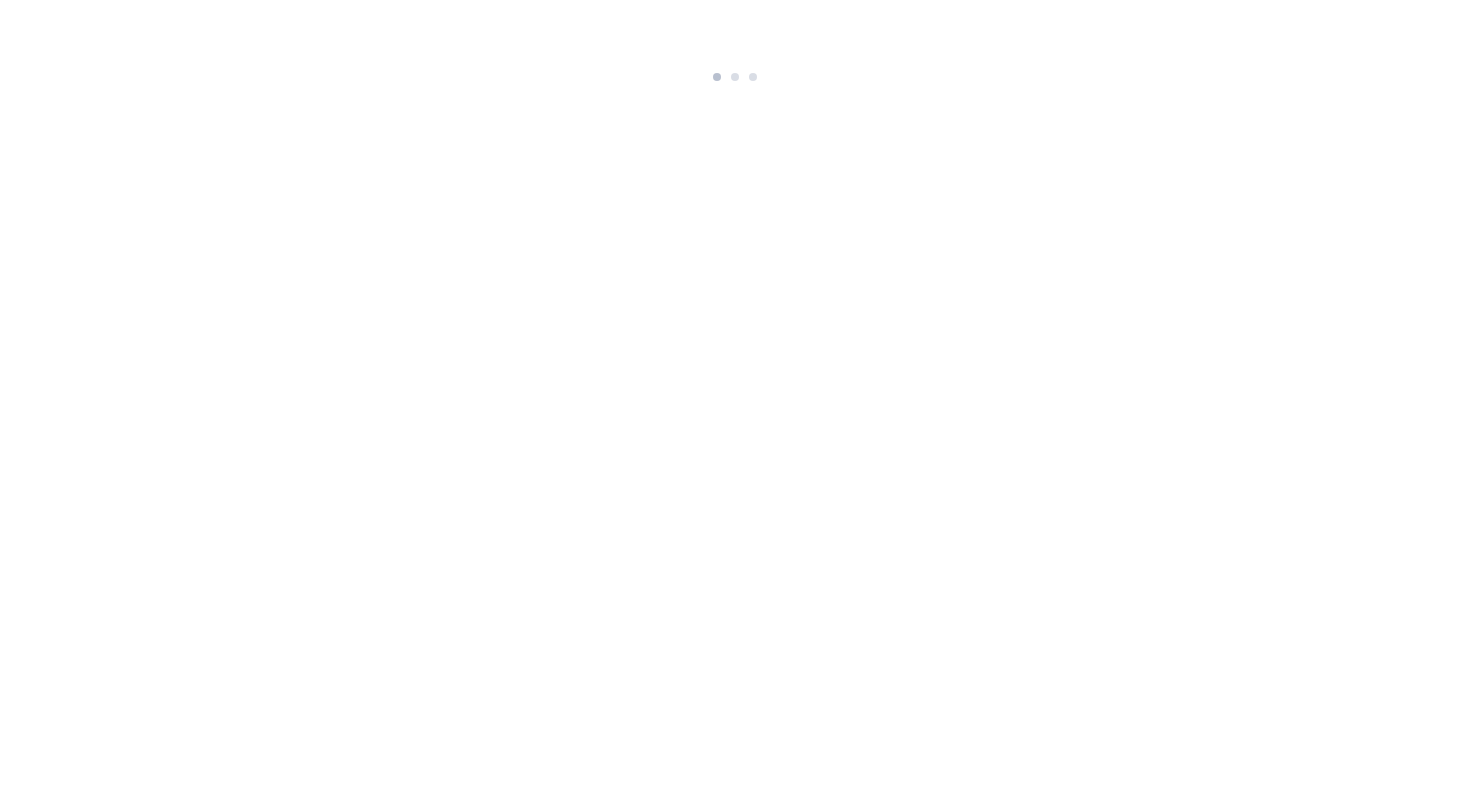 scroll, scrollTop: 0, scrollLeft: 0, axis: both 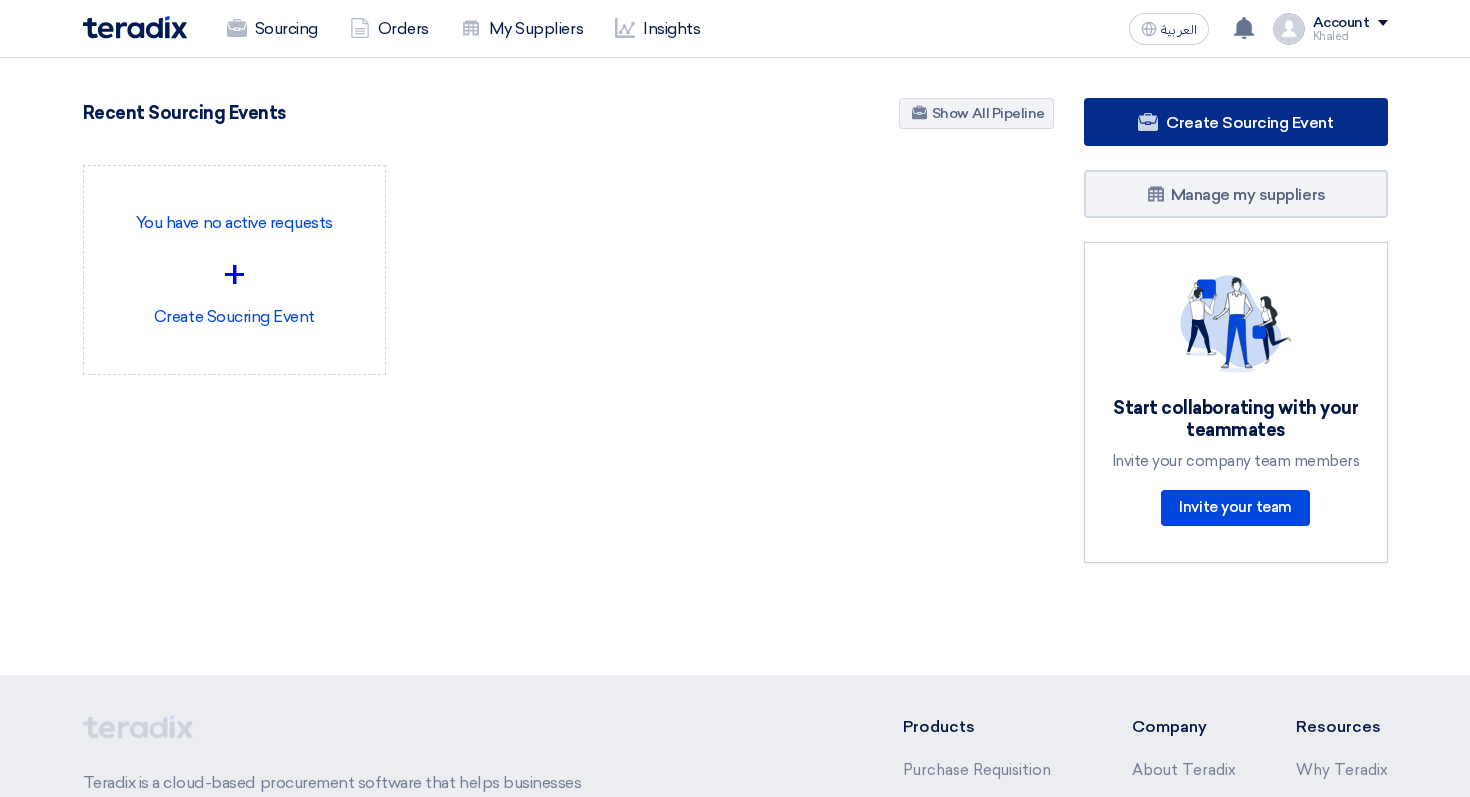 click on "Create Sourcing Event" 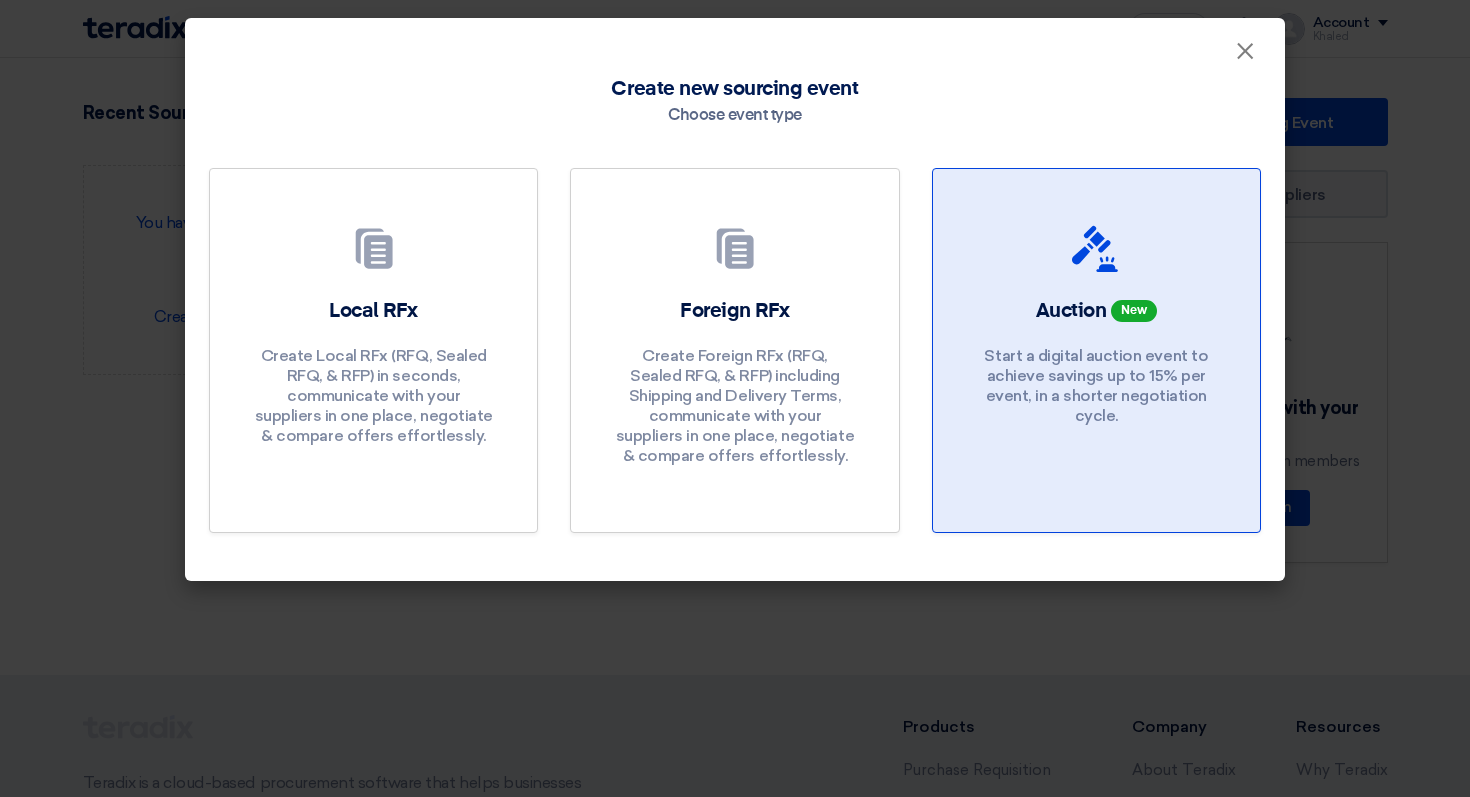 click on "Auction
New
Start a digital auction event to achieve savings up to 15% per event, in a shorter negotiation cycle." 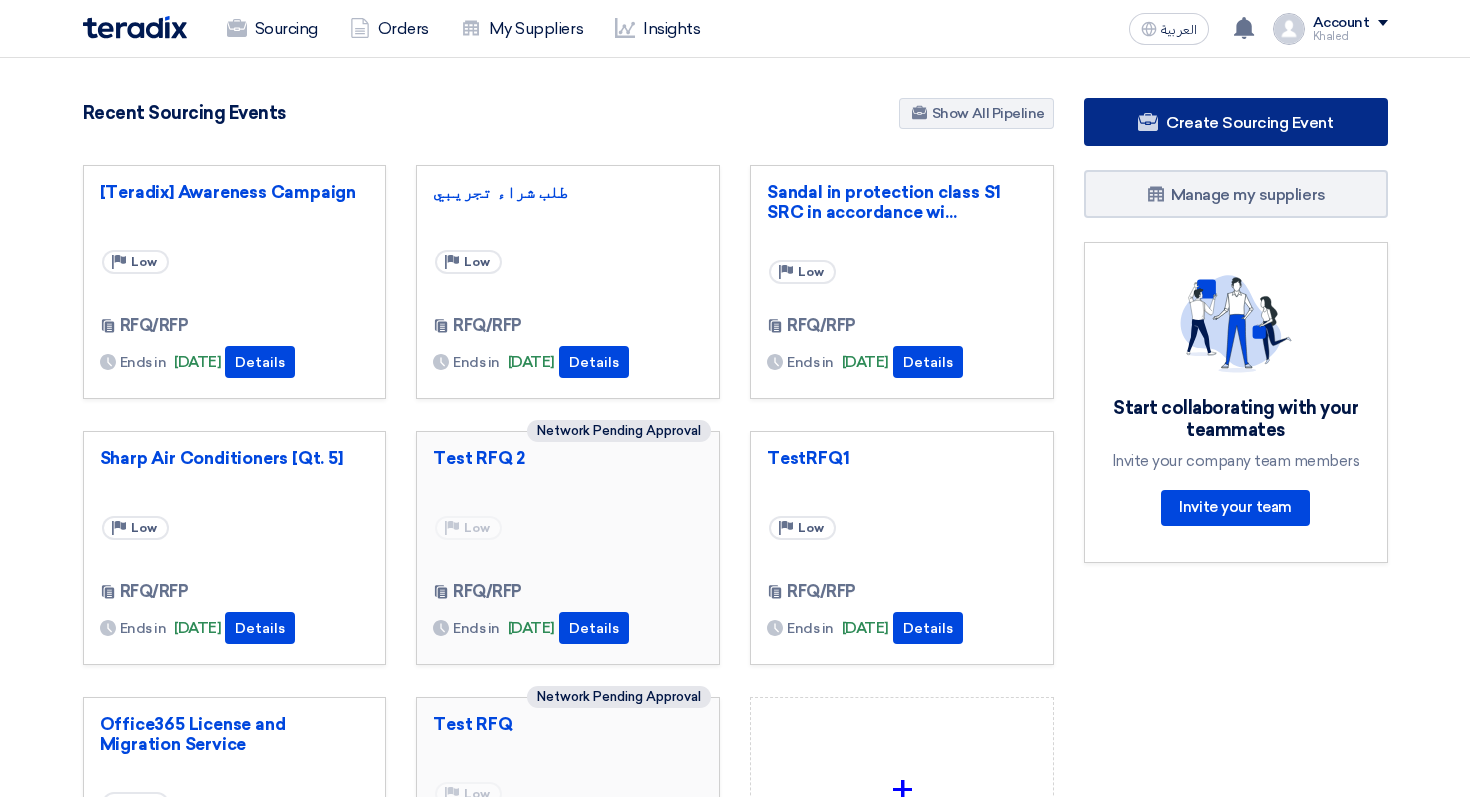 click on "Create Sourcing Event" 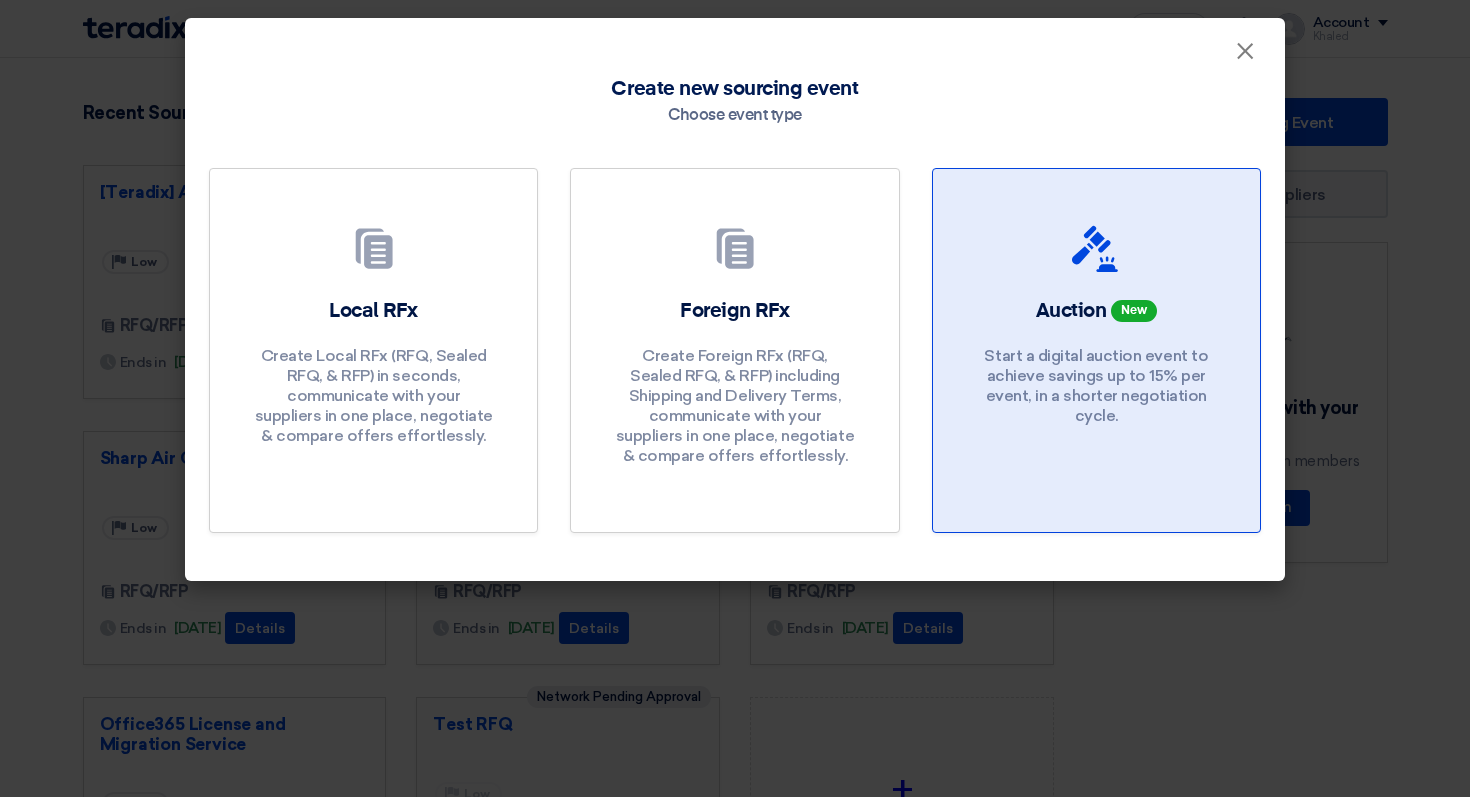 click on "Auction
New
Start a digital auction event to achieve savings up to 15% per event, in a shorter negotiation cycle." 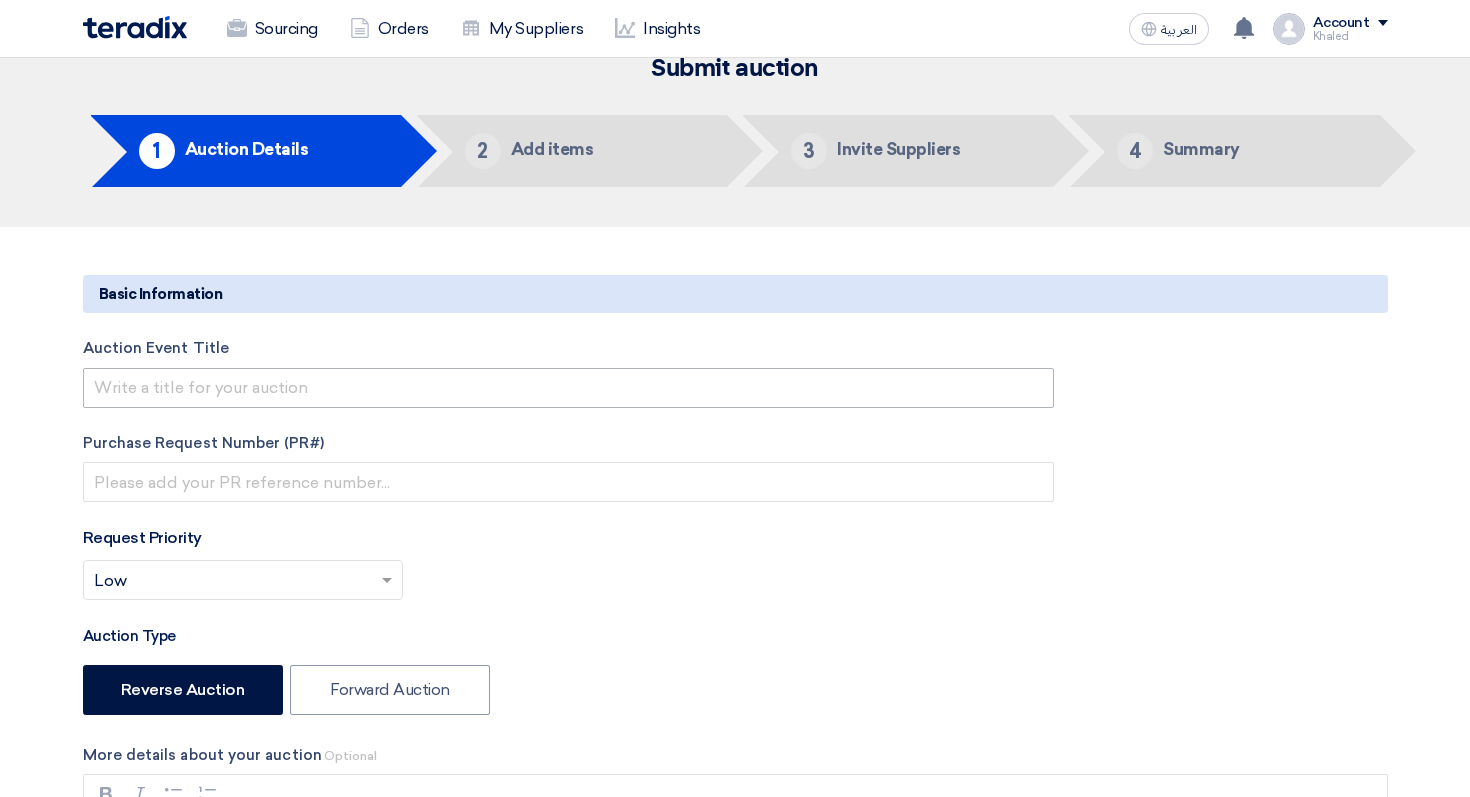 scroll, scrollTop: 35, scrollLeft: 0, axis: vertical 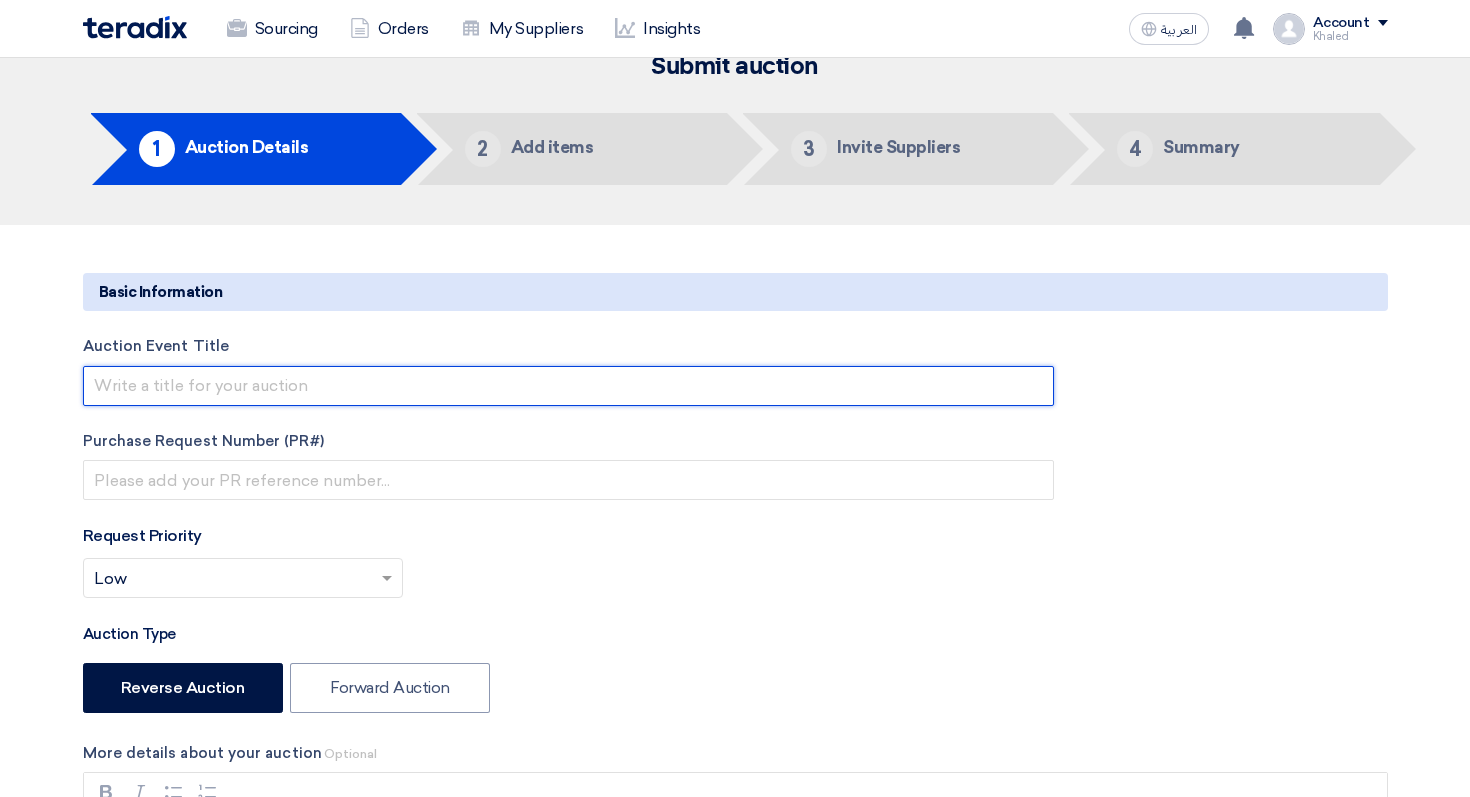 click at bounding box center (568, 386) 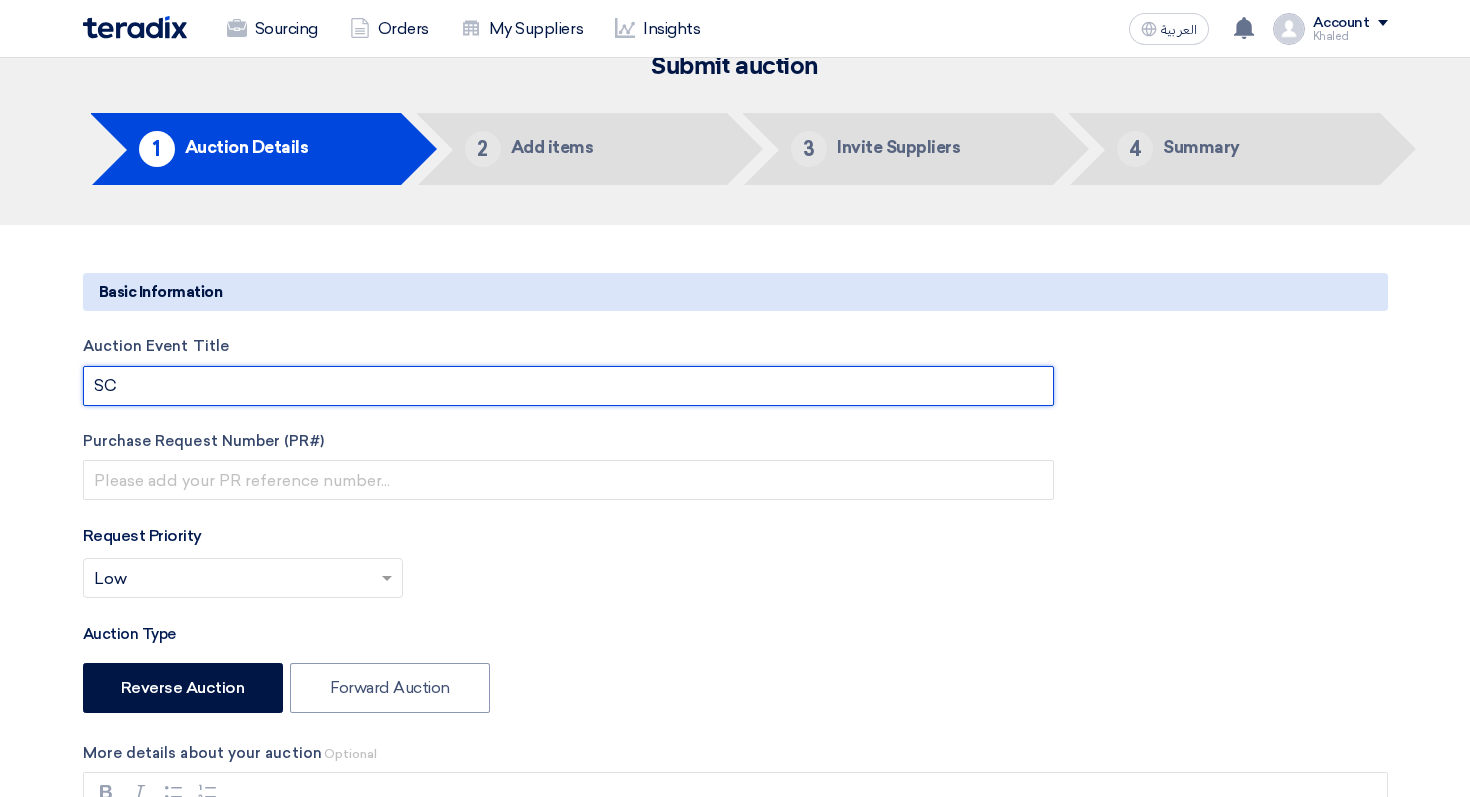 type on "S" 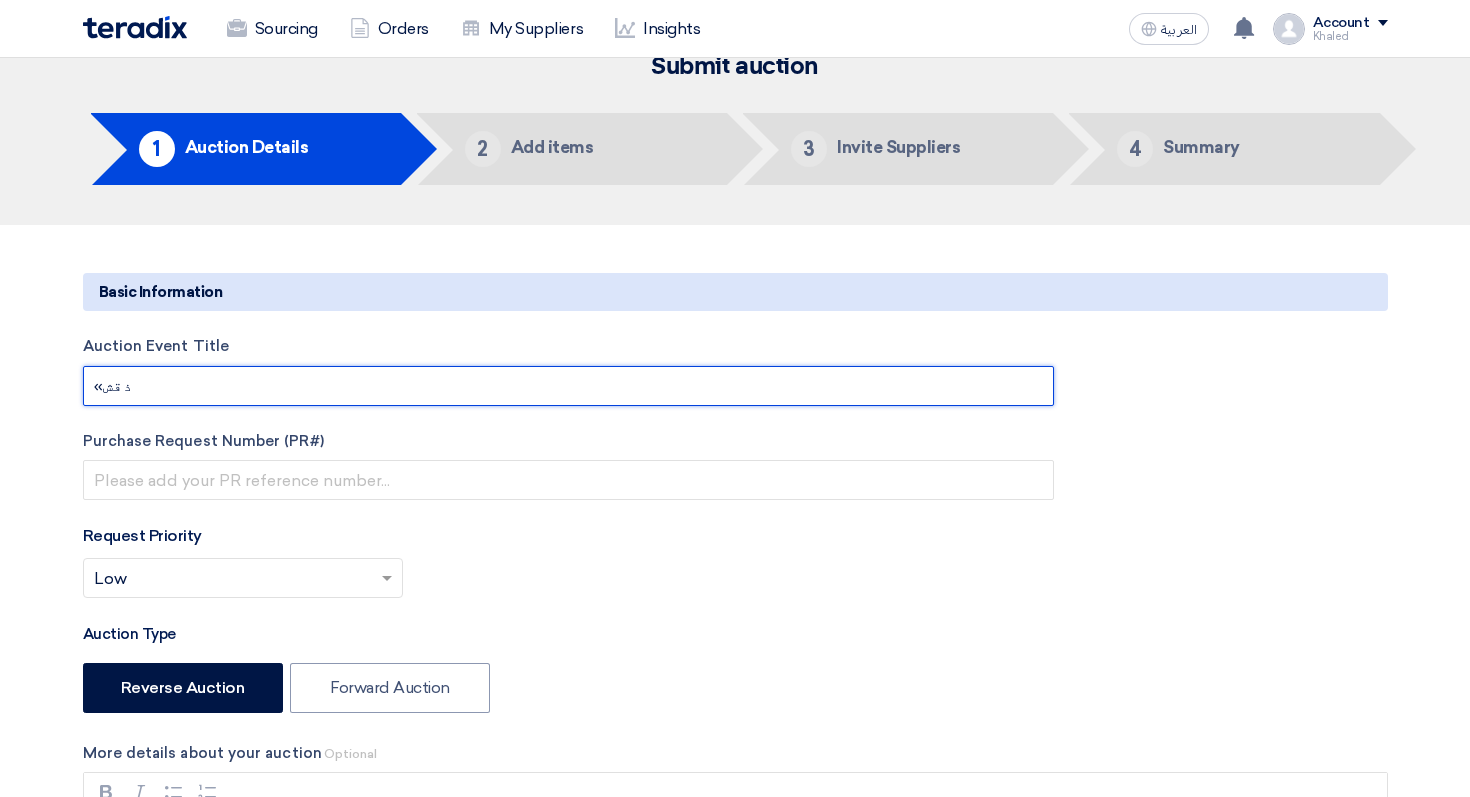 type on "«ذقشح" 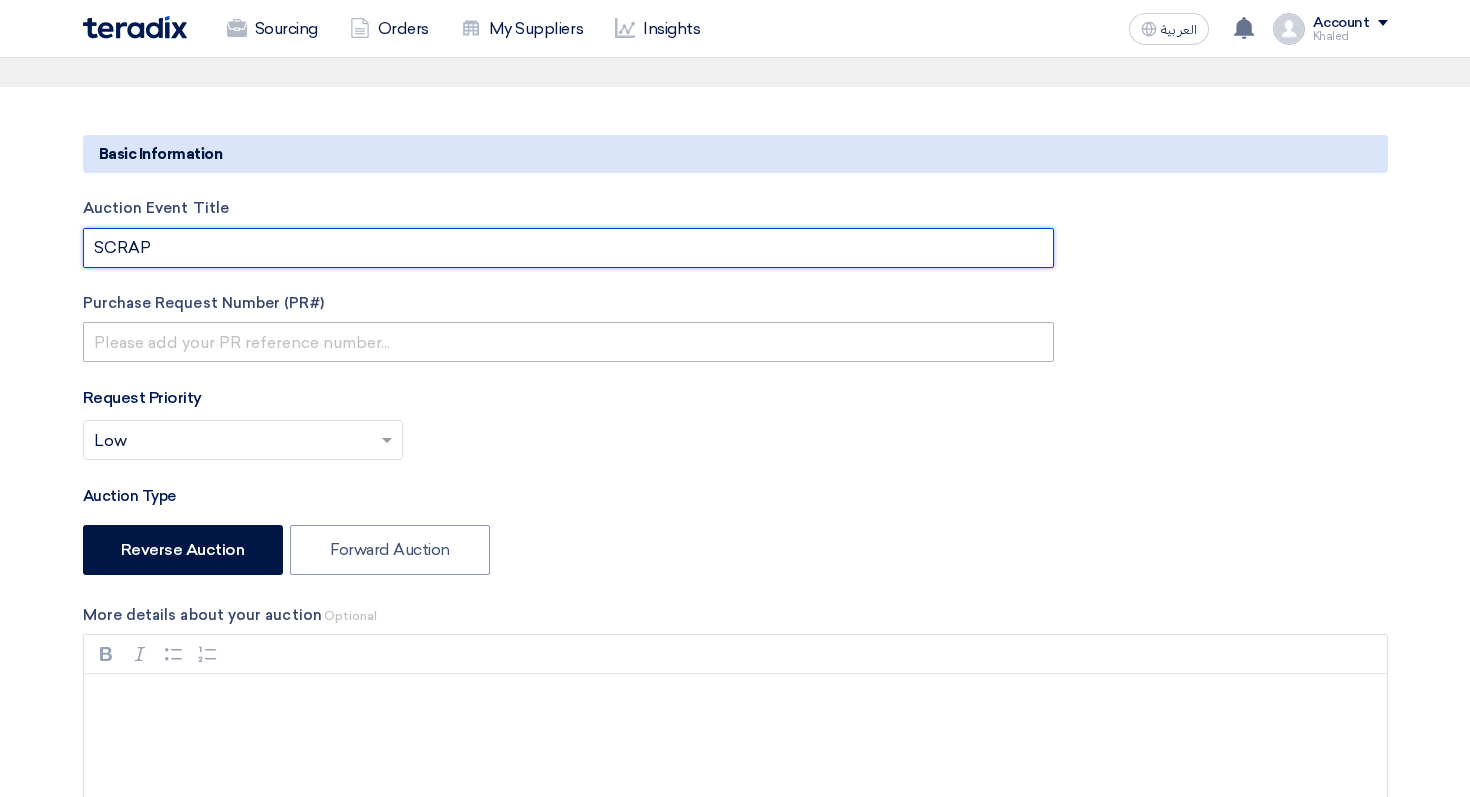 scroll, scrollTop: 174, scrollLeft: 0, axis: vertical 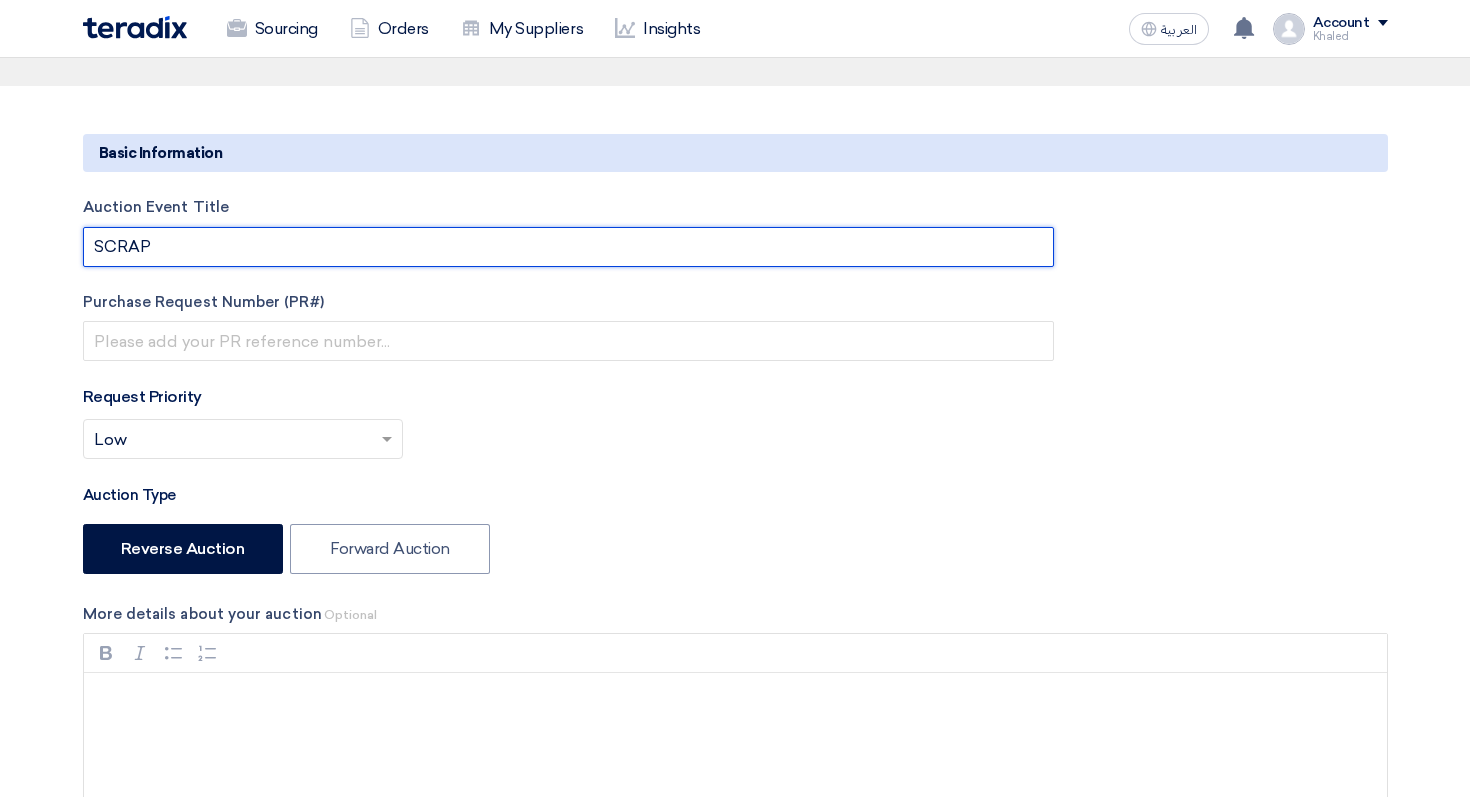 type on "SCRAP" 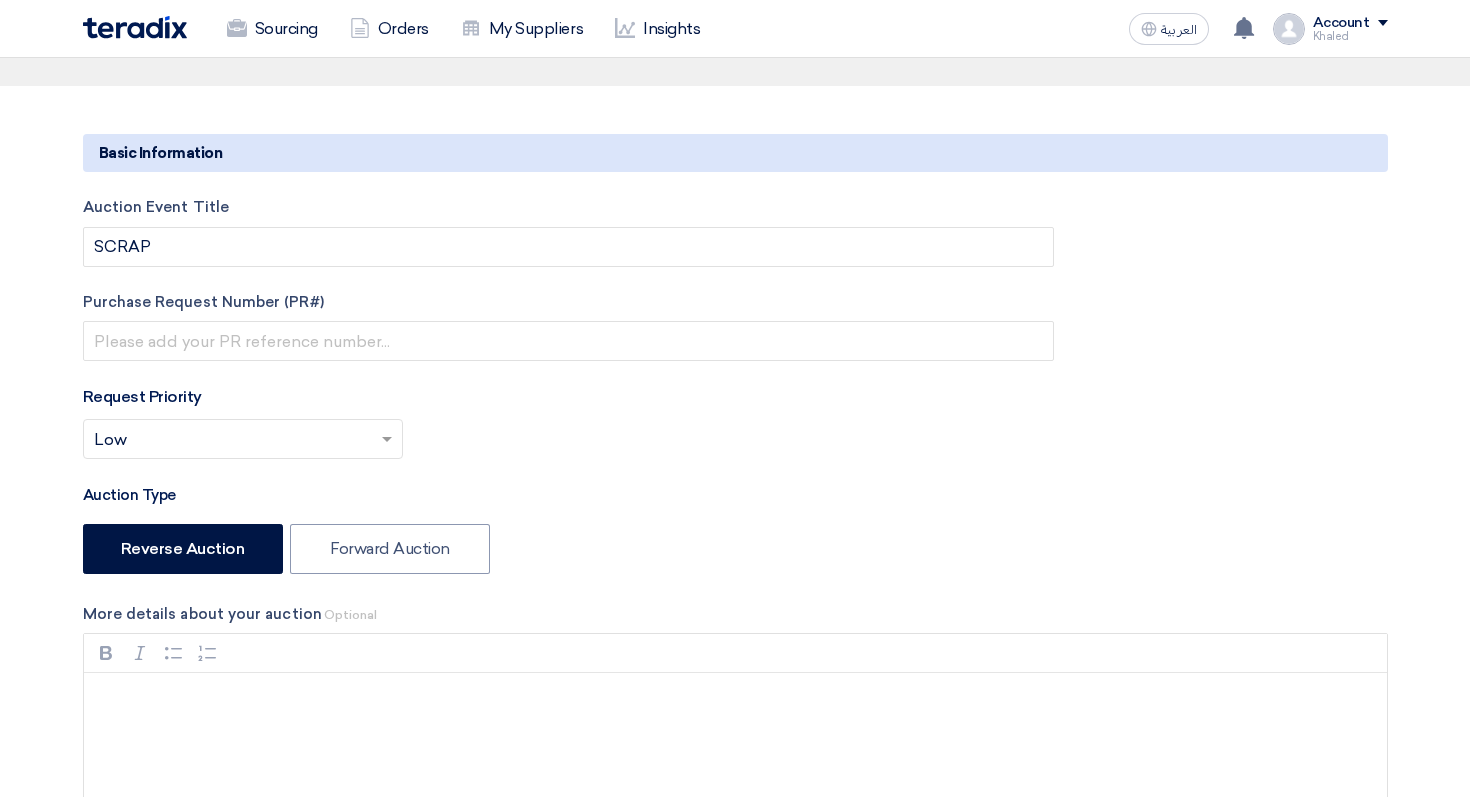 click 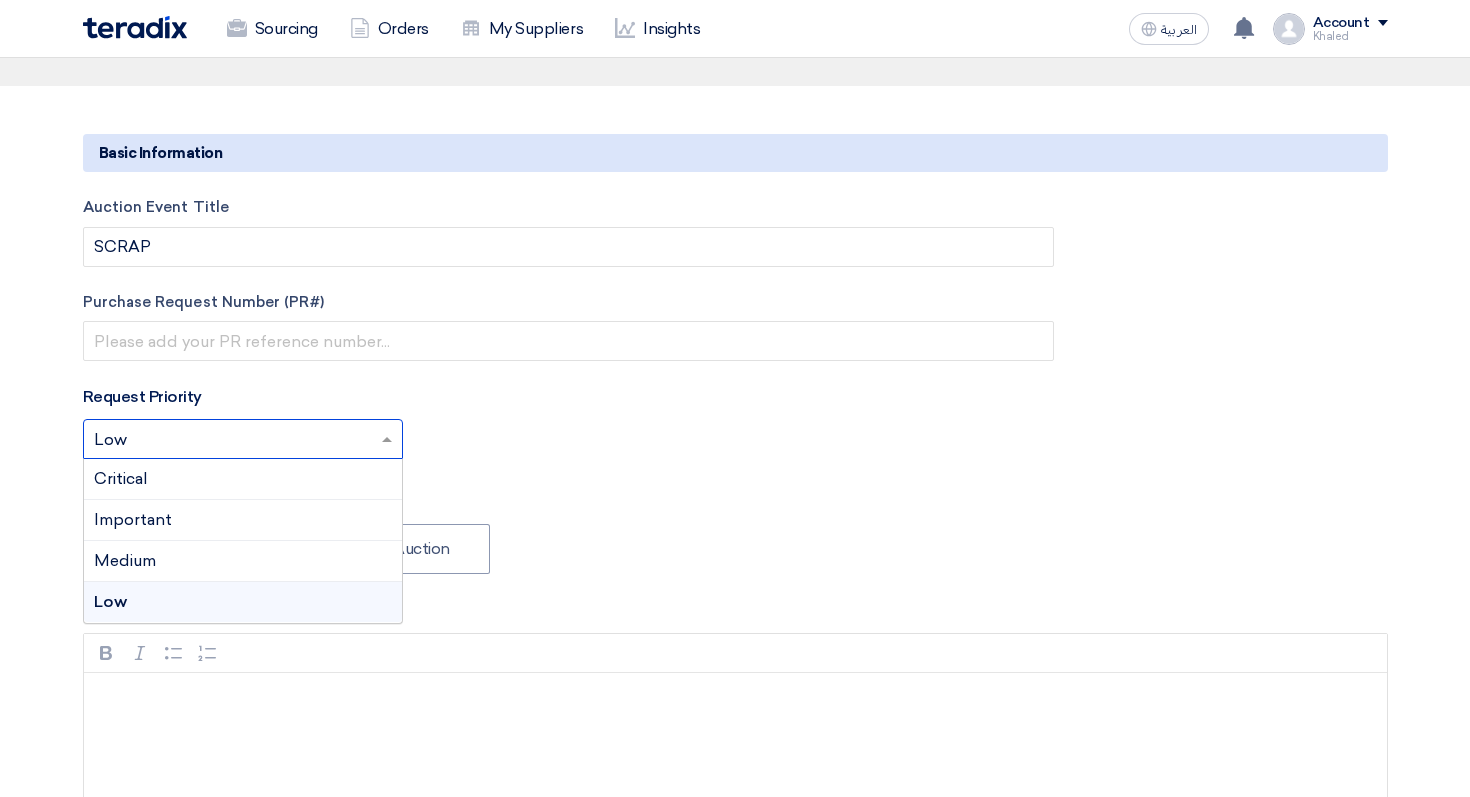 click on "Auction Event Title
SCRAP
Purchase Request Number (PR#)
Request Priority
Select priority...
×
Low
×
Critical
Important
Medium
Low" 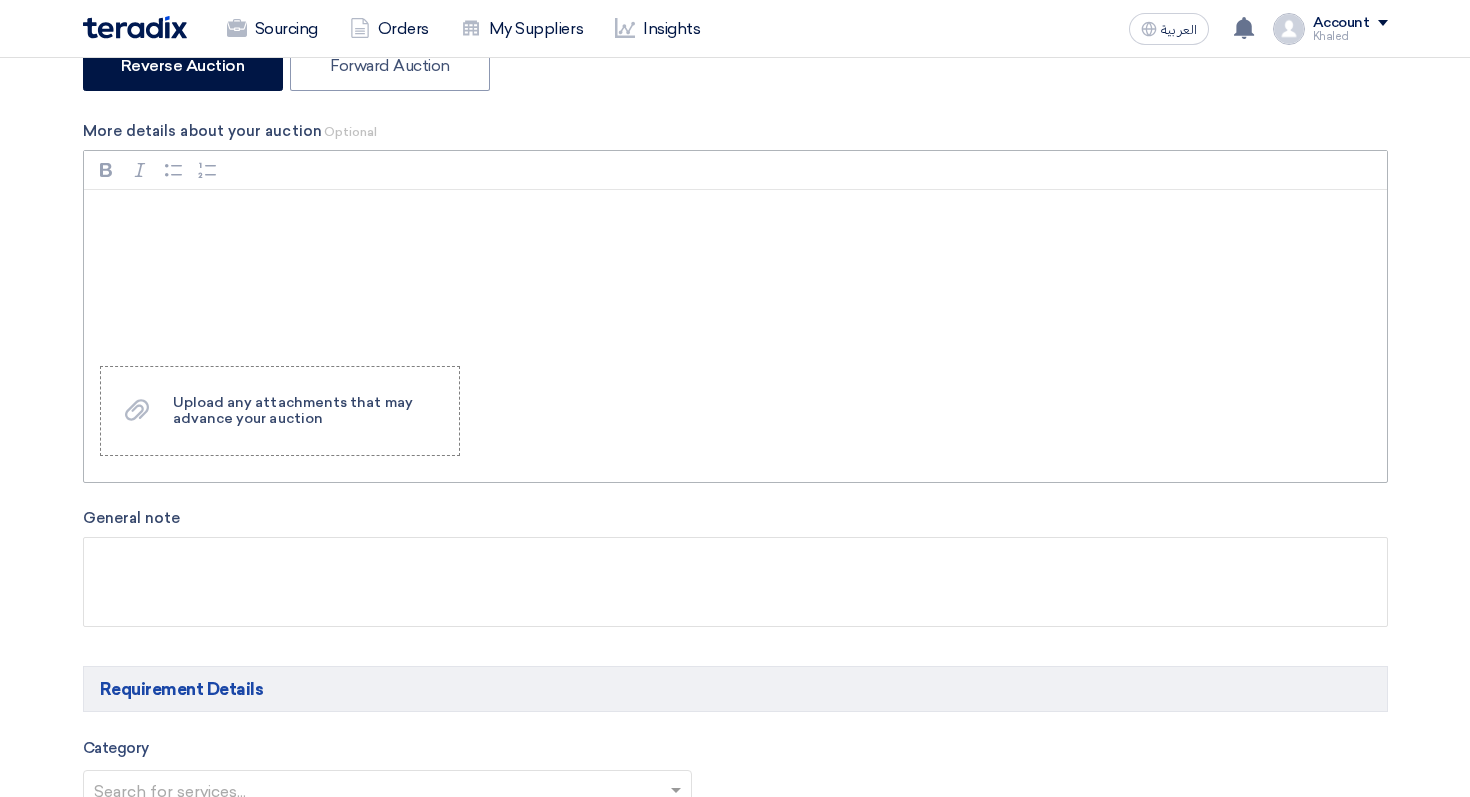 scroll, scrollTop: 560, scrollLeft: 0, axis: vertical 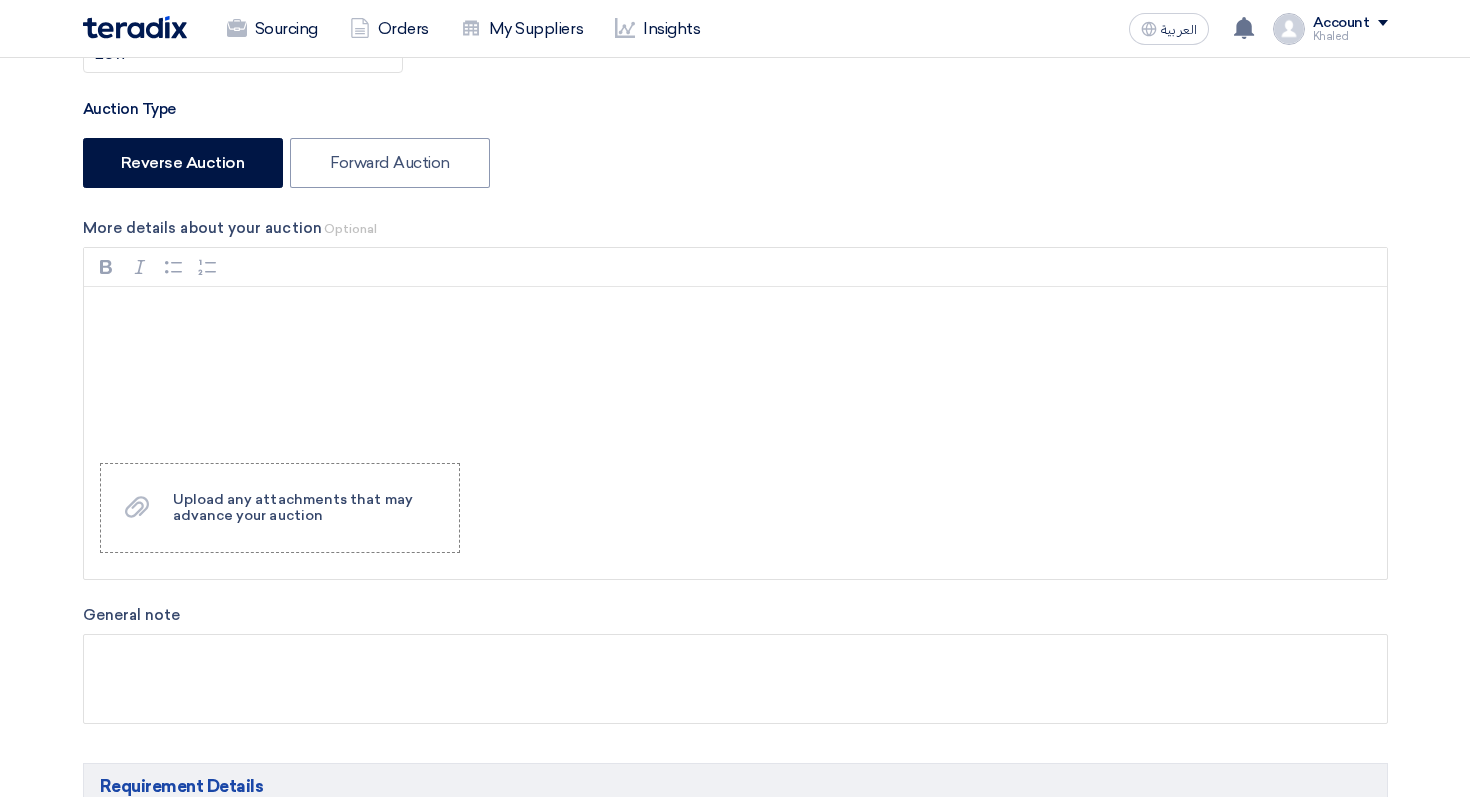 click on "Auction Event Title
SCRAP
Purchase Request Number (PR#)
Request Priority
Select priority...
×
Low
×
Auction Type
Reverse Auction
Forward Auction" 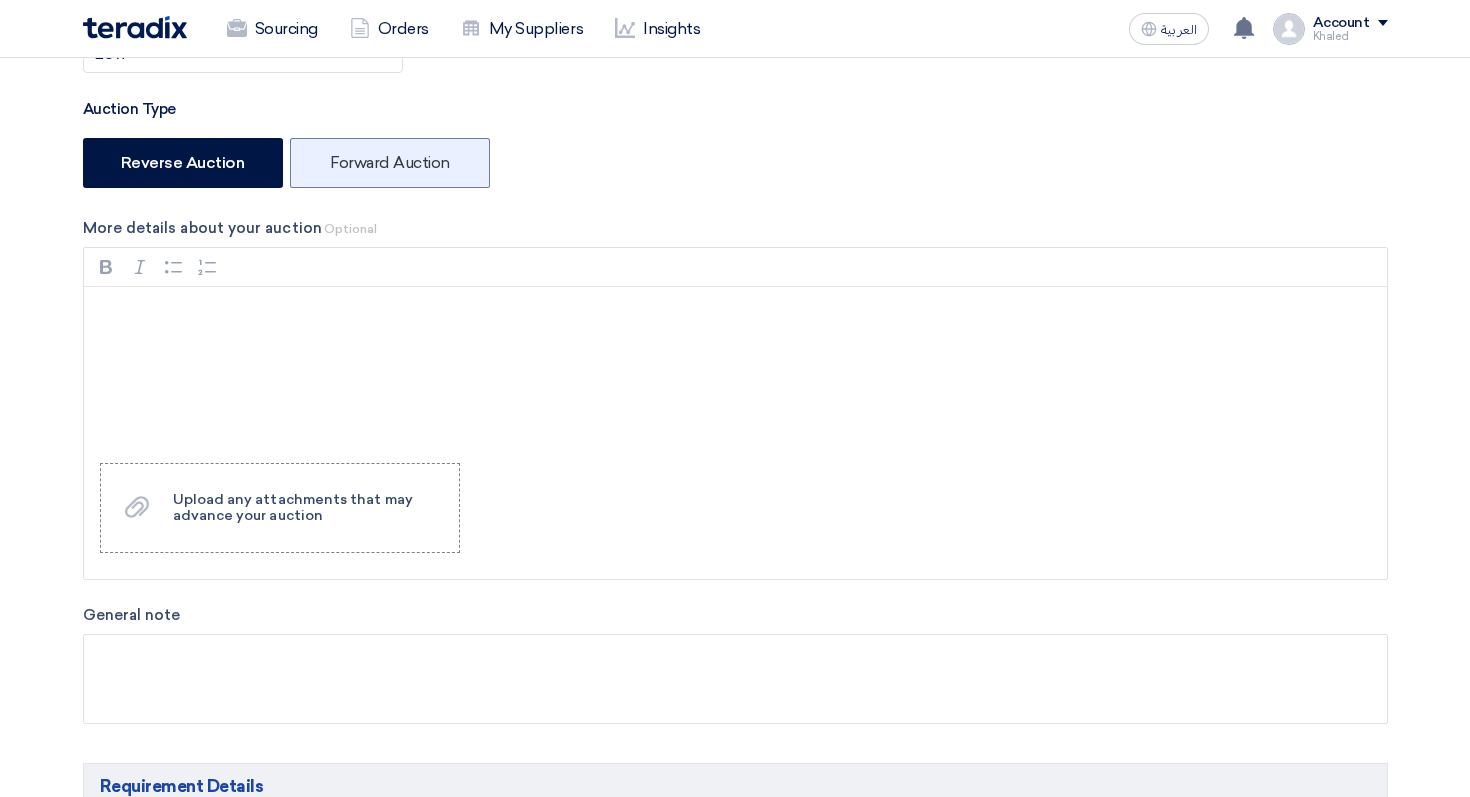 click on "Reverse Auction
Forward Auction" 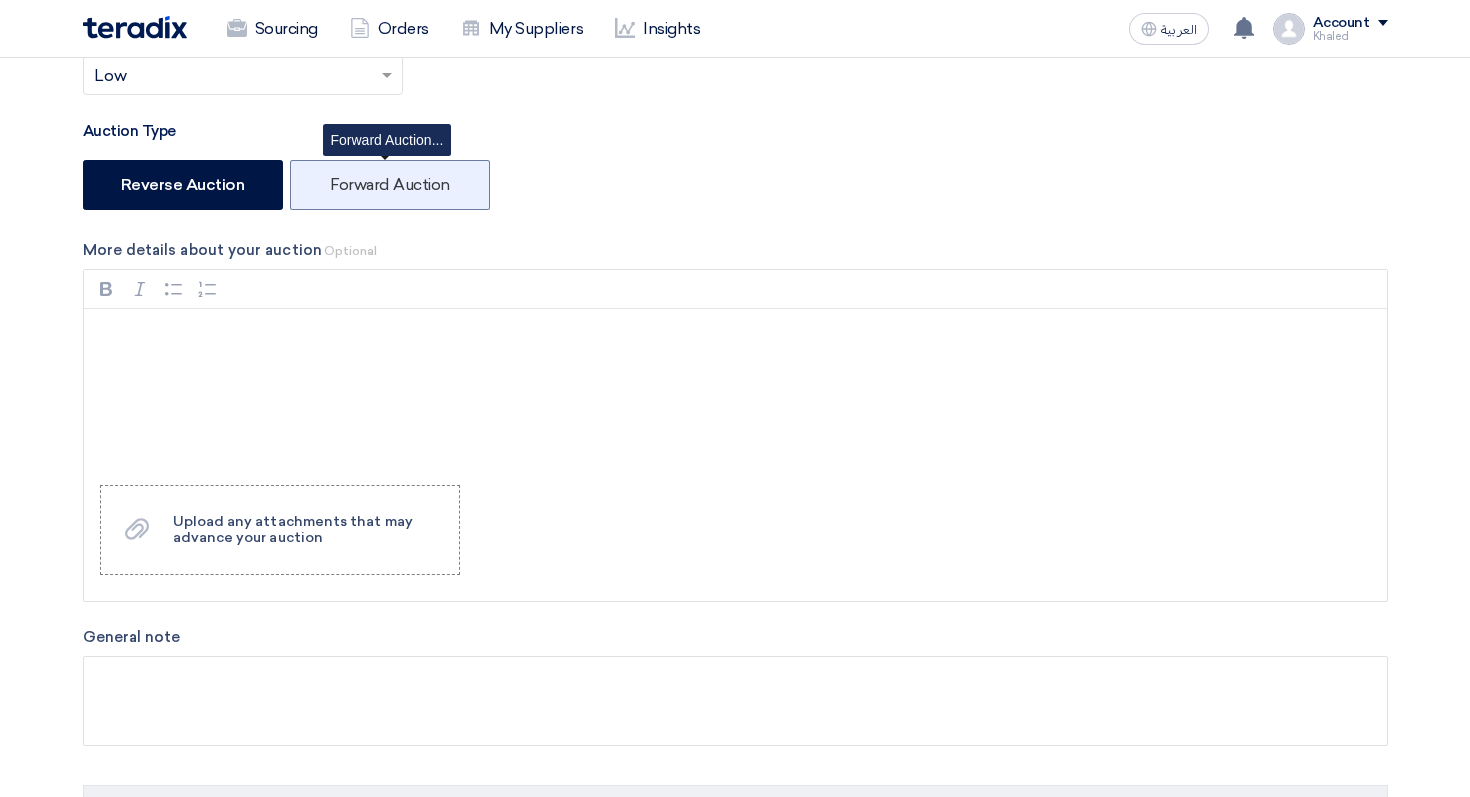 click on "Forward Auction" 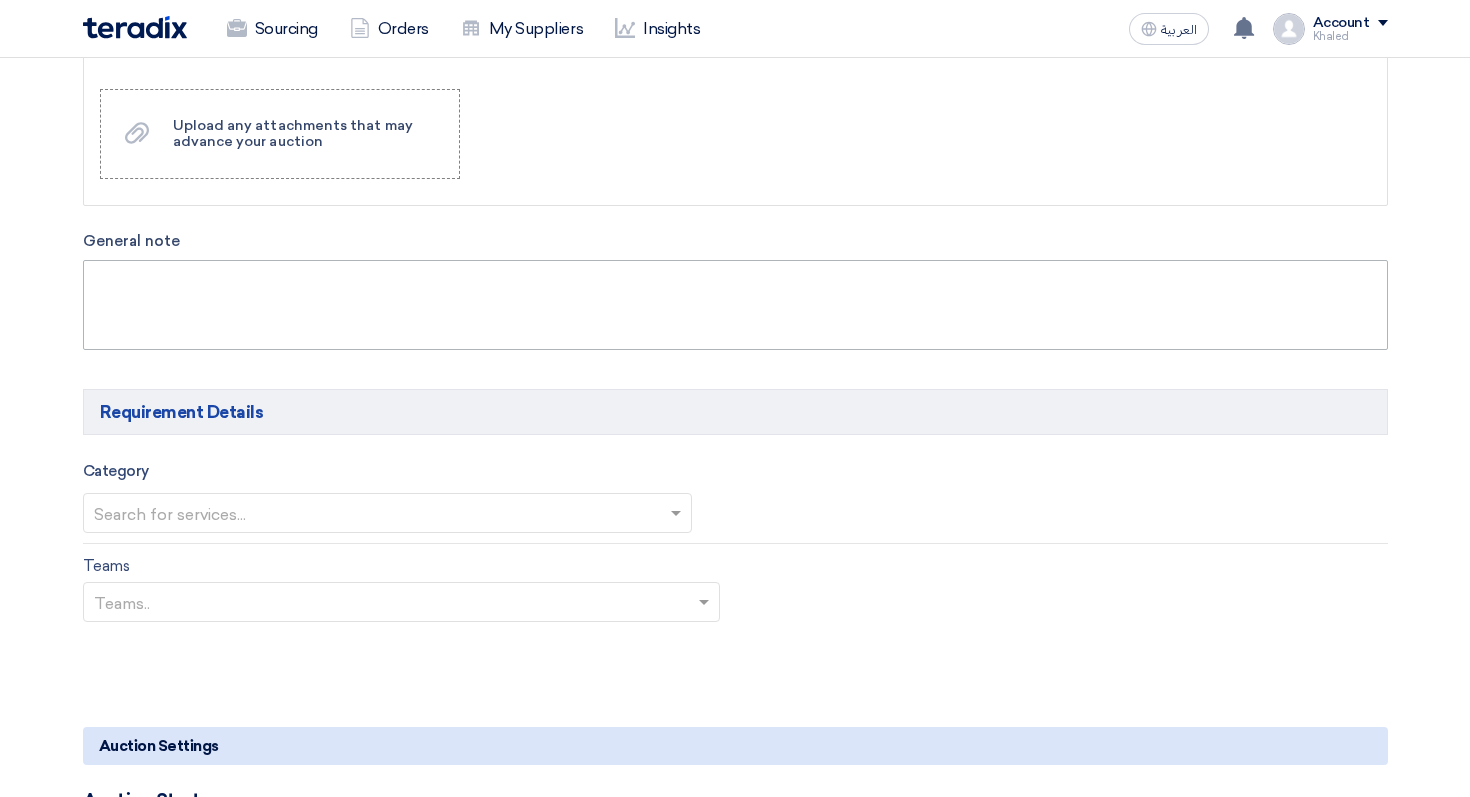 scroll, scrollTop: 1042, scrollLeft: 0, axis: vertical 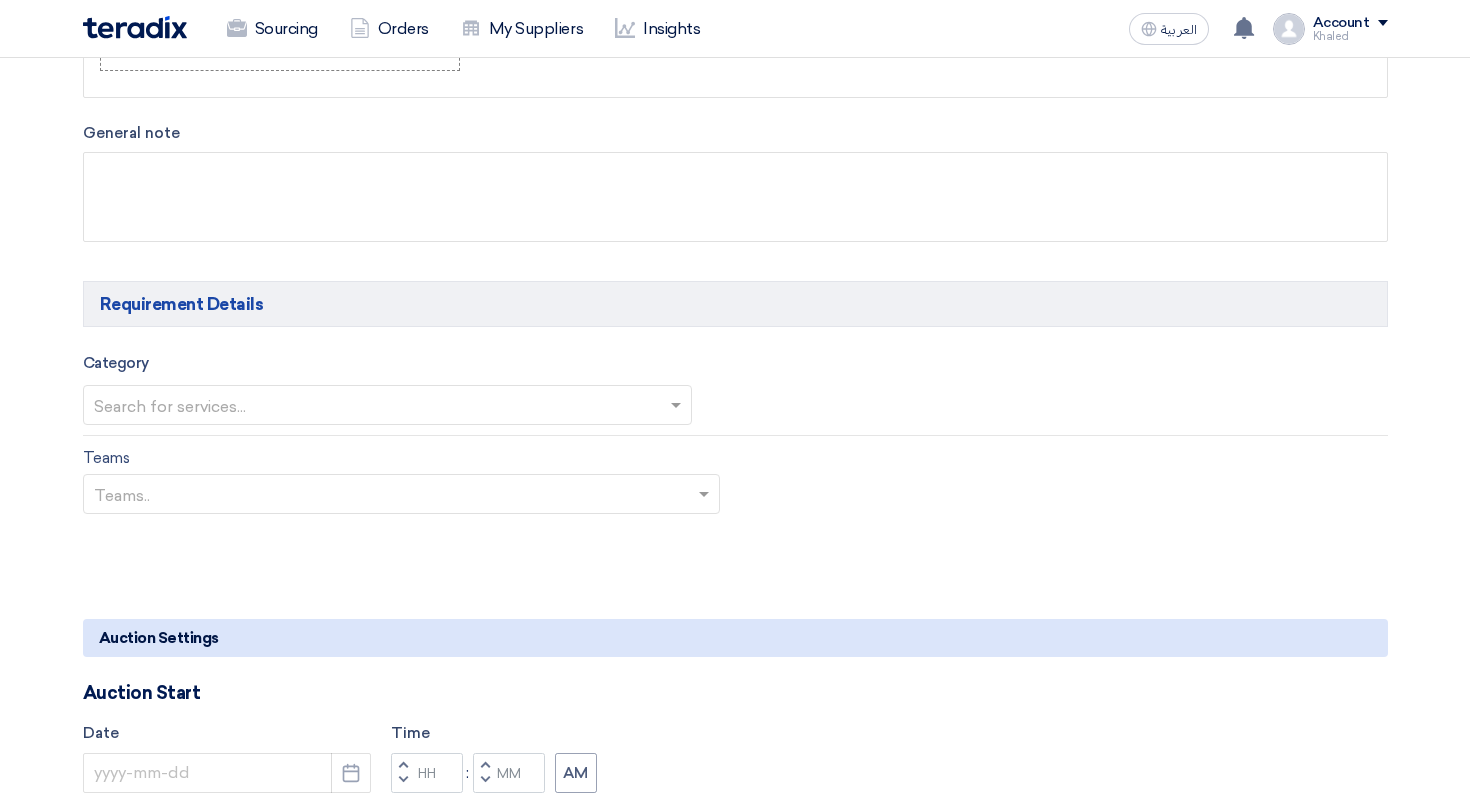 click at bounding box center (378, 406) 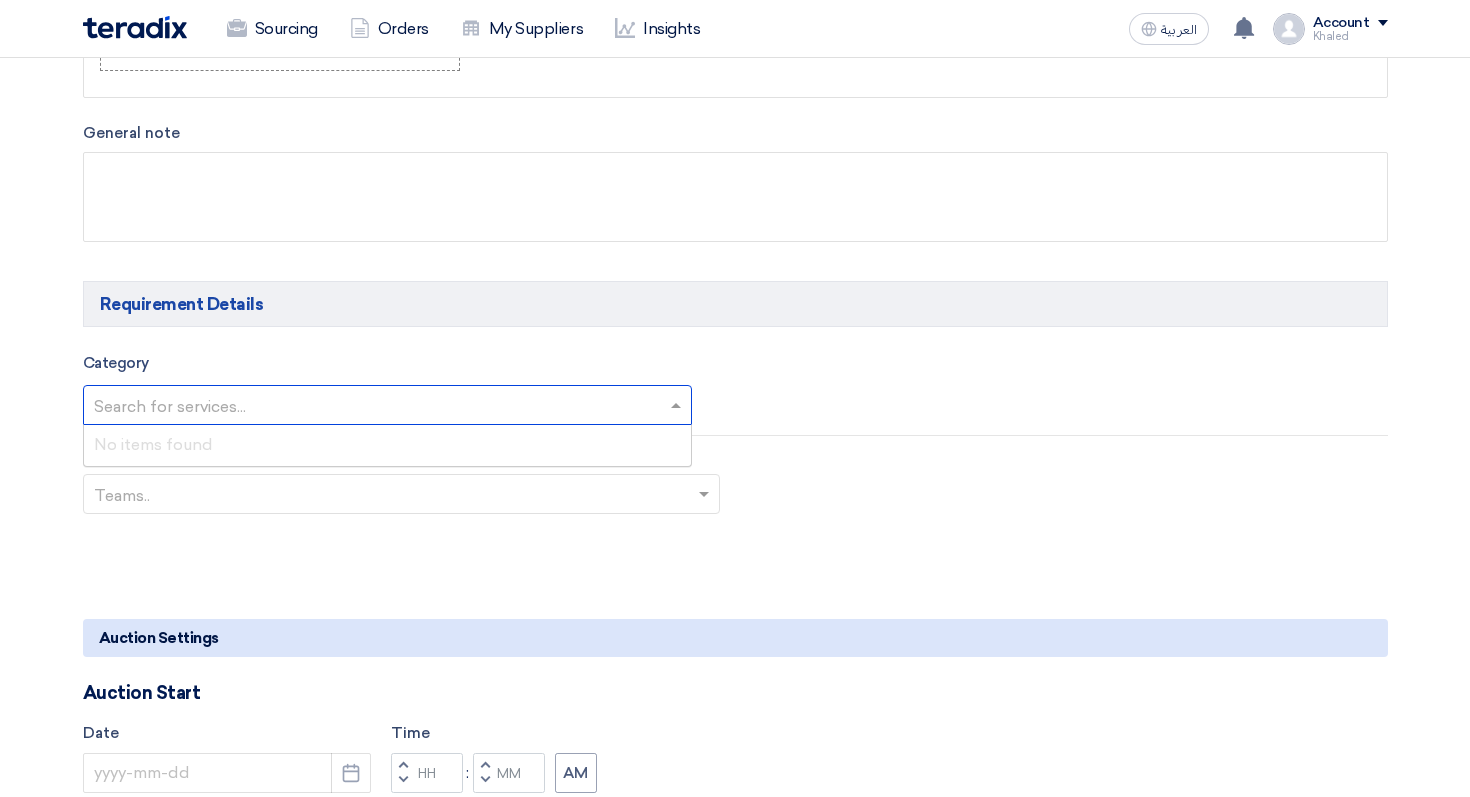 click on "No items found" at bounding box center [388, 445] 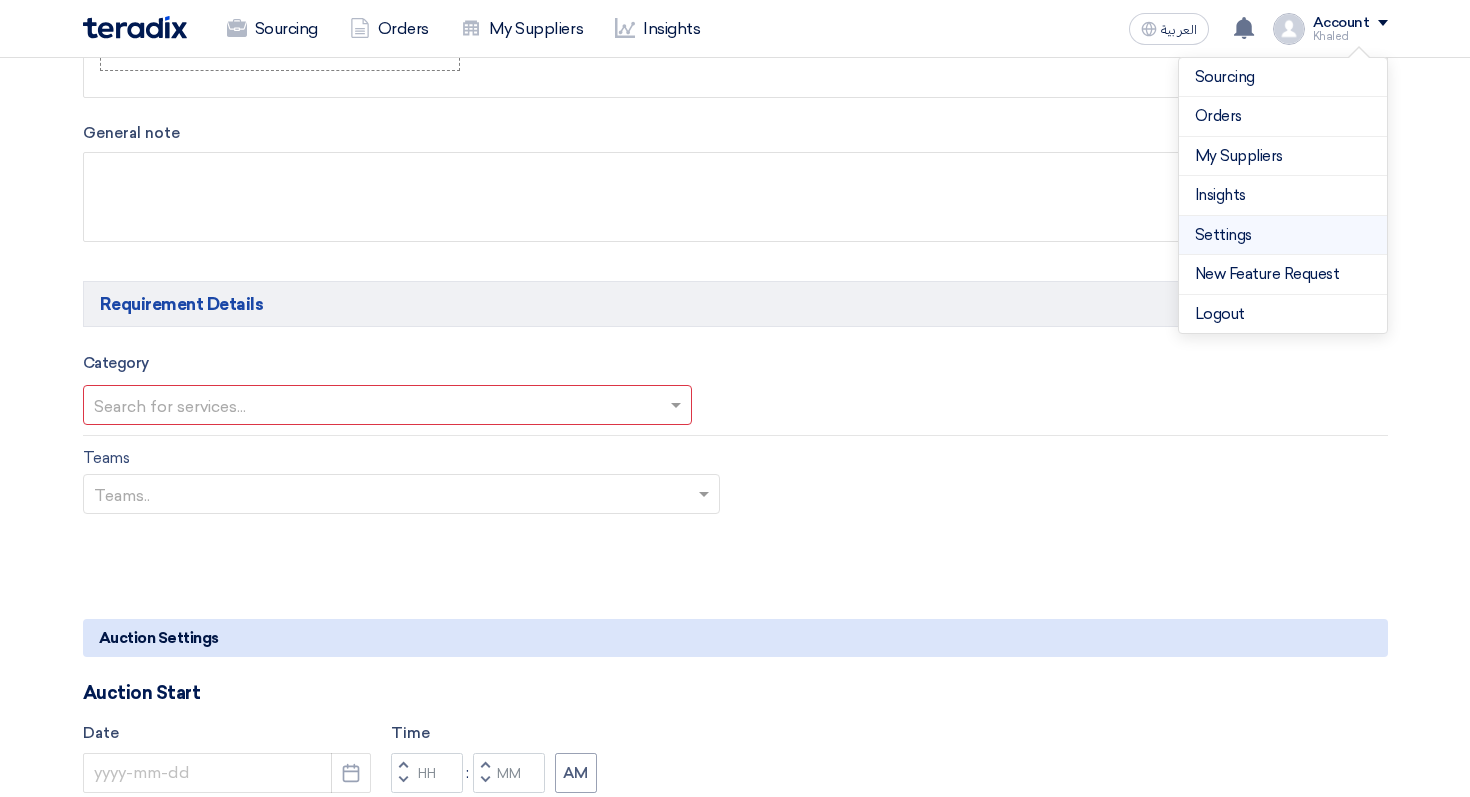 click on "Settings" 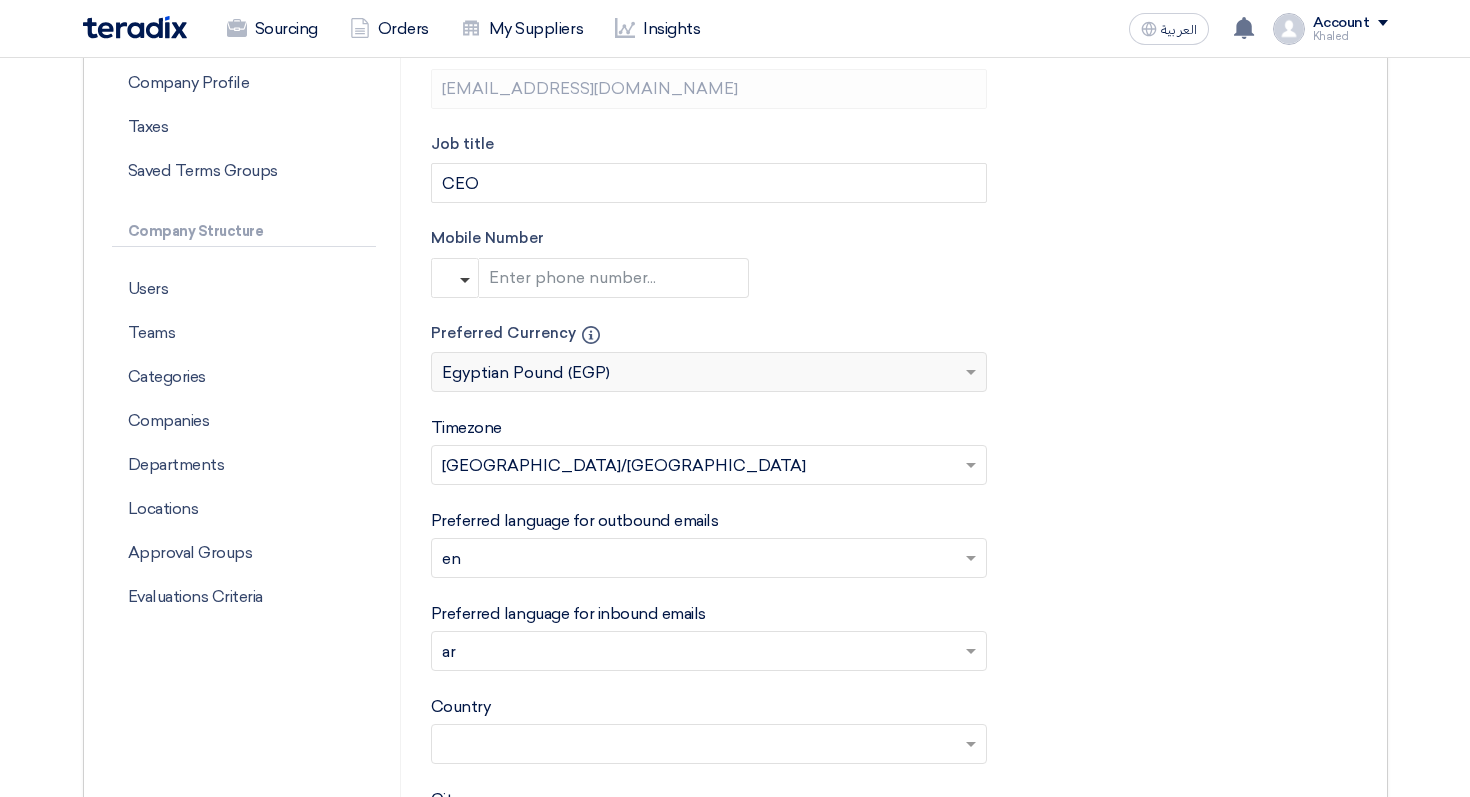 scroll, scrollTop: 509, scrollLeft: 0, axis: vertical 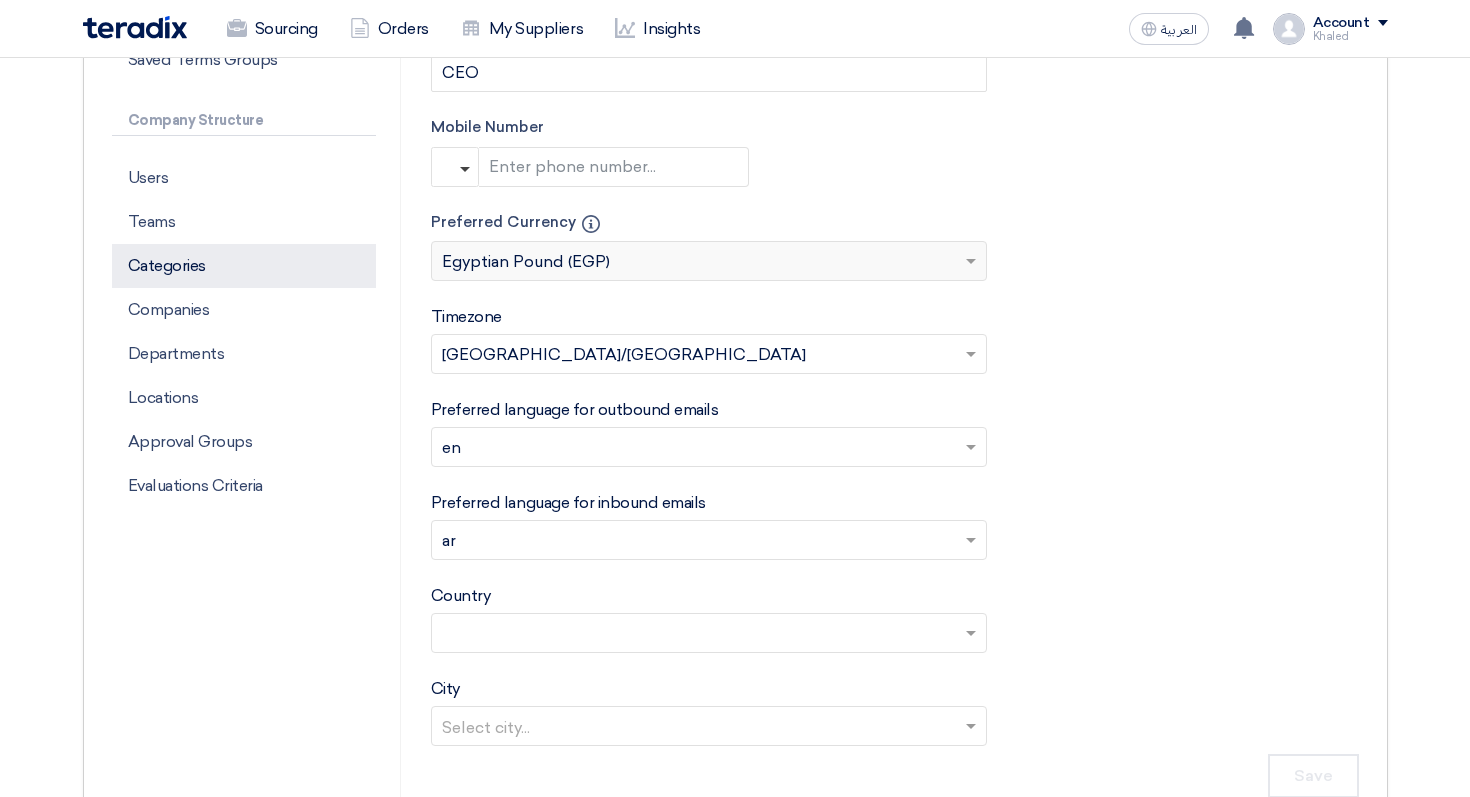 click on "Categories" 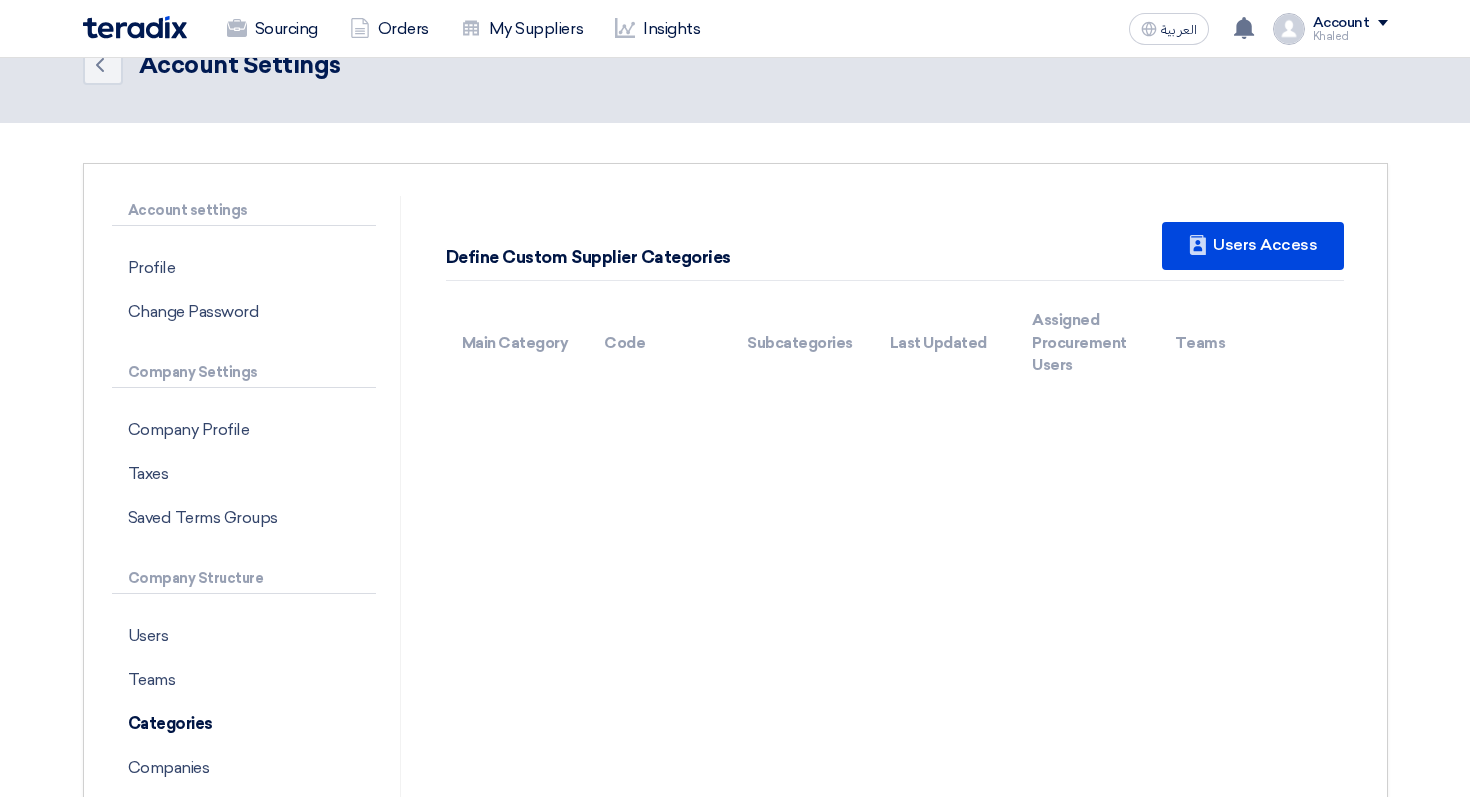 scroll, scrollTop: 0, scrollLeft: 0, axis: both 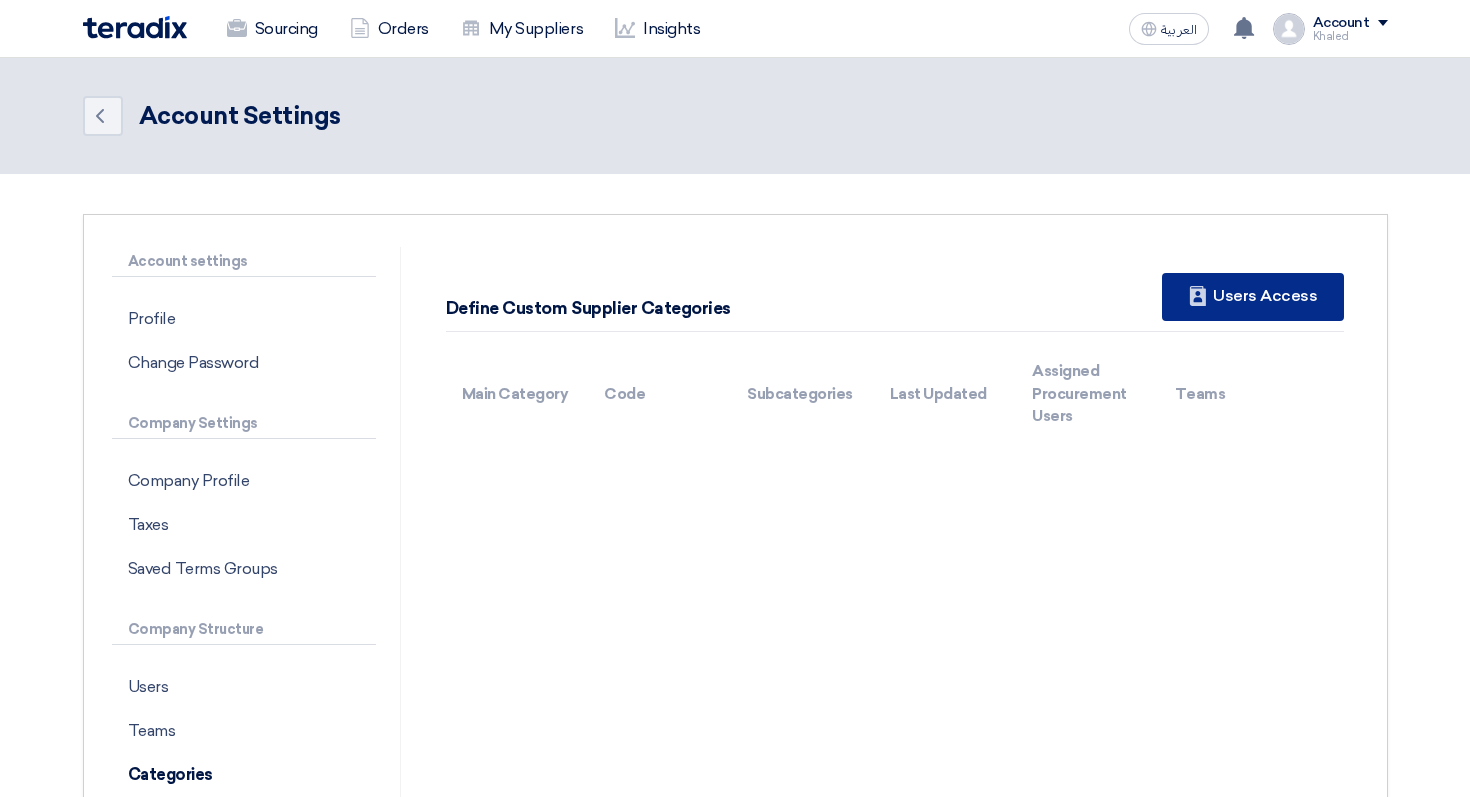 click on "New Supplier
Users Access" 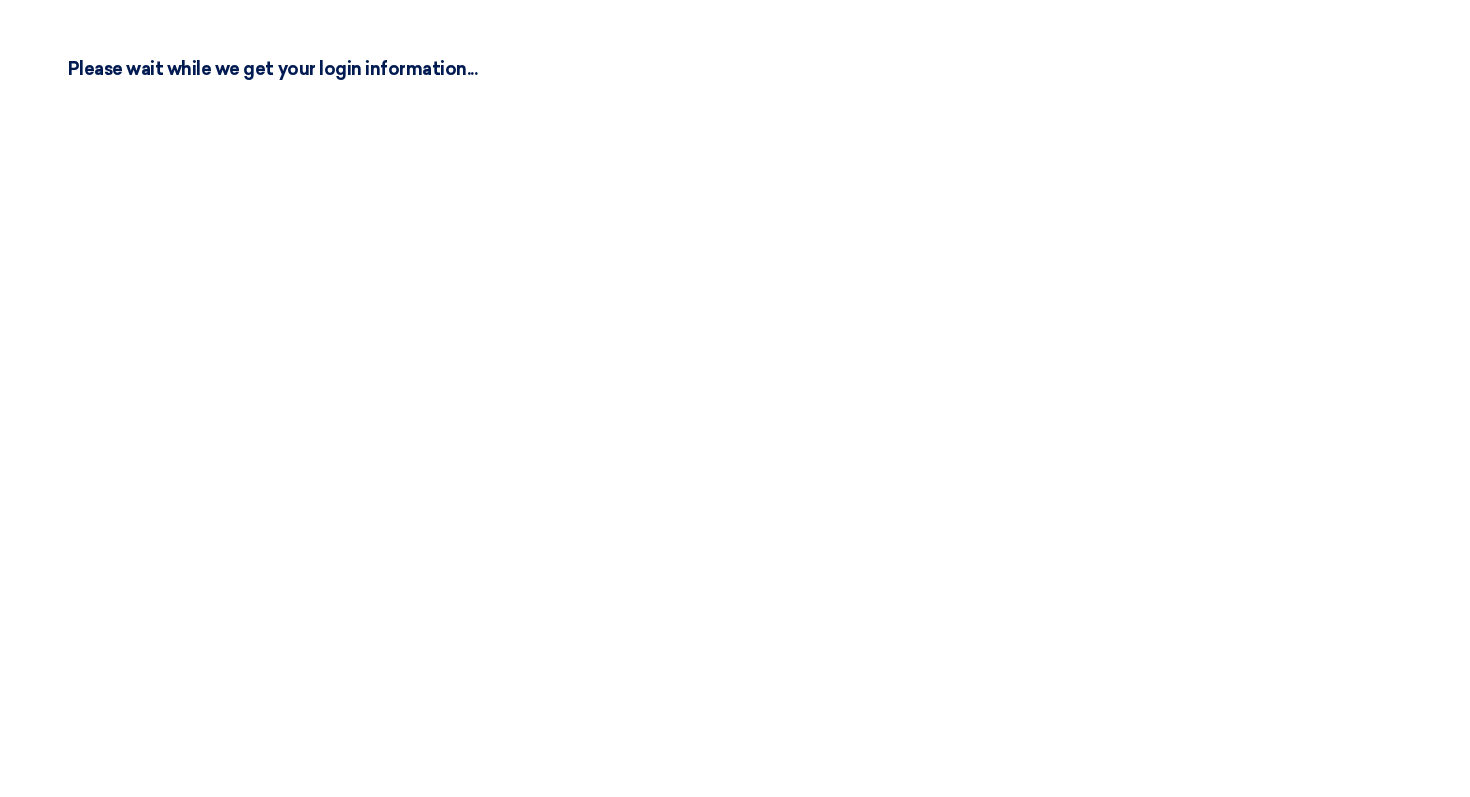 scroll, scrollTop: 0, scrollLeft: 0, axis: both 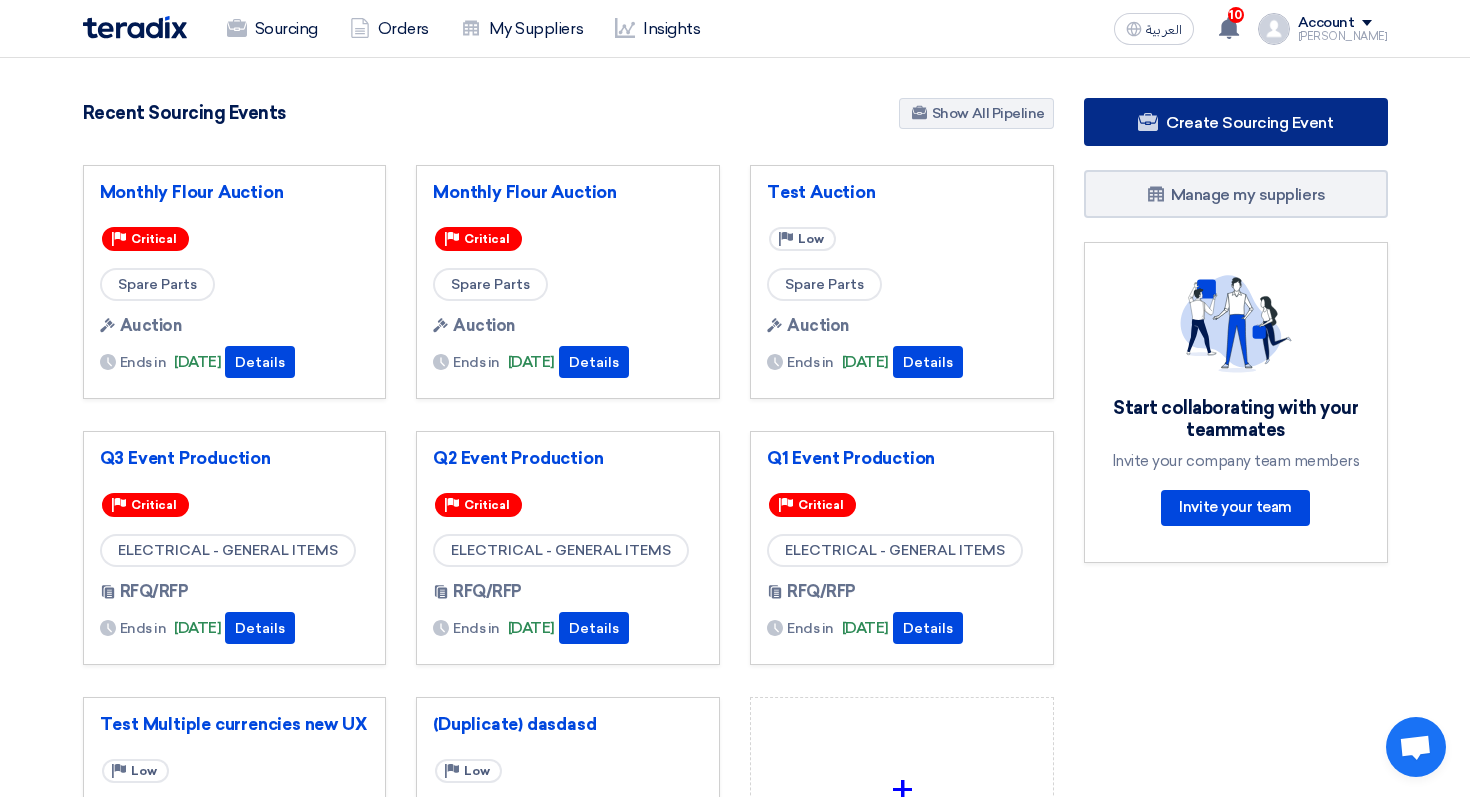 click on "Create Sourcing Event" 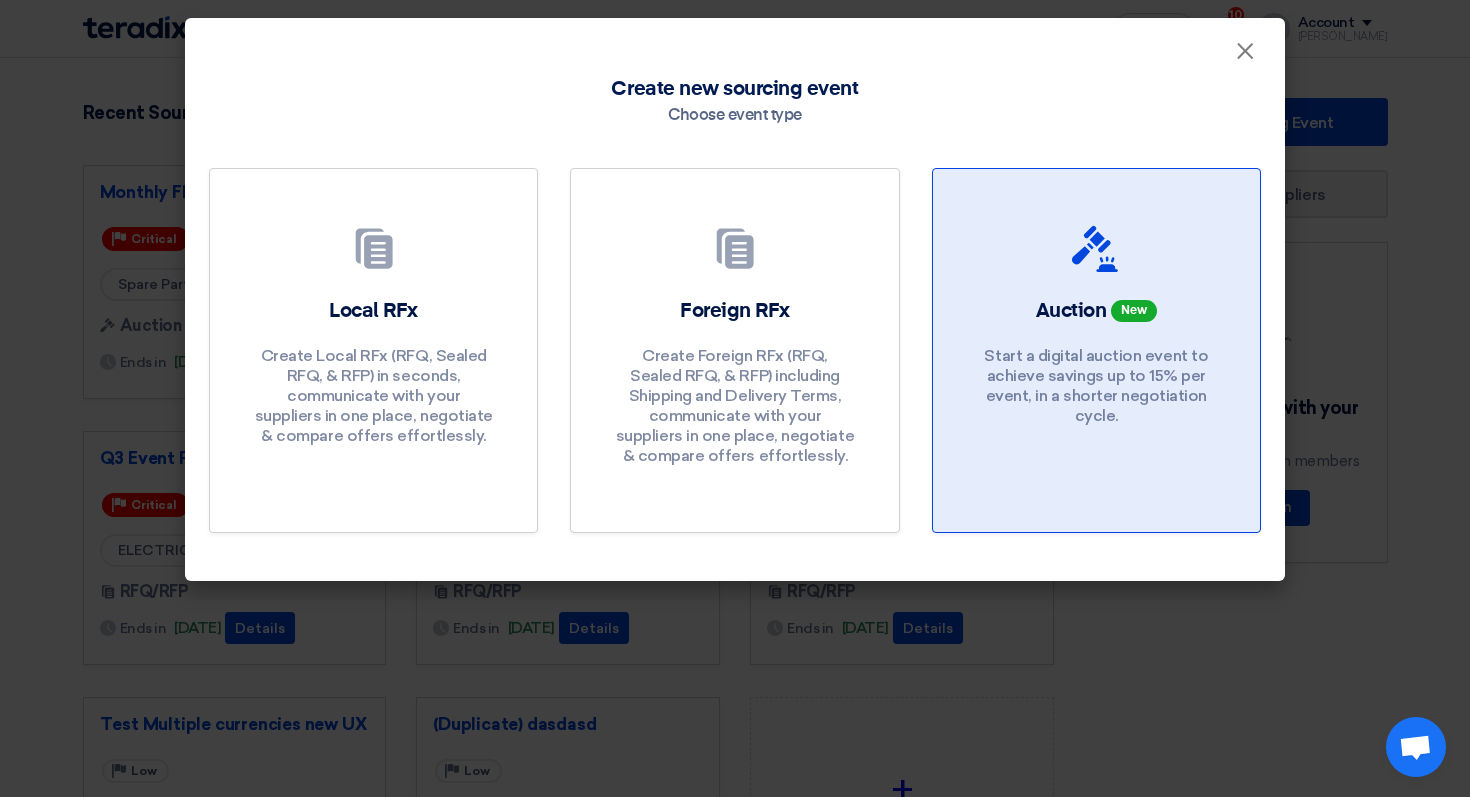 click 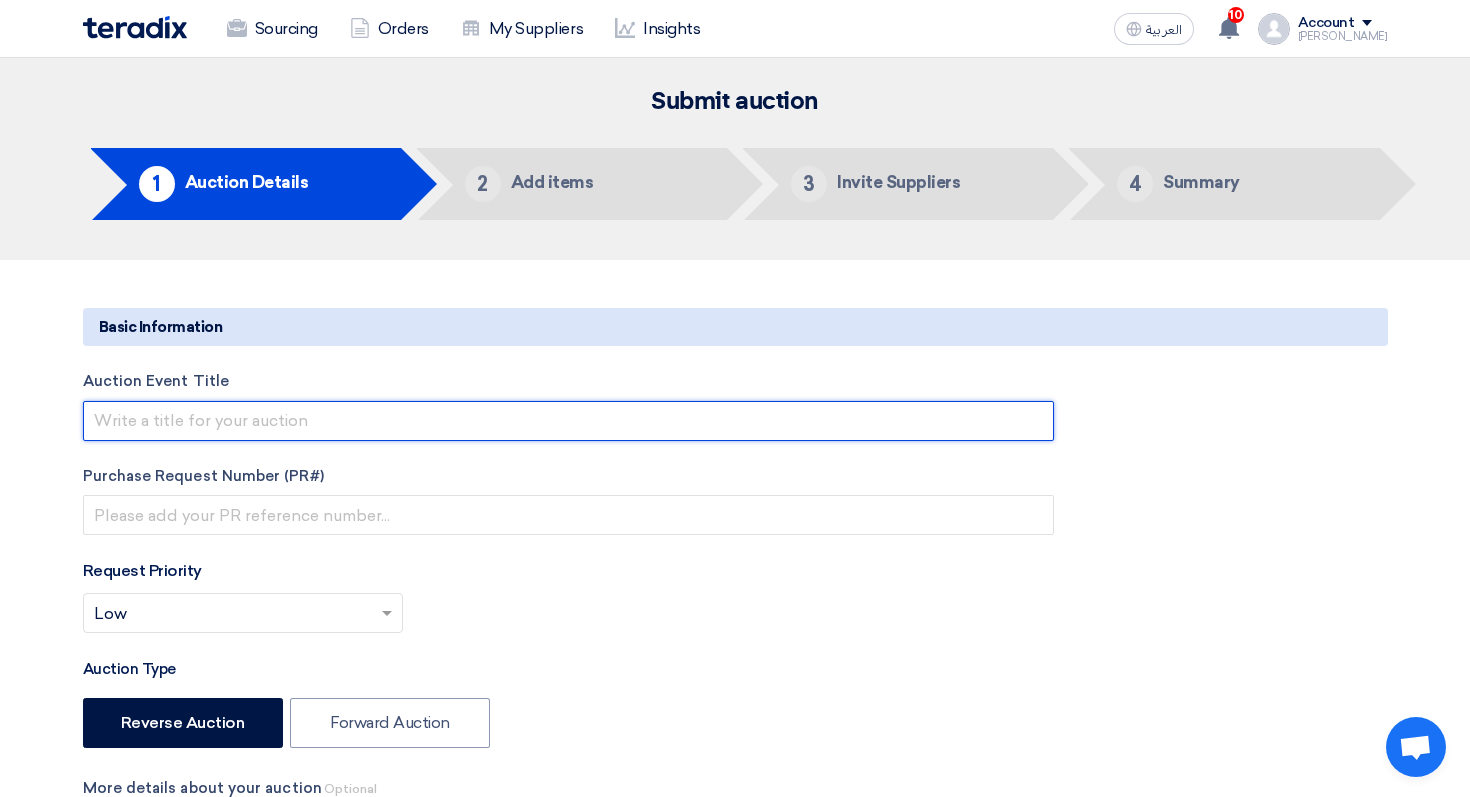 click at bounding box center [568, 421] 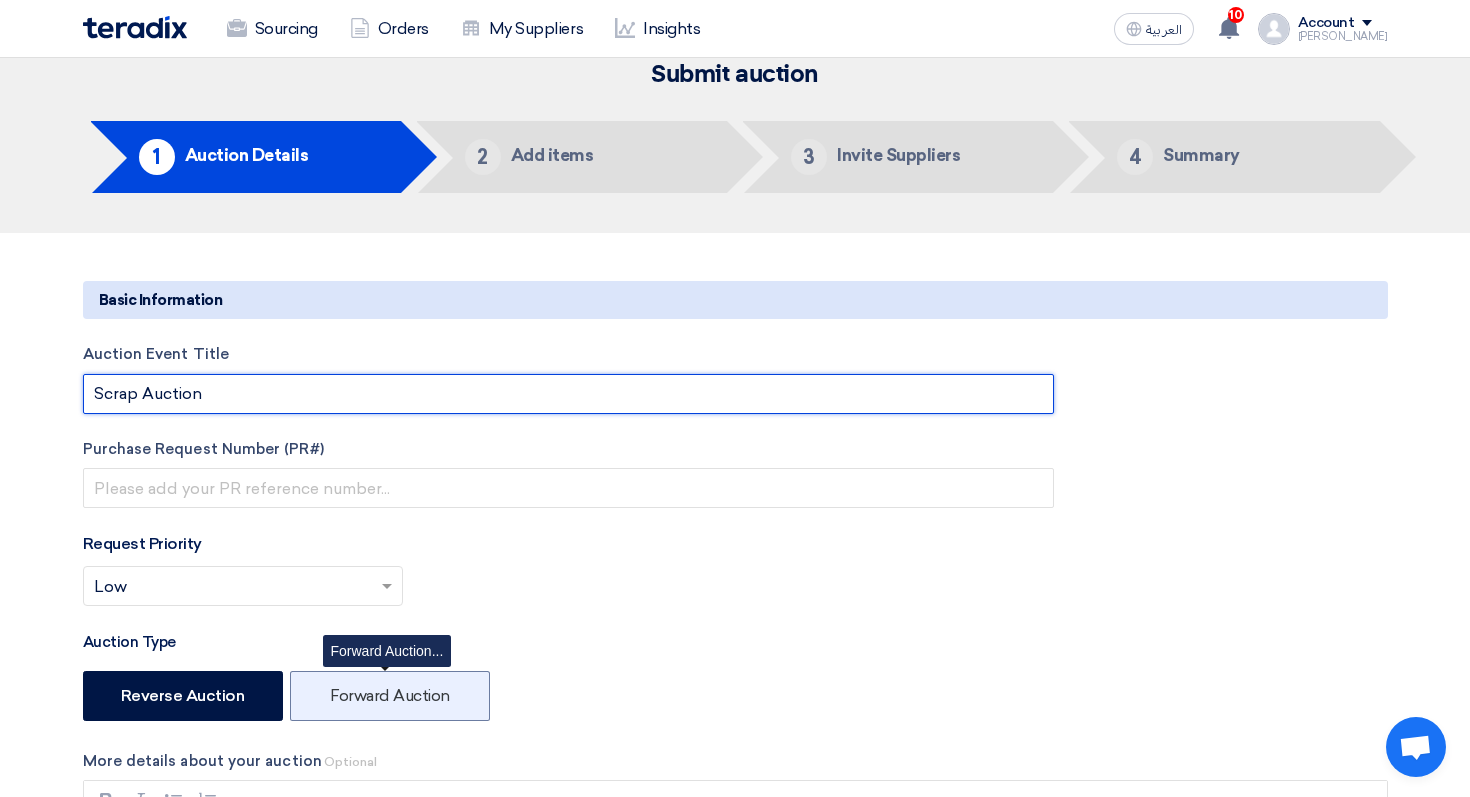 type on "Scrap Auction" 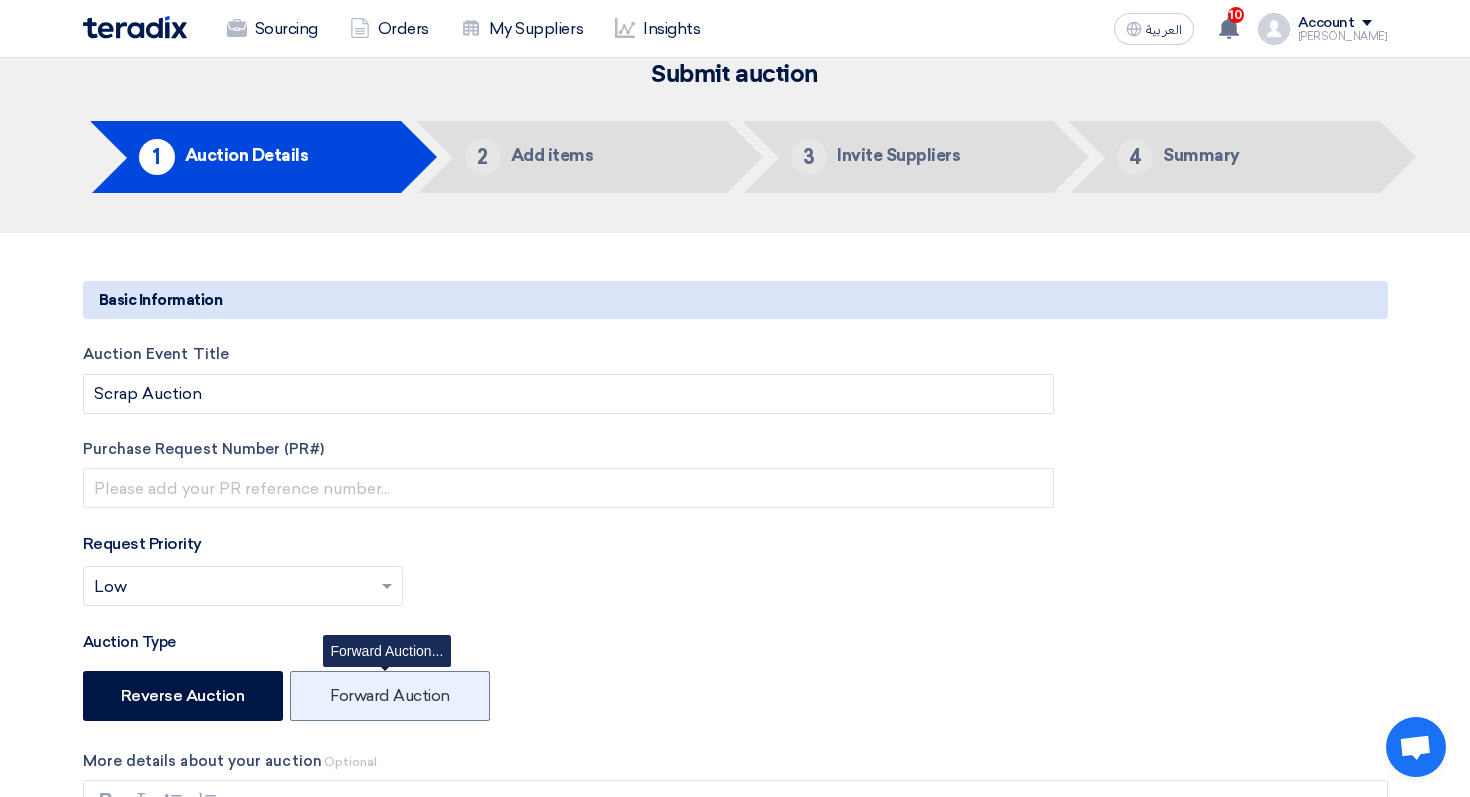 click on "Forward Auction" 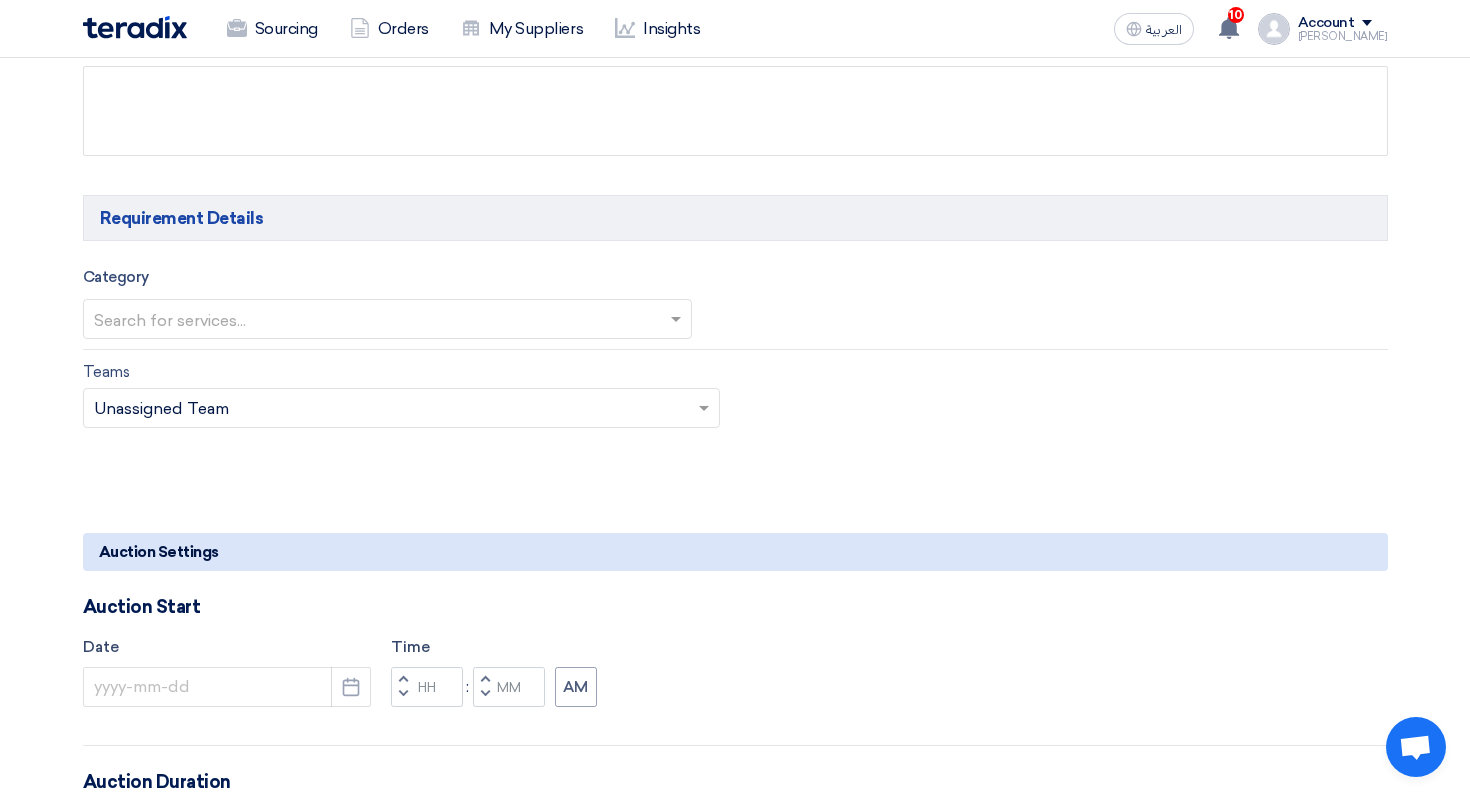 scroll, scrollTop: 1126, scrollLeft: 0, axis: vertical 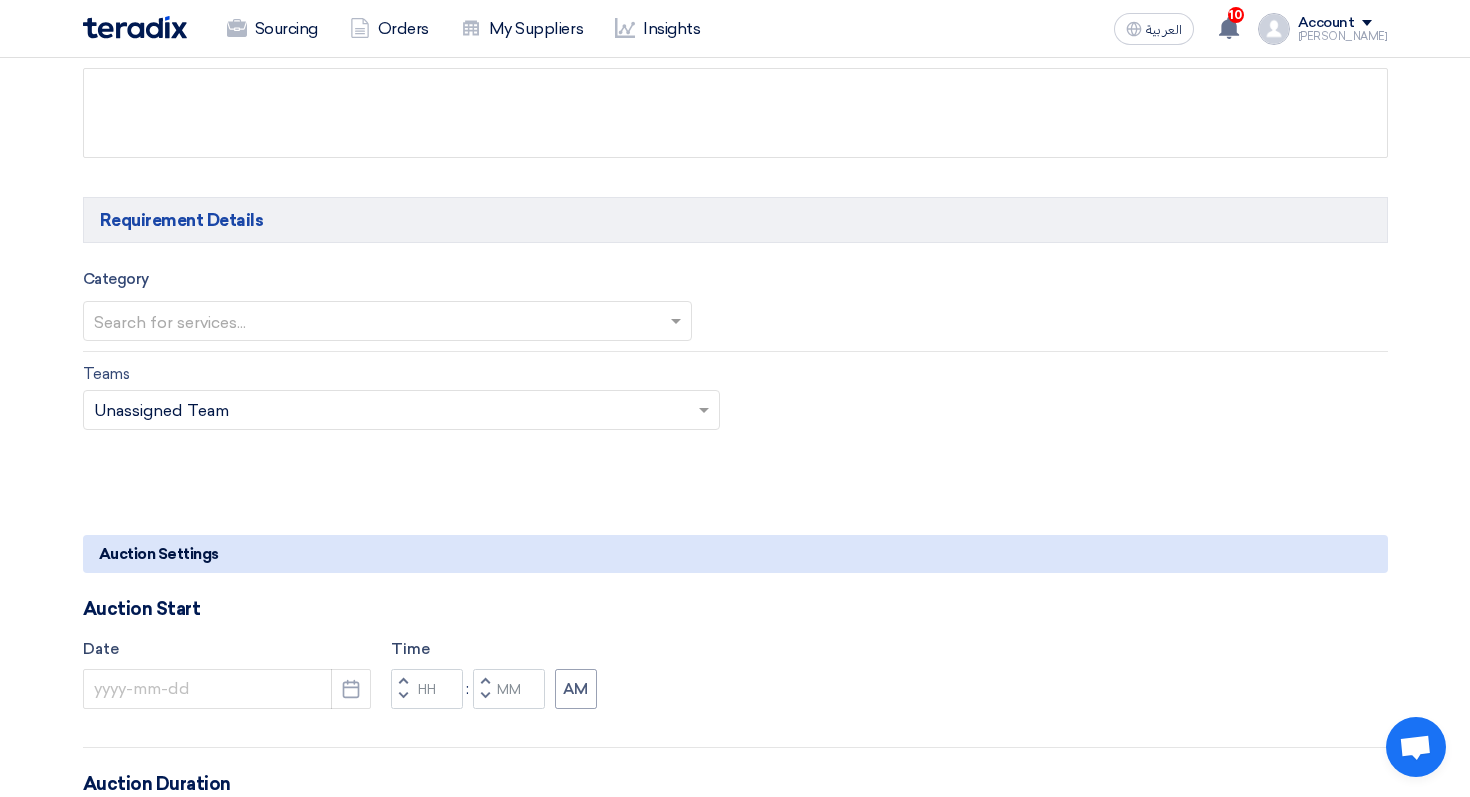 click on "Category
Search for services..." at bounding box center [735, 309] 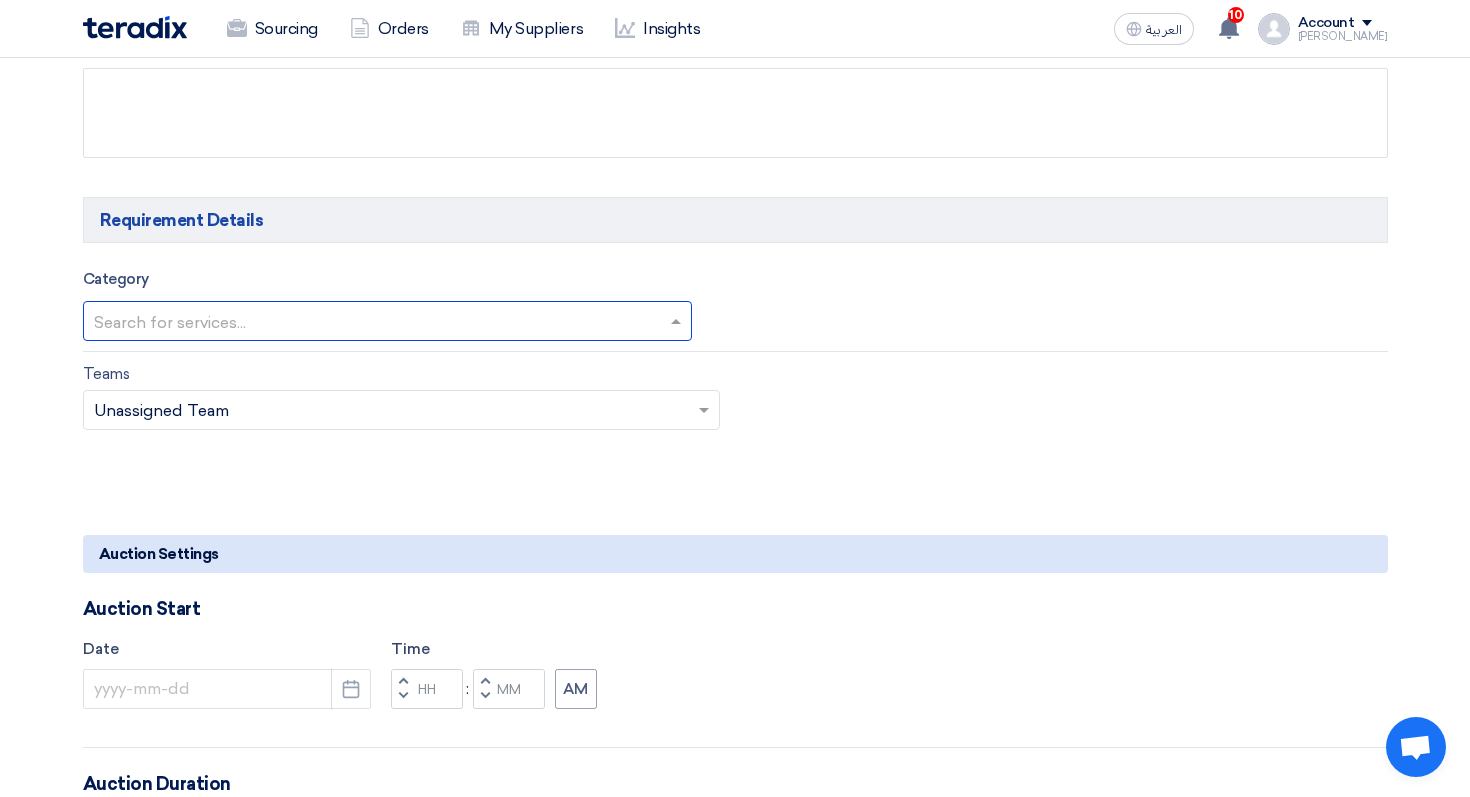 click at bounding box center [378, 322] 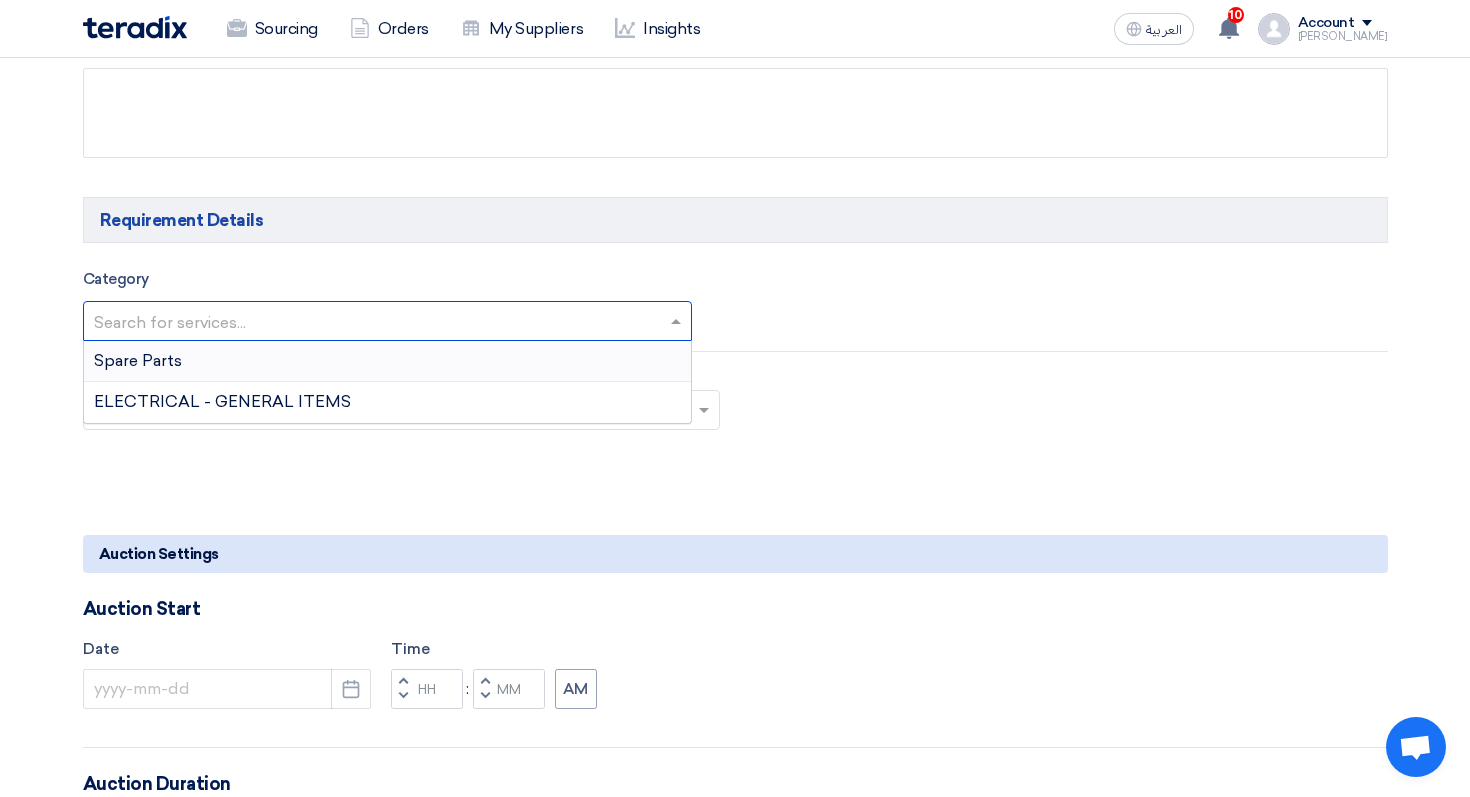 click on "Spare Parts" at bounding box center (388, 361) 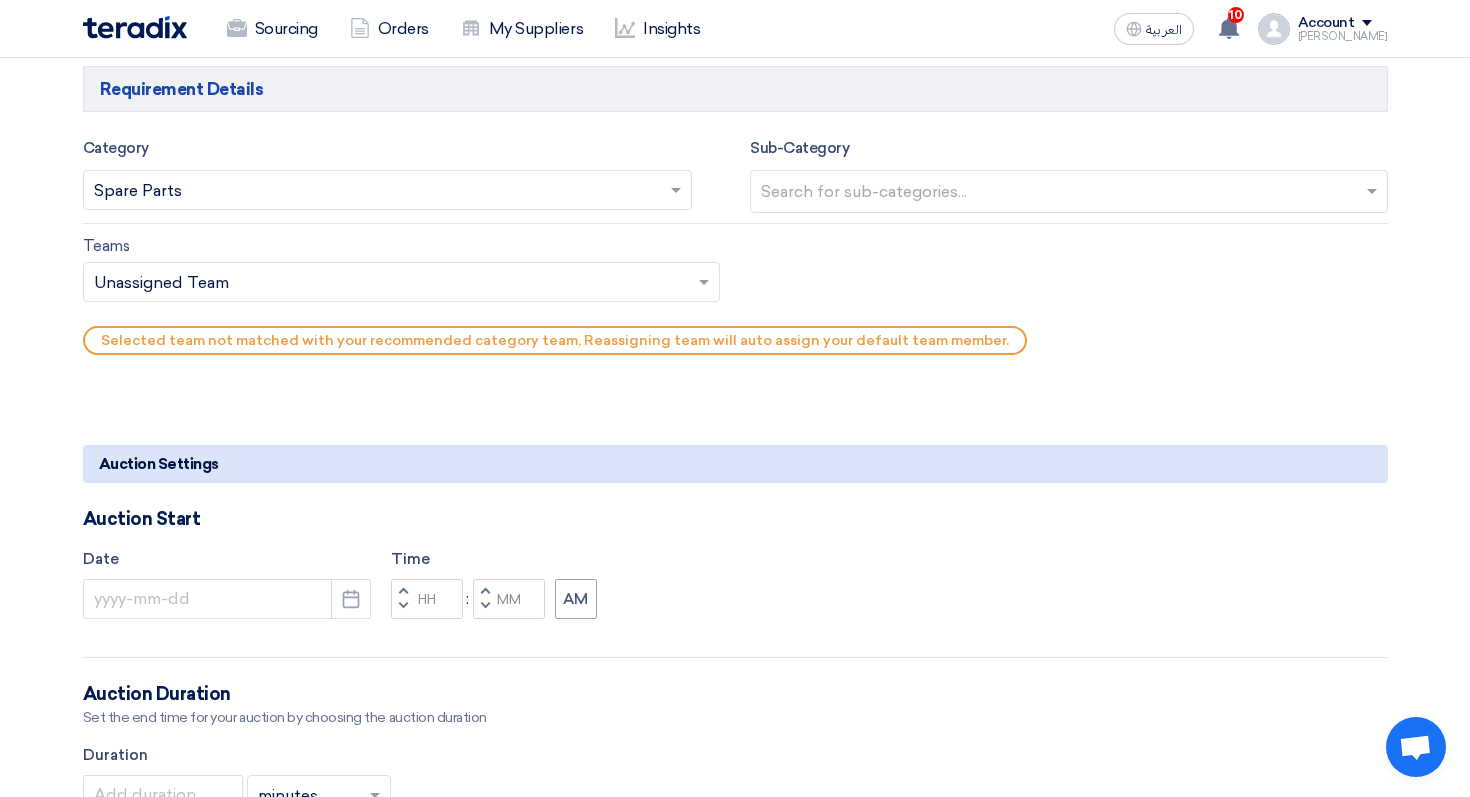 scroll, scrollTop: 1544, scrollLeft: 0, axis: vertical 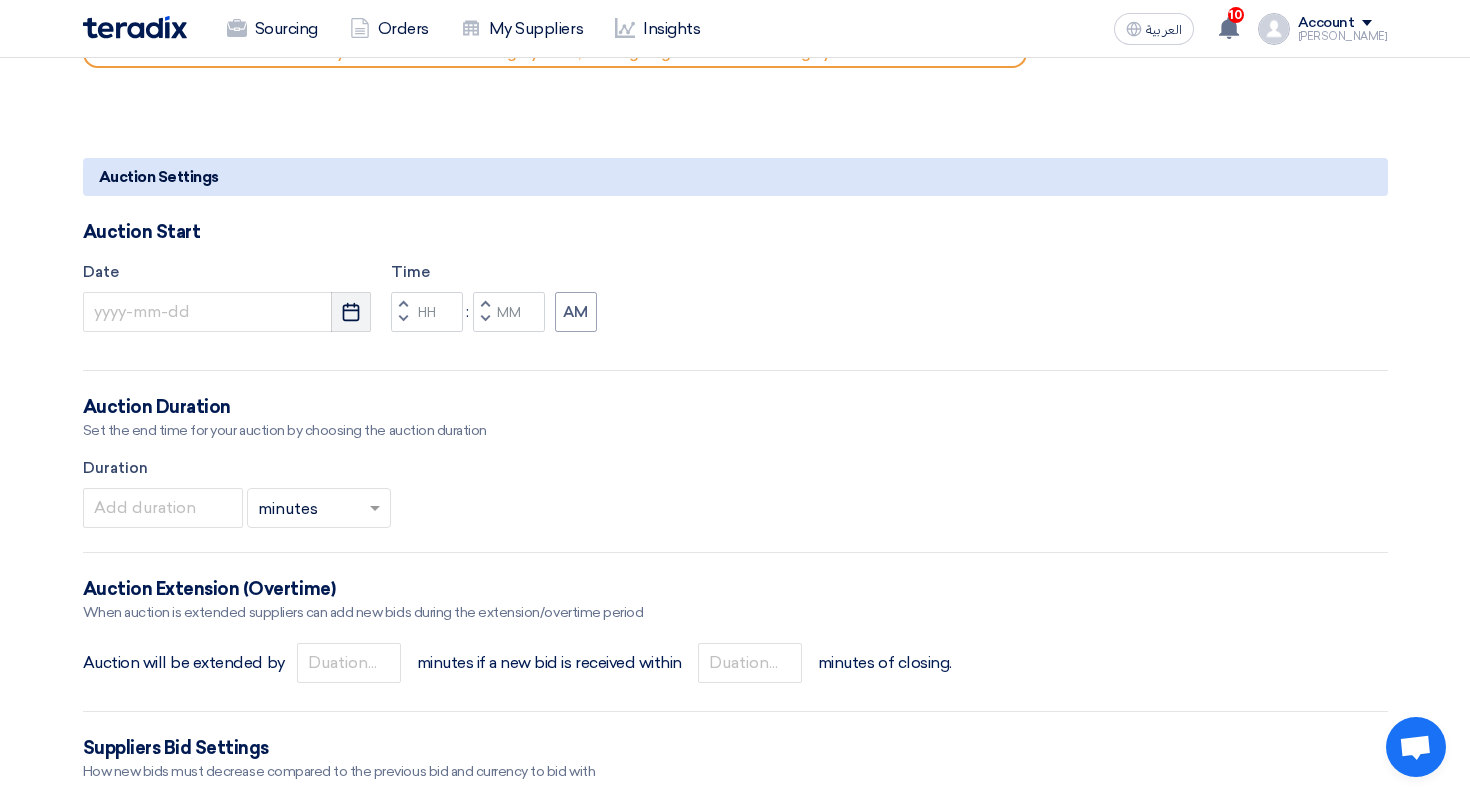 click on "Pick a date" 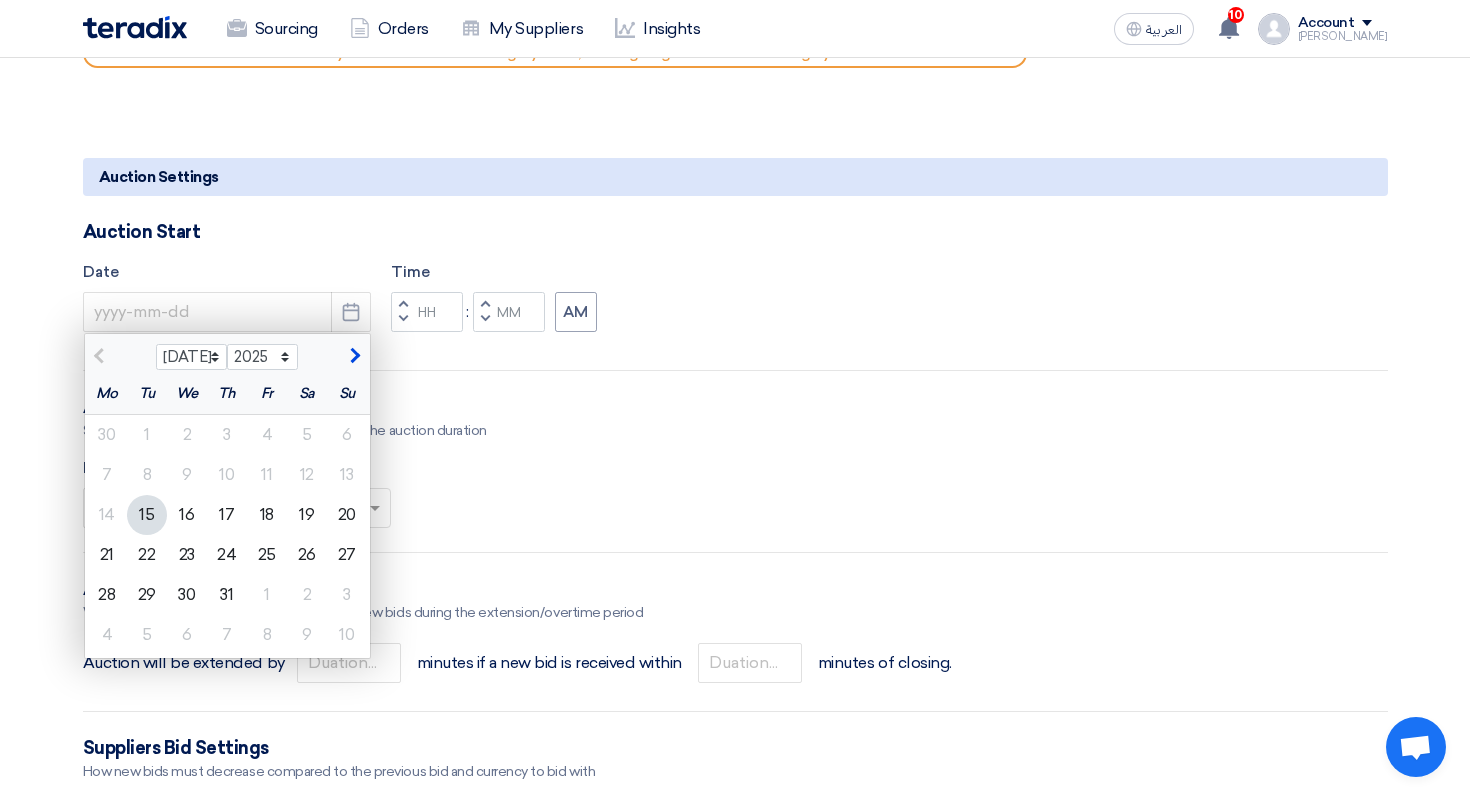 click on "15" 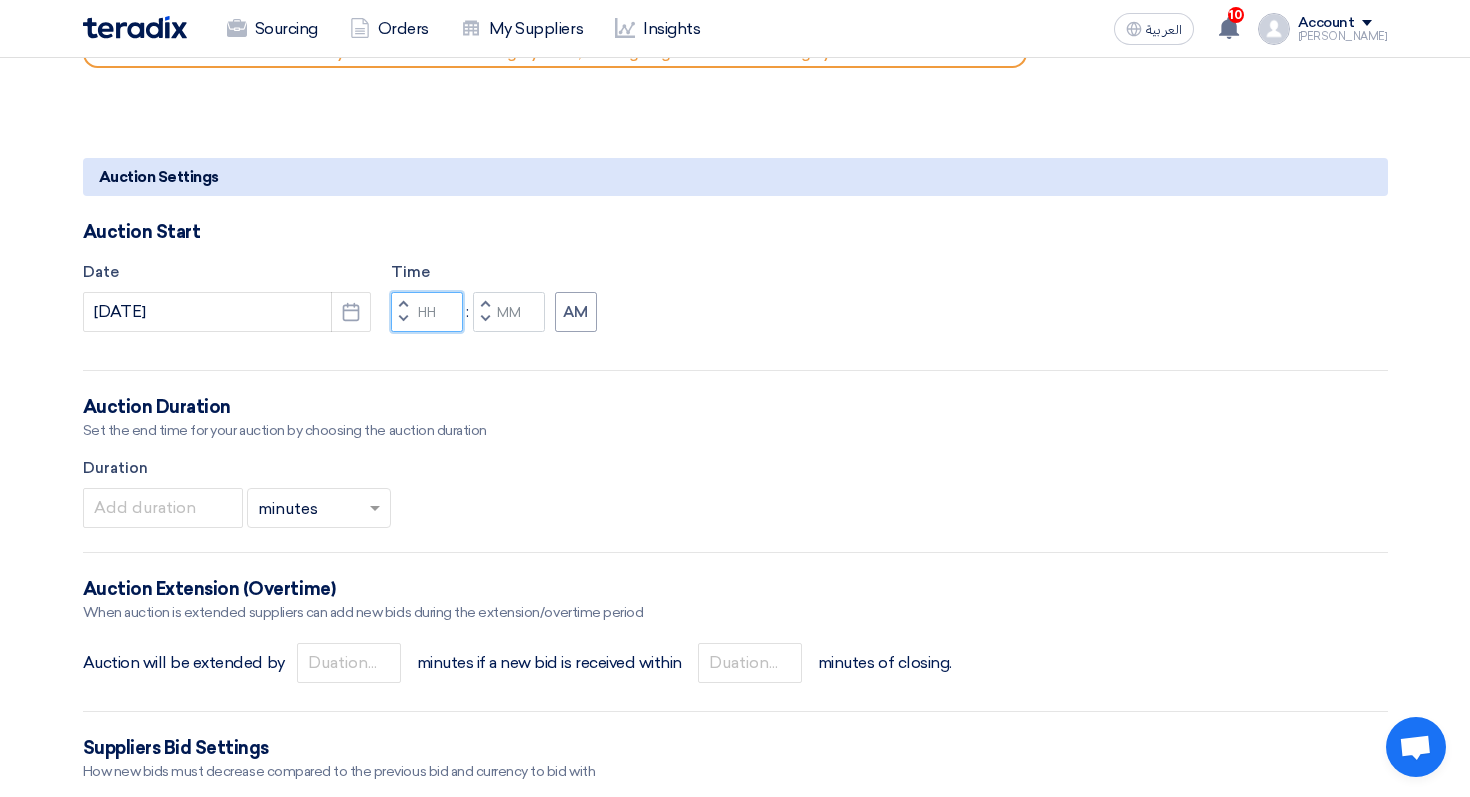 click 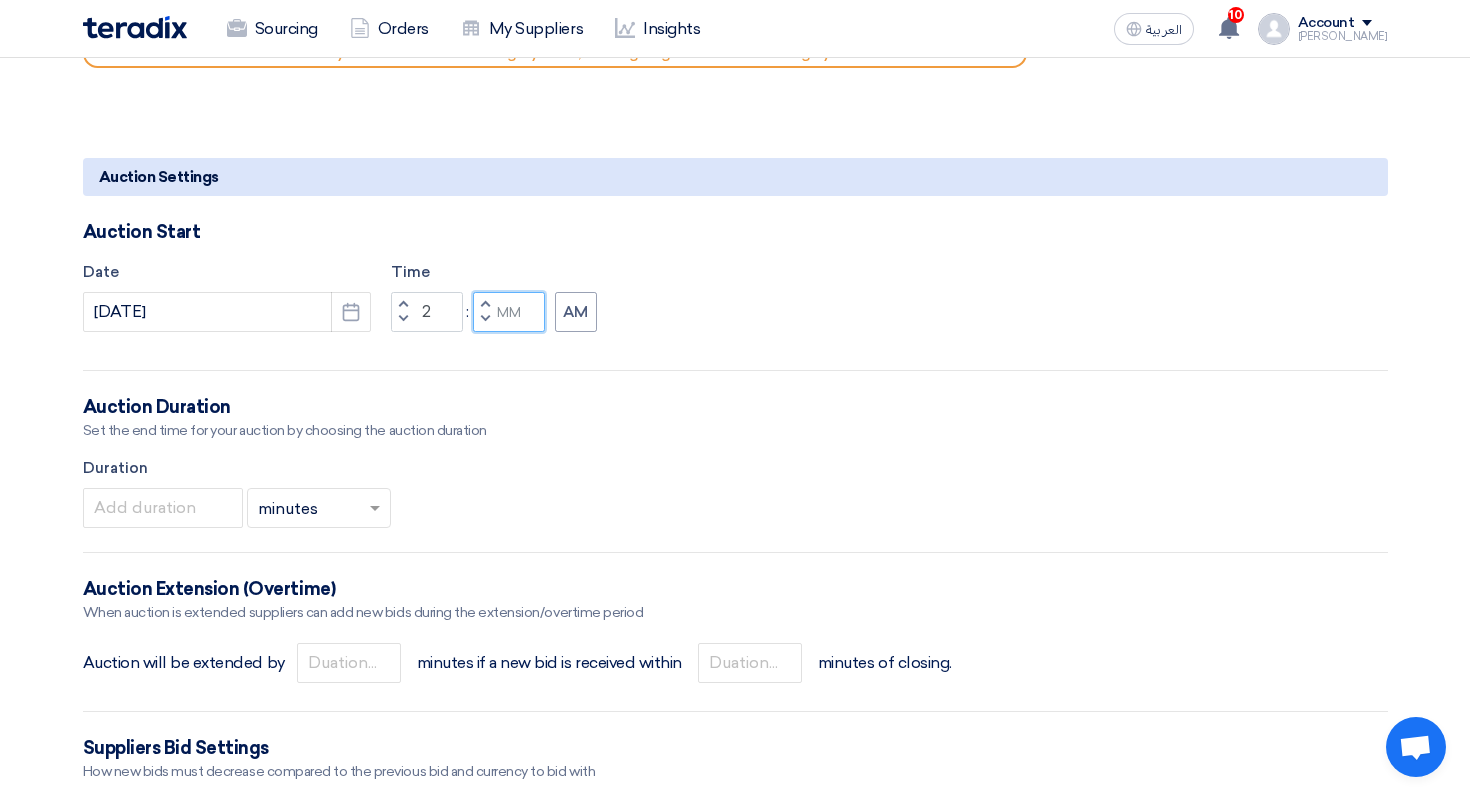 type on "02" 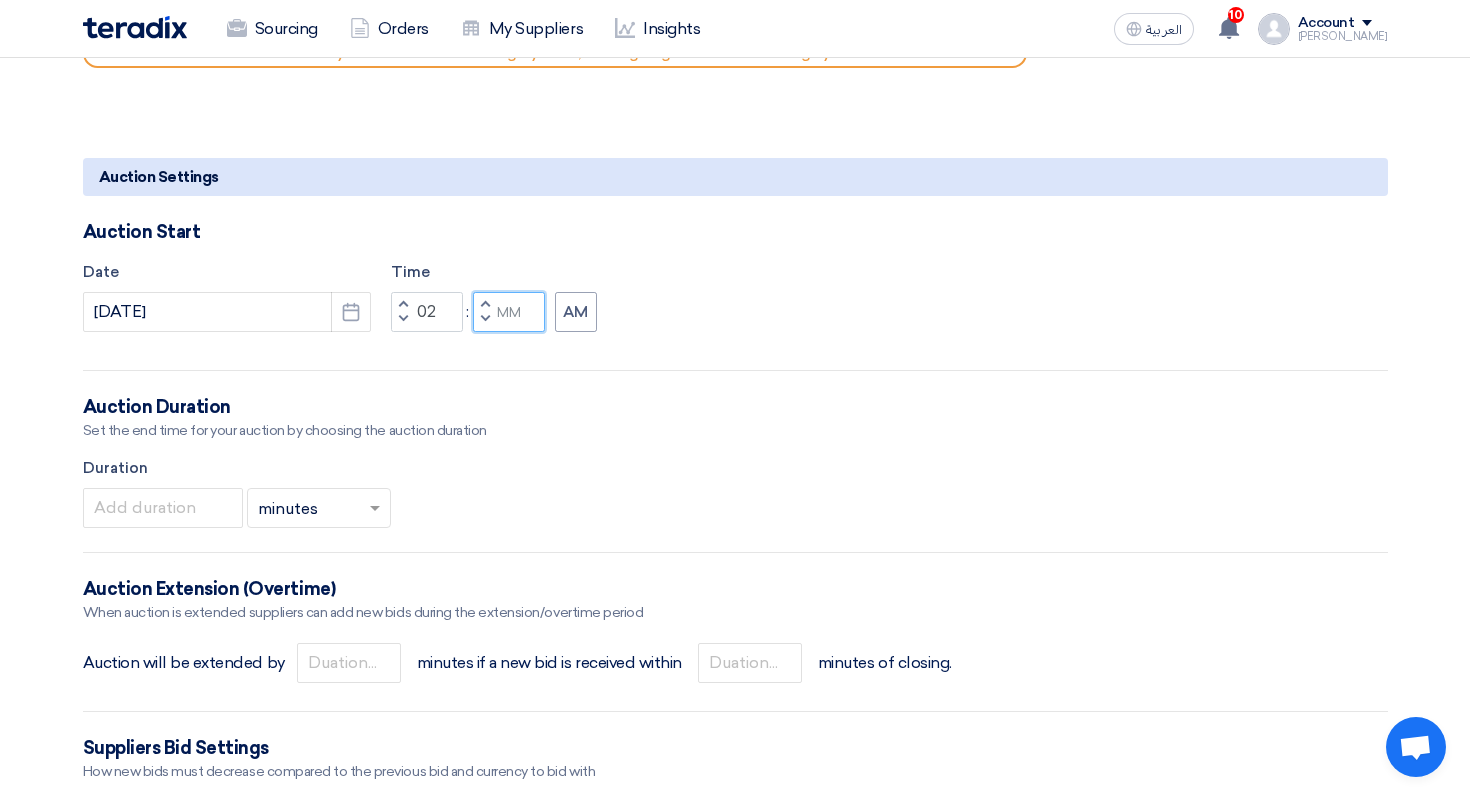 click 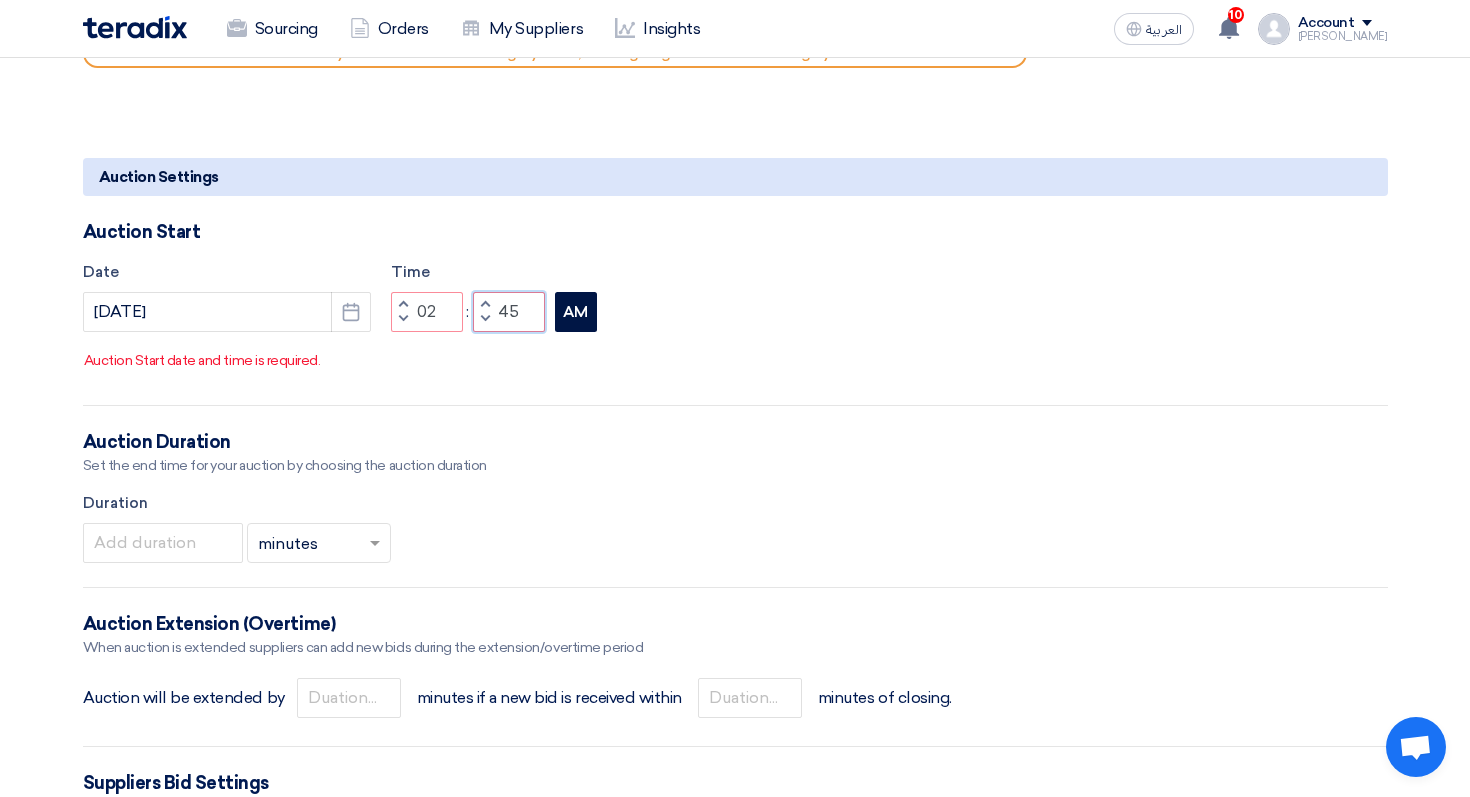 type on "45" 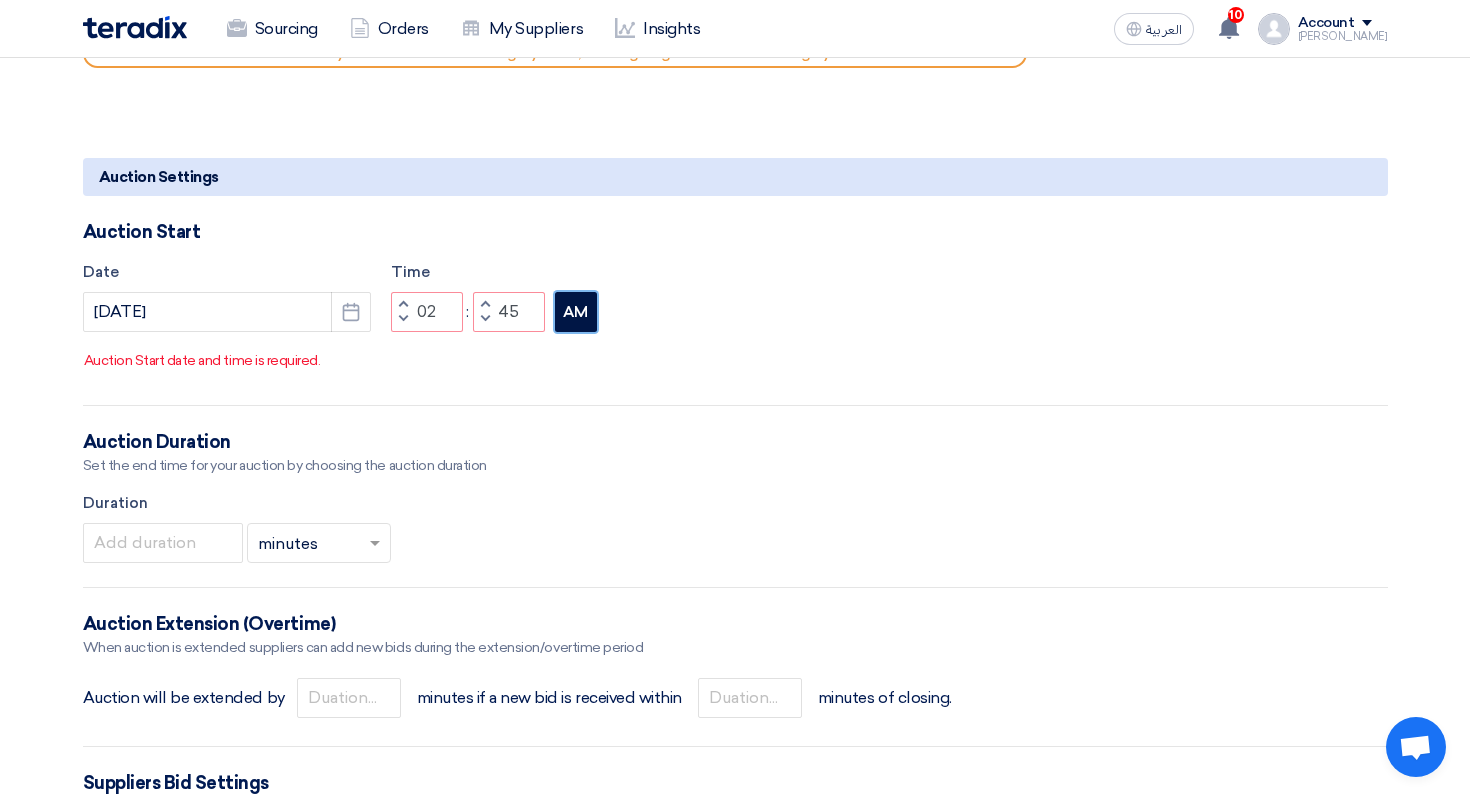click on "AM" 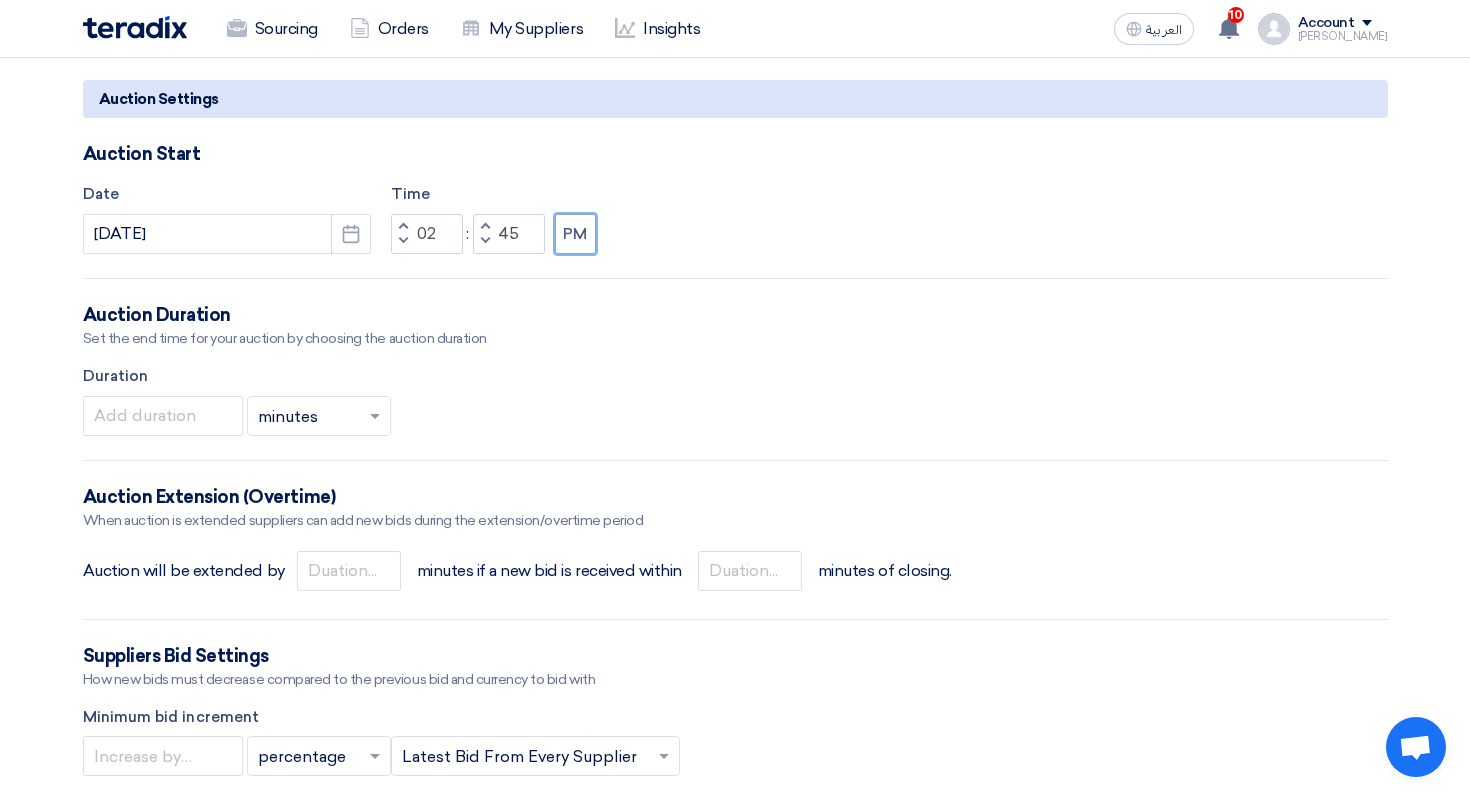 scroll, scrollTop: 1631, scrollLeft: 0, axis: vertical 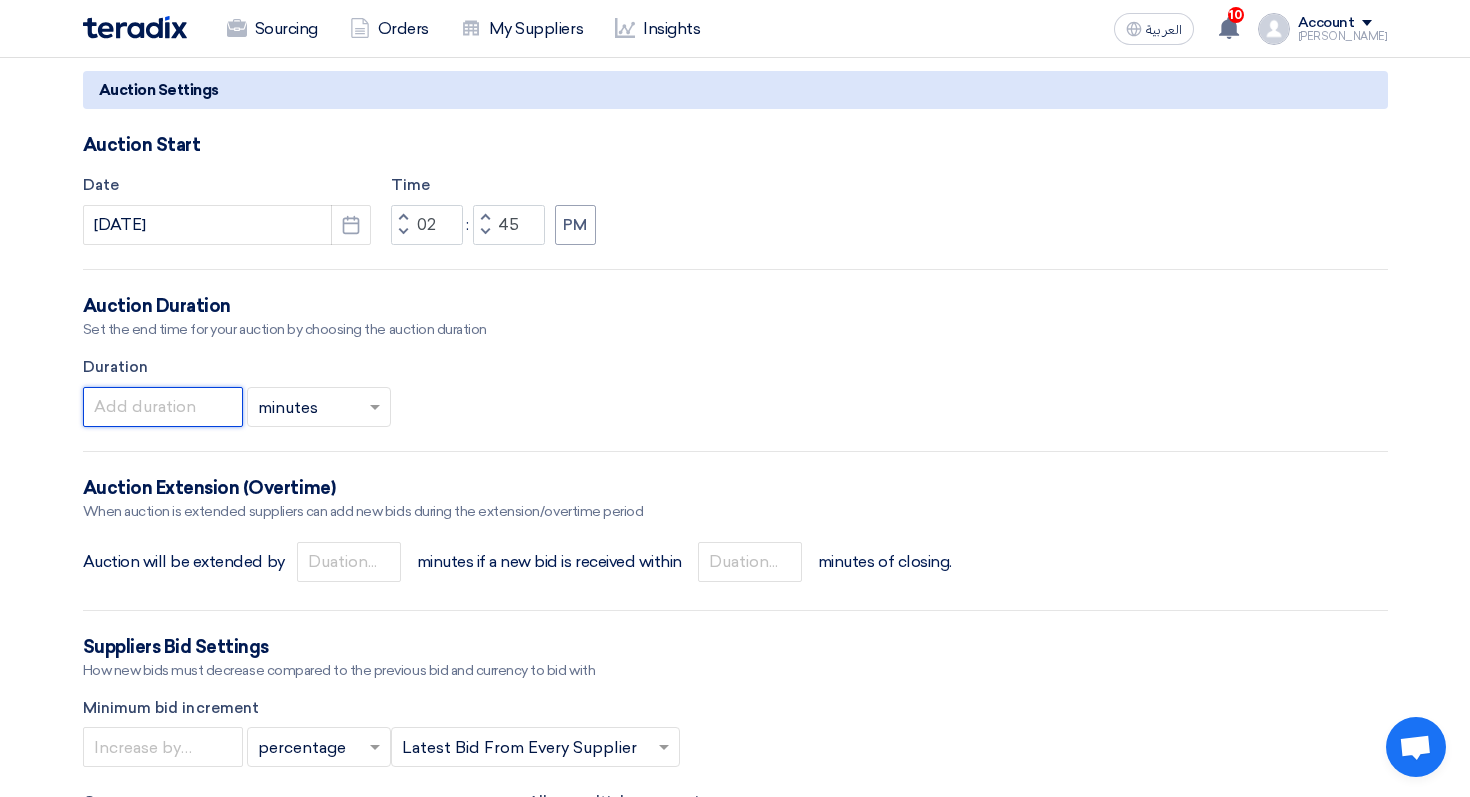 click at bounding box center [163, 407] 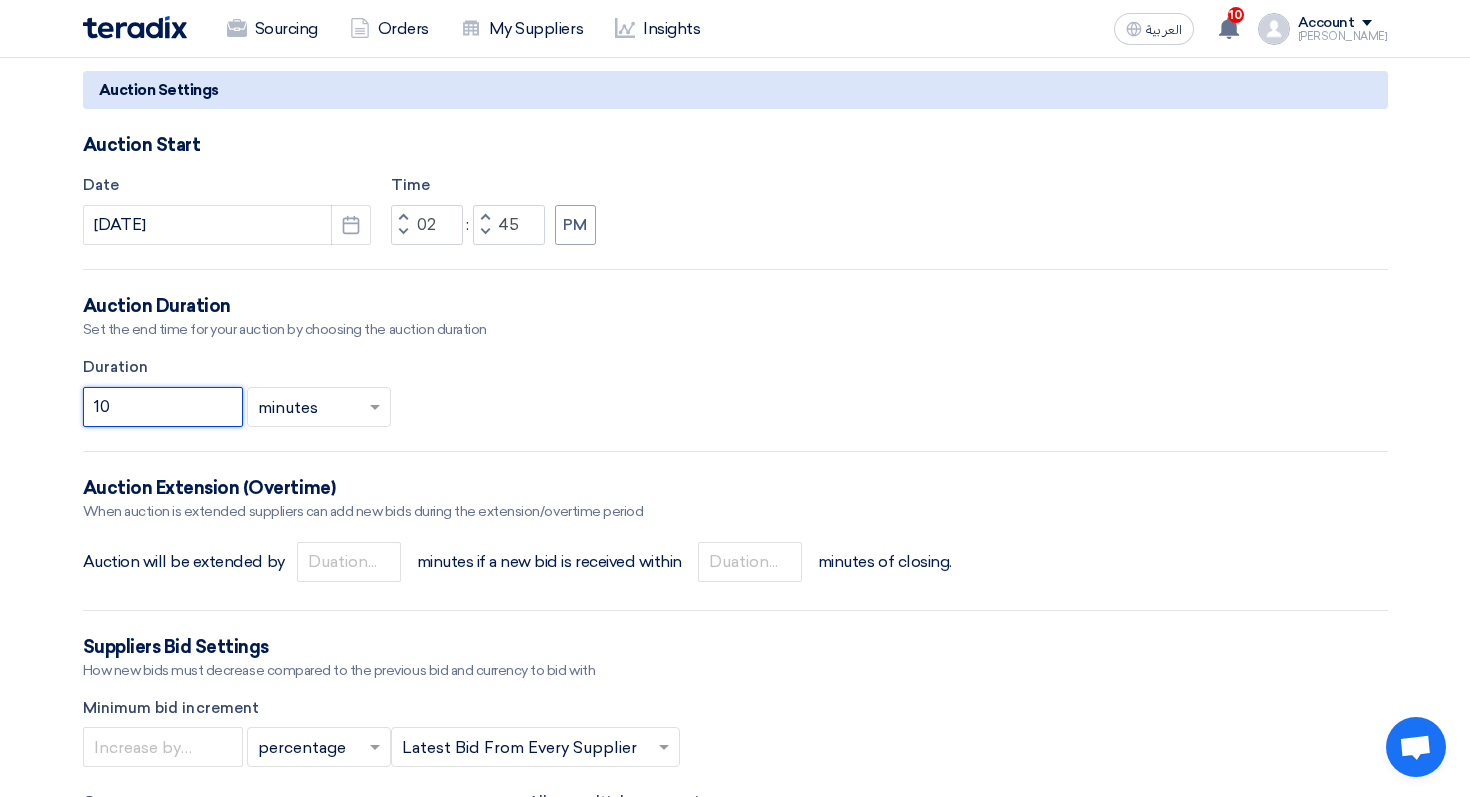 drag, startPoint x: 182, startPoint y: 405, endPoint x: 79, endPoint y: 411, distance: 103.17461 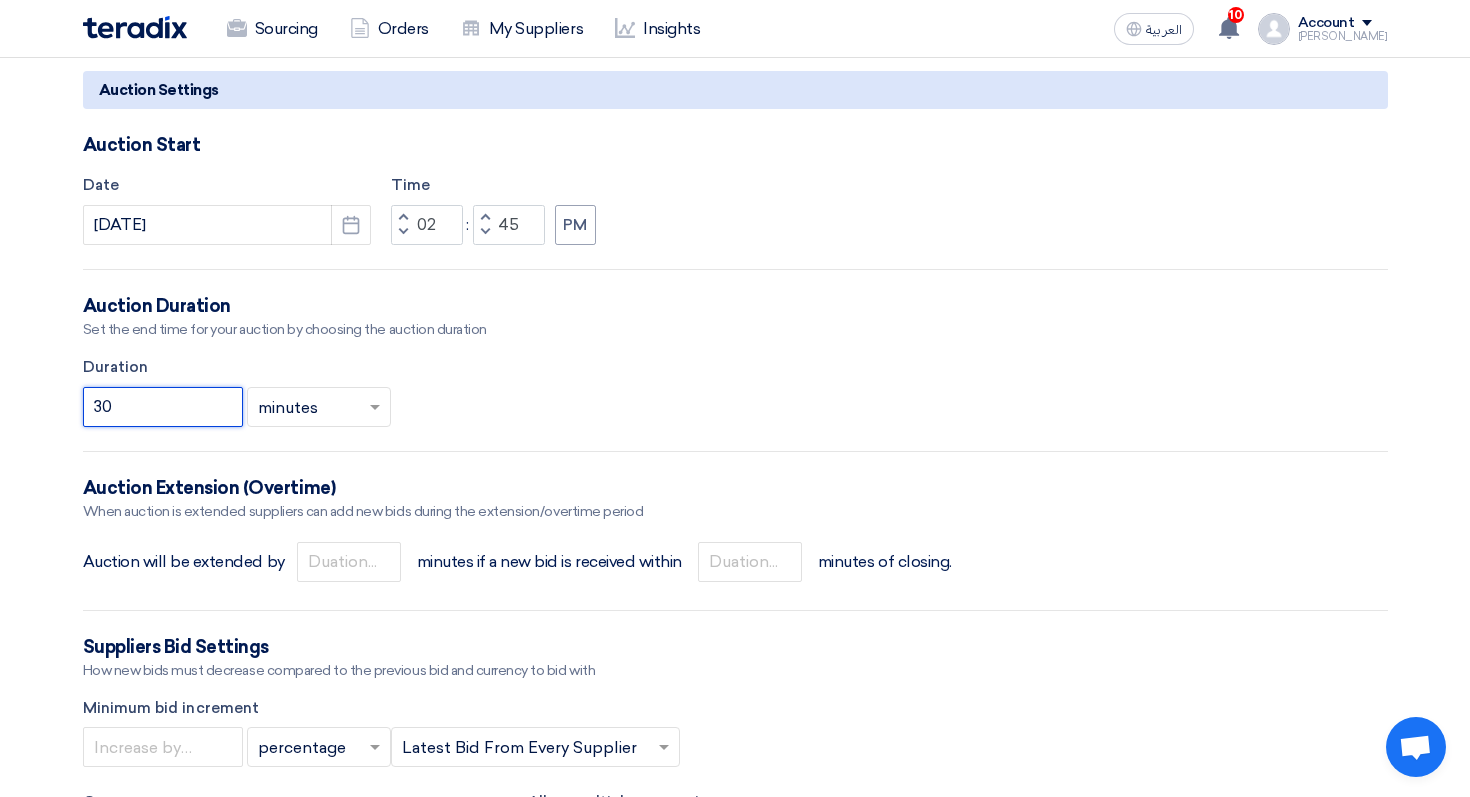 type on "3" 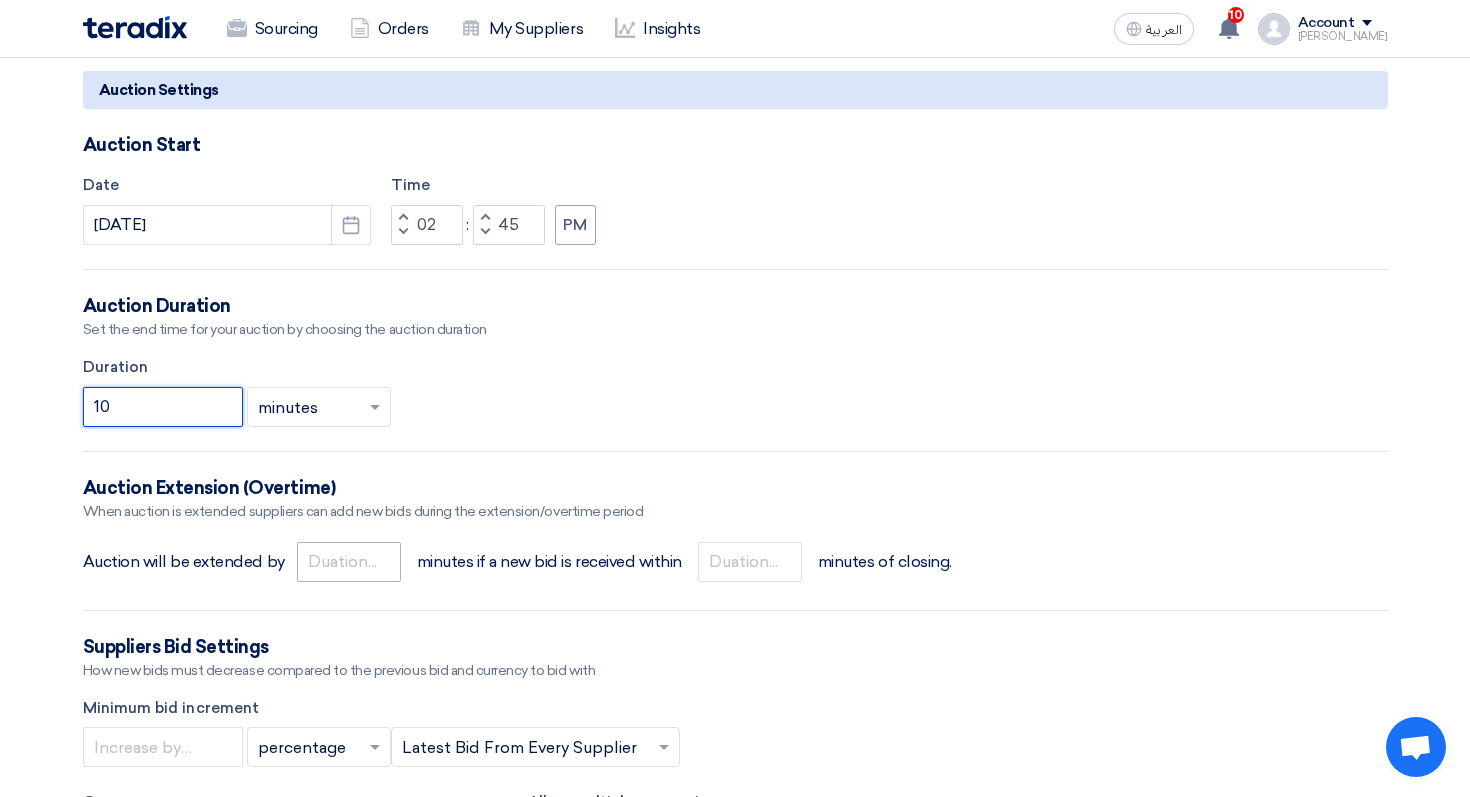 type on "10" 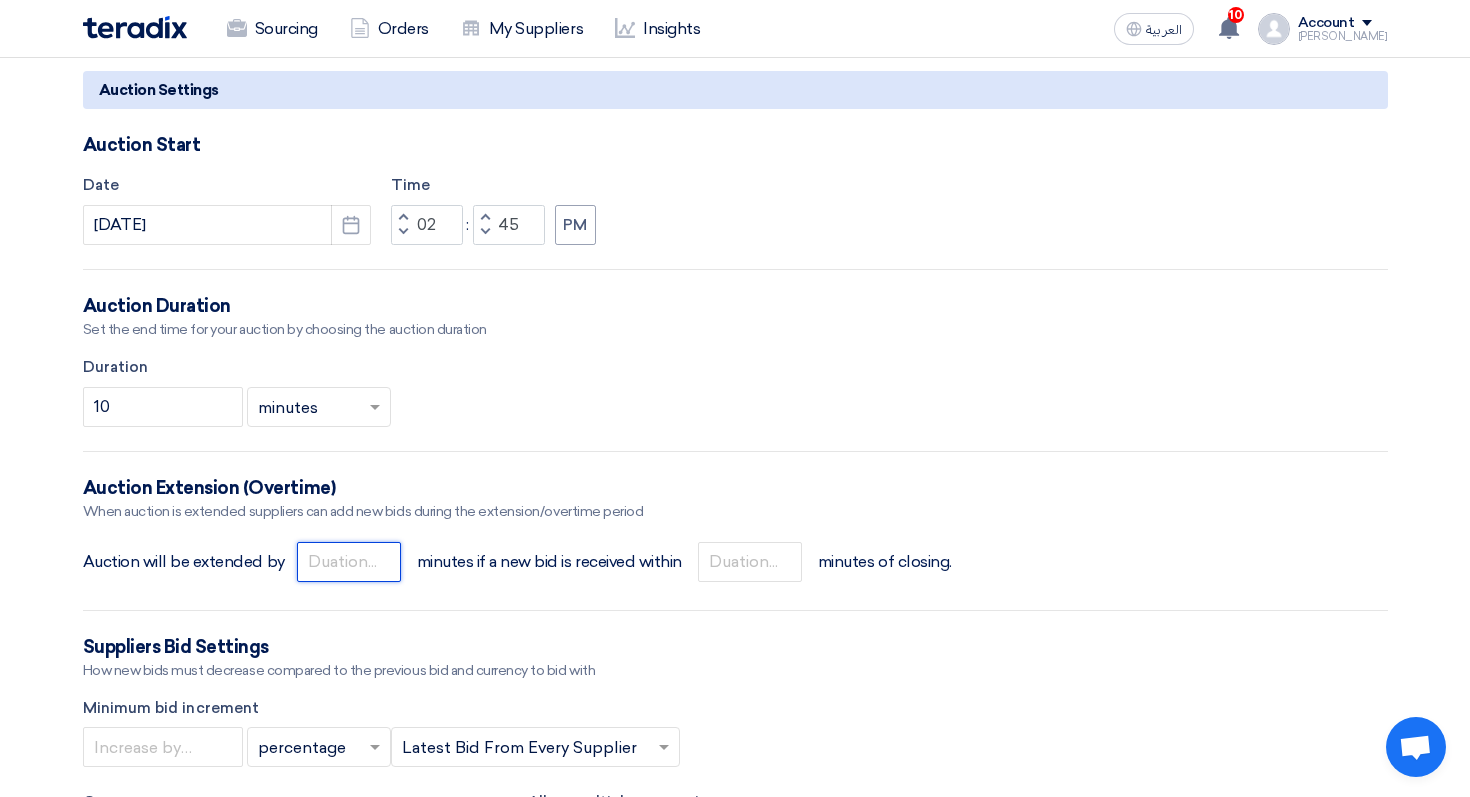 click at bounding box center [349, 562] 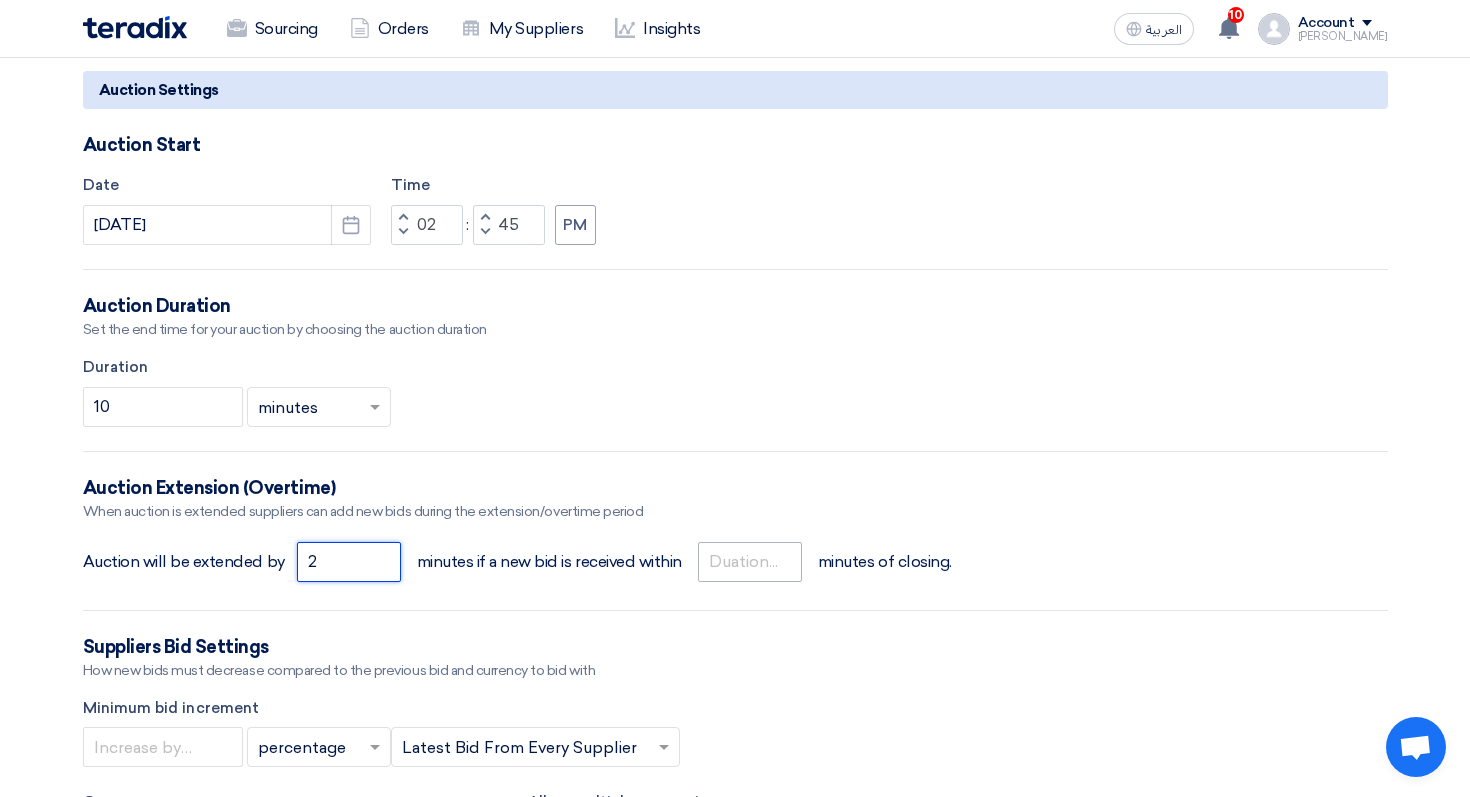 type on "2" 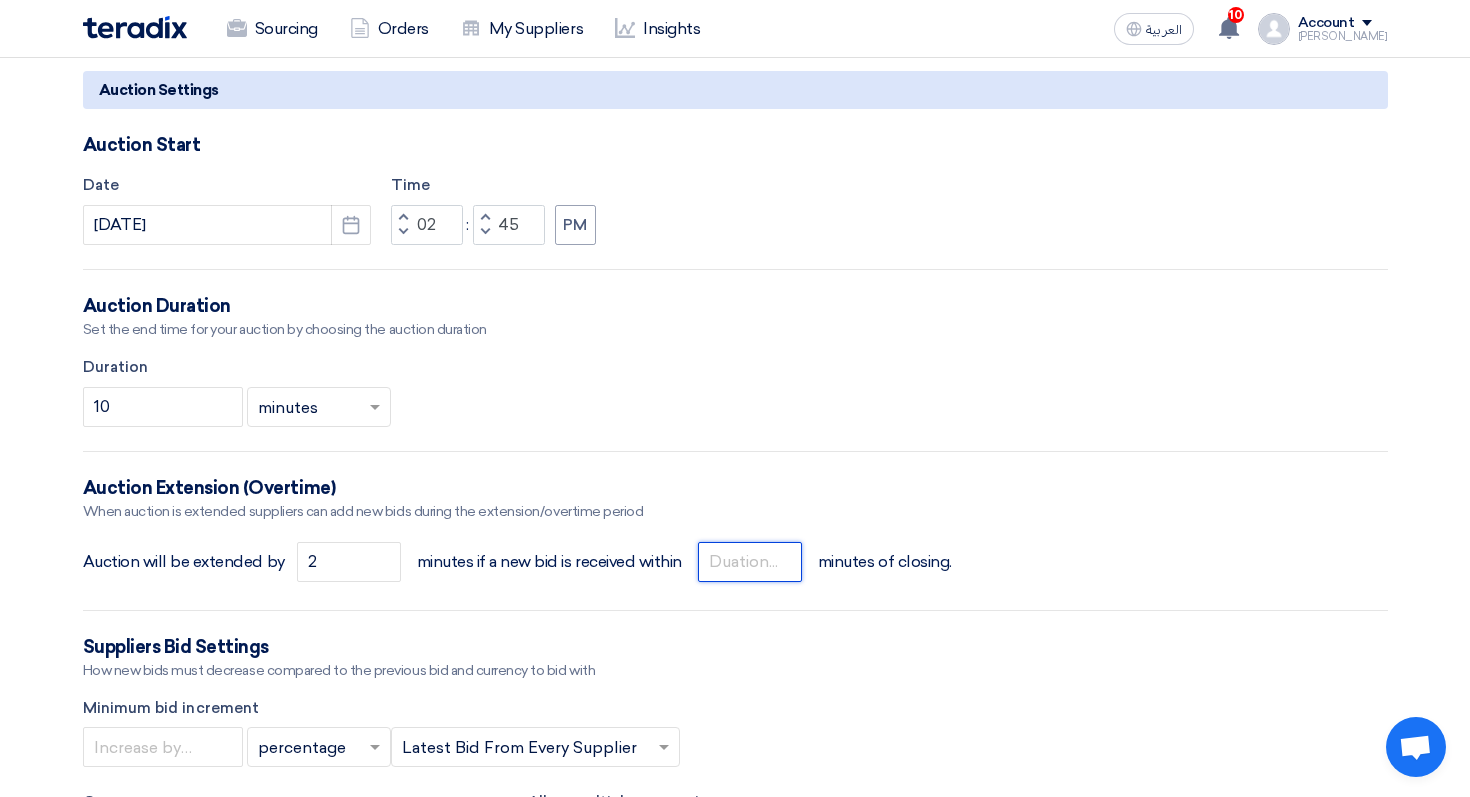 click at bounding box center (750, 562) 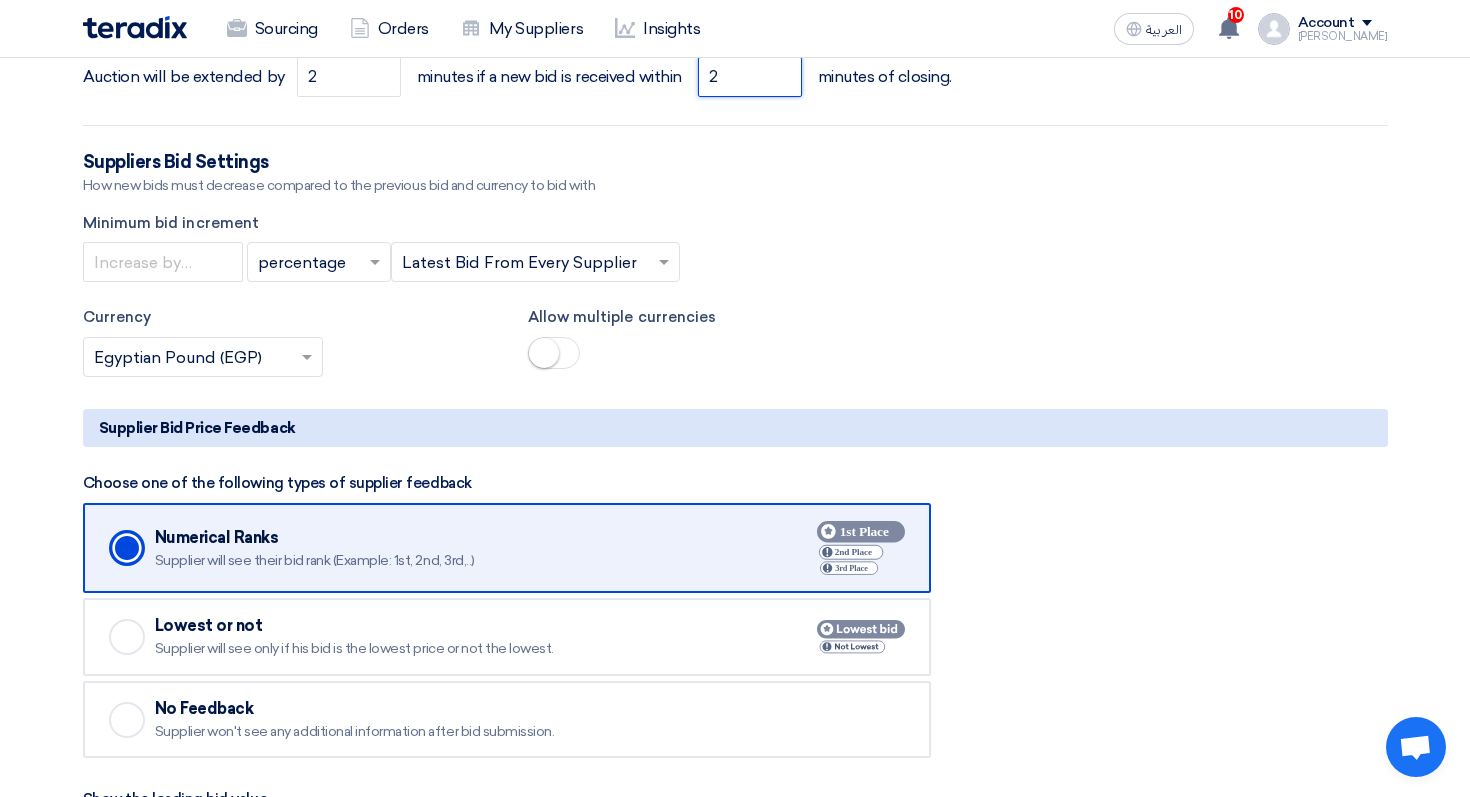scroll, scrollTop: 2098, scrollLeft: 0, axis: vertical 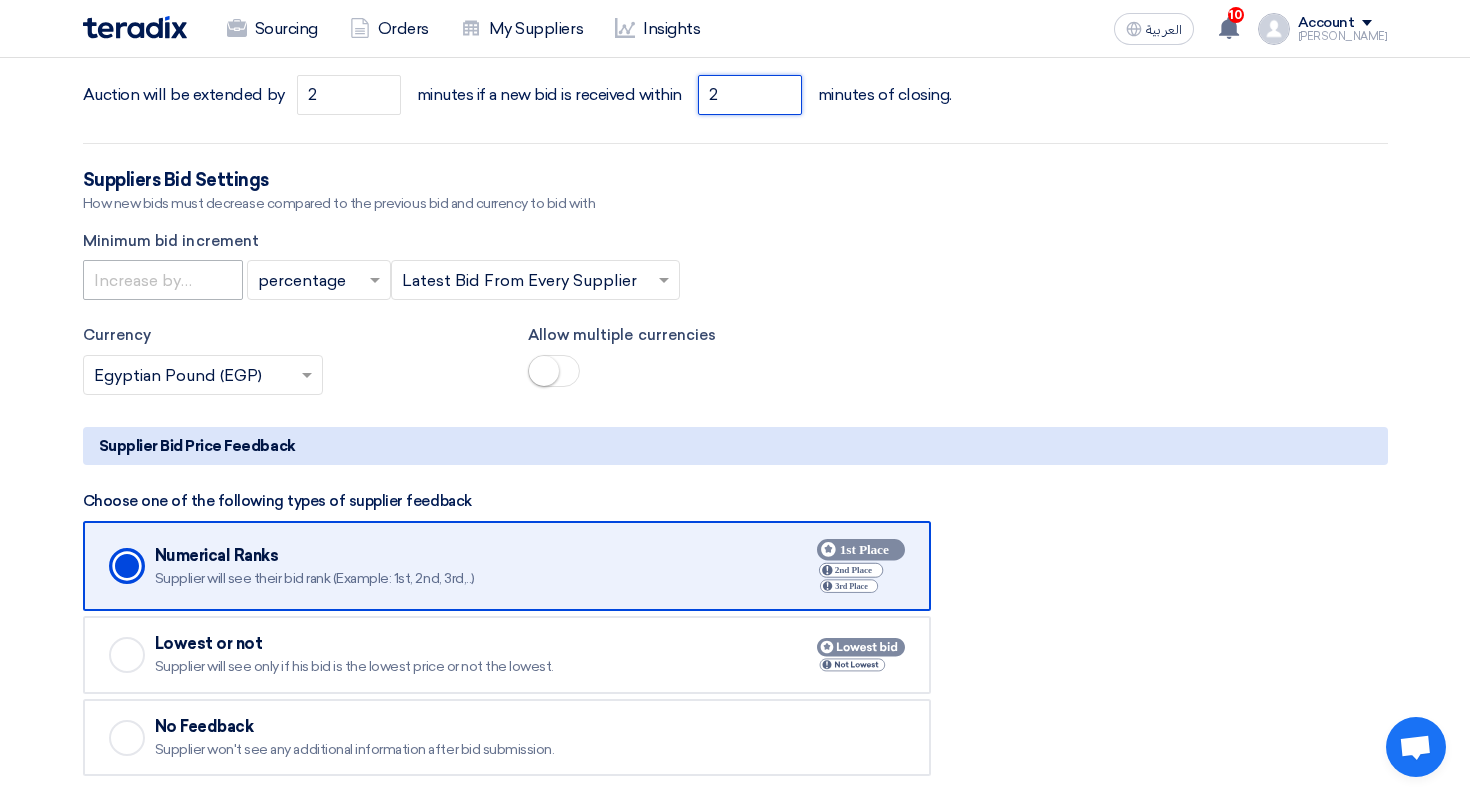 type on "2" 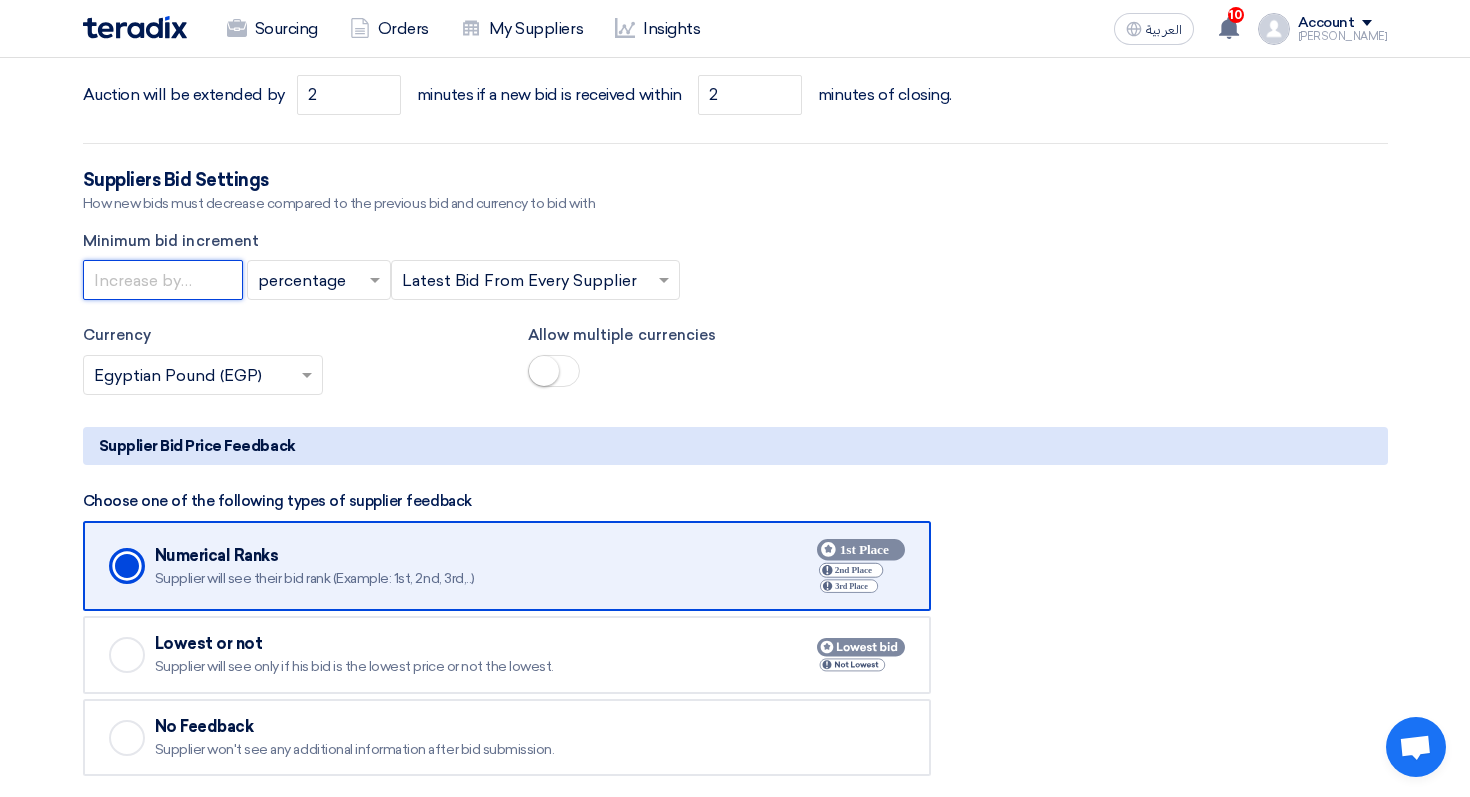click at bounding box center (163, 280) 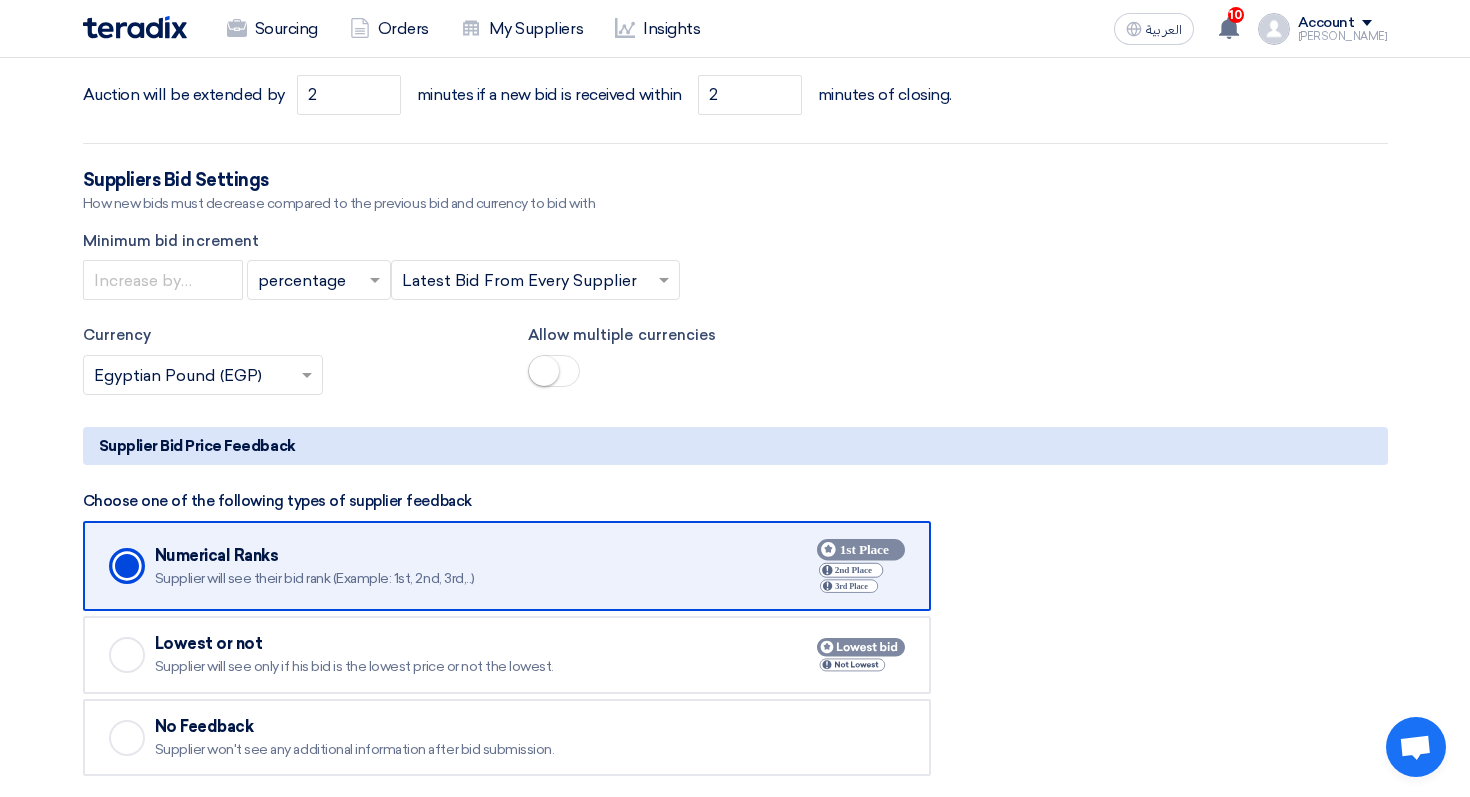 click on "Minimum bid increment
×
percentage
×
×
Latest Bid From Every Supplier
×" 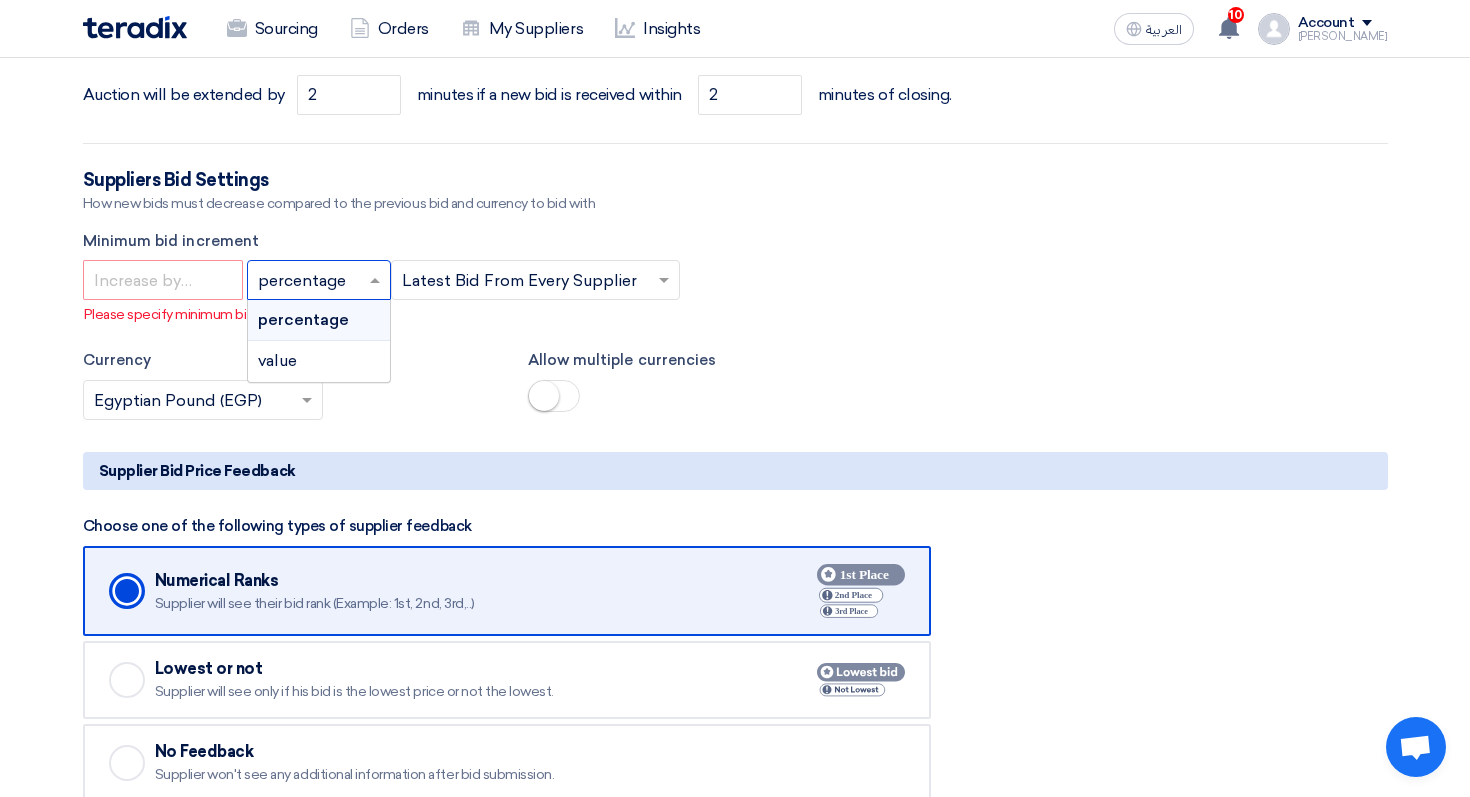 click 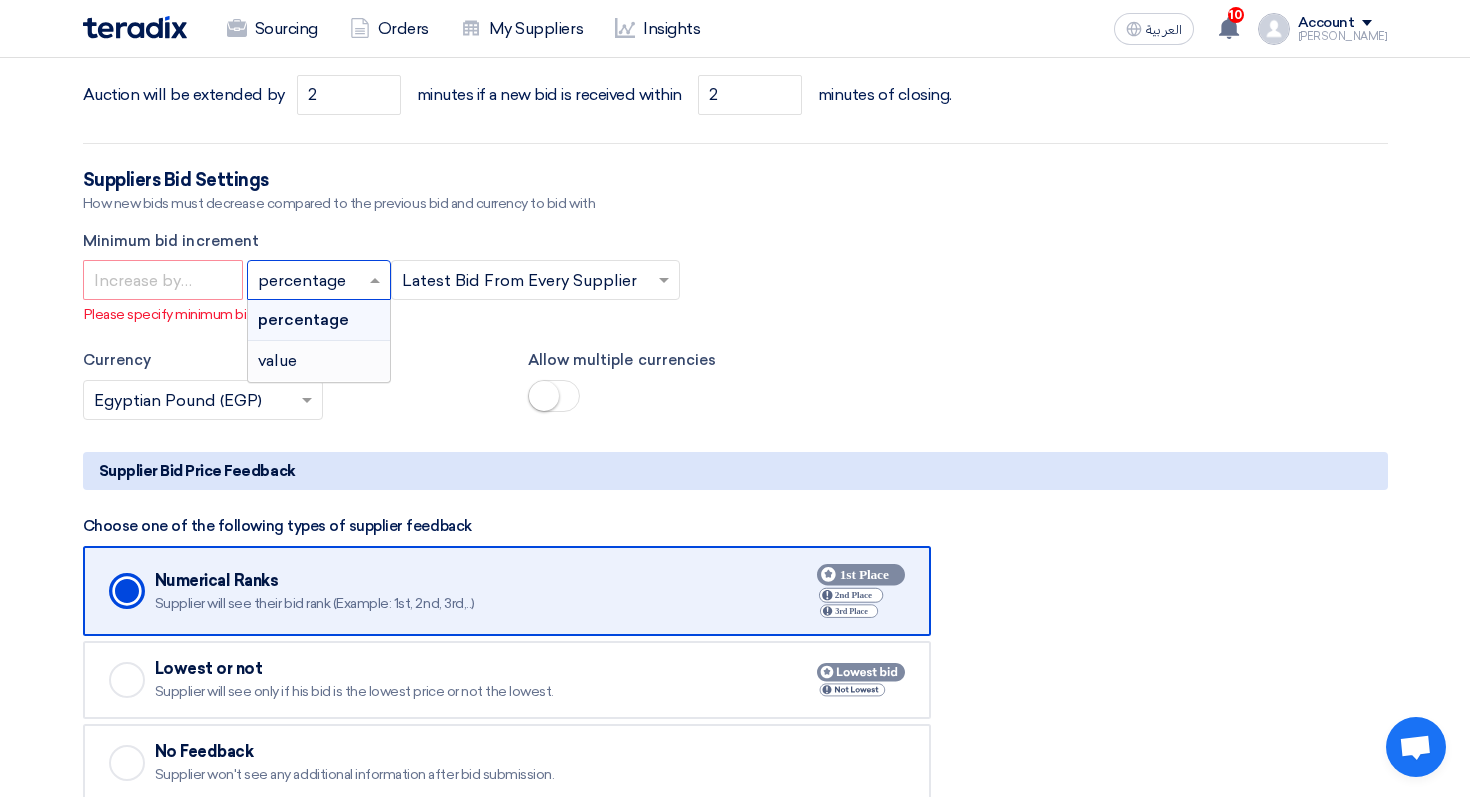 click on "value" at bounding box center (319, 361) 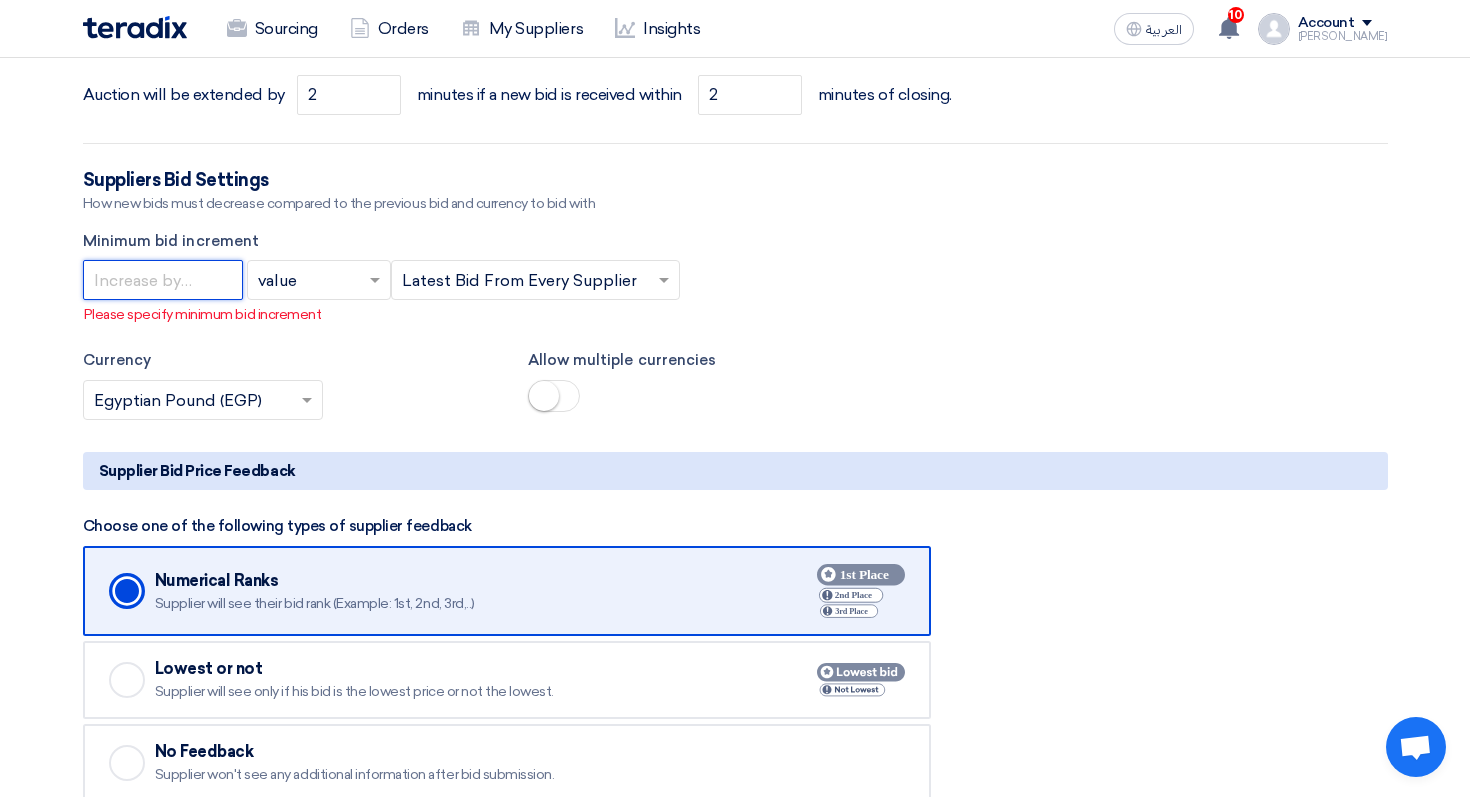 click at bounding box center (163, 280) 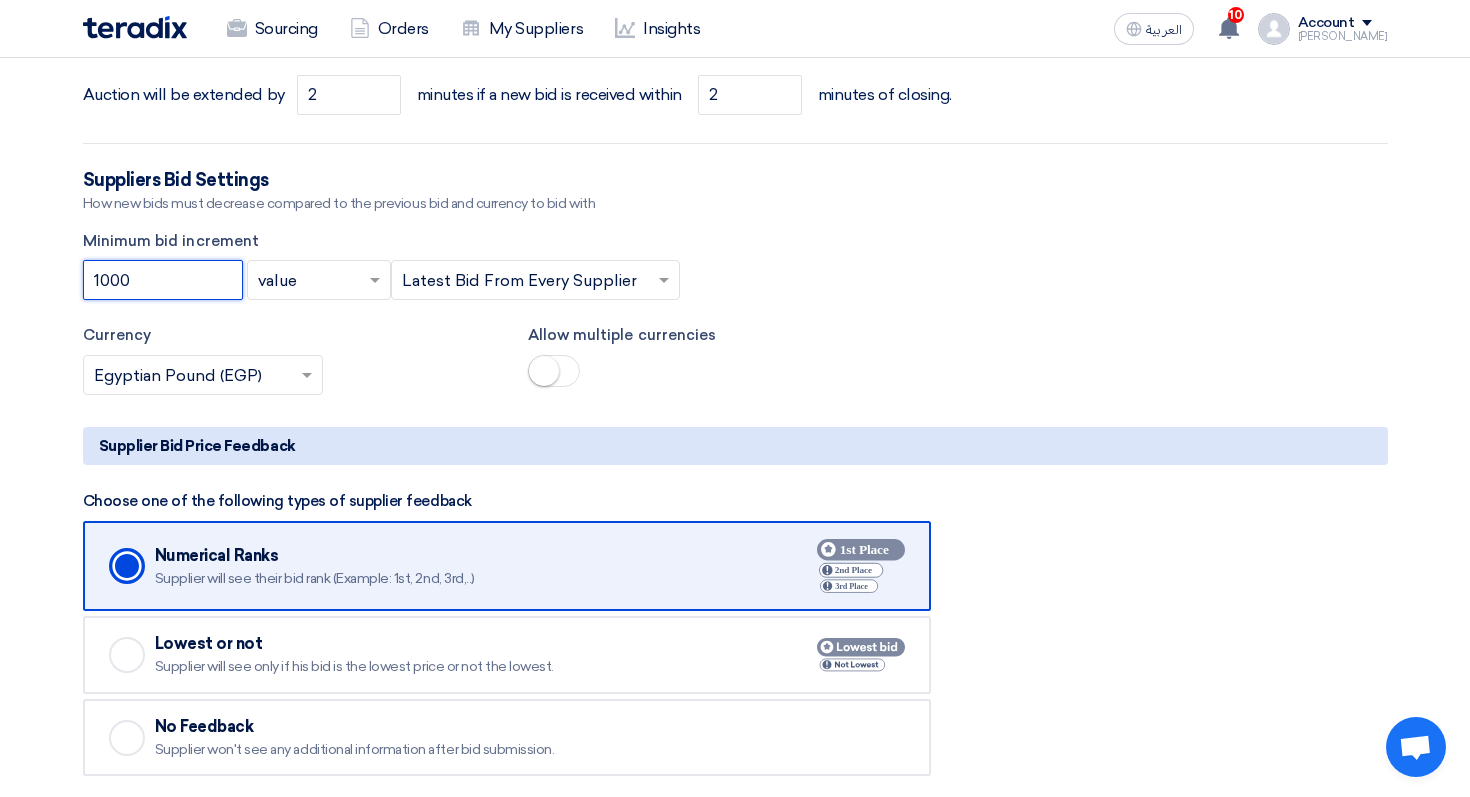 type on "1000" 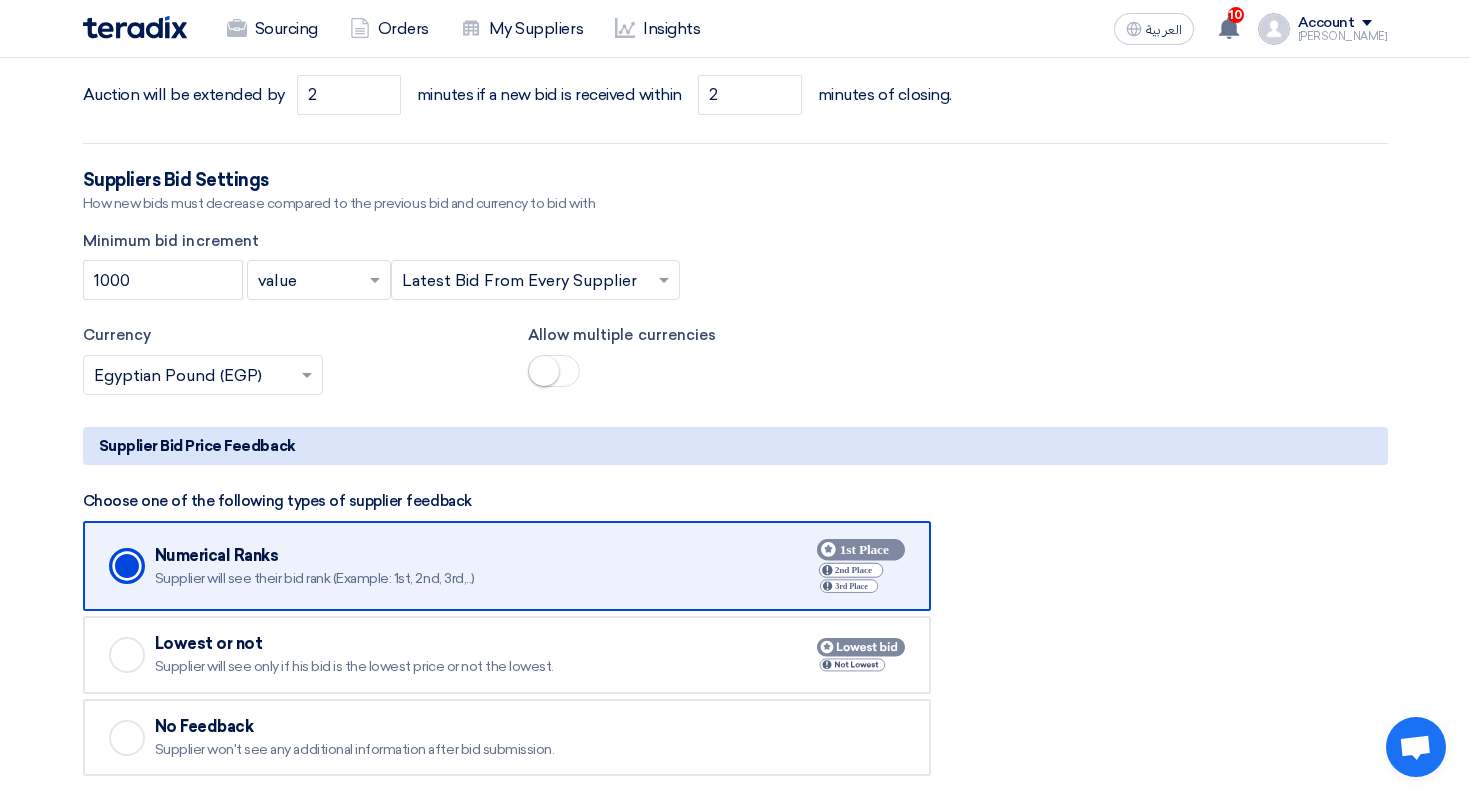 click 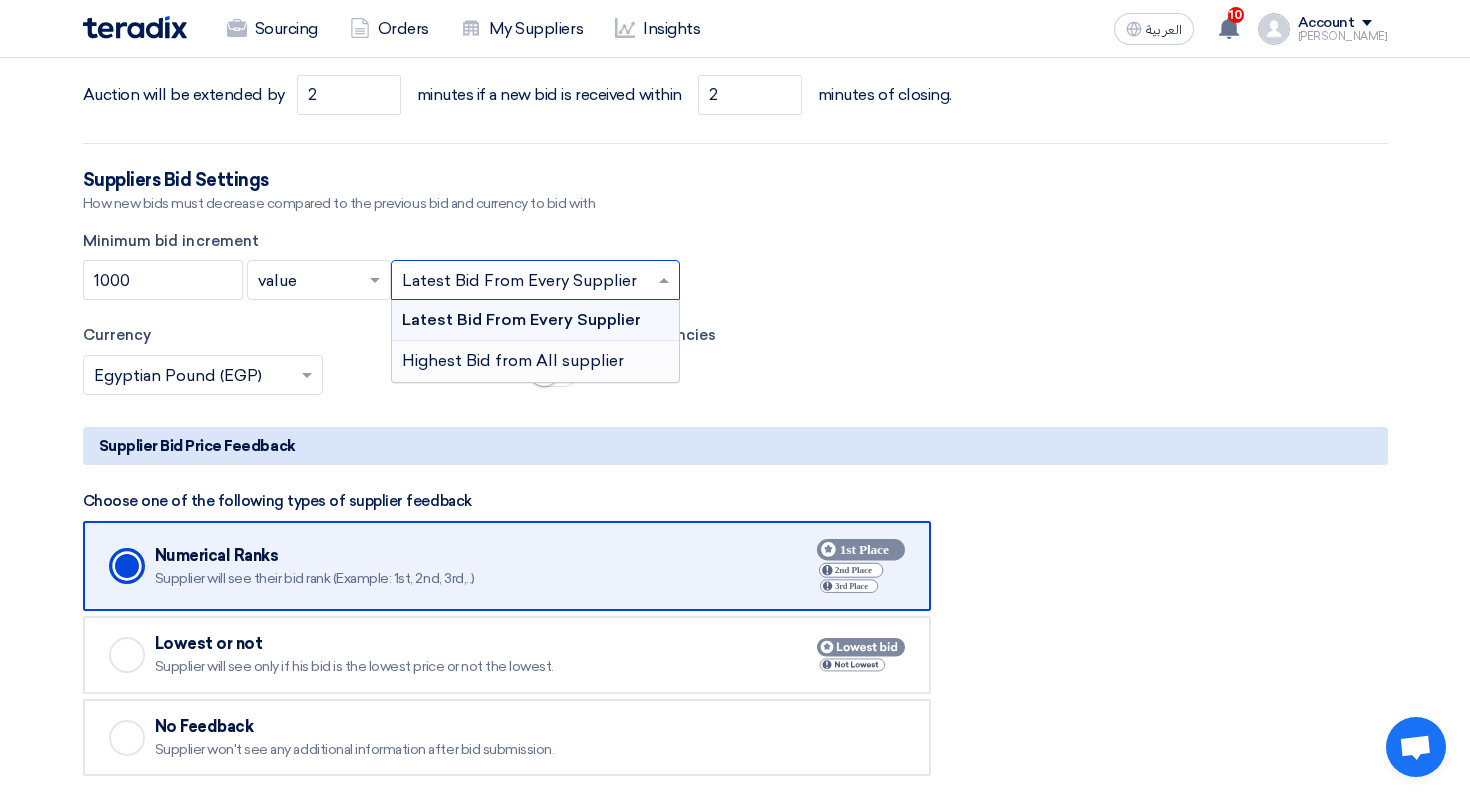 click on "Highest Bid from All supplier" at bounding box center (535, 361) 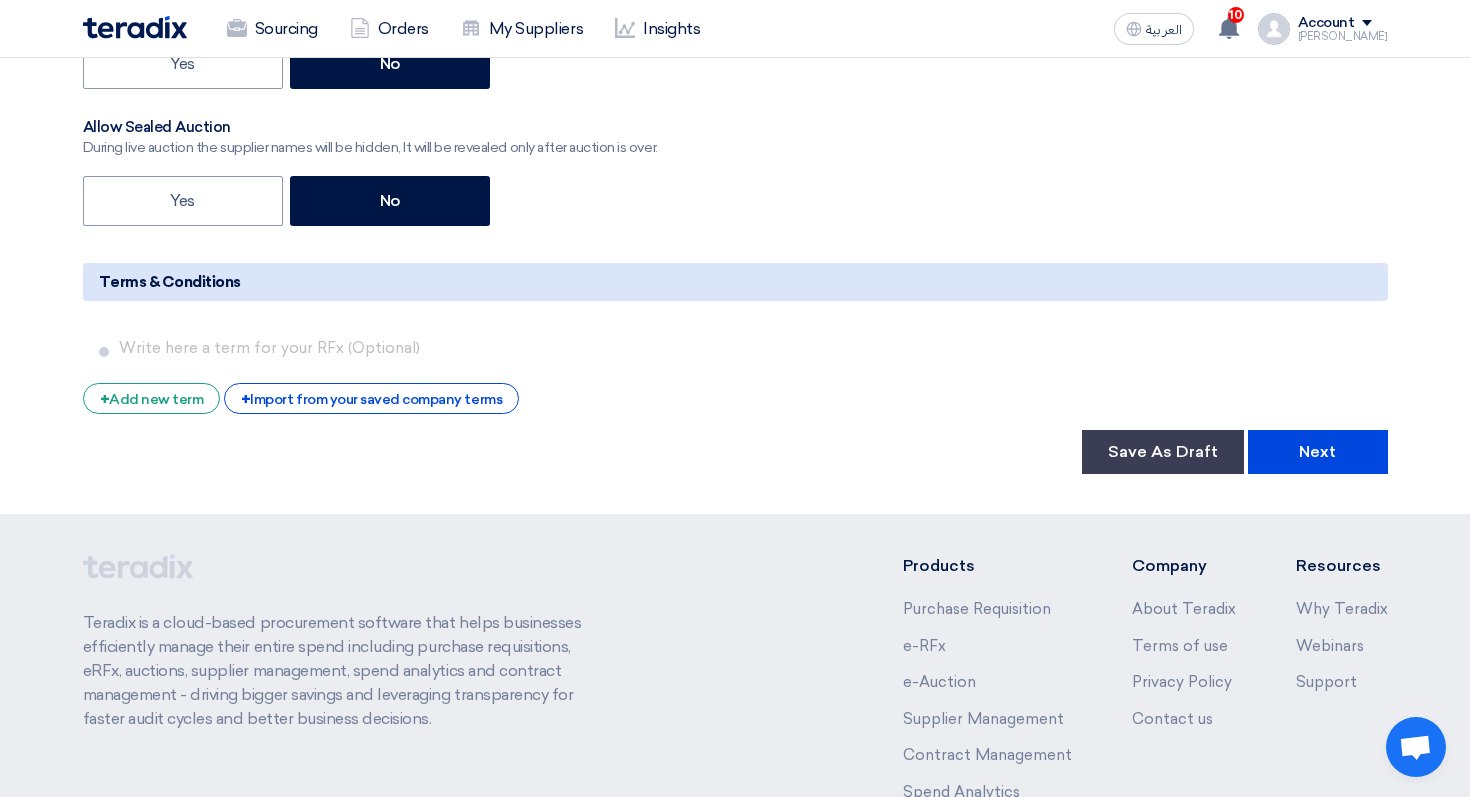 scroll, scrollTop: 3215, scrollLeft: 0, axis: vertical 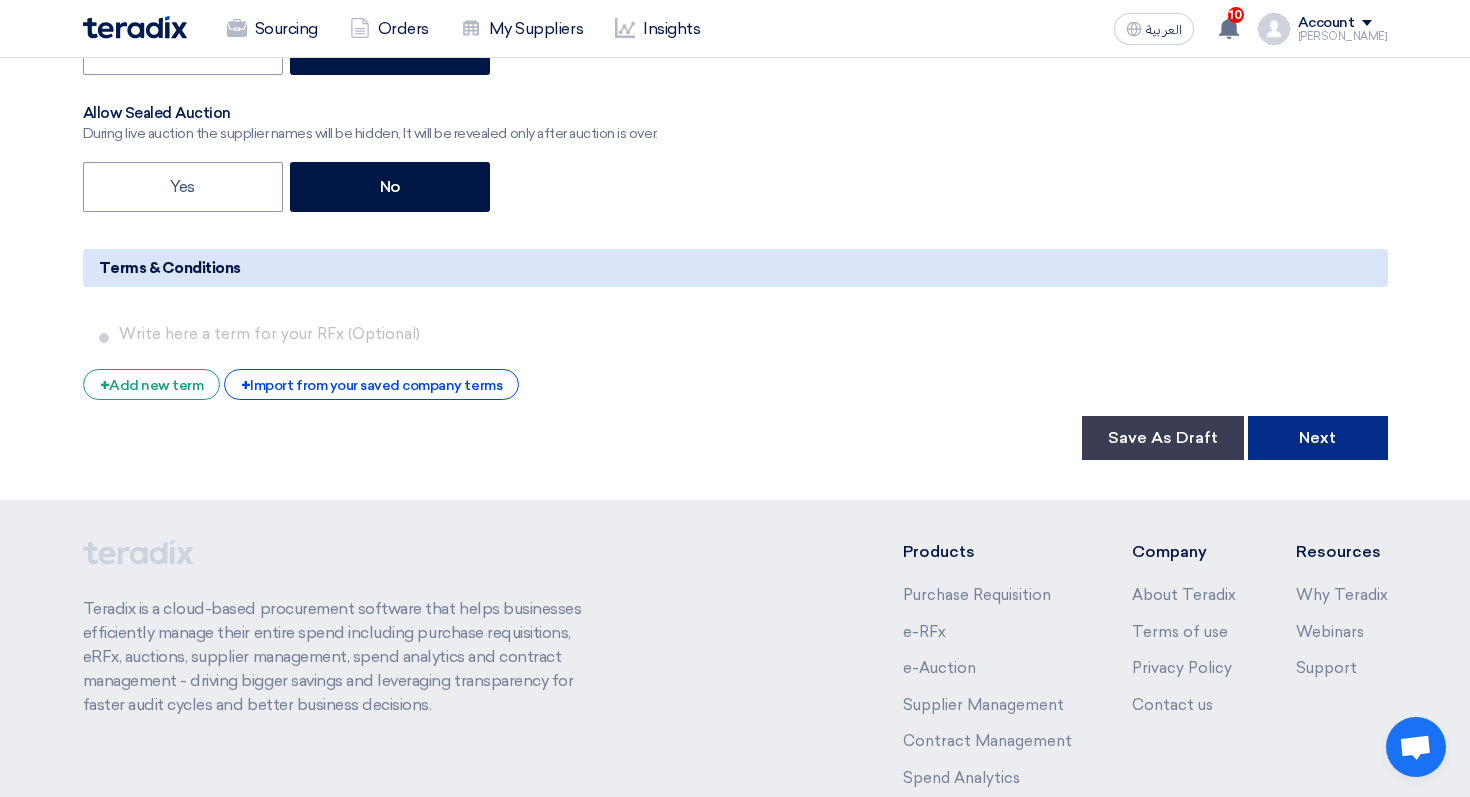 click on "Next" 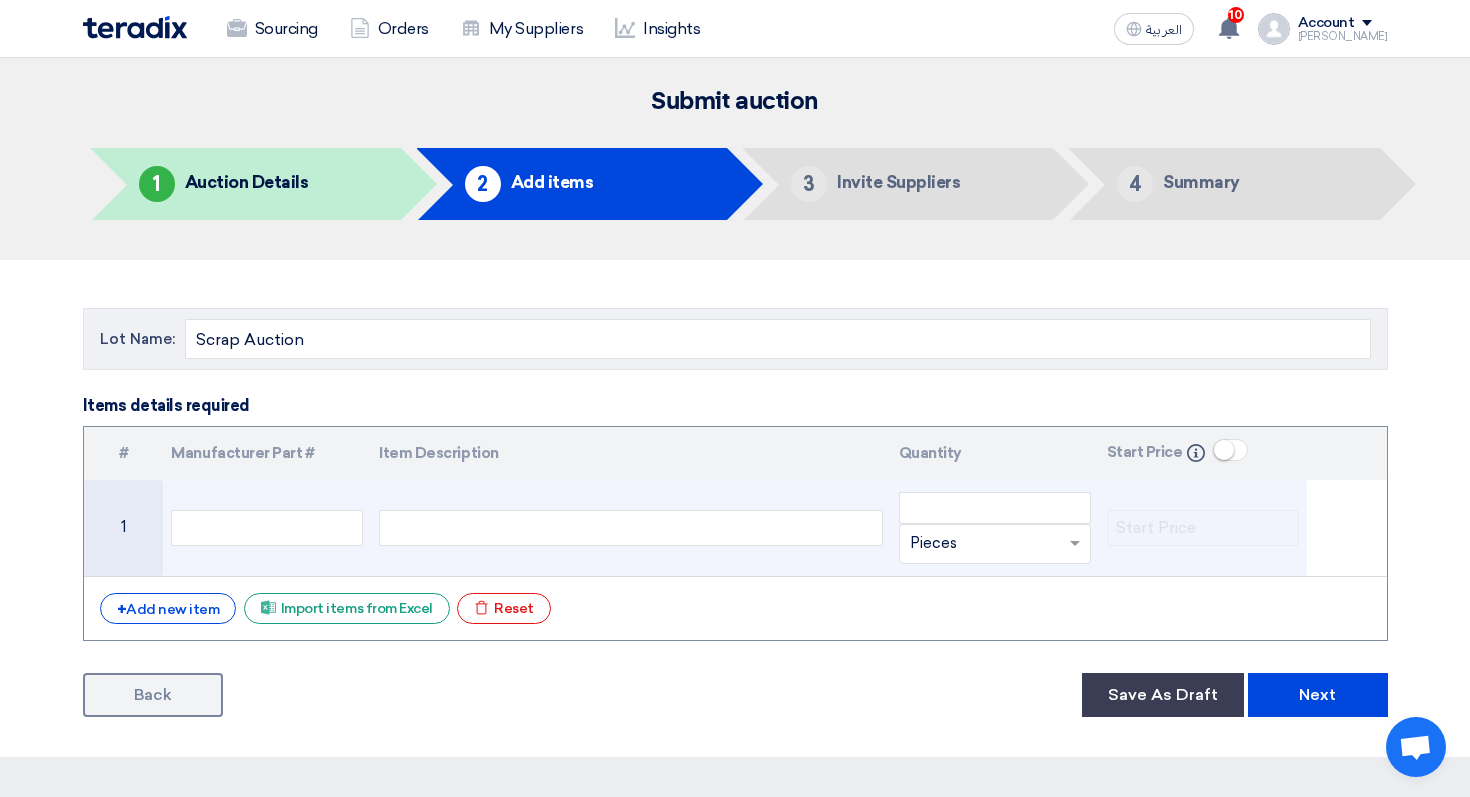 click 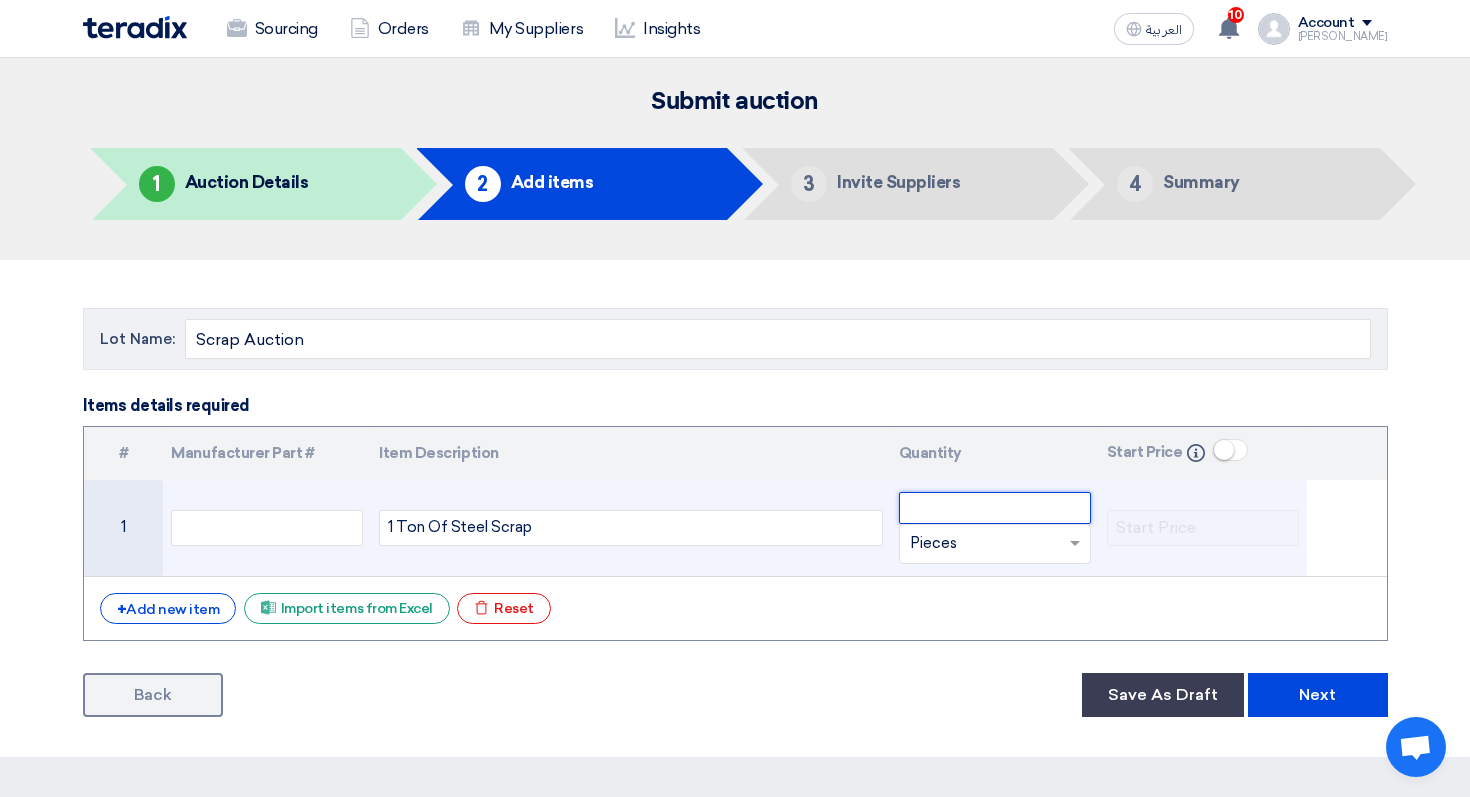 click 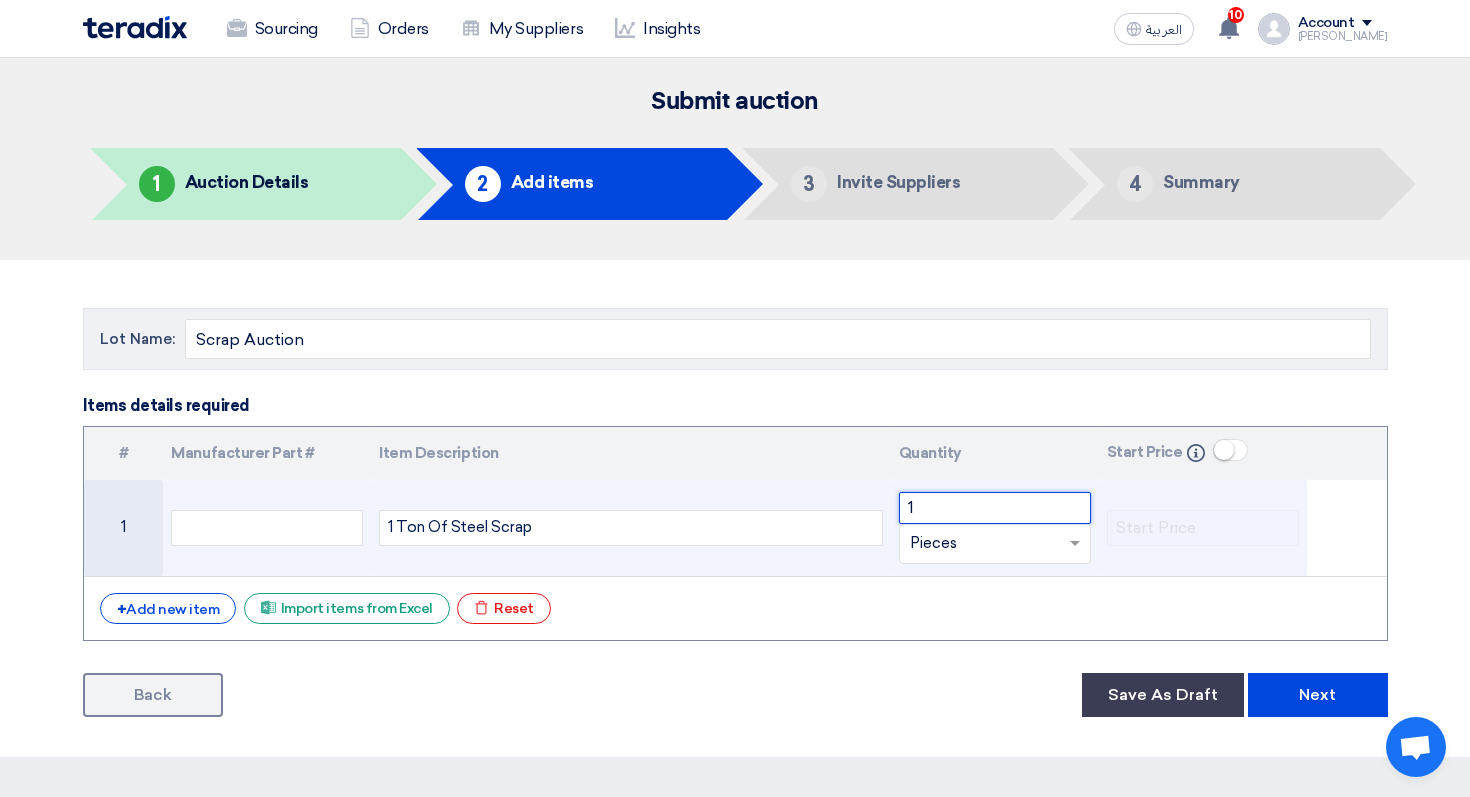 type on "1" 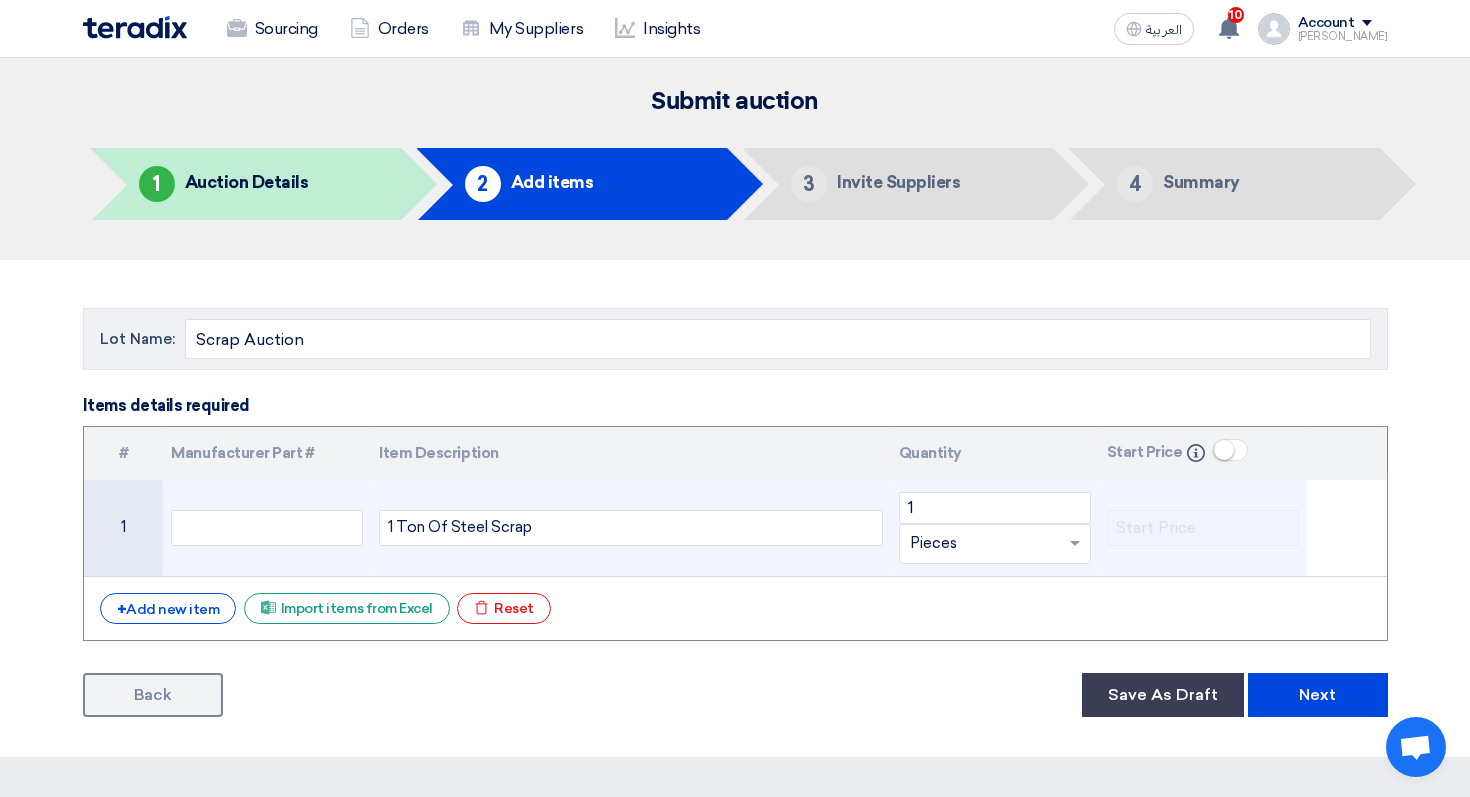 click 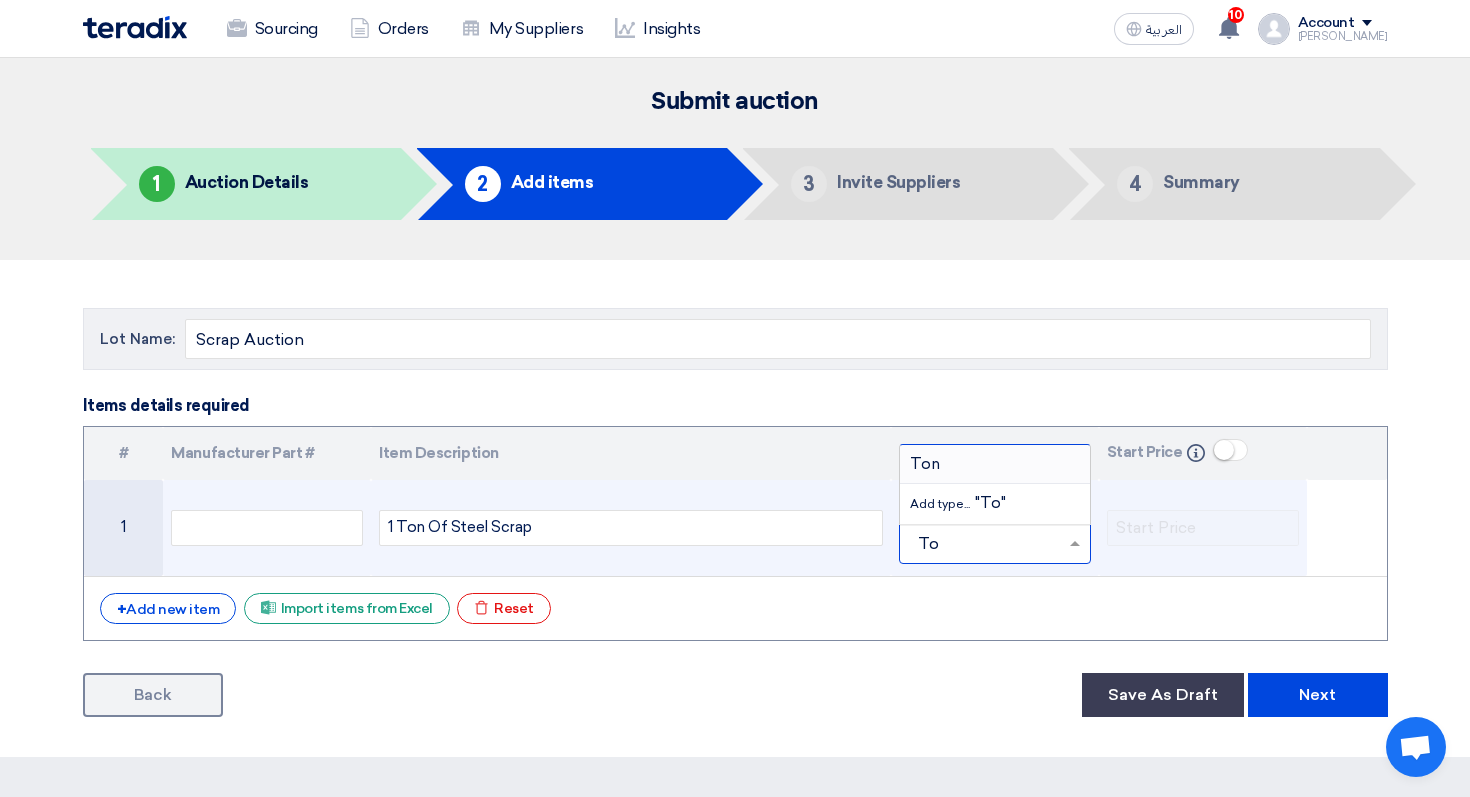 type on "Ton" 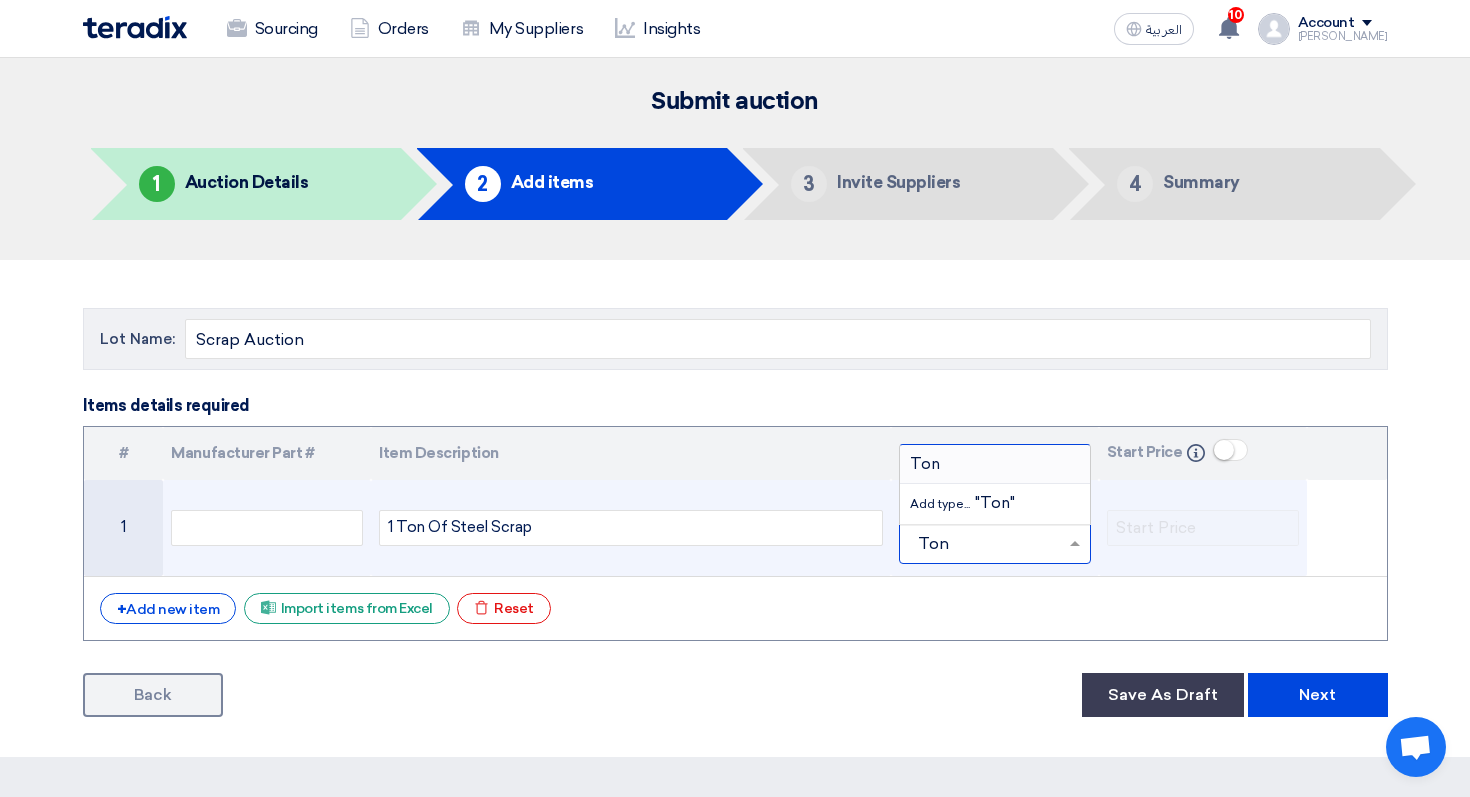 type 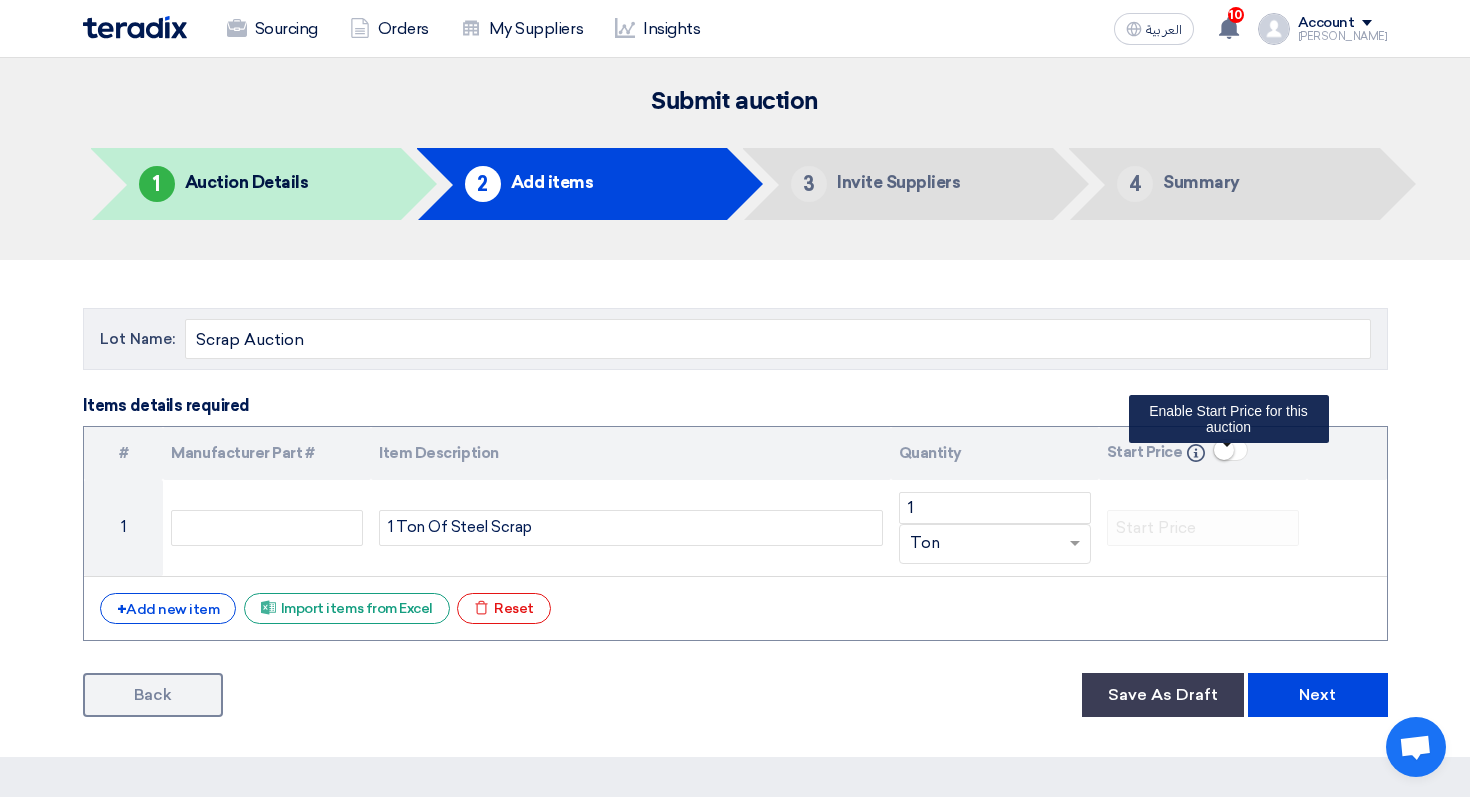 click 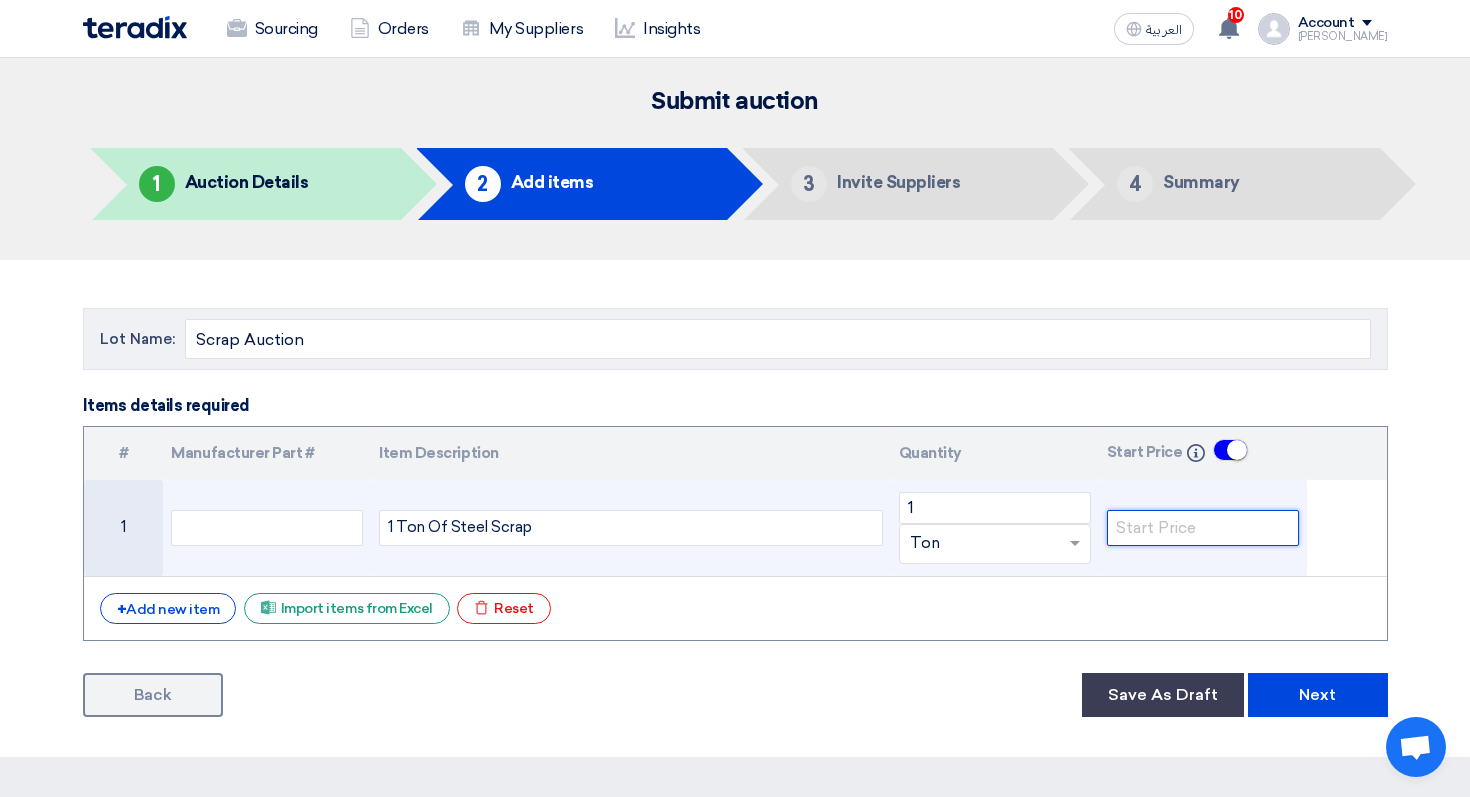 click 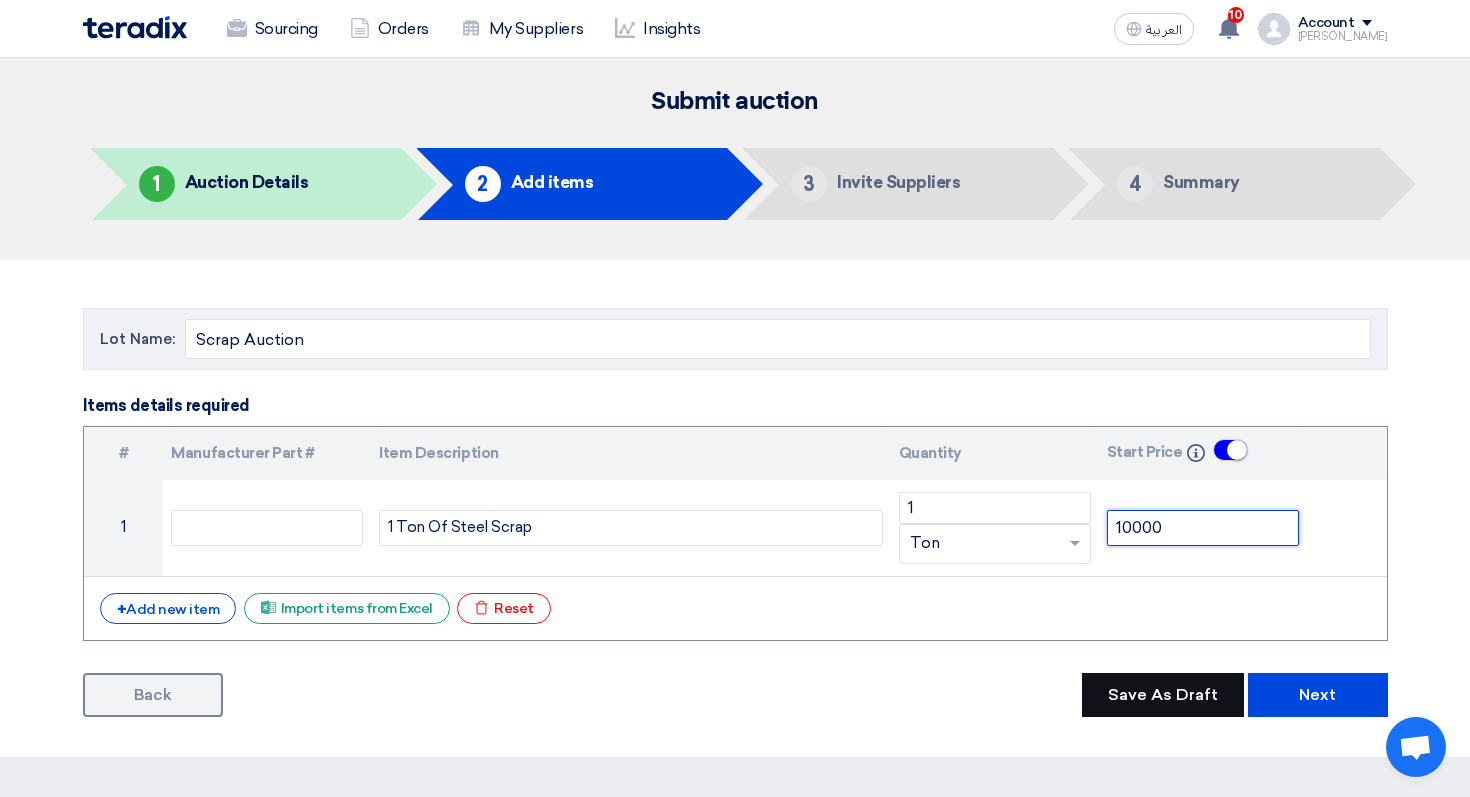 type on "10000" 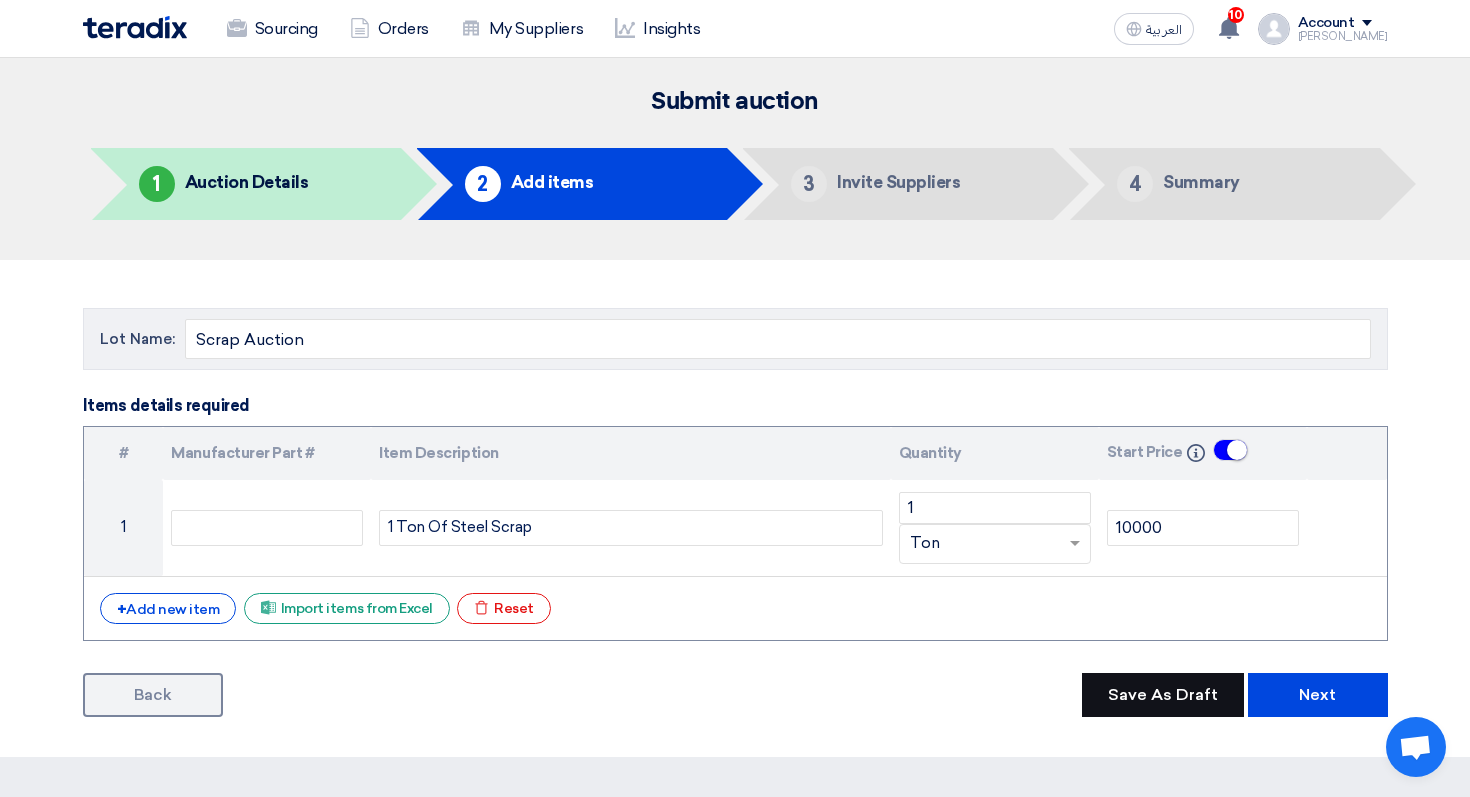 click on "Save As Draft" 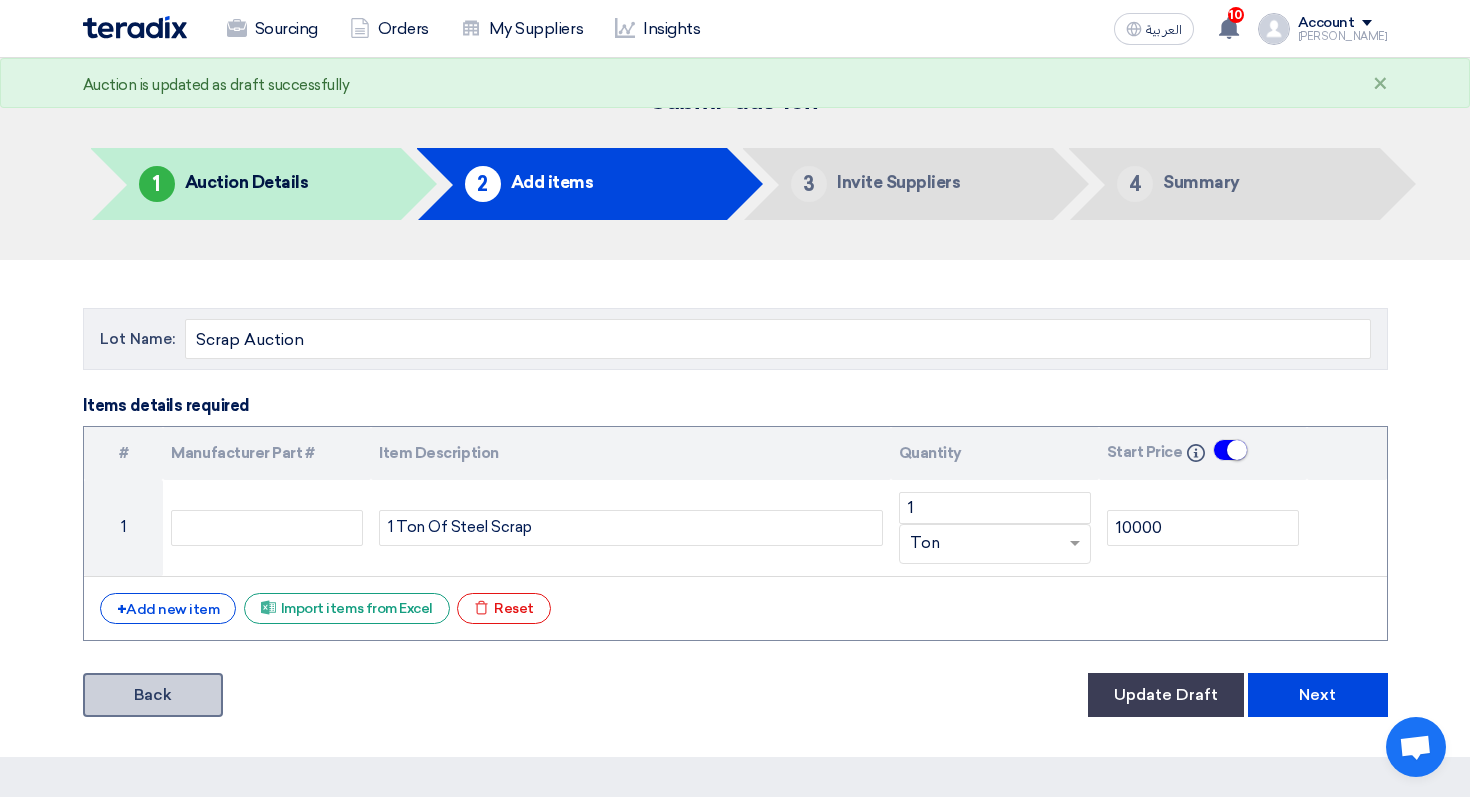 click on "Back" 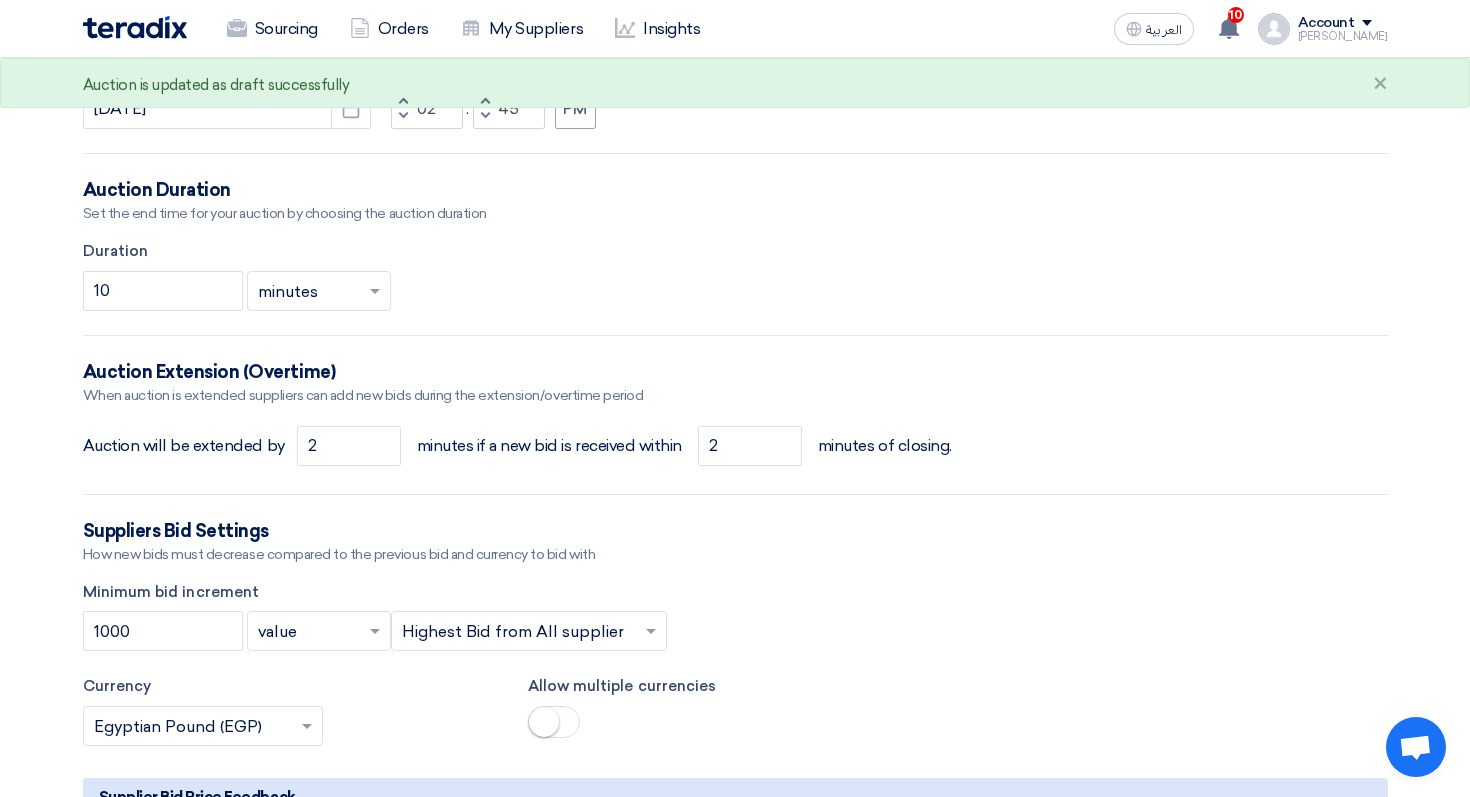 scroll, scrollTop: 1823, scrollLeft: 0, axis: vertical 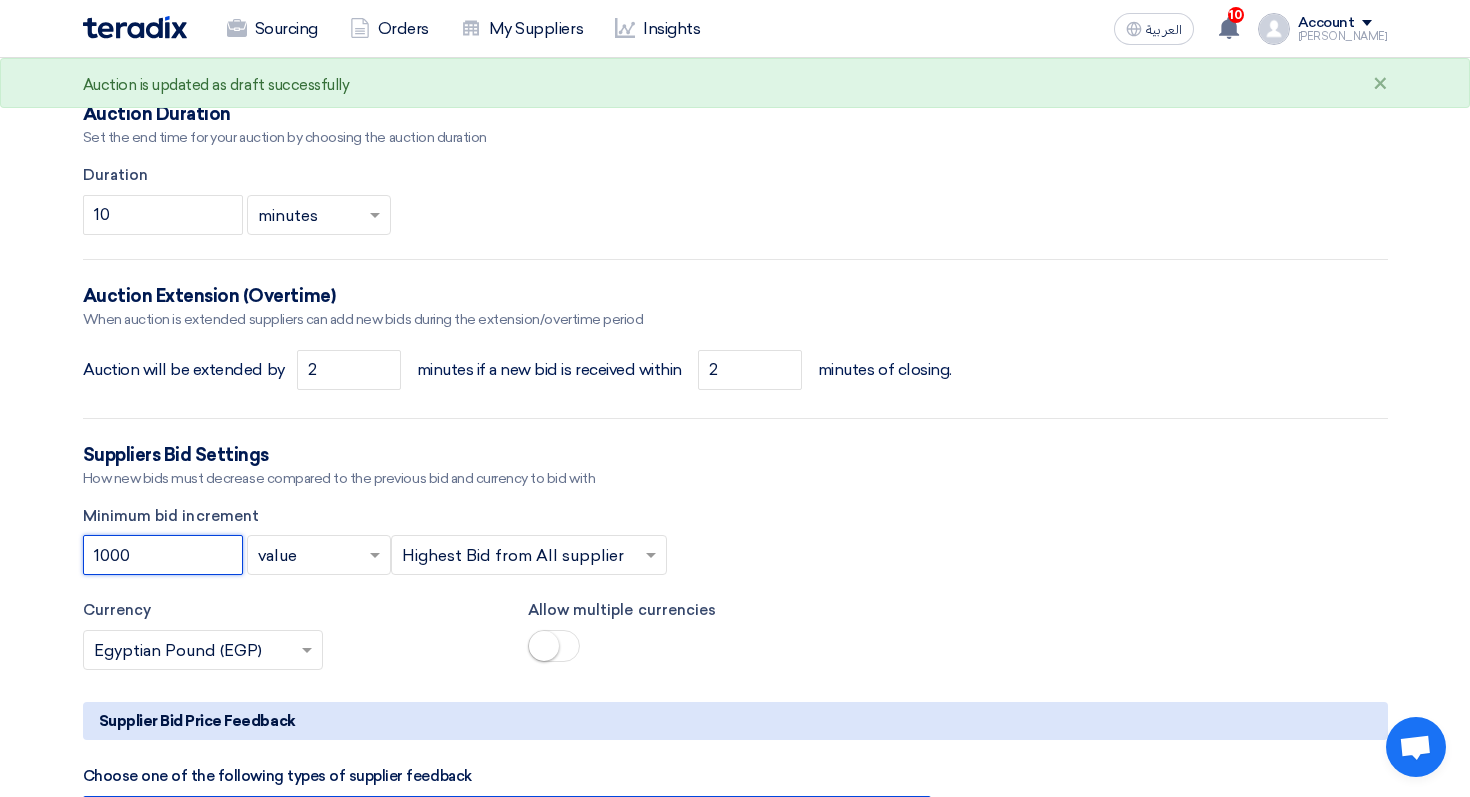 drag, startPoint x: 134, startPoint y: 561, endPoint x: 53, endPoint y: 561, distance: 81 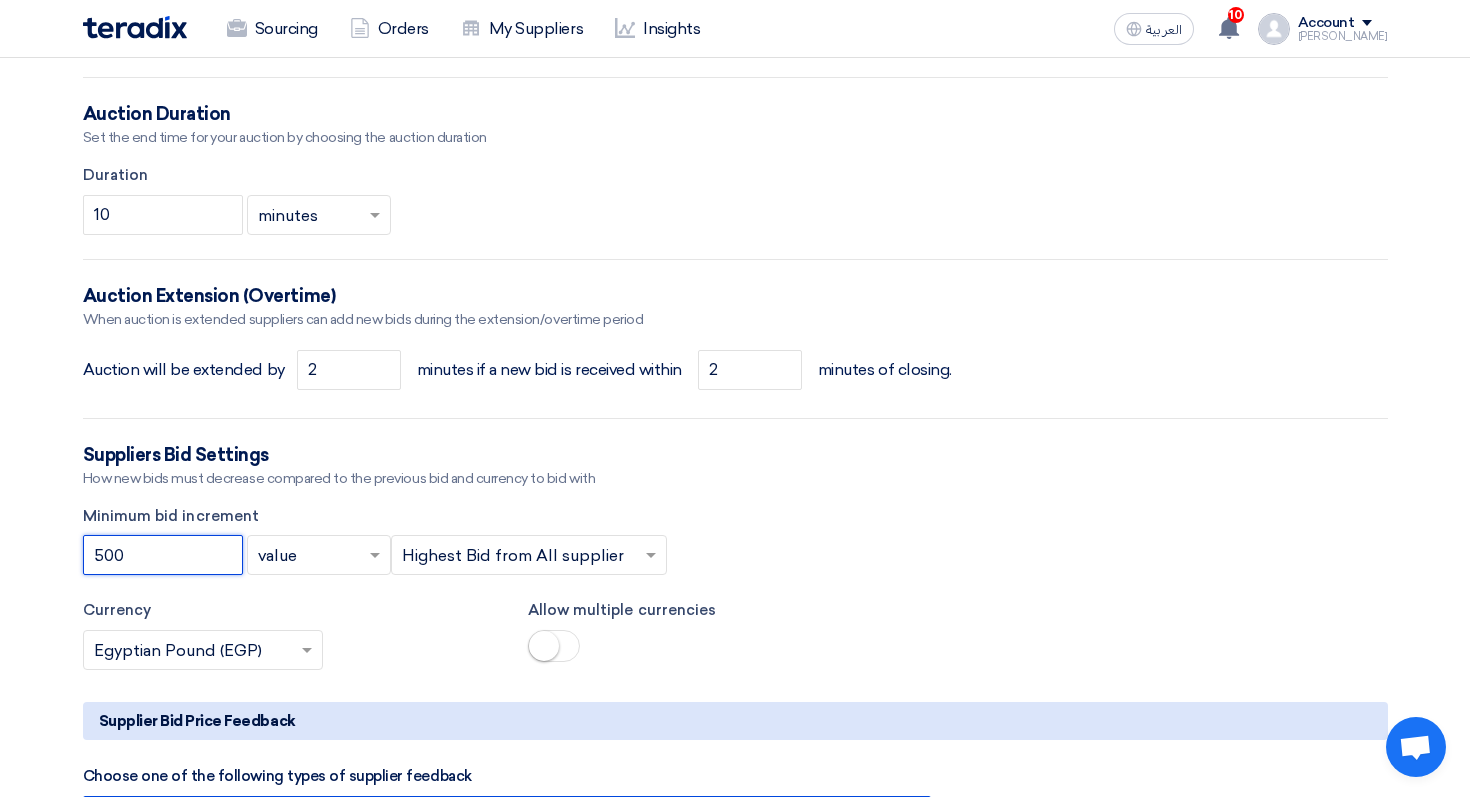 type on "500" 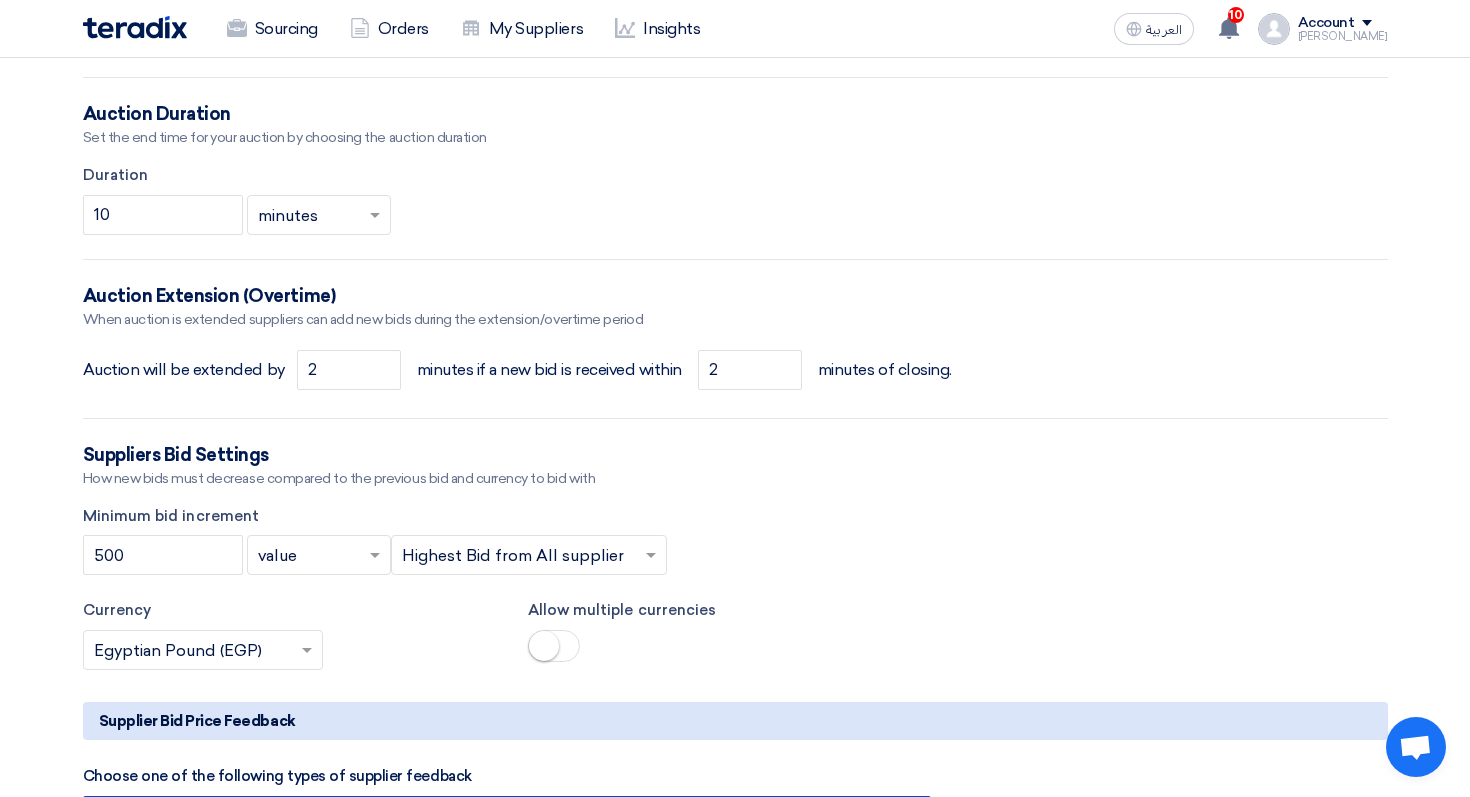 click on "500
×
value
×
×
Highest Bid from All supplier
×" 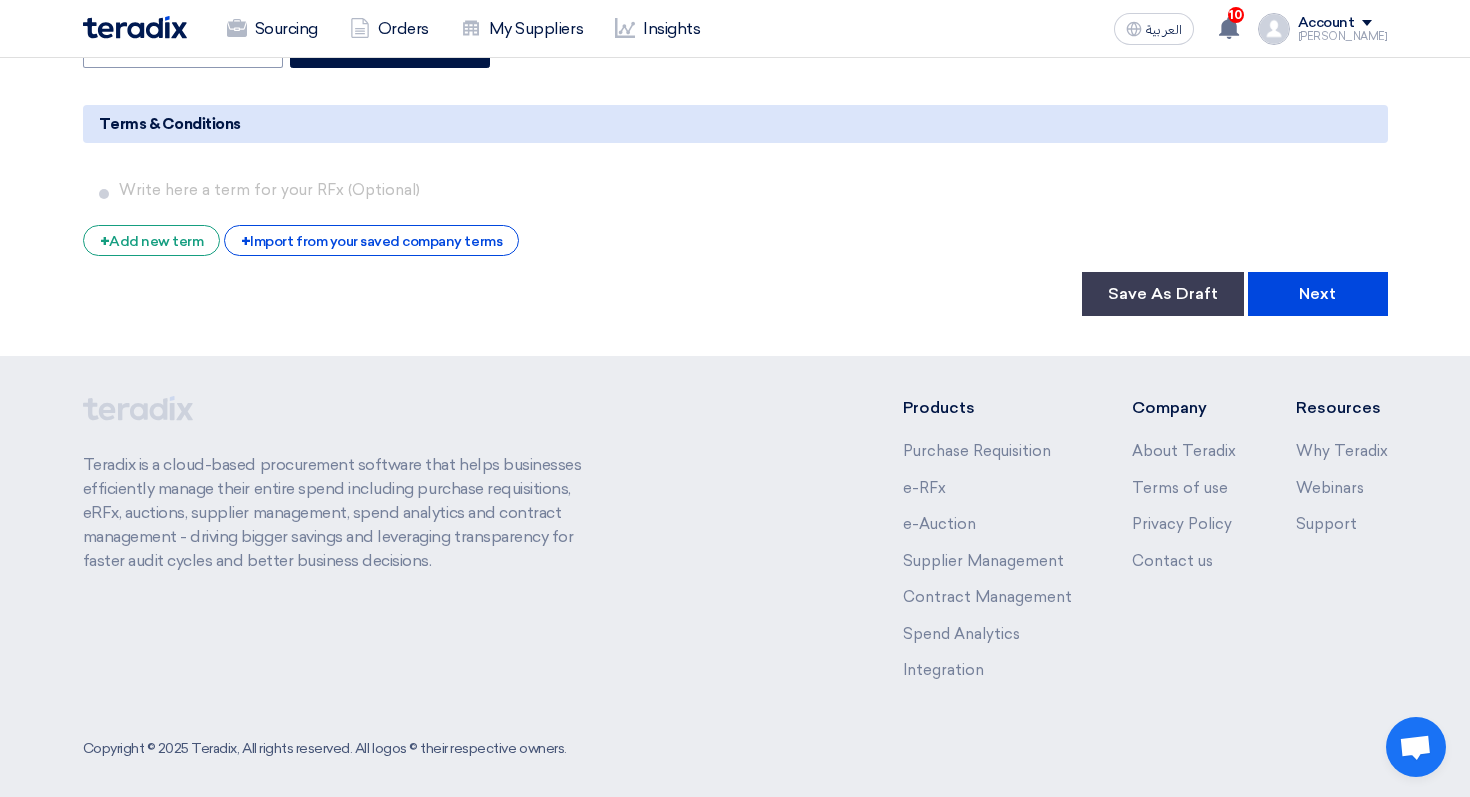 scroll, scrollTop: 3372, scrollLeft: 0, axis: vertical 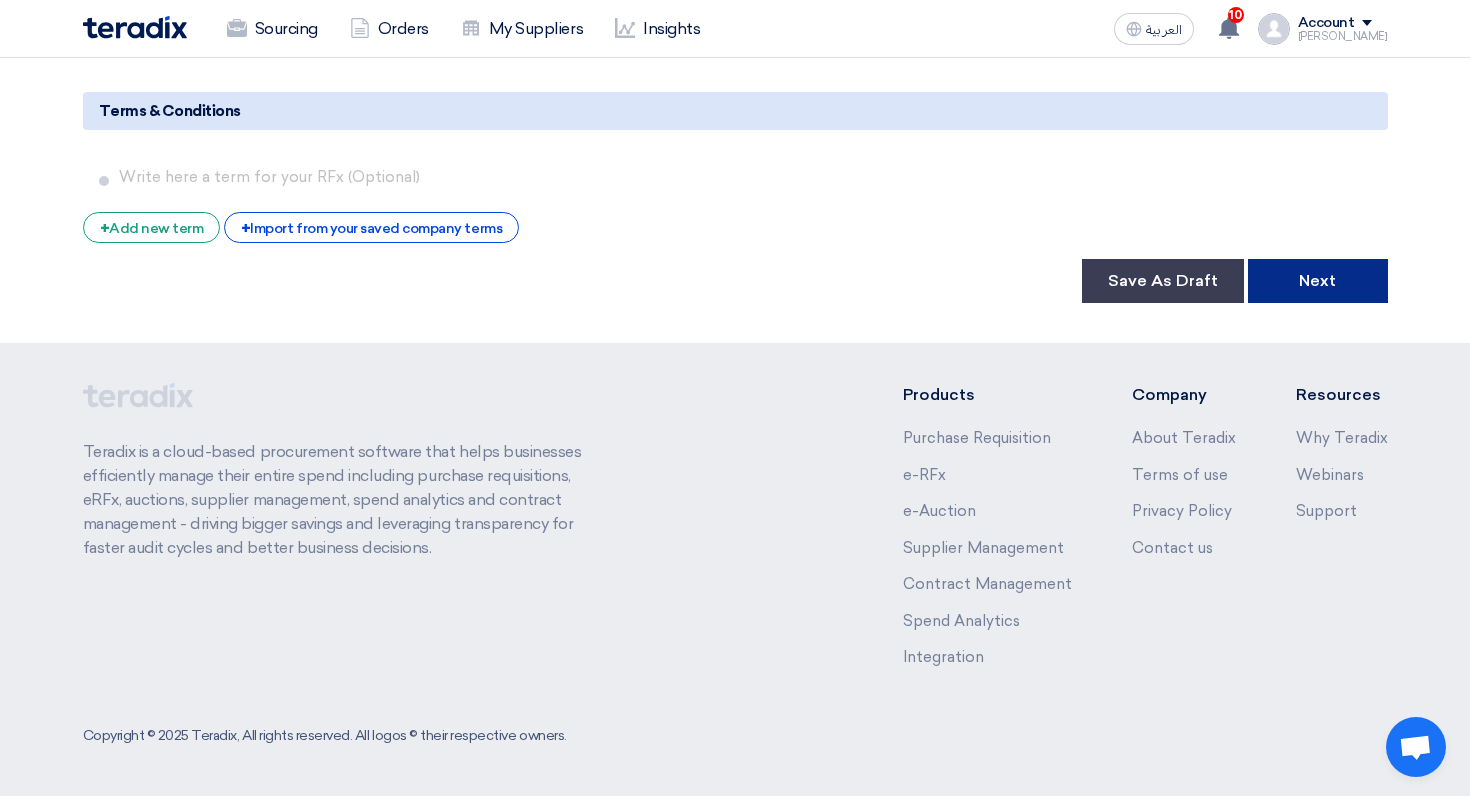 click on "Next" 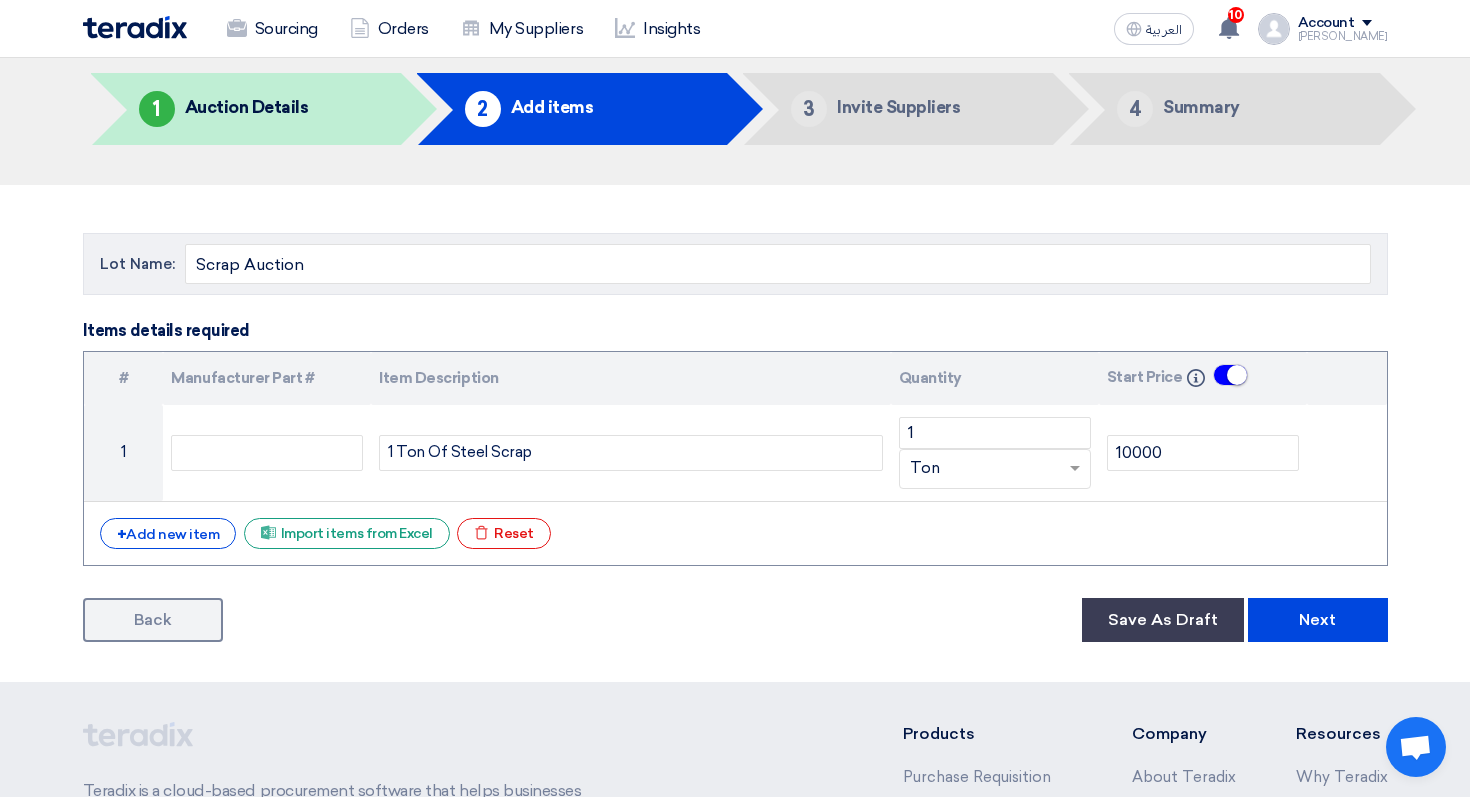 scroll, scrollTop: 82, scrollLeft: 0, axis: vertical 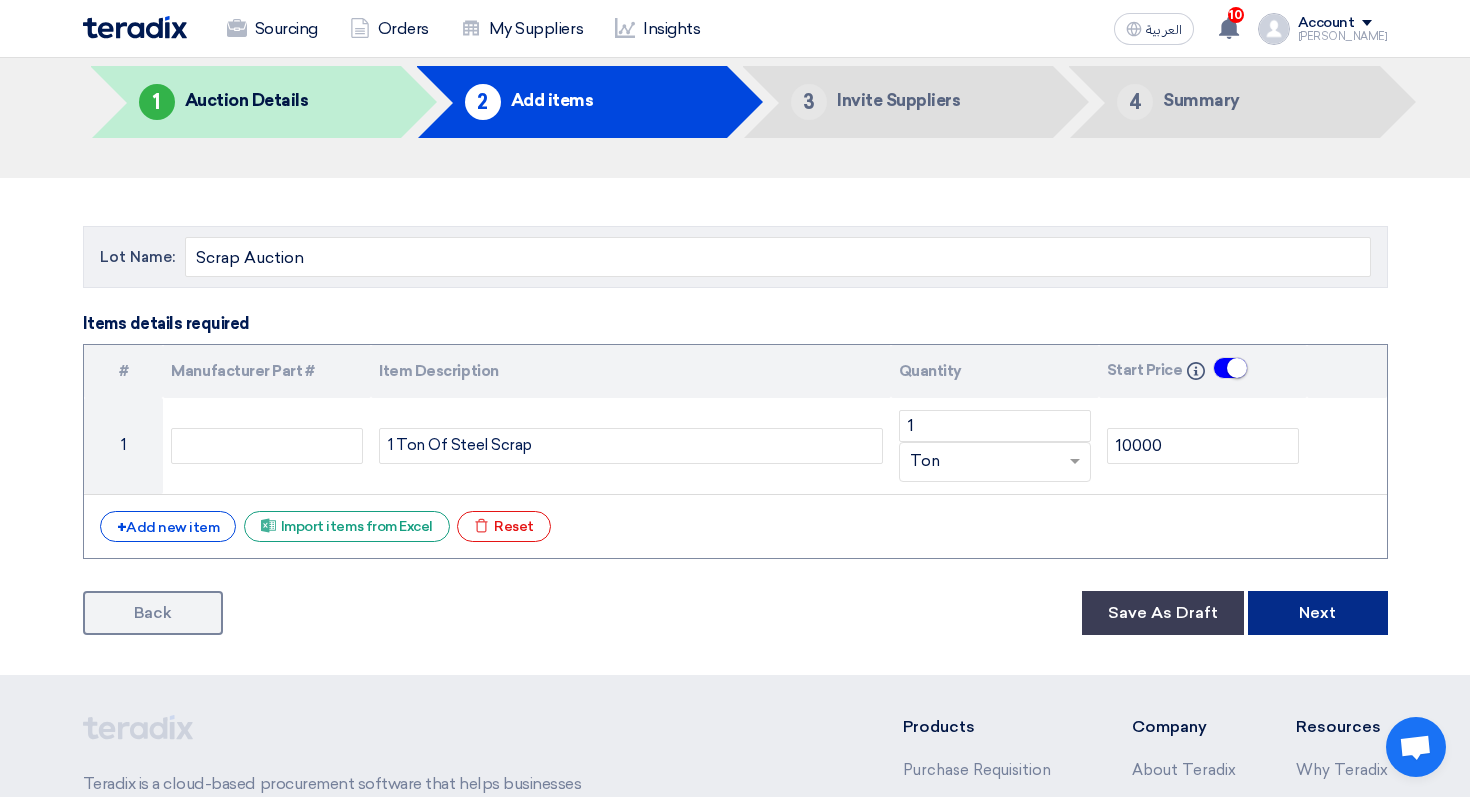 click on "Next" 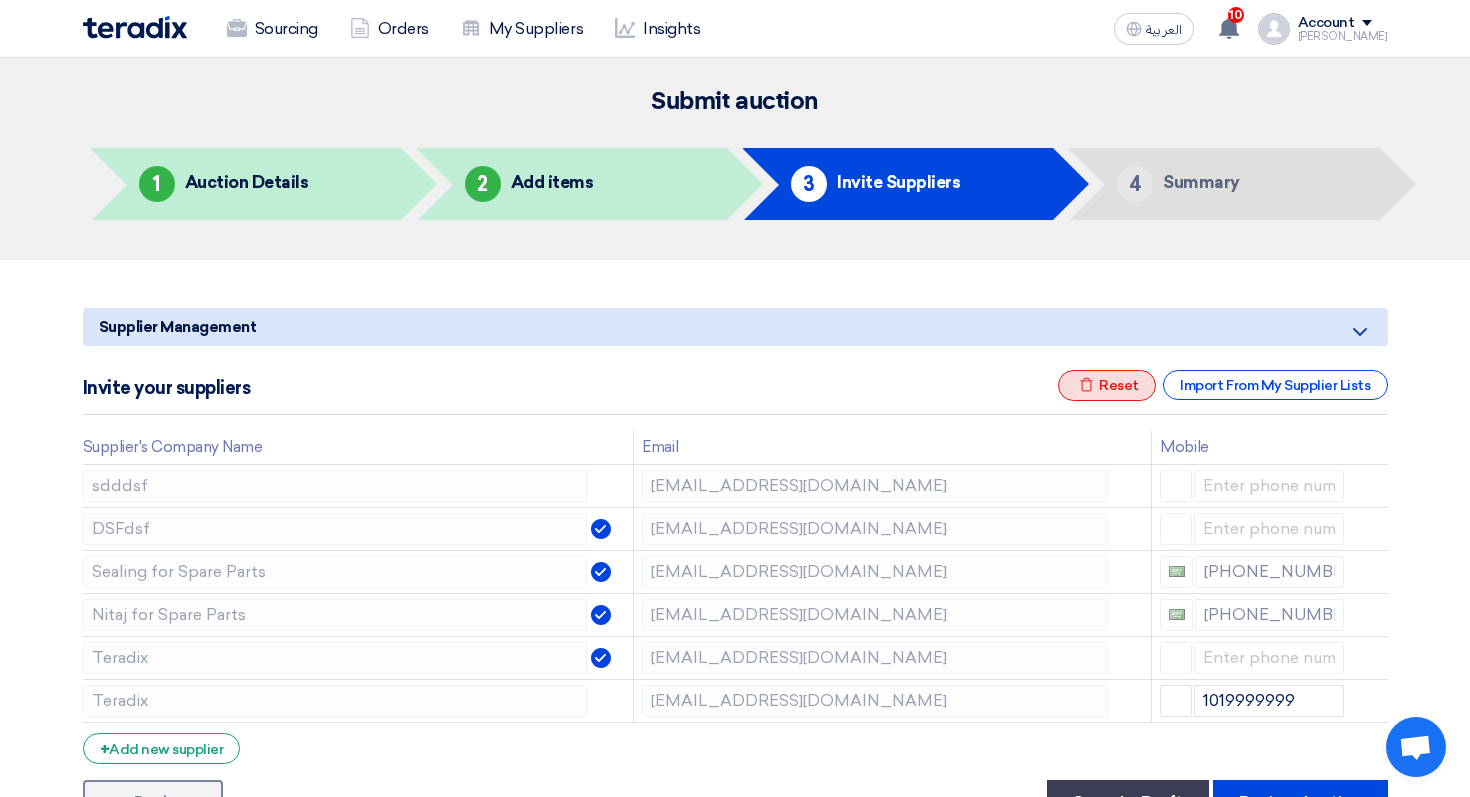 click on "Excel file
Reset" 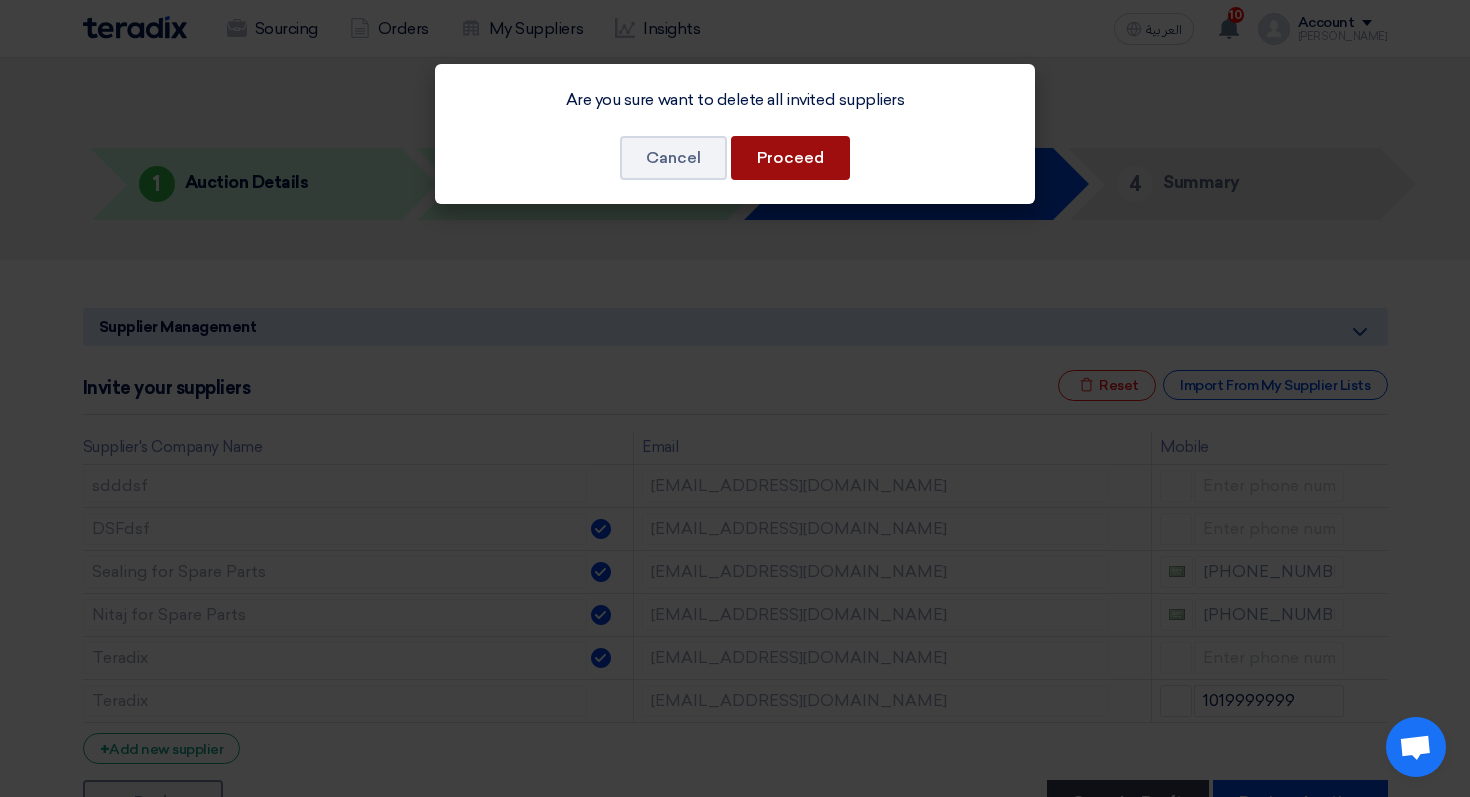 click on "Proceed" 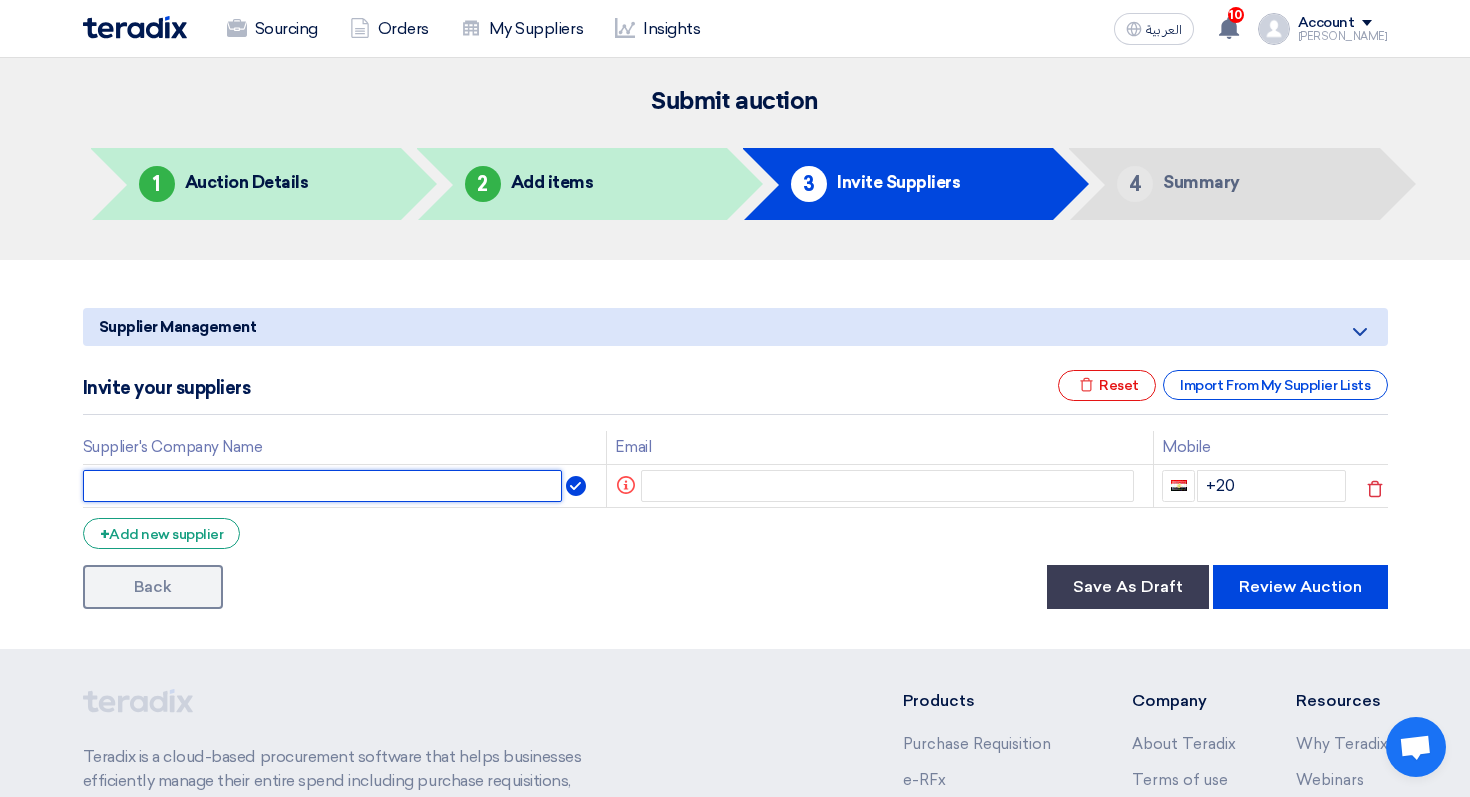 click 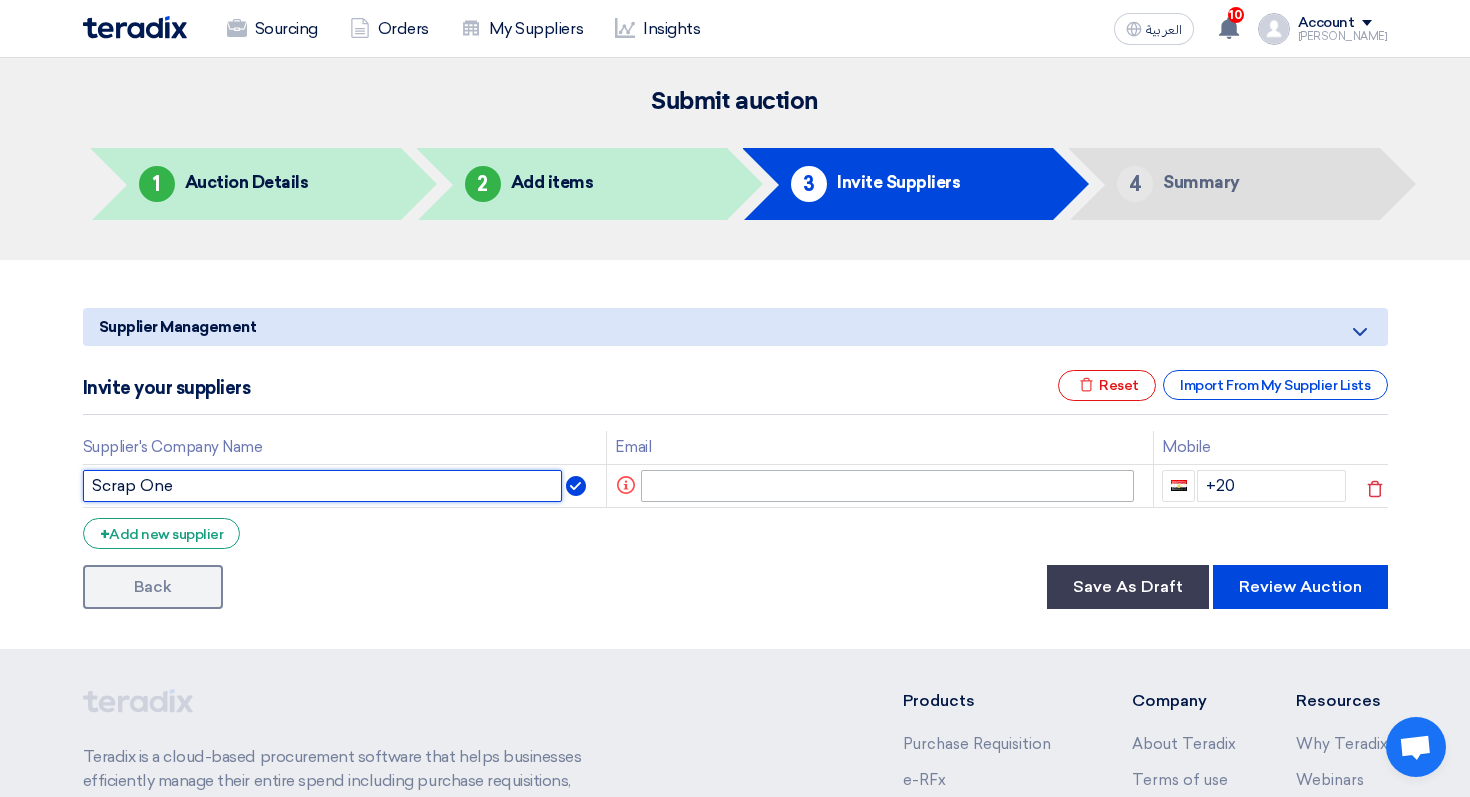 type on "Scrap One" 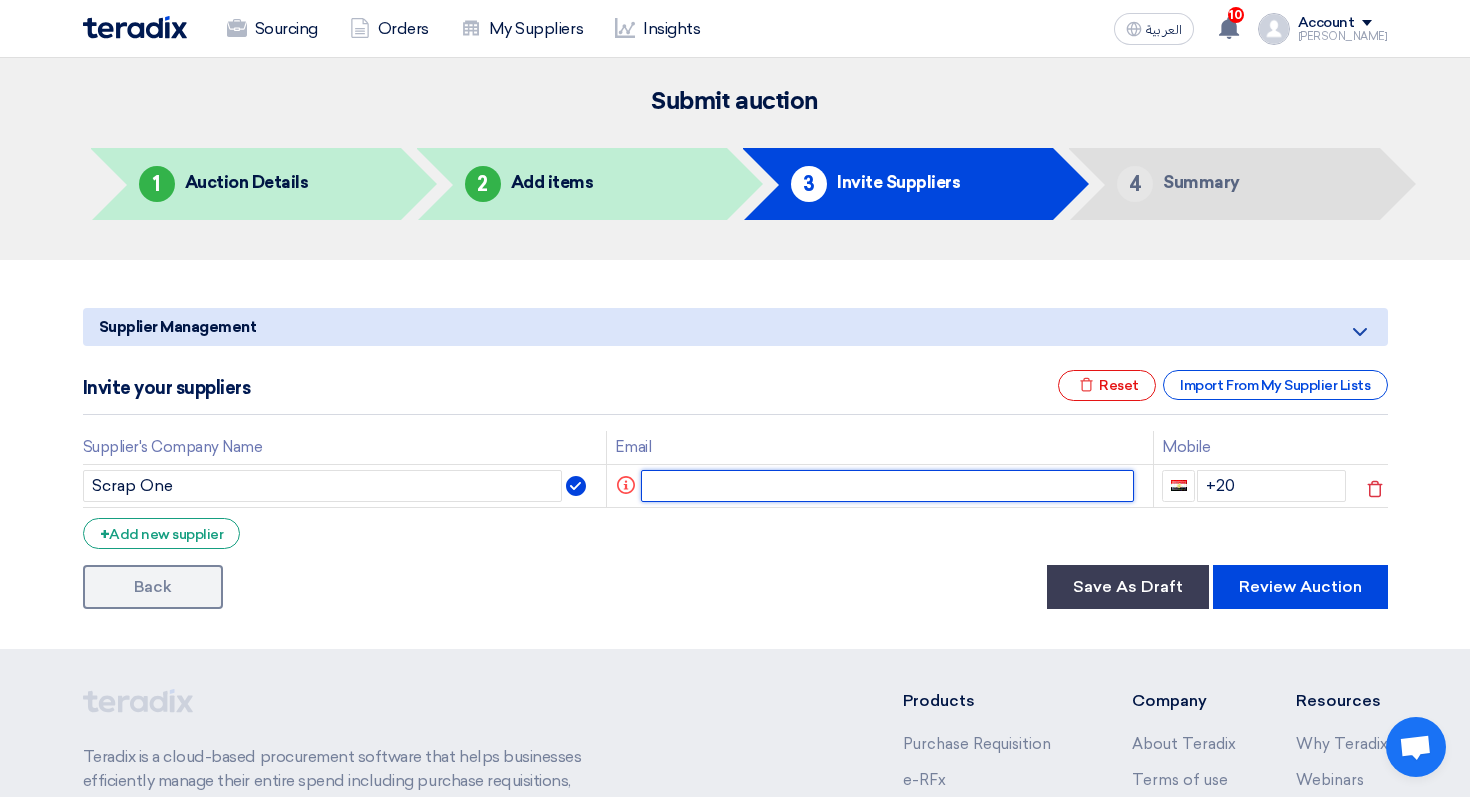 click 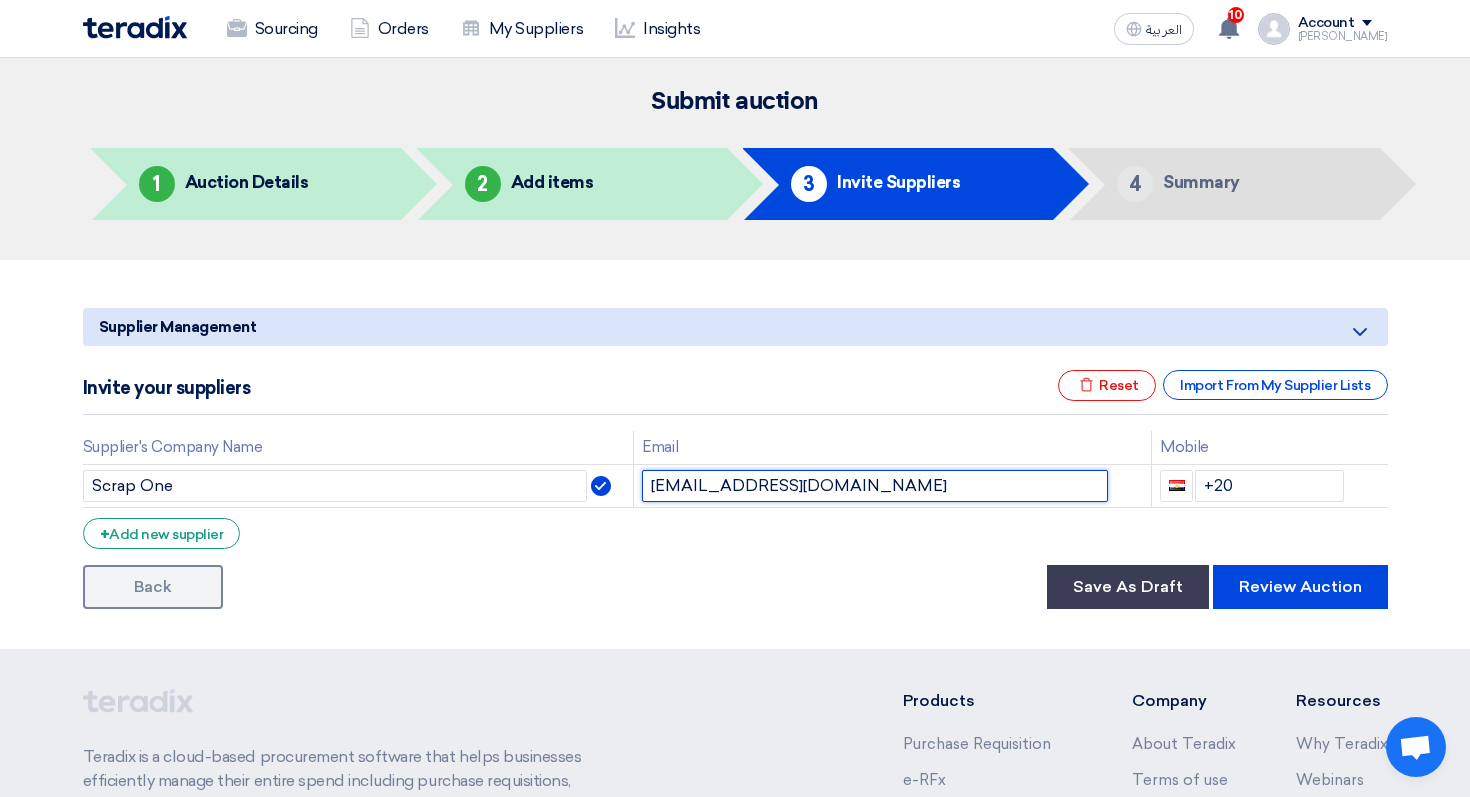 type on "sp1@teradix.com" 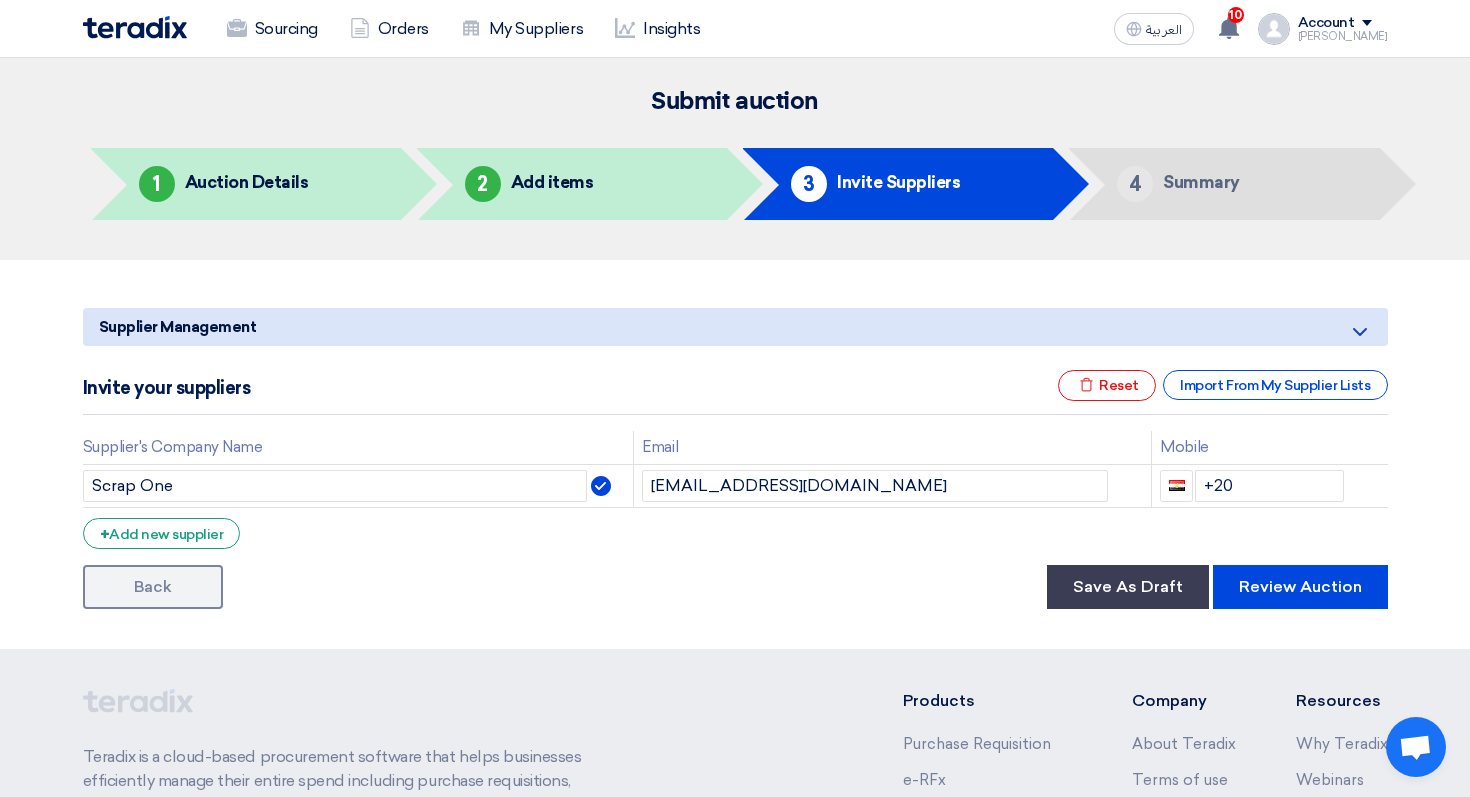 click on "Supplier Management
Minimize/Maximize Category
Invite your suppliers
Excel file
Reset
Import From My Supplier Lists
Supplier's Company Name
Email
Mobile
Scrap One
sp1@teradix.com
+20
+
Add new supplier
Back
Save As Draft
Review Auction" 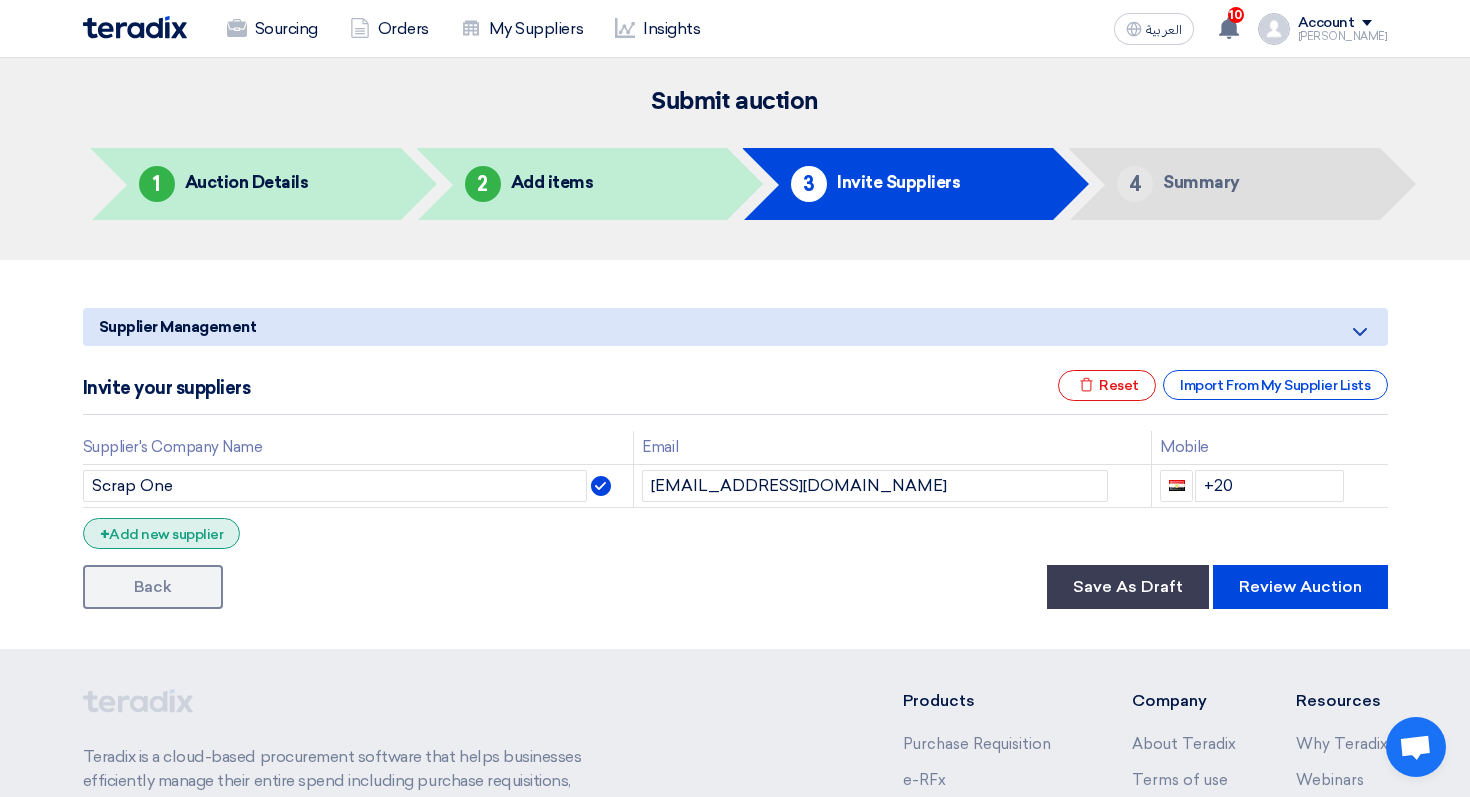 click on "+
Add new supplier" 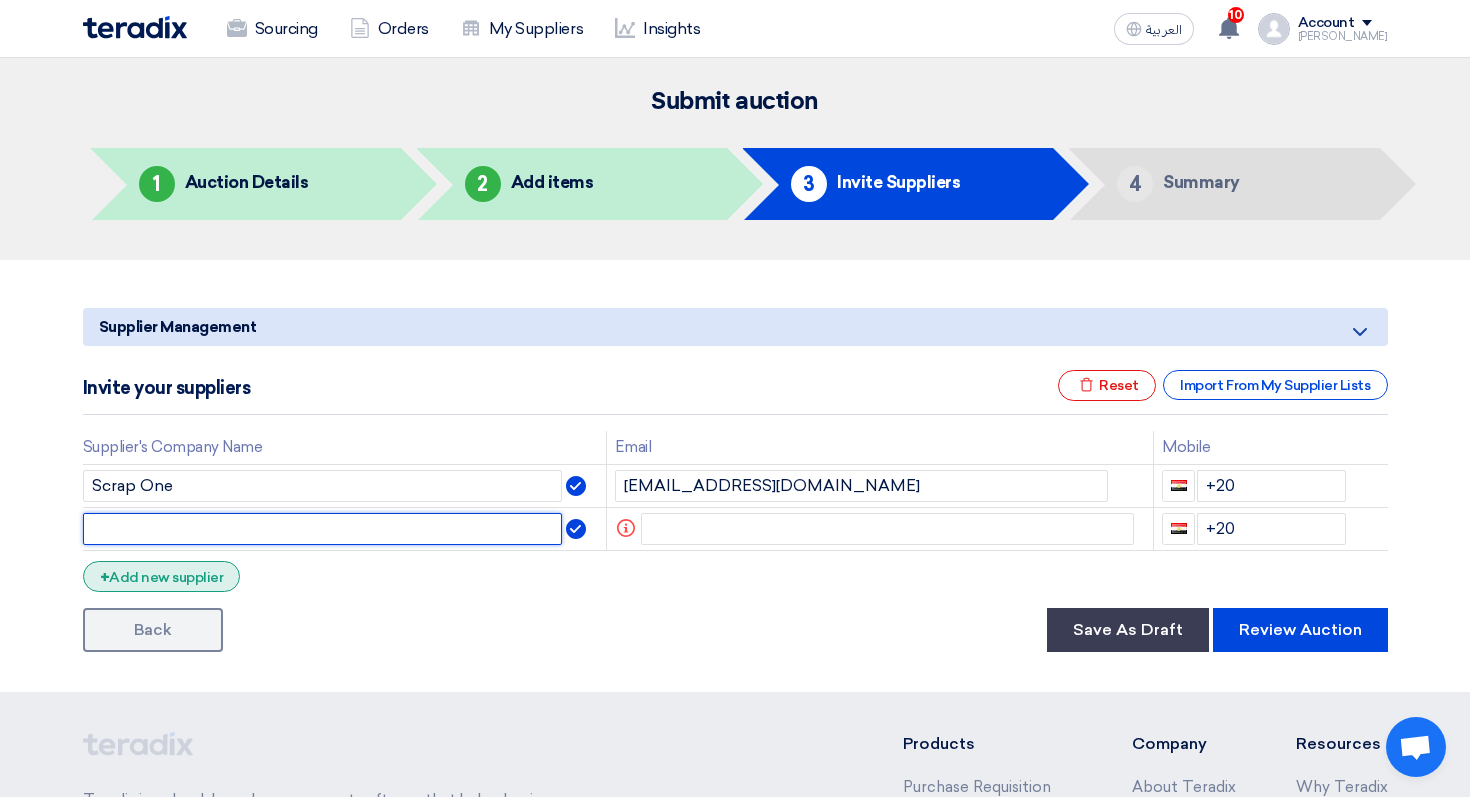 click 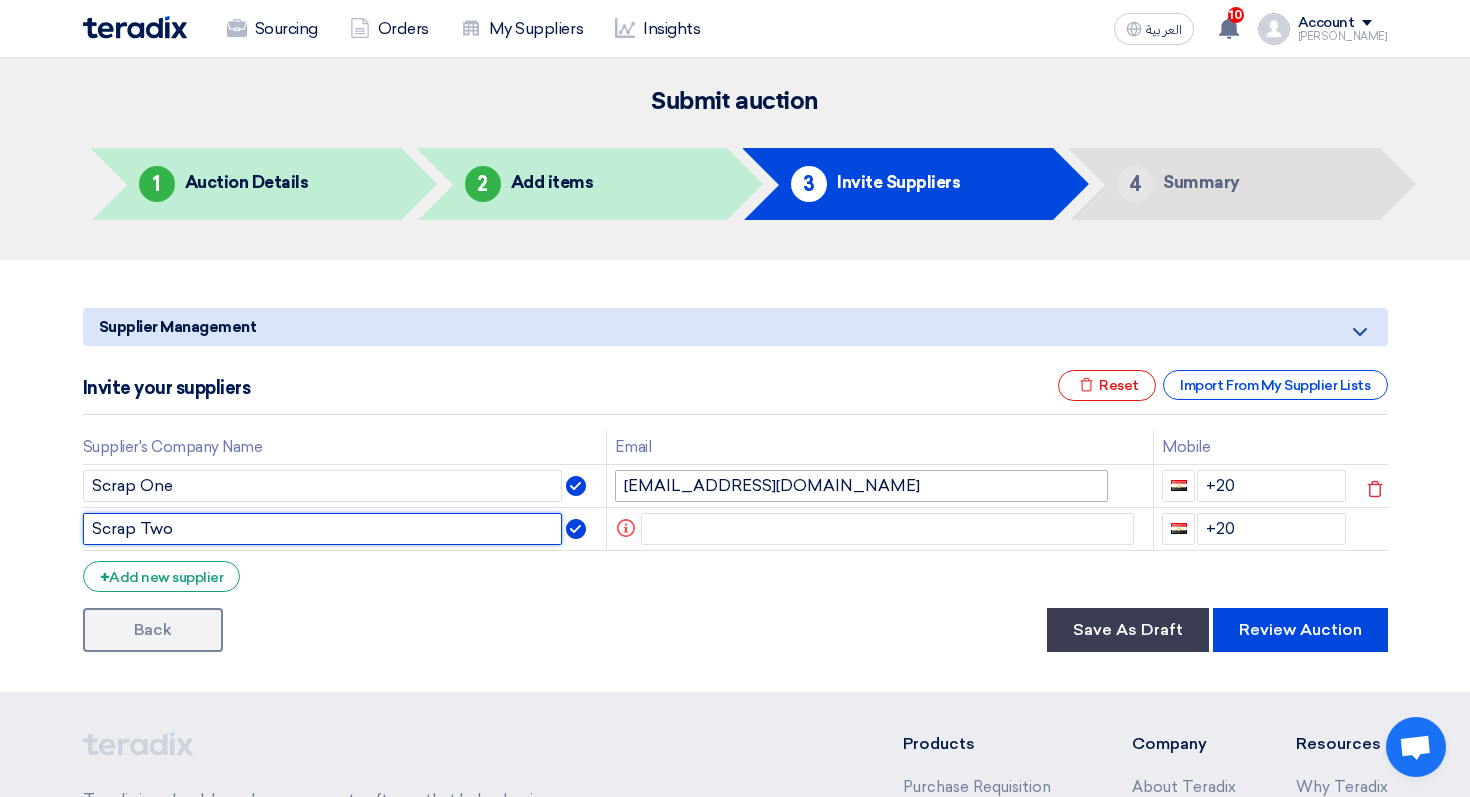 type on "Scrap Two" 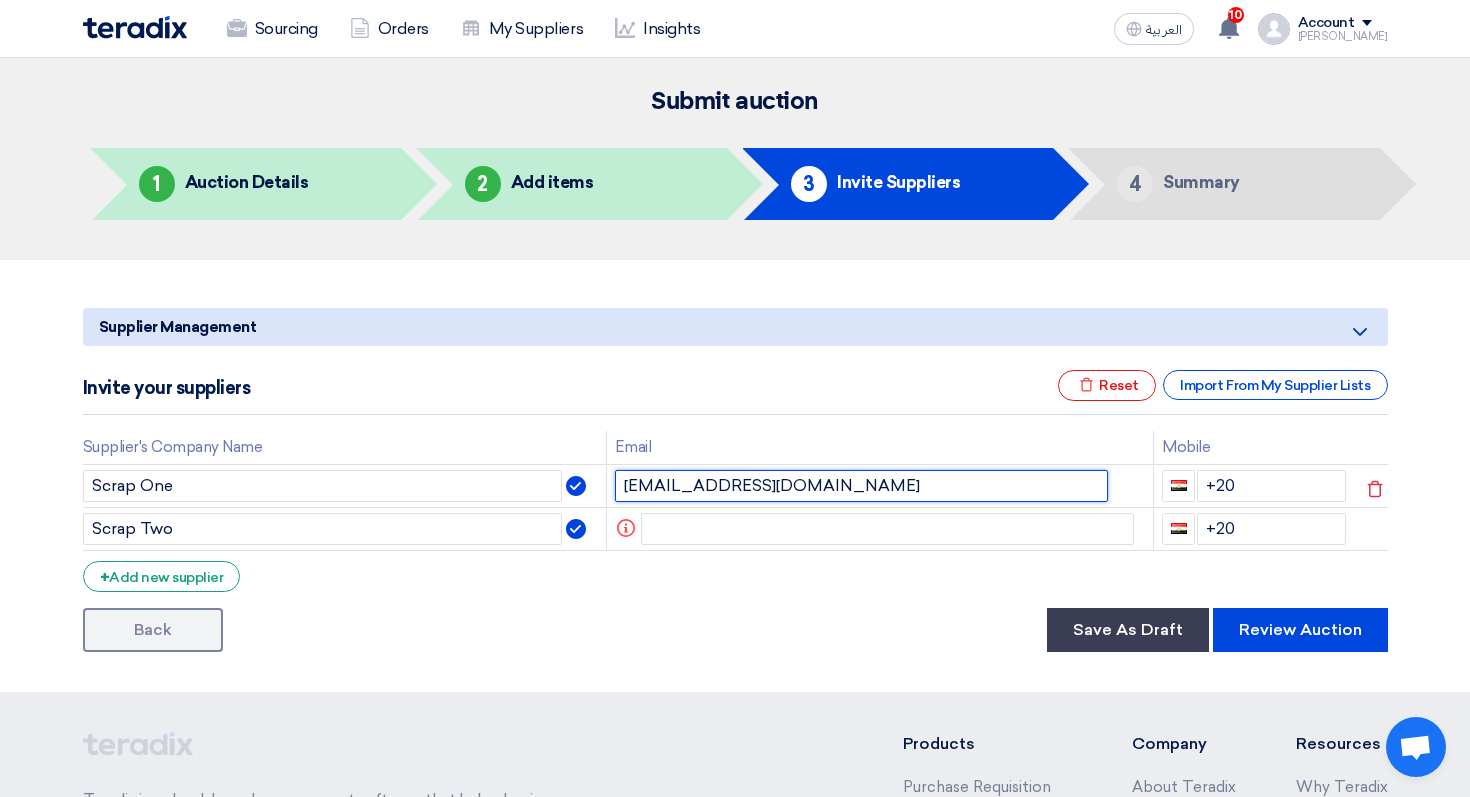 click on "sp1@teradix.com" 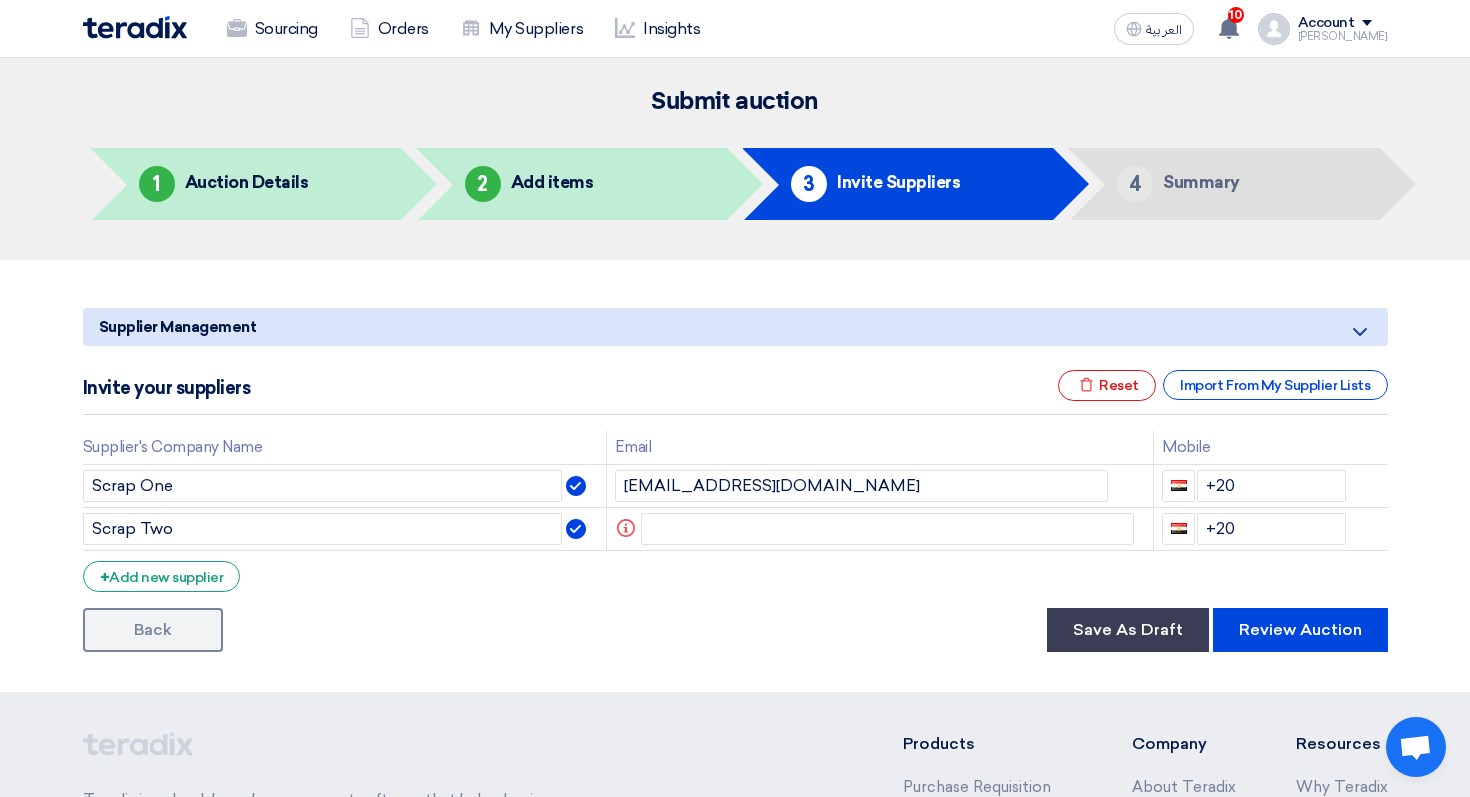 click on "Supplier Management
Minimize/Maximize Category
Invite your suppliers
Excel file
Reset
Import From My Supplier Lists
Supplier's Company Name
Email
Mobile
Scrap One
sp1@teradix.com
+20
Scrap Two
Info" 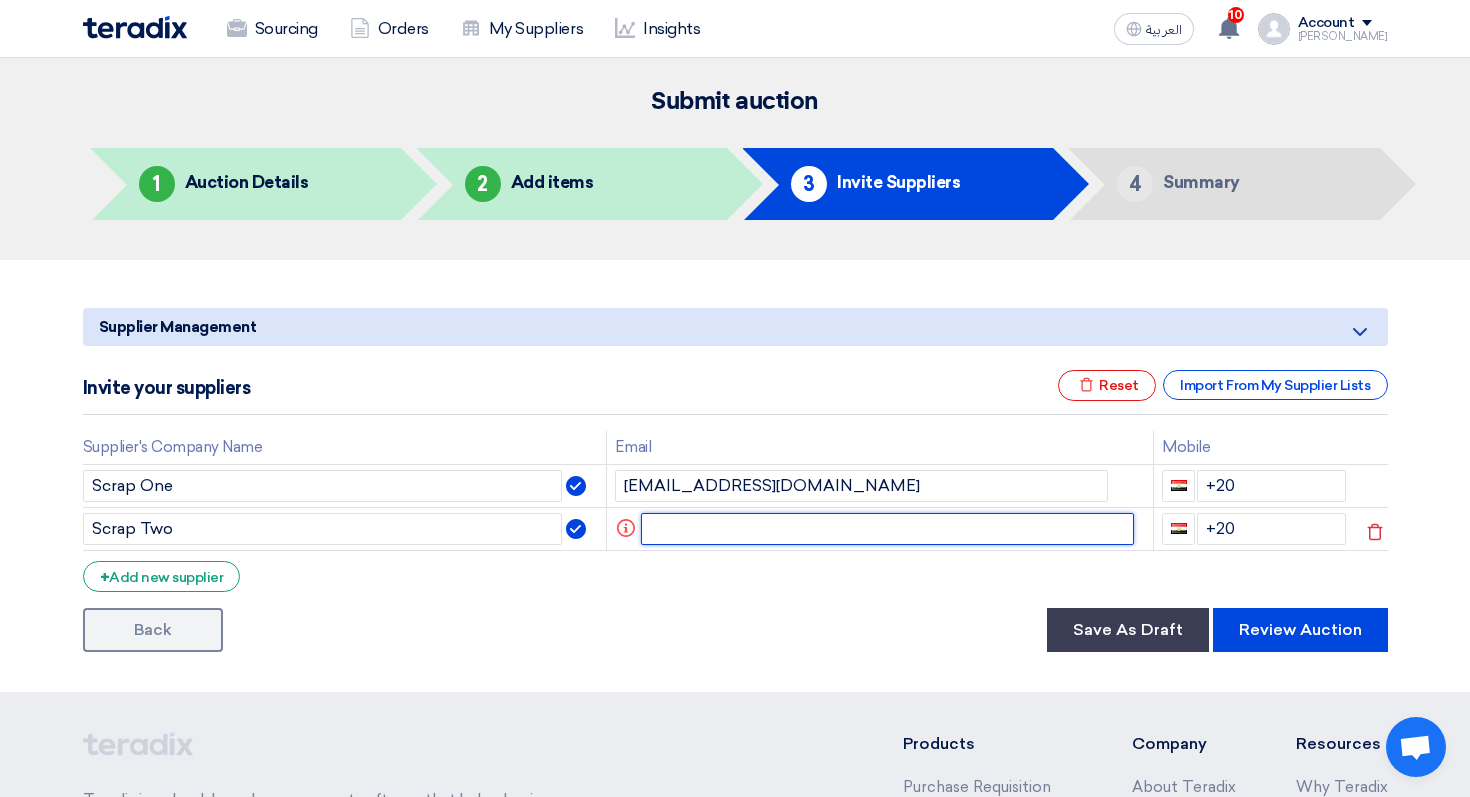 click 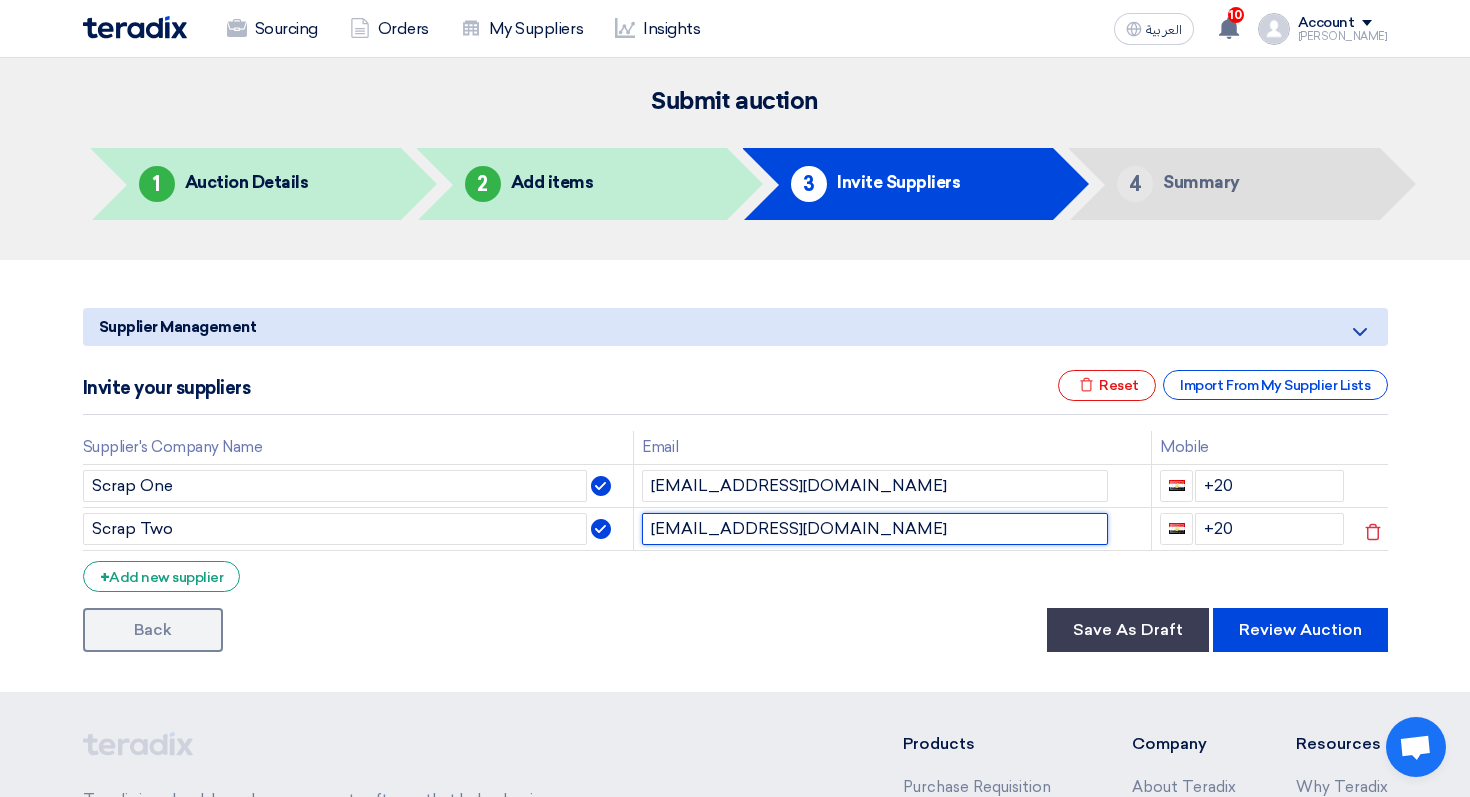 click on "sp1@teradix.com" 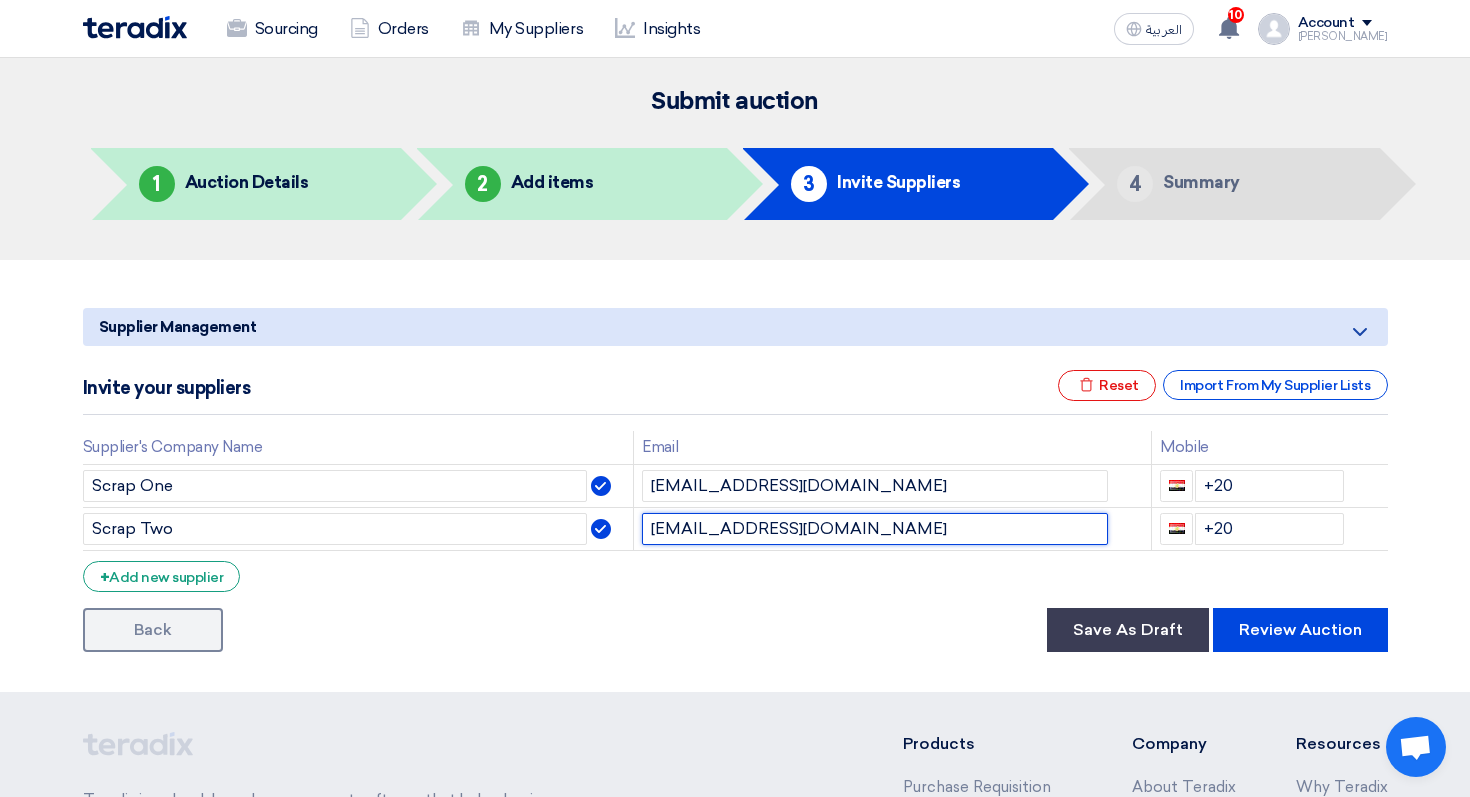 type on "sp2@teradix.com" 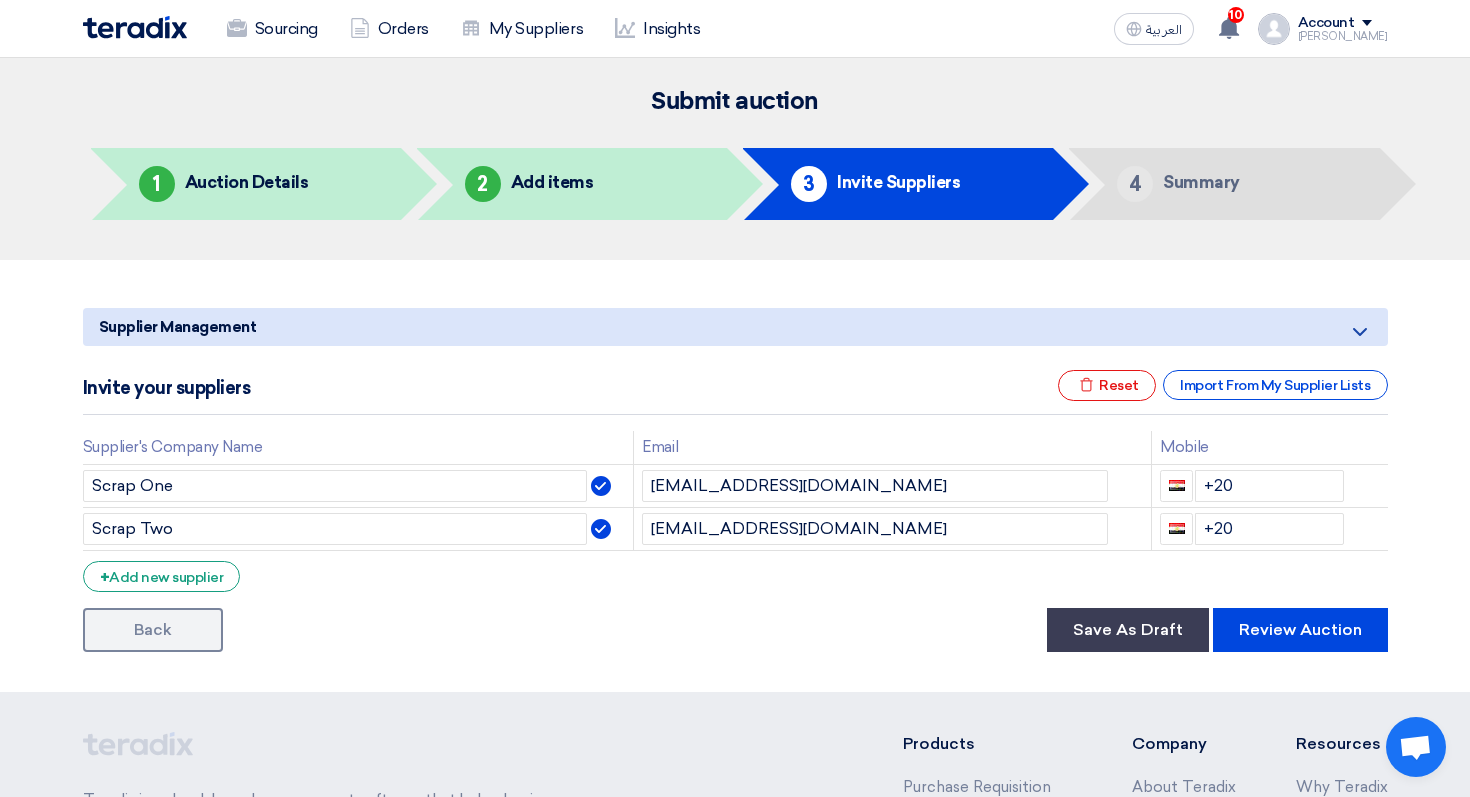 click on "Back
Save As Draft
Review Auction" 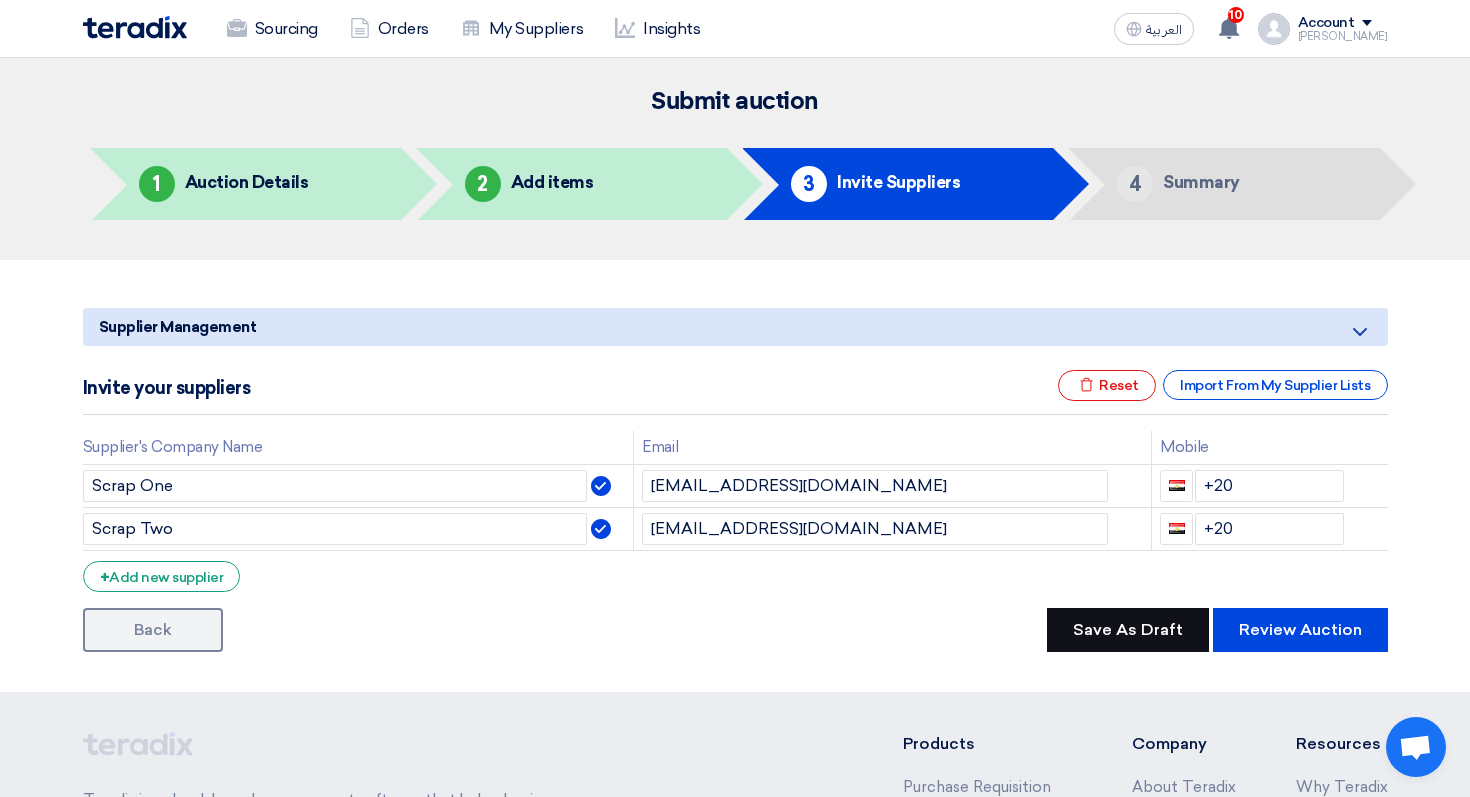 click on "Save As Draft" 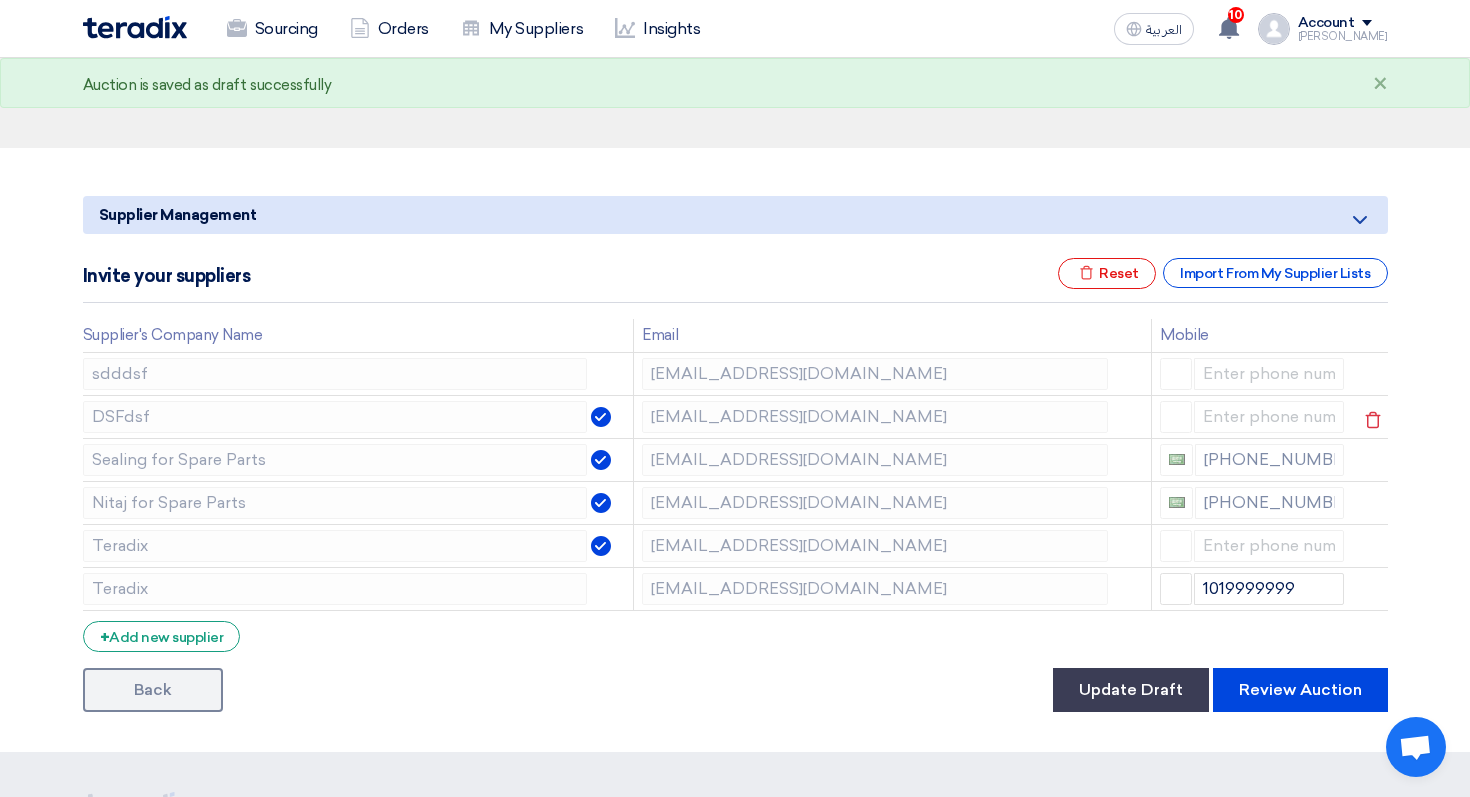 scroll, scrollTop: 108, scrollLeft: 0, axis: vertical 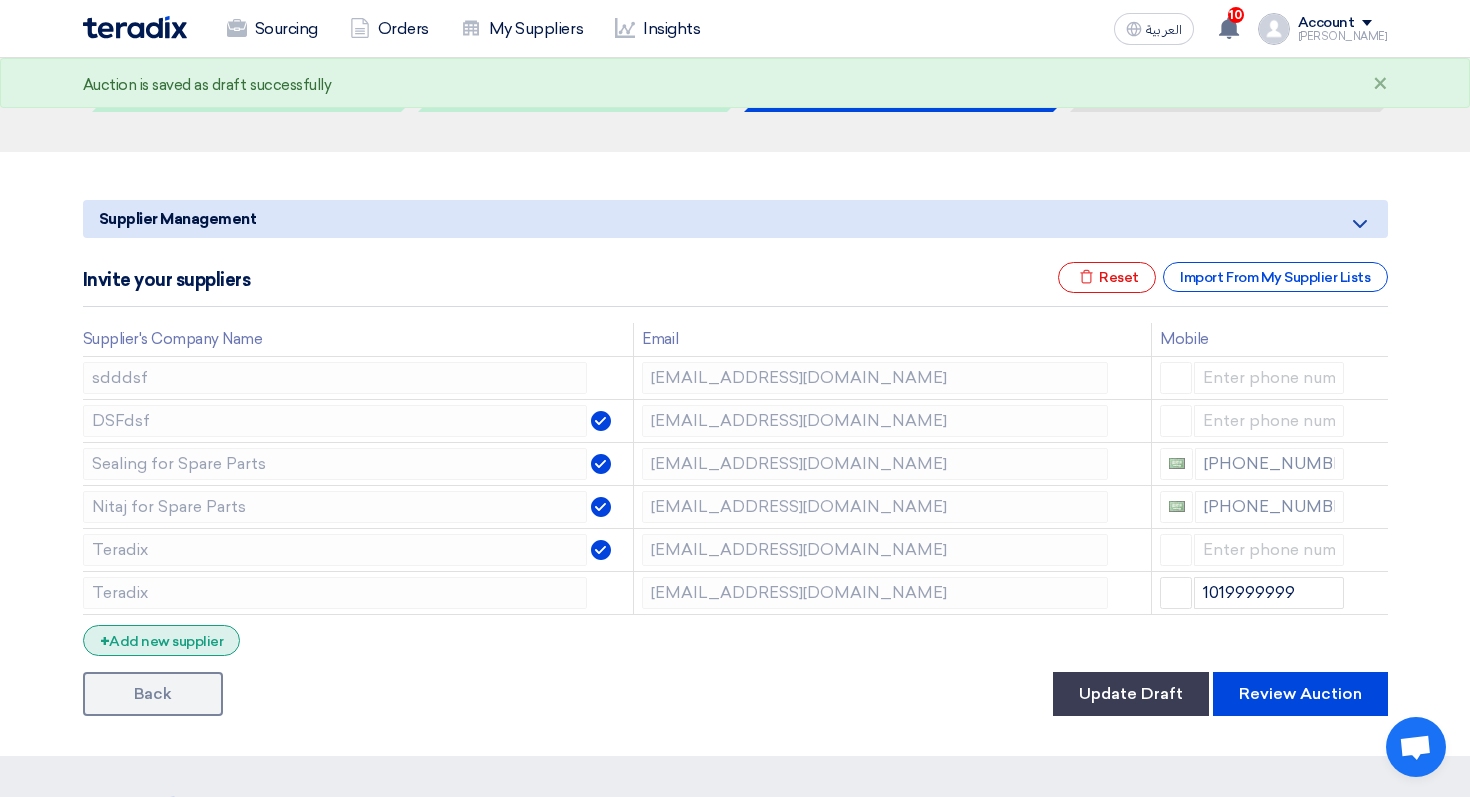 click on "+
Add new supplier" 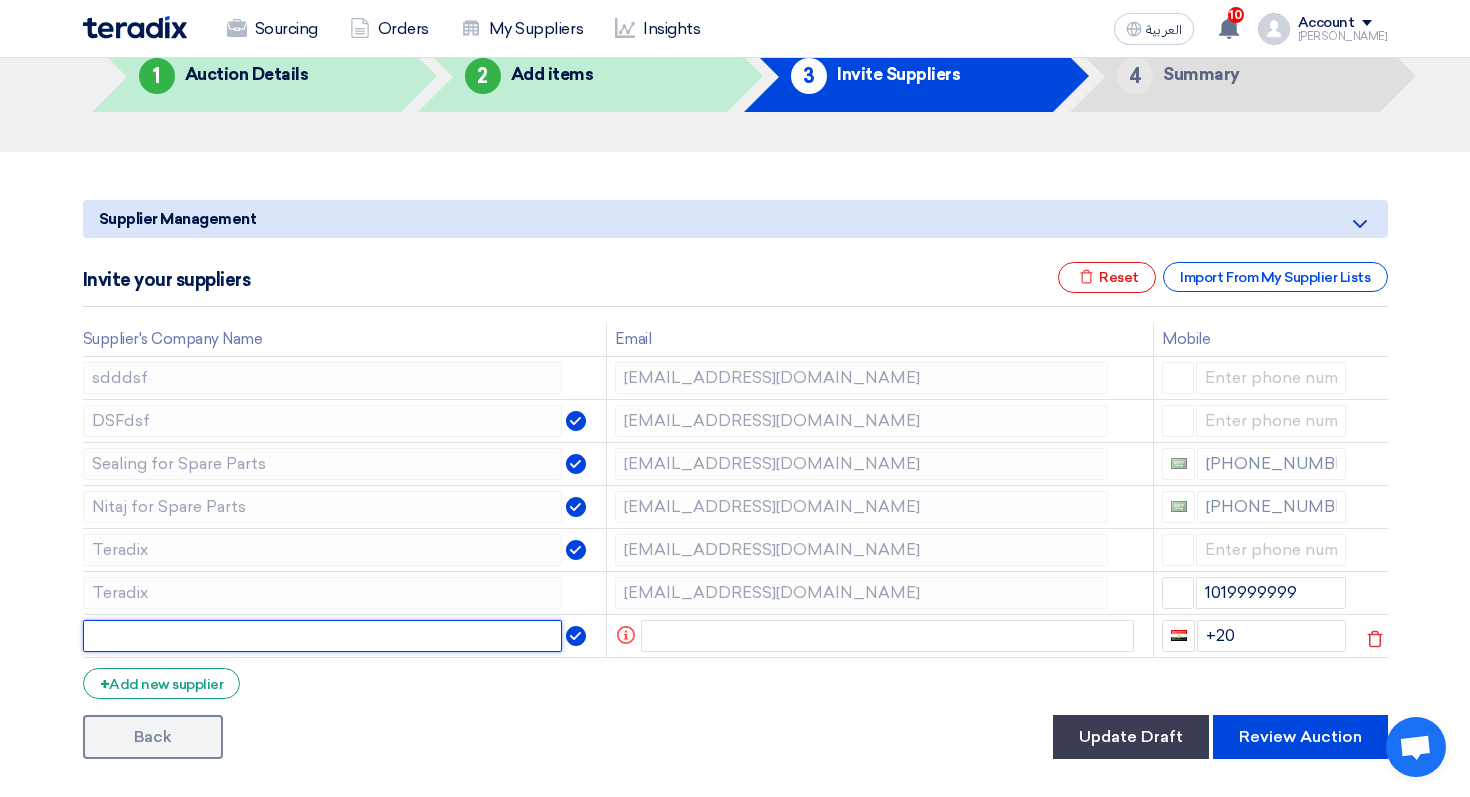 click 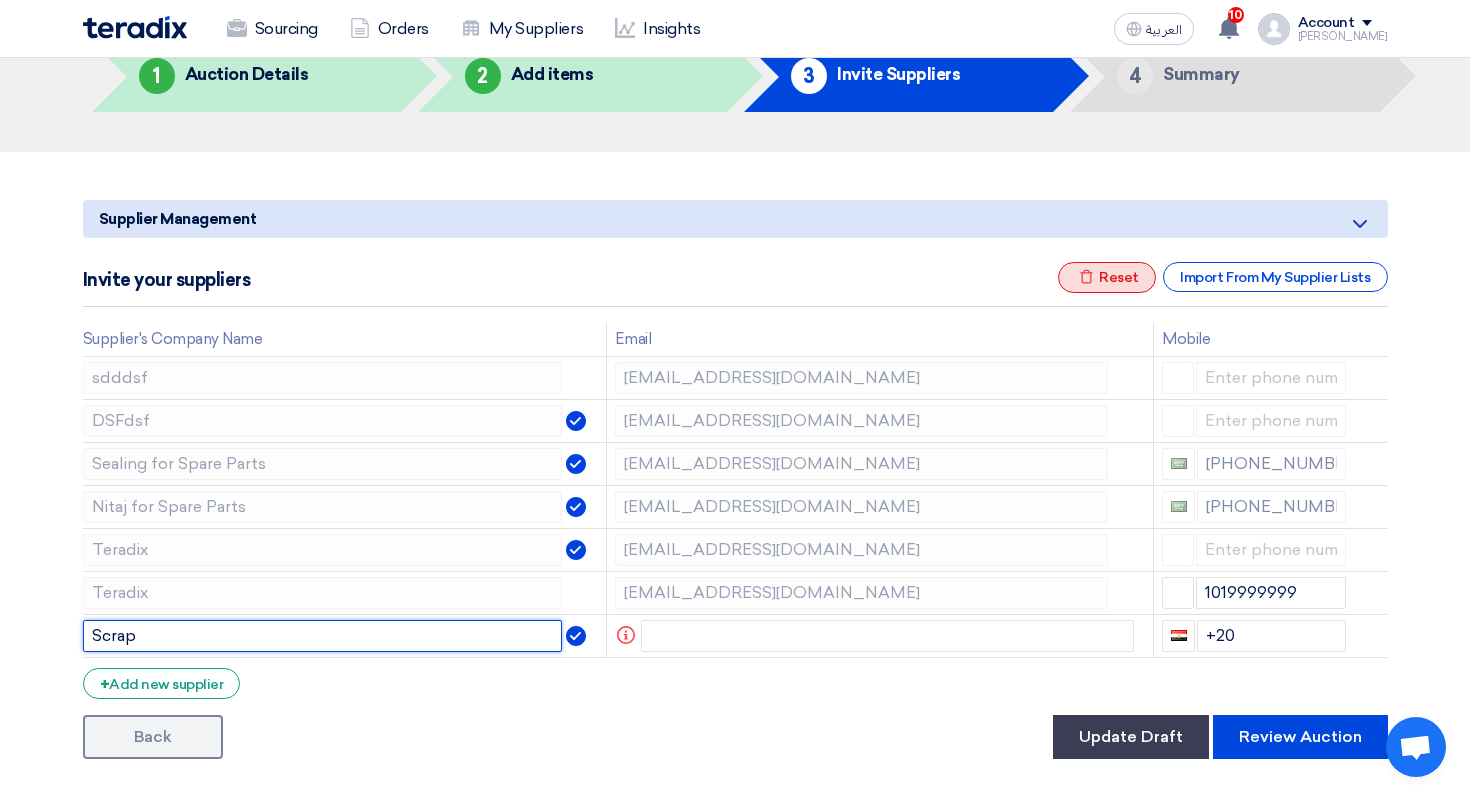 type on "Scrap" 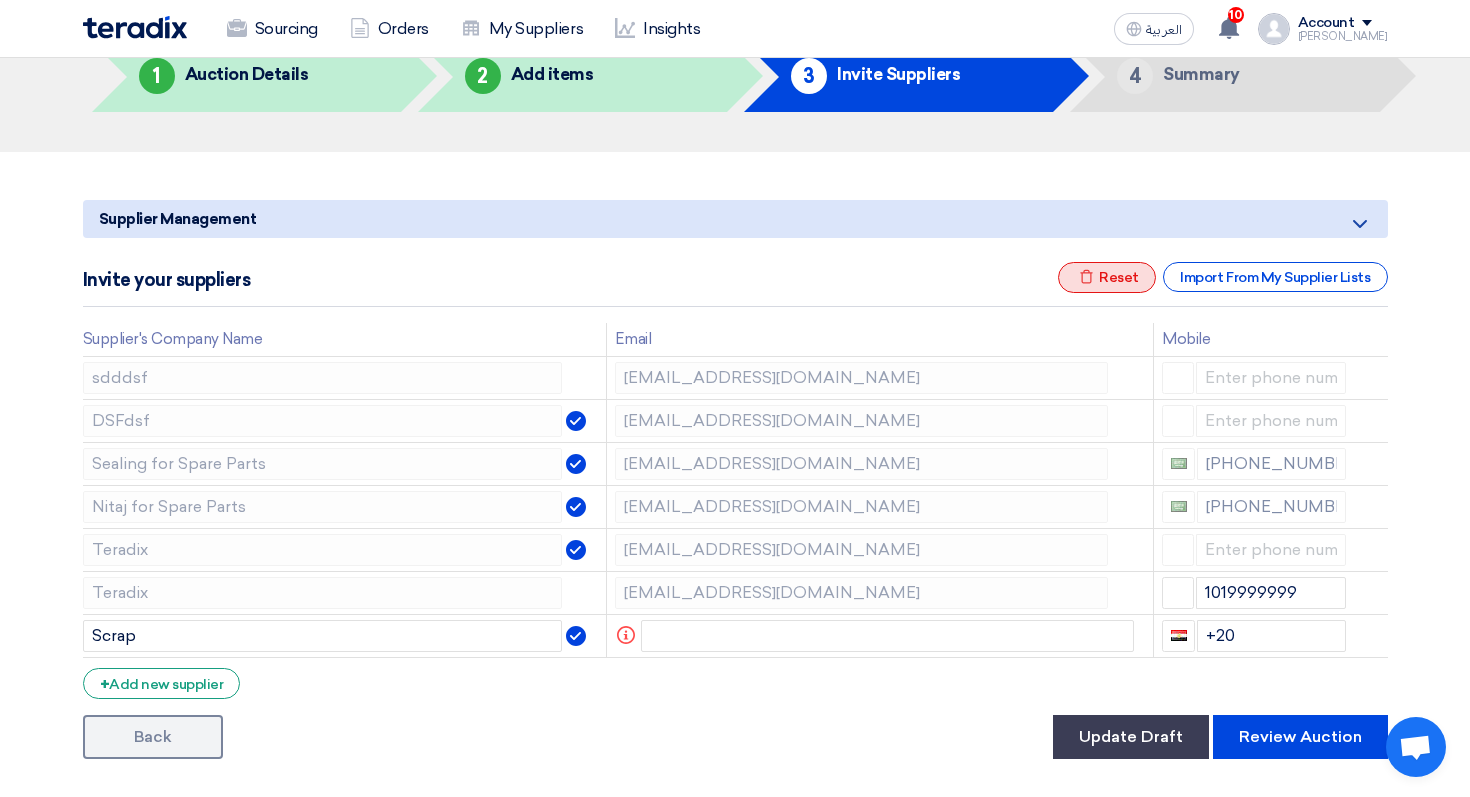 click on "Excel file" 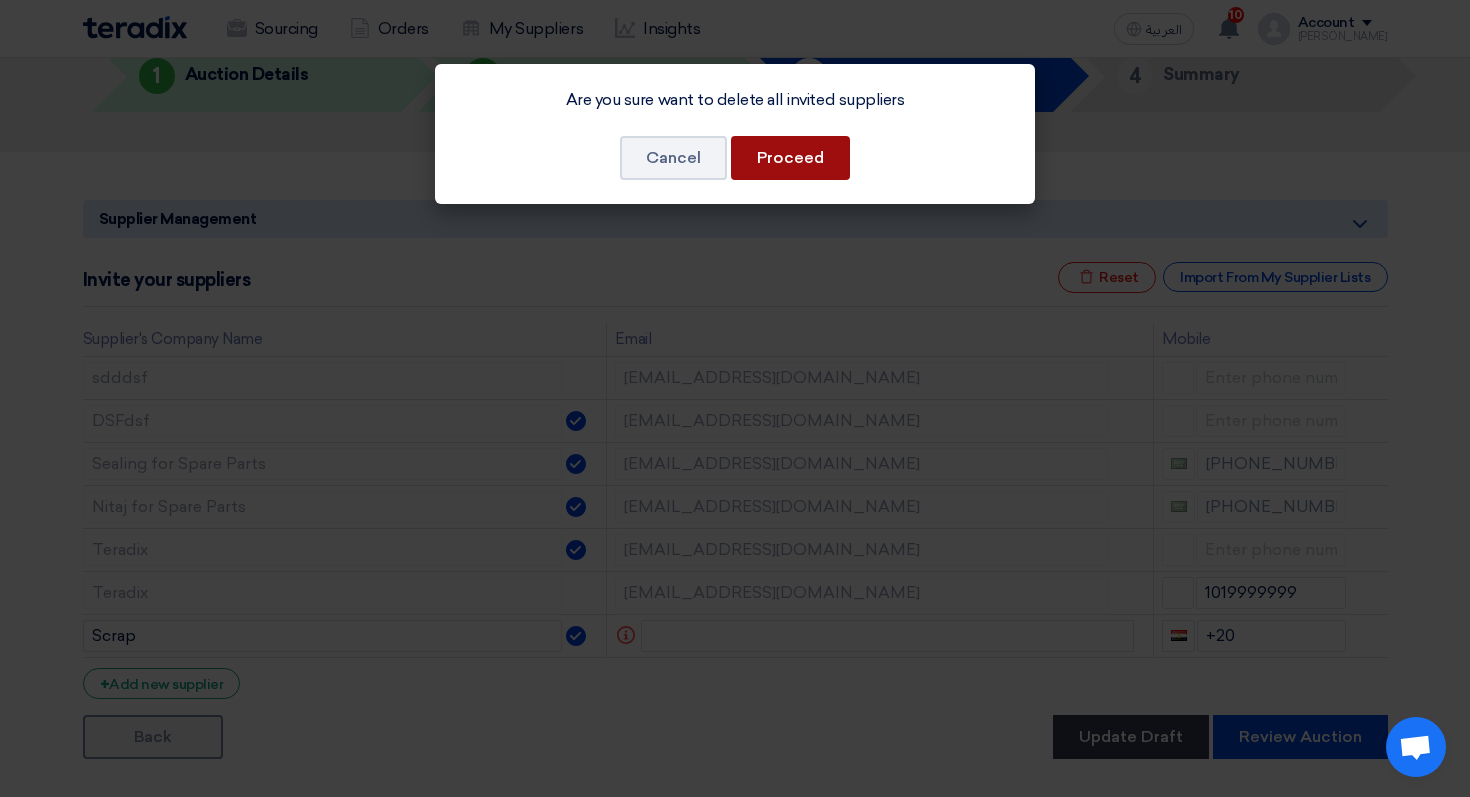 click on "Proceed" 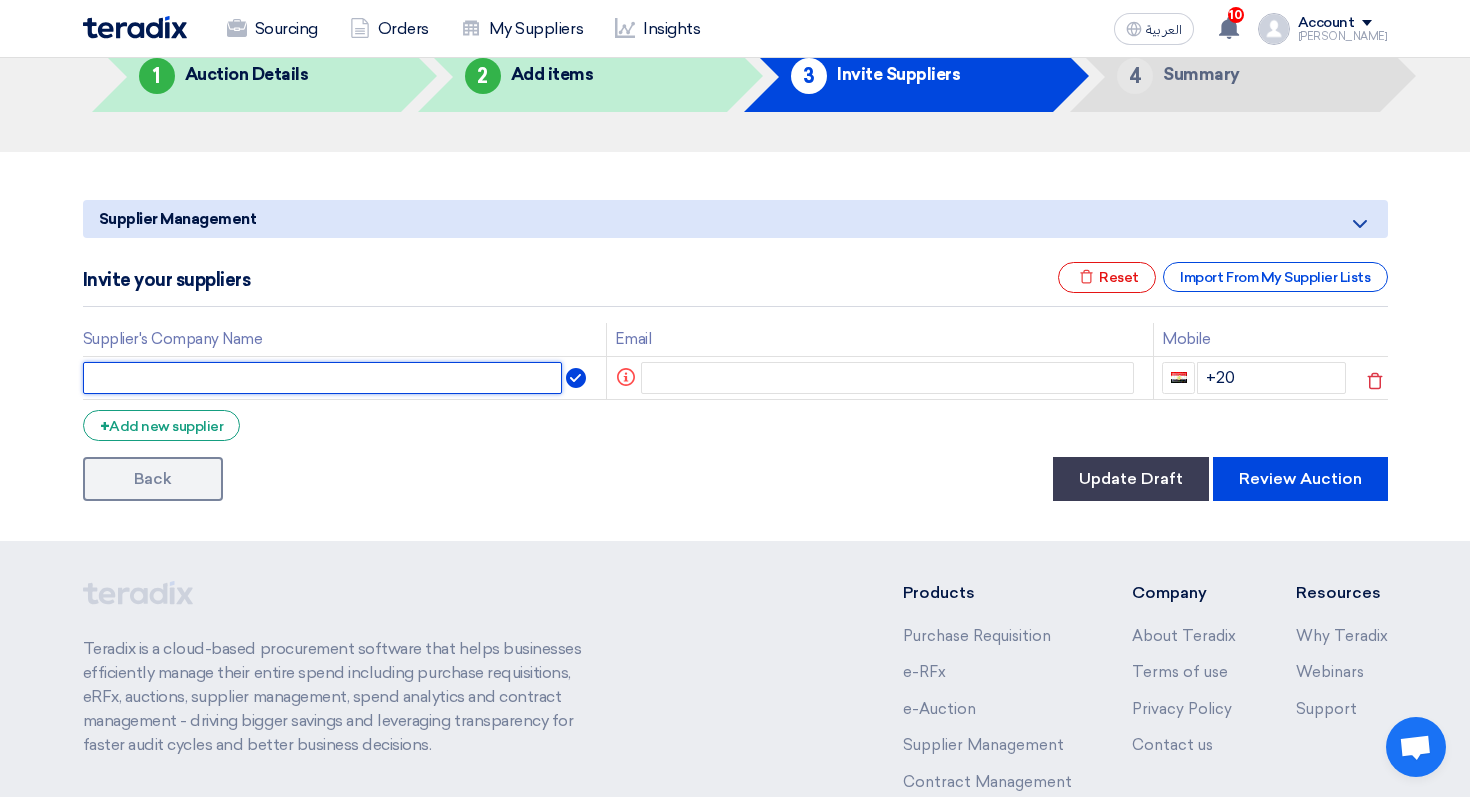 click 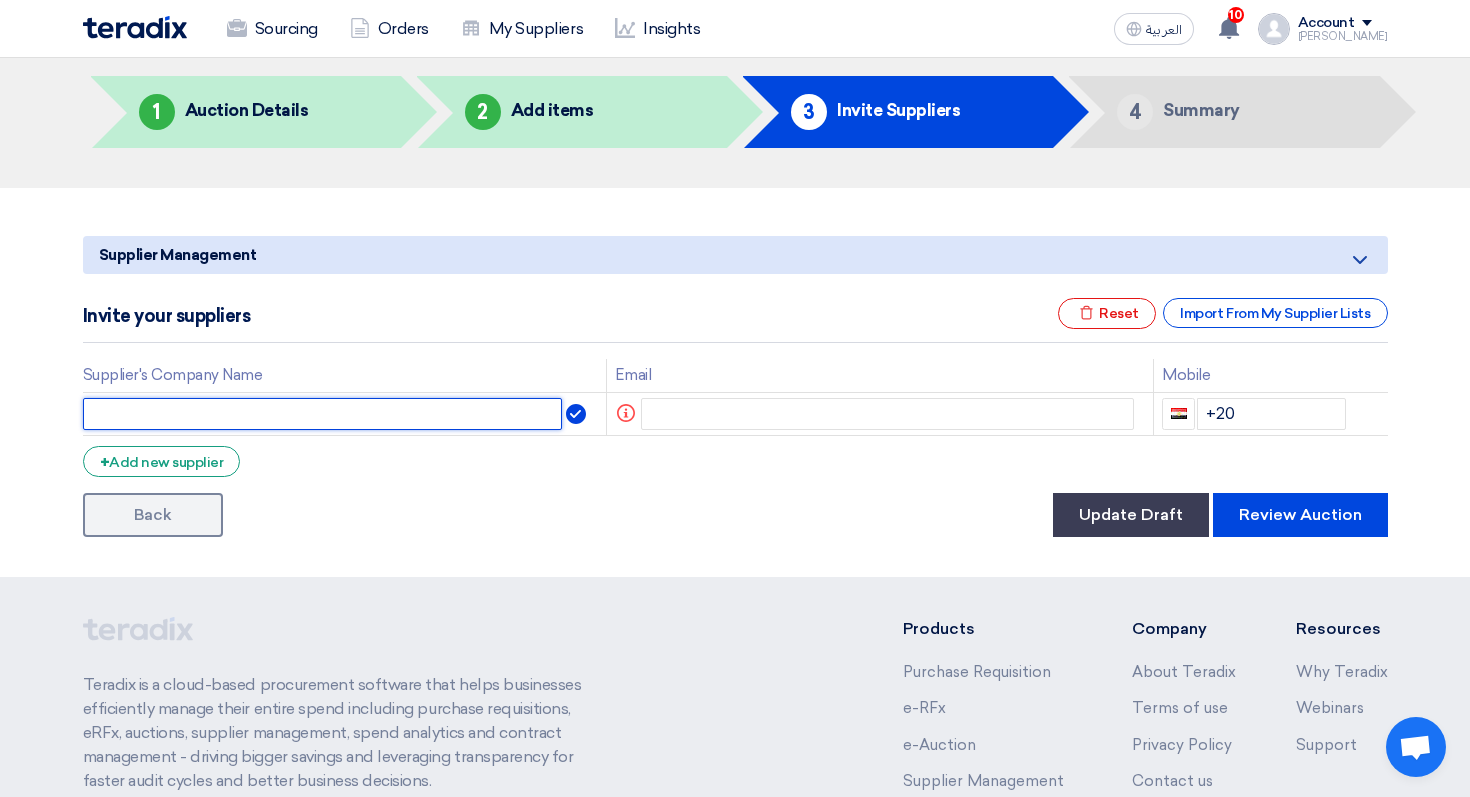 scroll, scrollTop: 70, scrollLeft: 0, axis: vertical 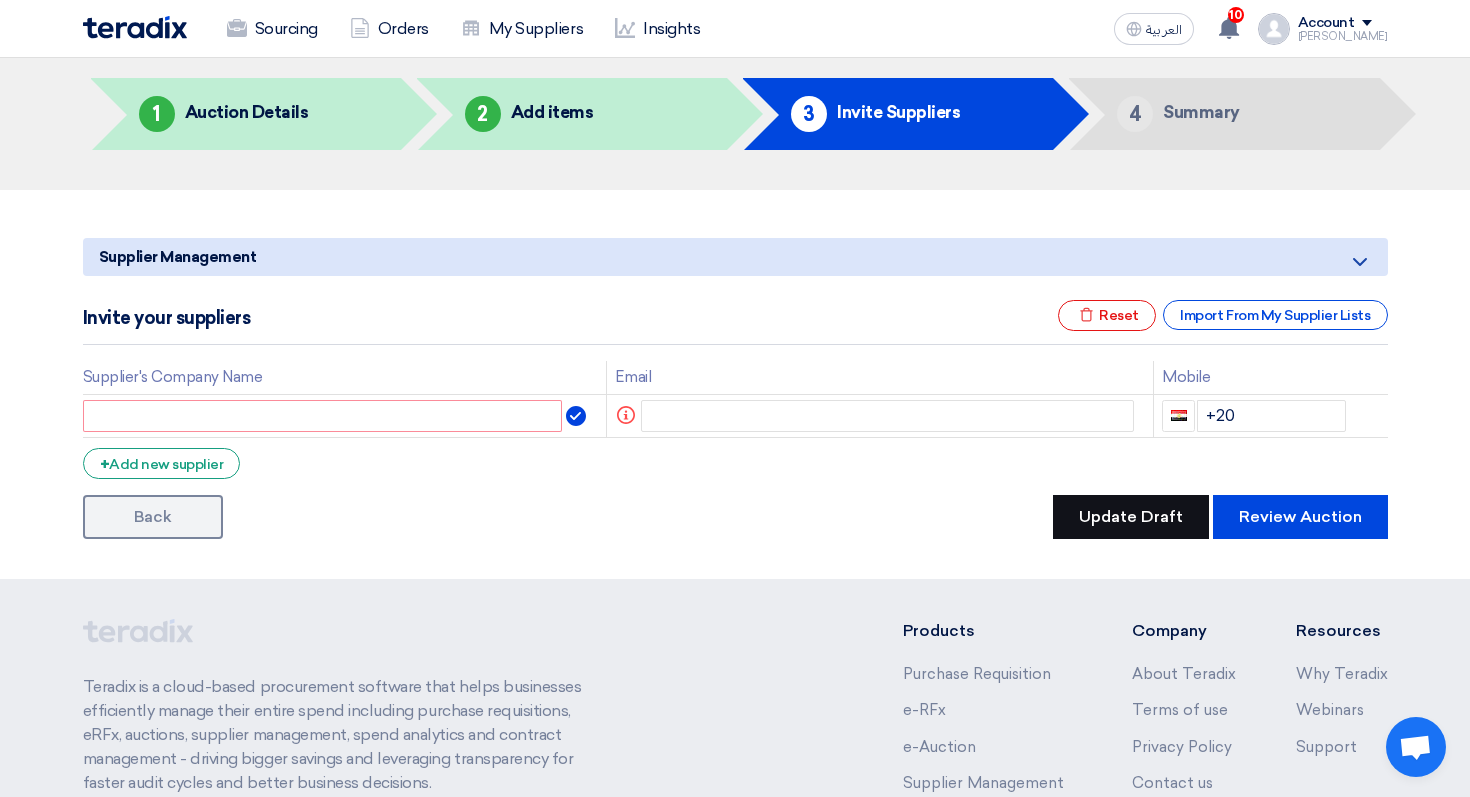 click on "Update Draft" 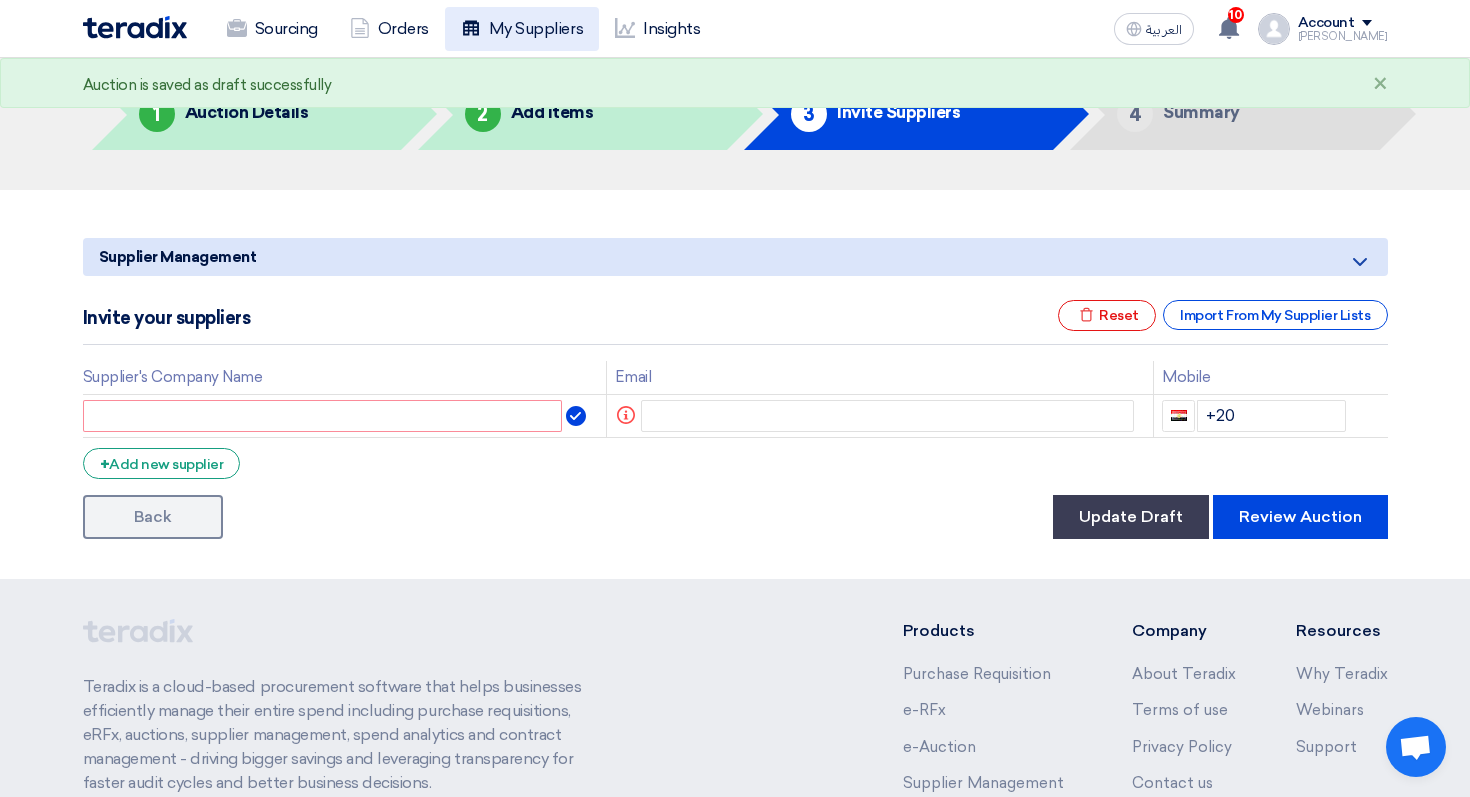 click on "My Suppliers" 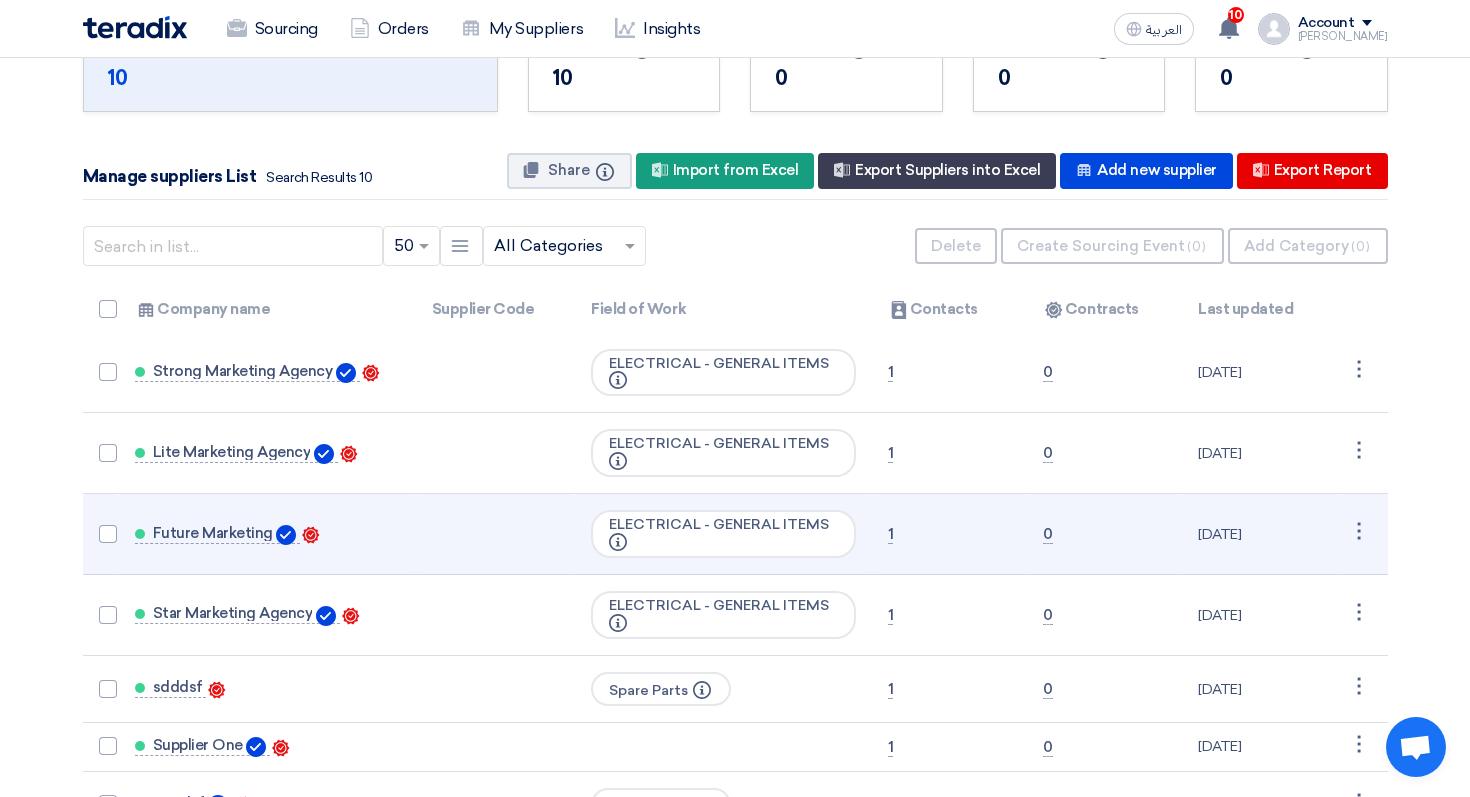 scroll, scrollTop: 0, scrollLeft: 0, axis: both 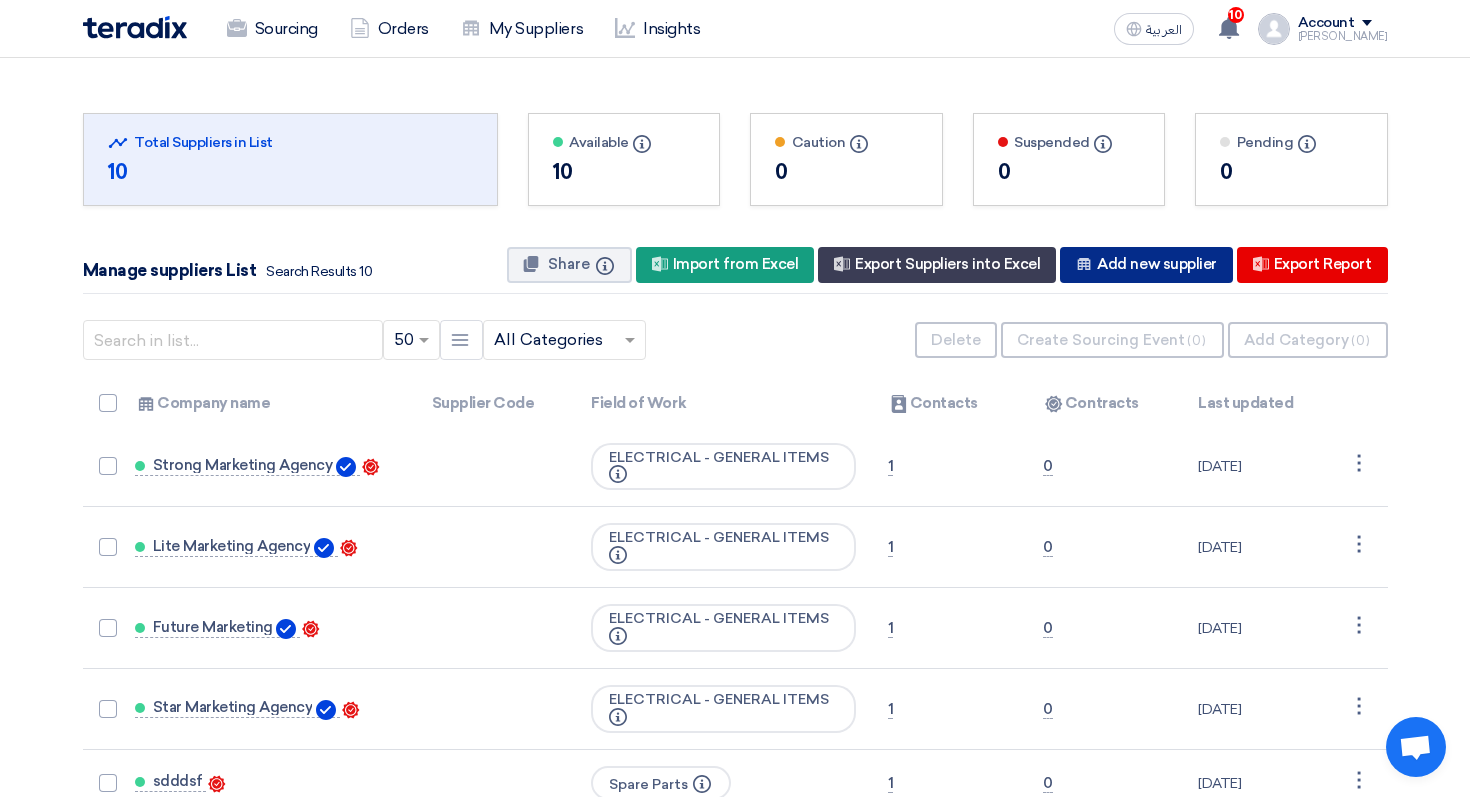 click on "New Supplier
Add new supplier" 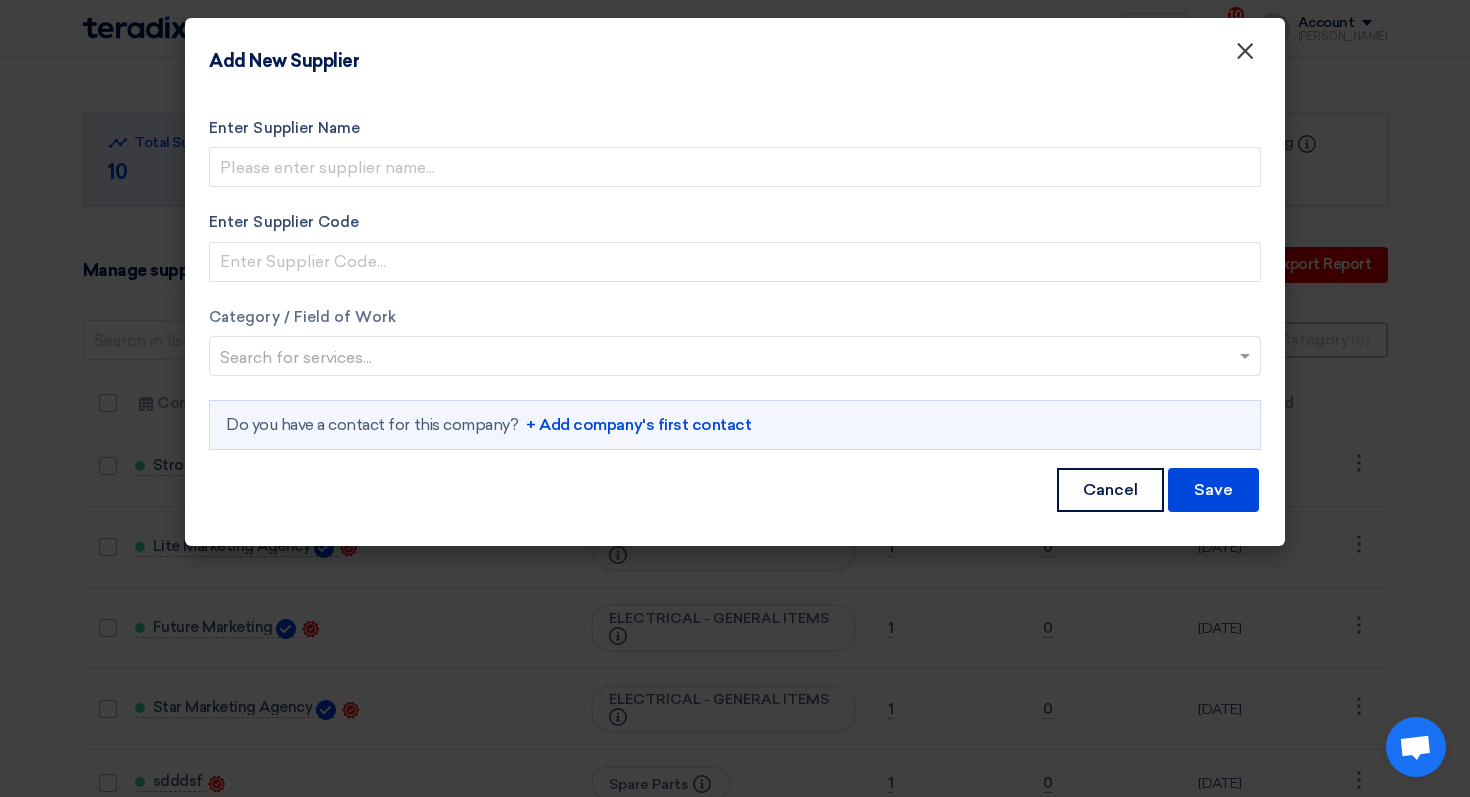 click on "×" 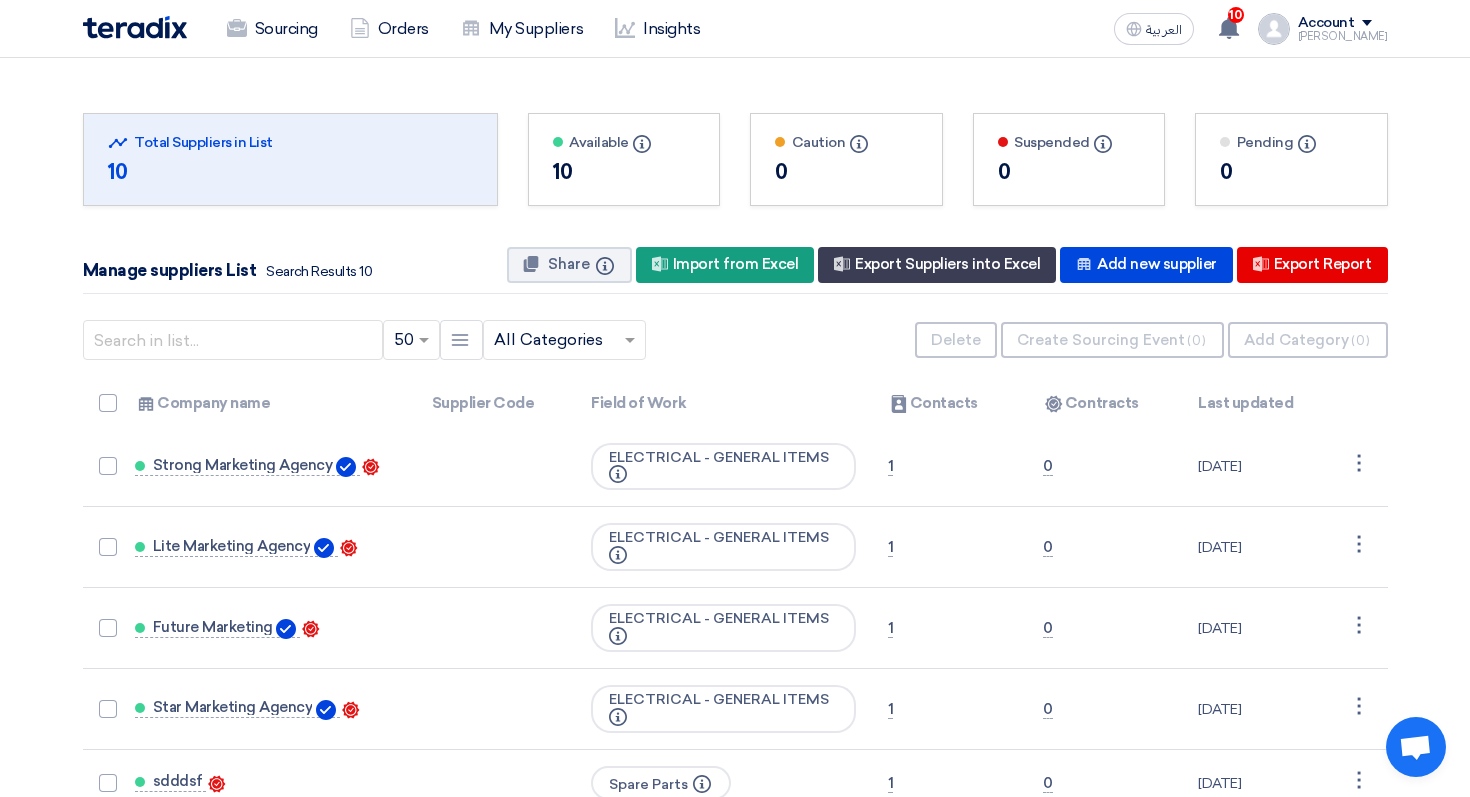 click on "Account" 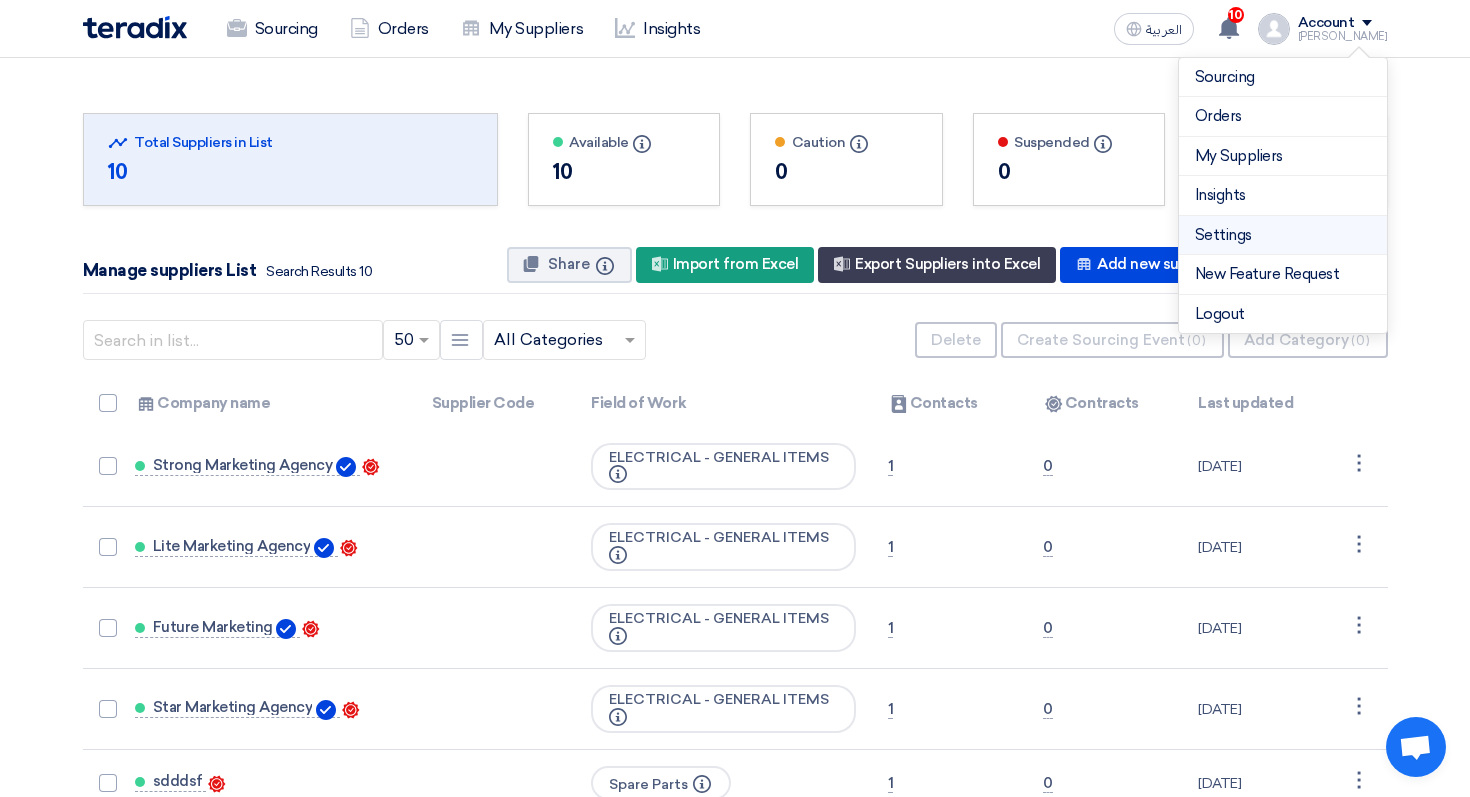 click on "Settings" 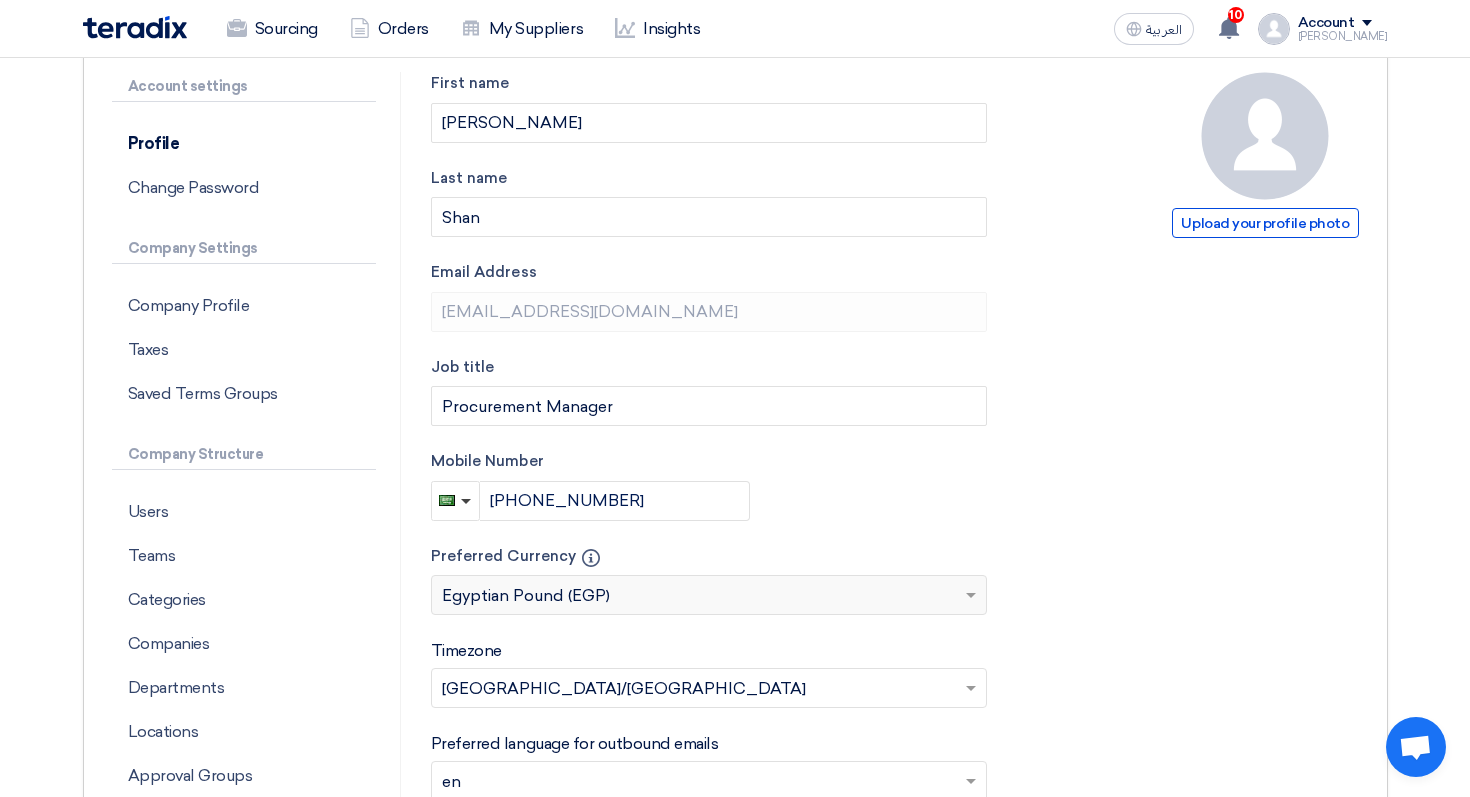 scroll, scrollTop: 181, scrollLeft: 0, axis: vertical 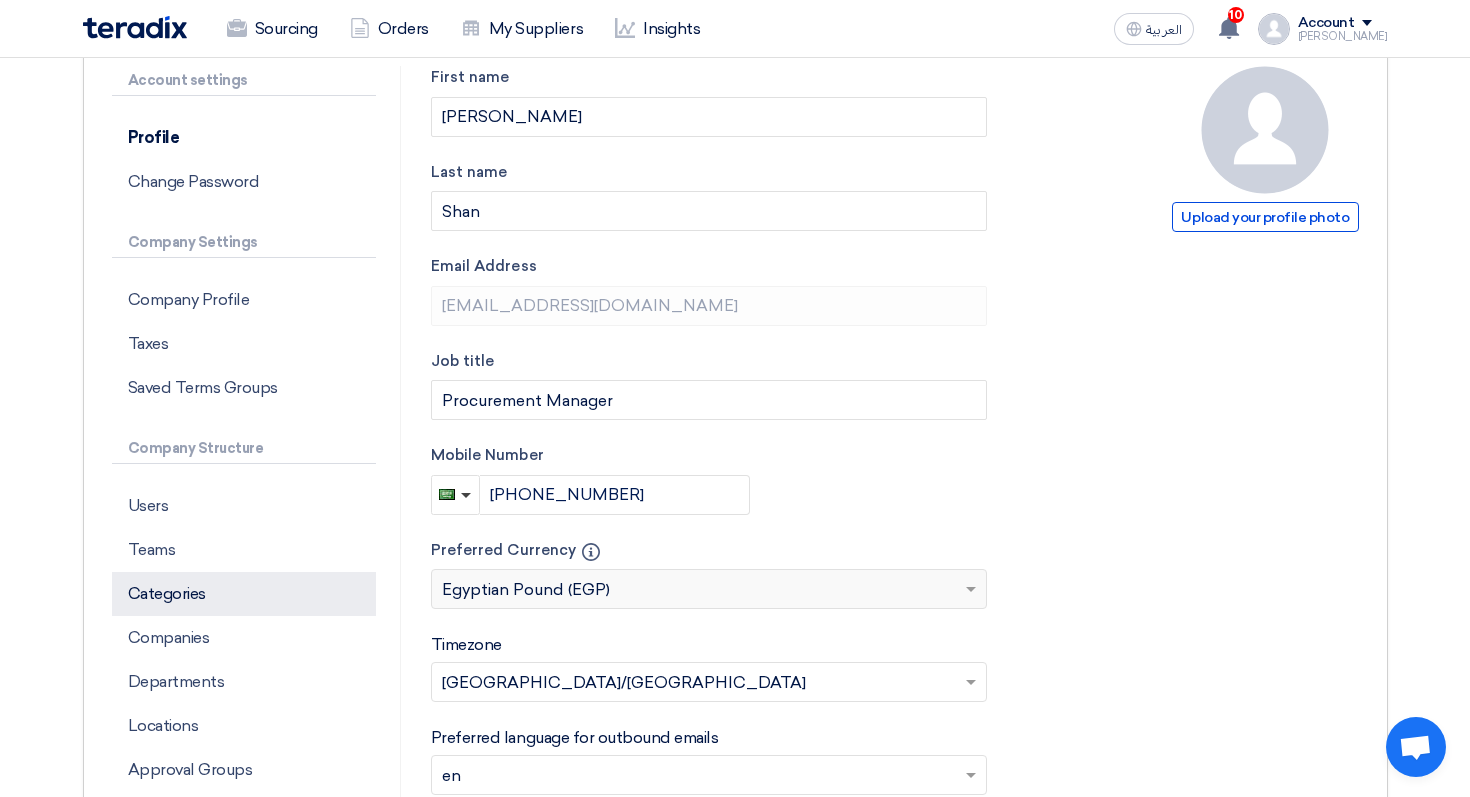 click on "Categories" 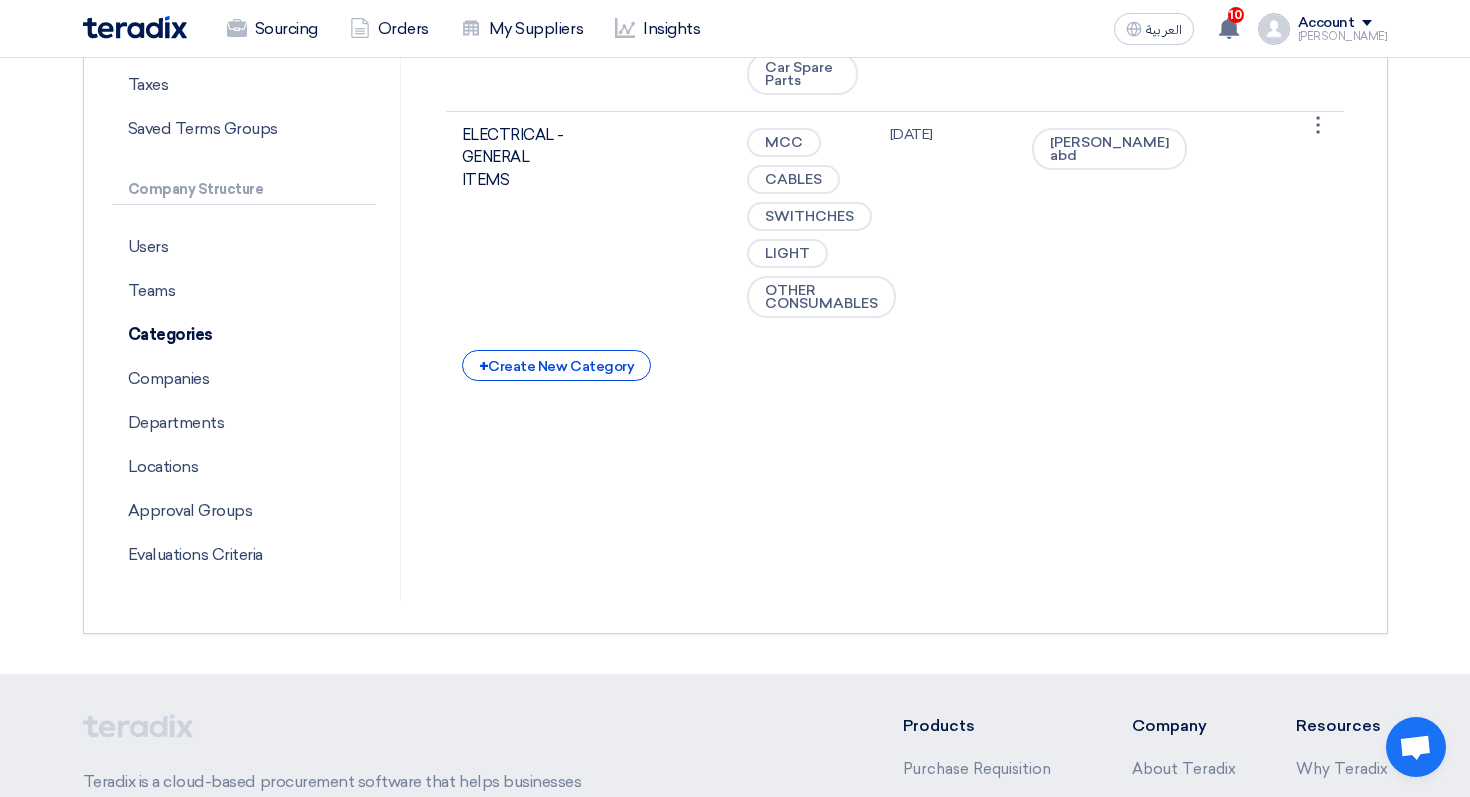 scroll, scrollTop: 430, scrollLeft: 0, axis: vertical 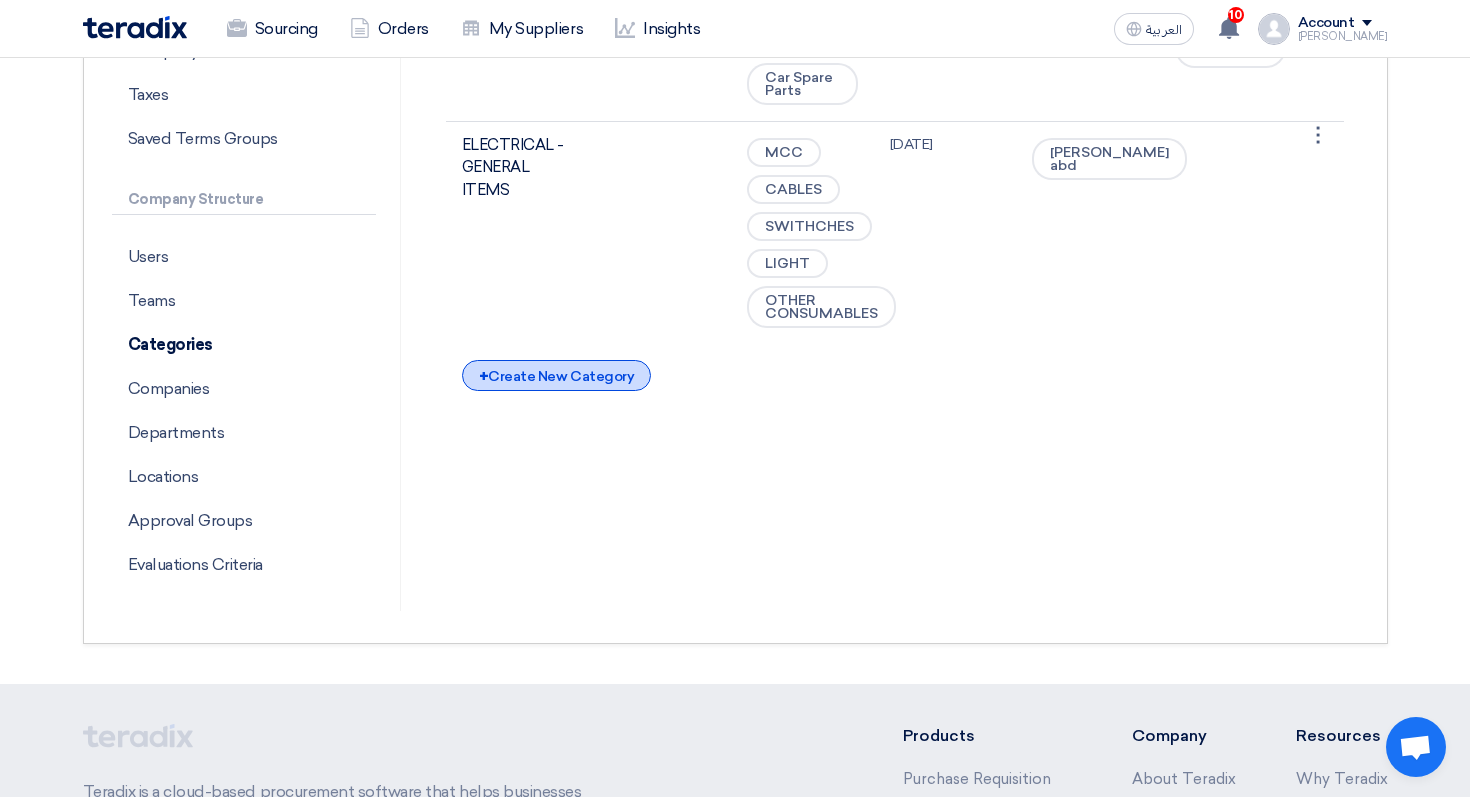 click on "+
Create New Category" 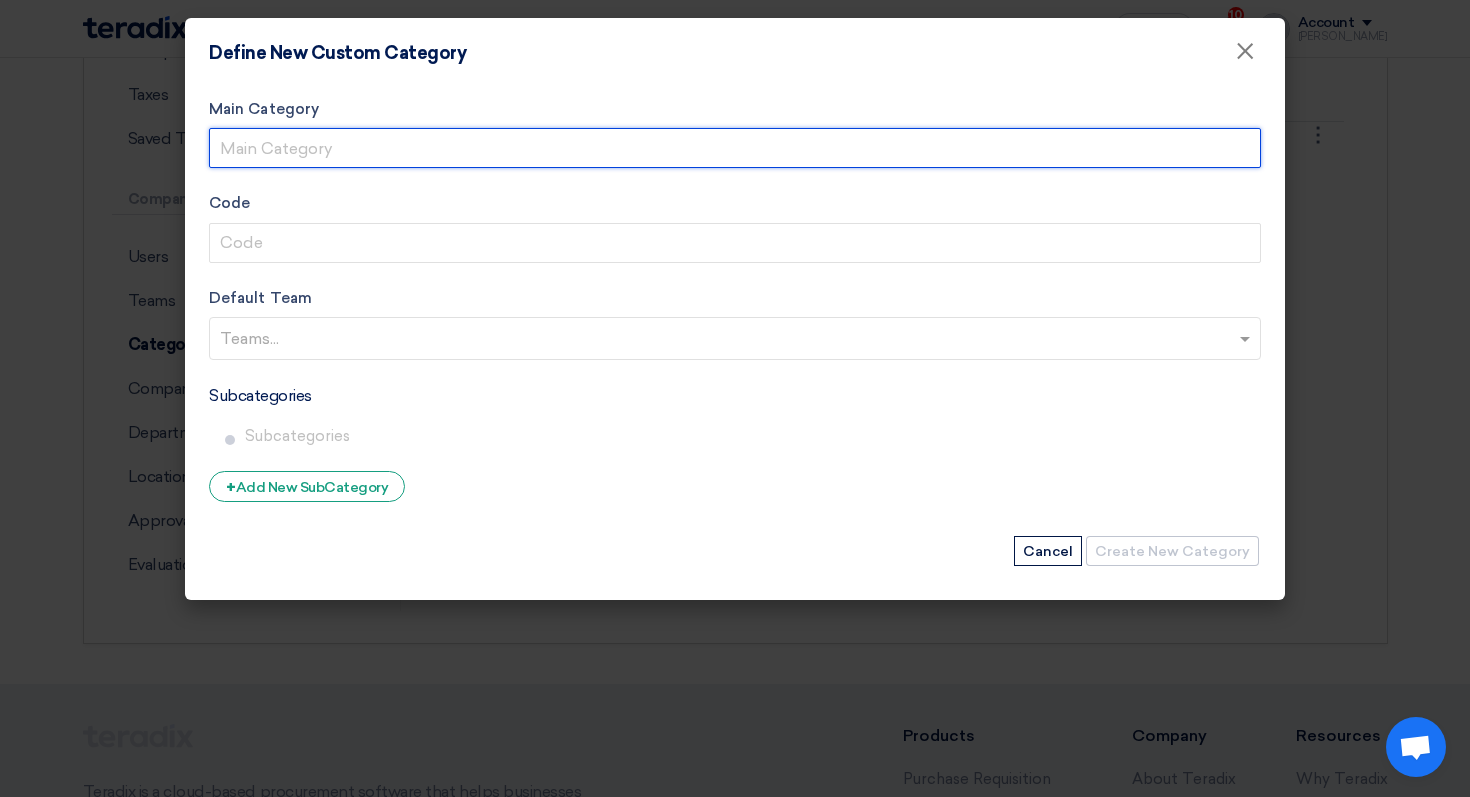 click on "Main Category" at bounding box center (735, 148) 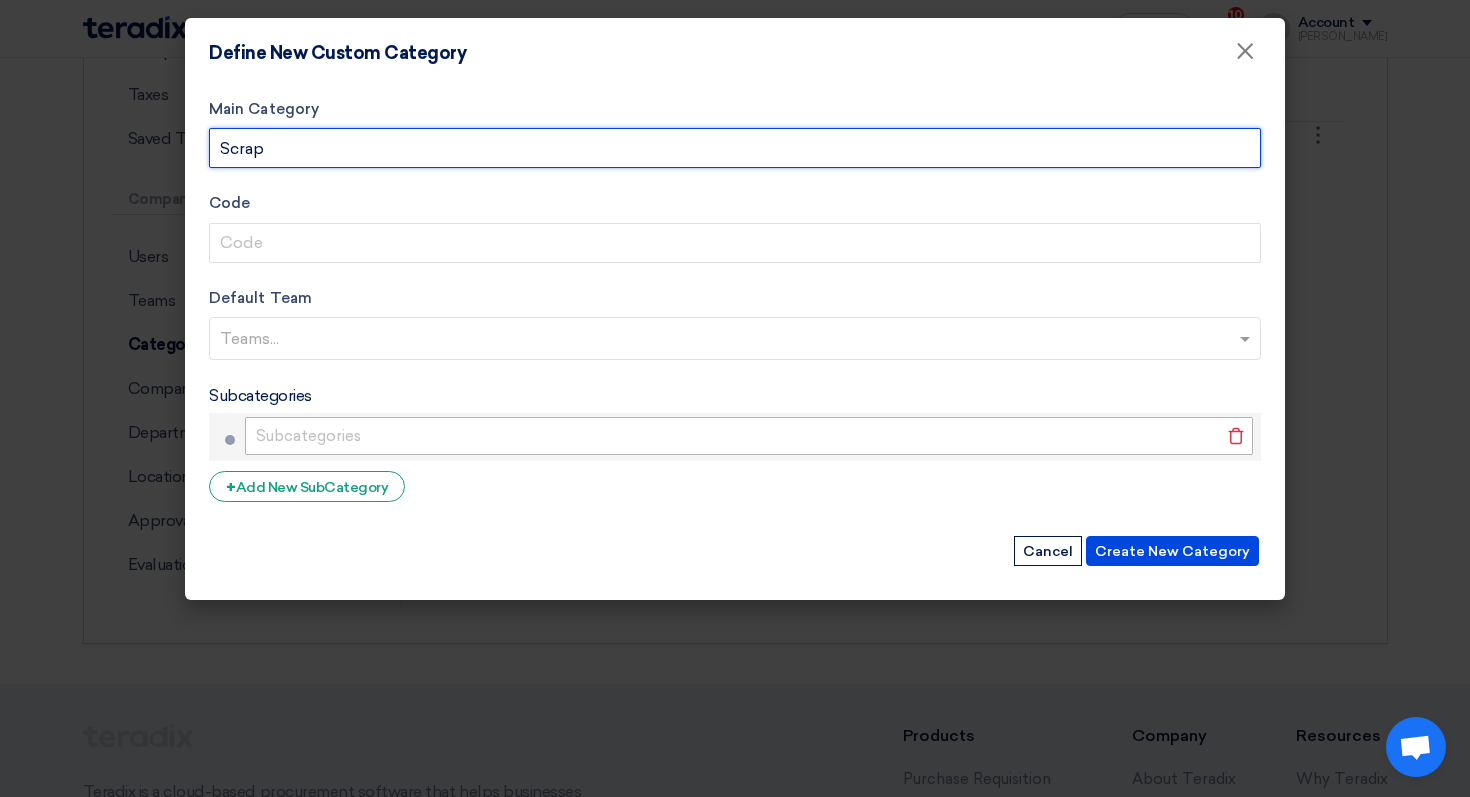 type on "Scrap" 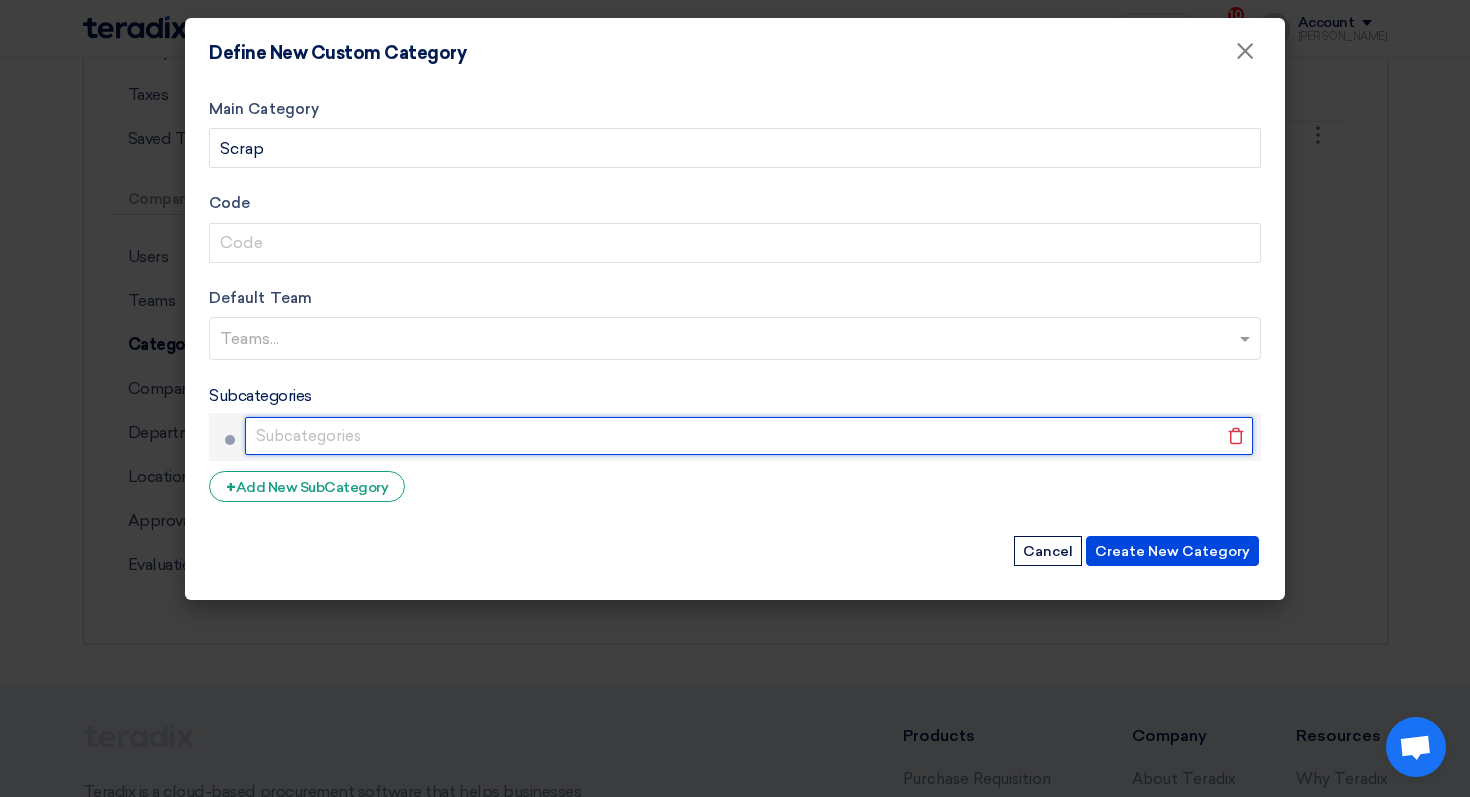 click at bounding box center (749, 436) 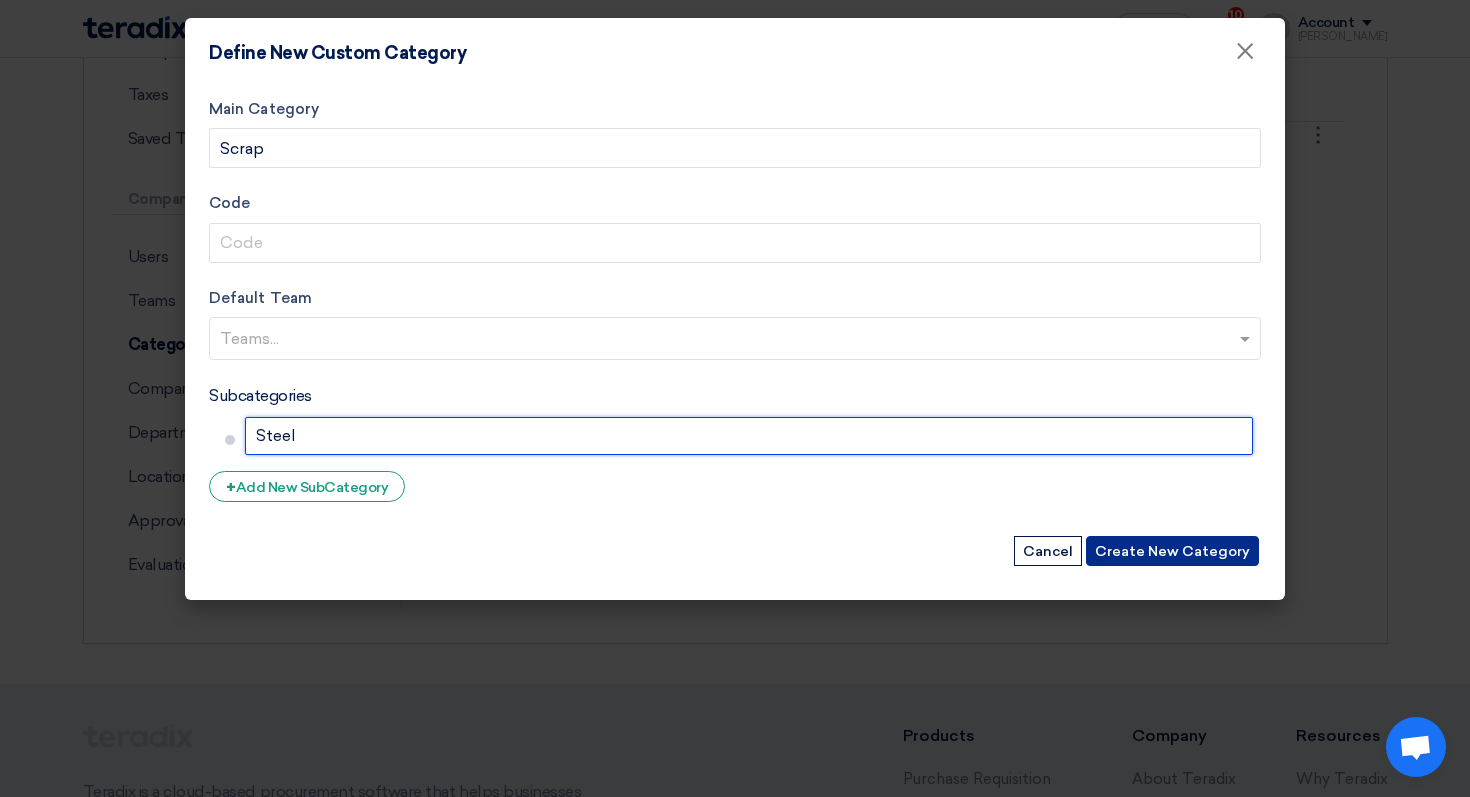 type on "Steel" 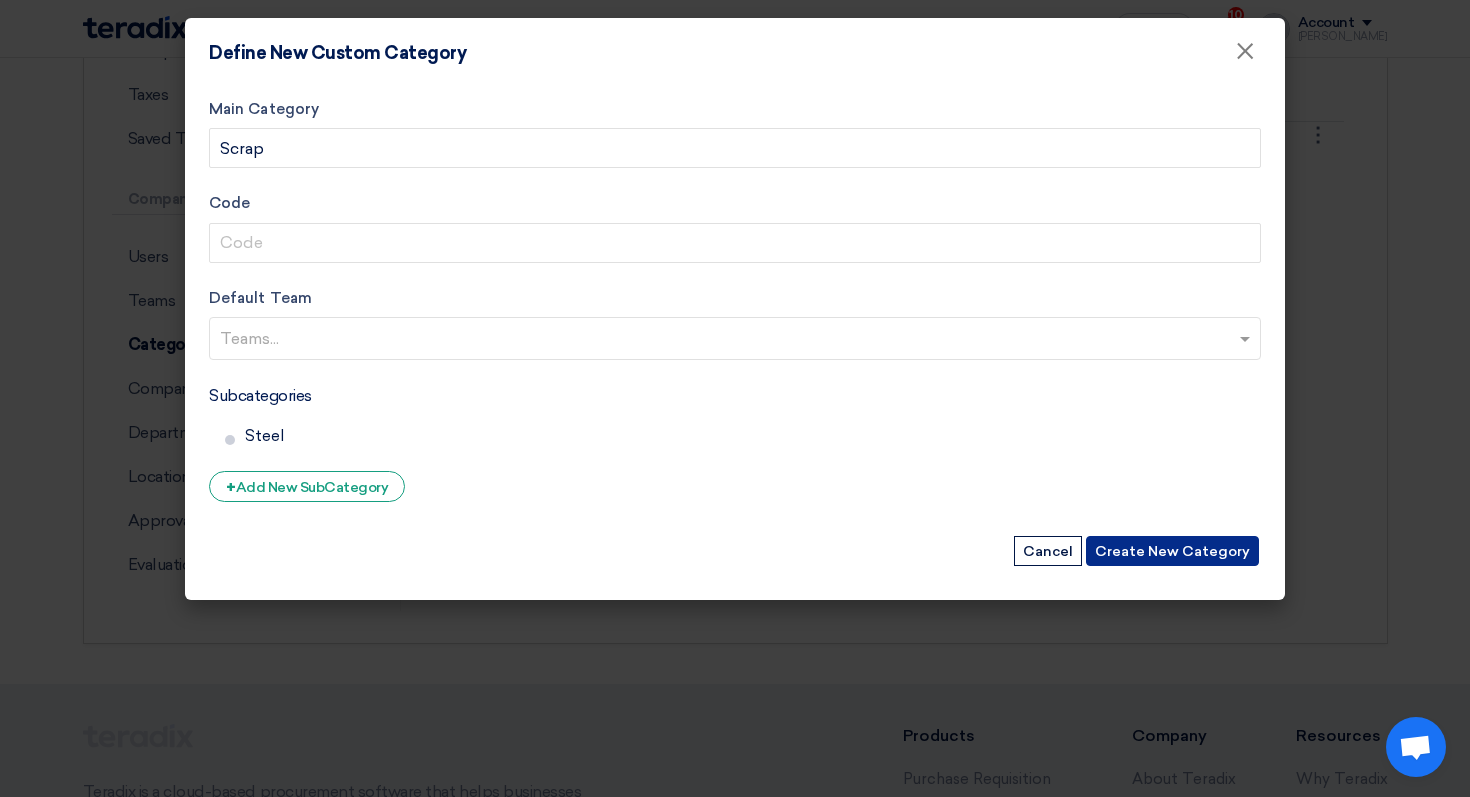 click on "Create New Category" 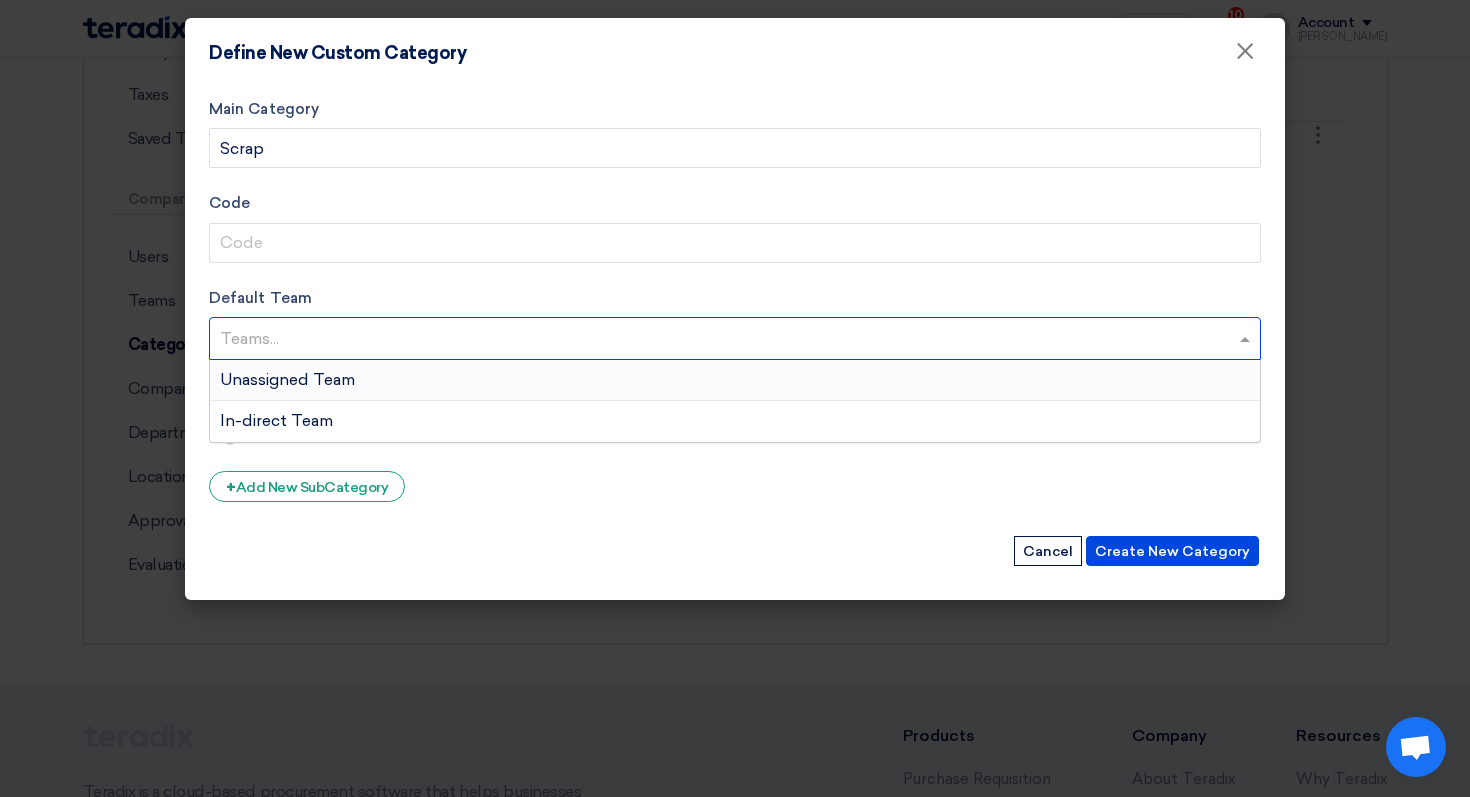 click 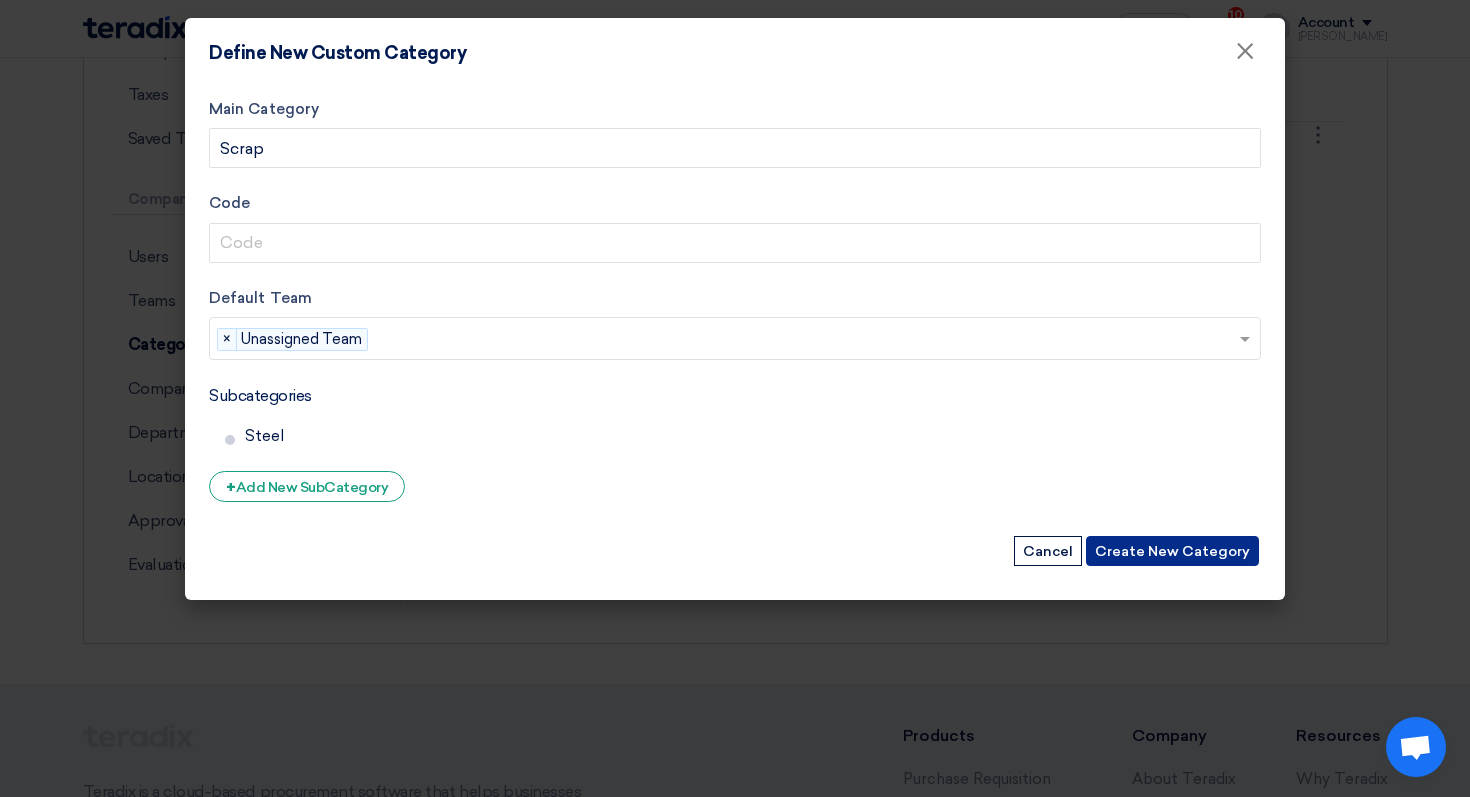 click on "Create New Category" 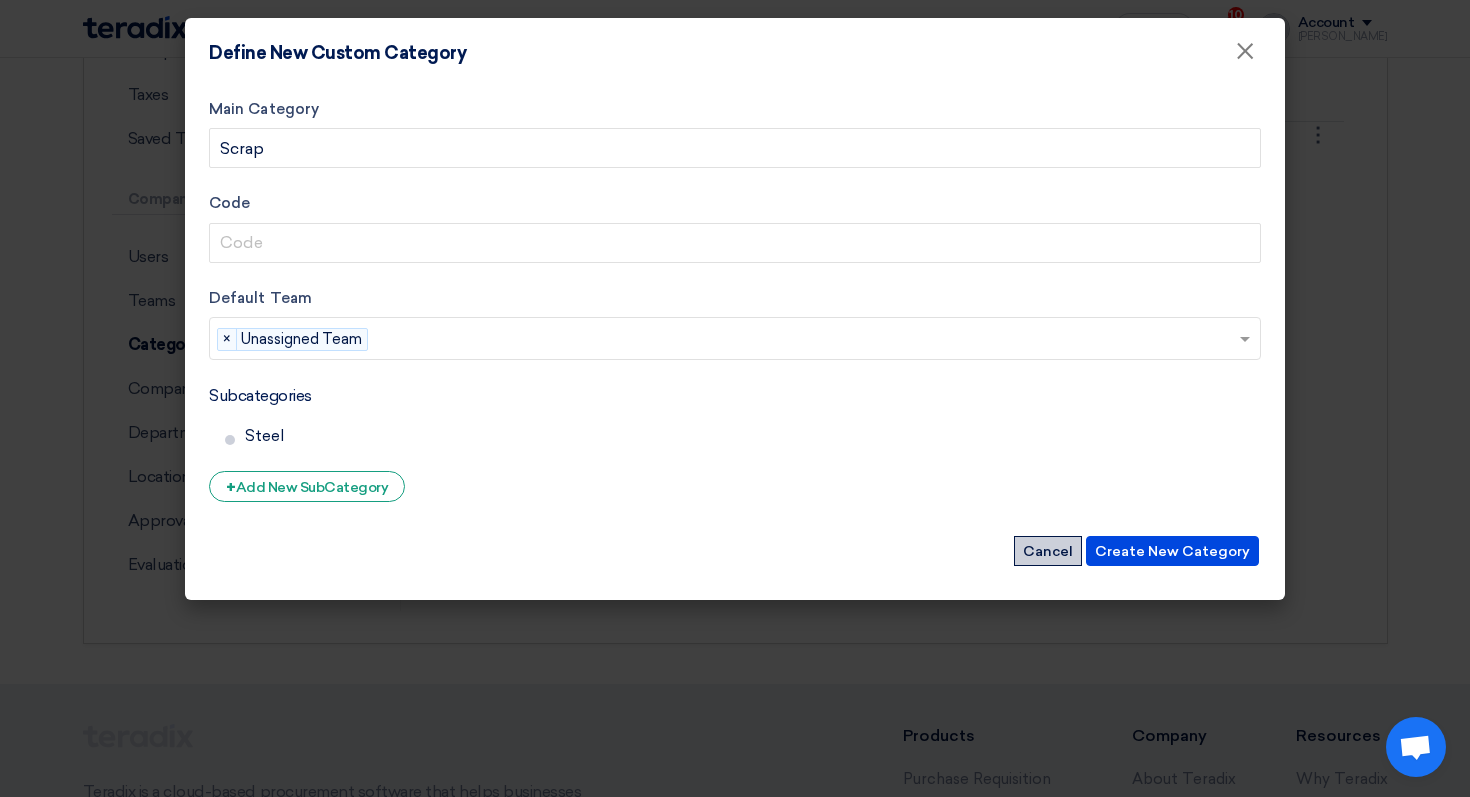 click on "Cancel" 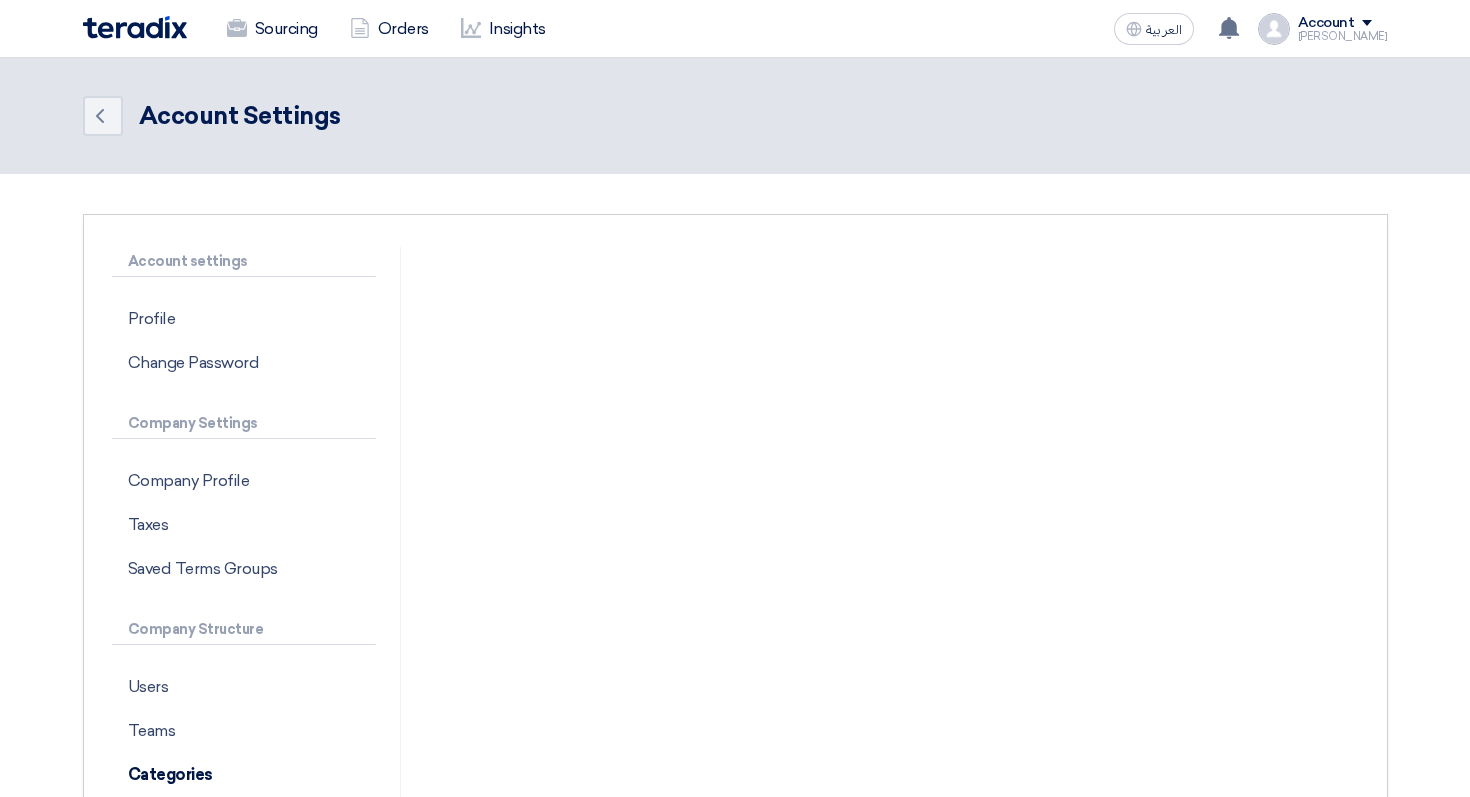 scroll, scrollTop: 184, scrollLeft: 0, axis: vertical 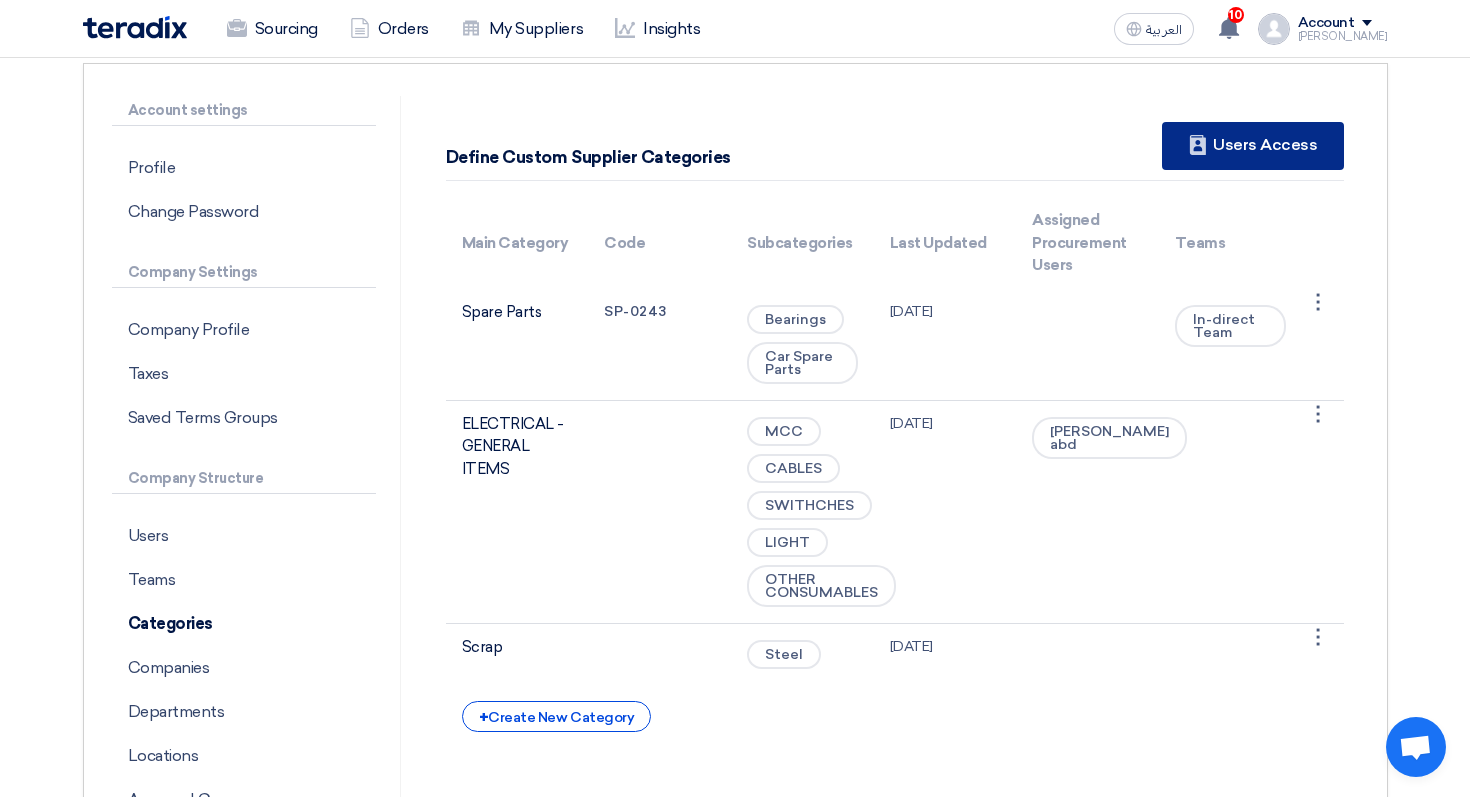 click on "New Supplier
Users Access" 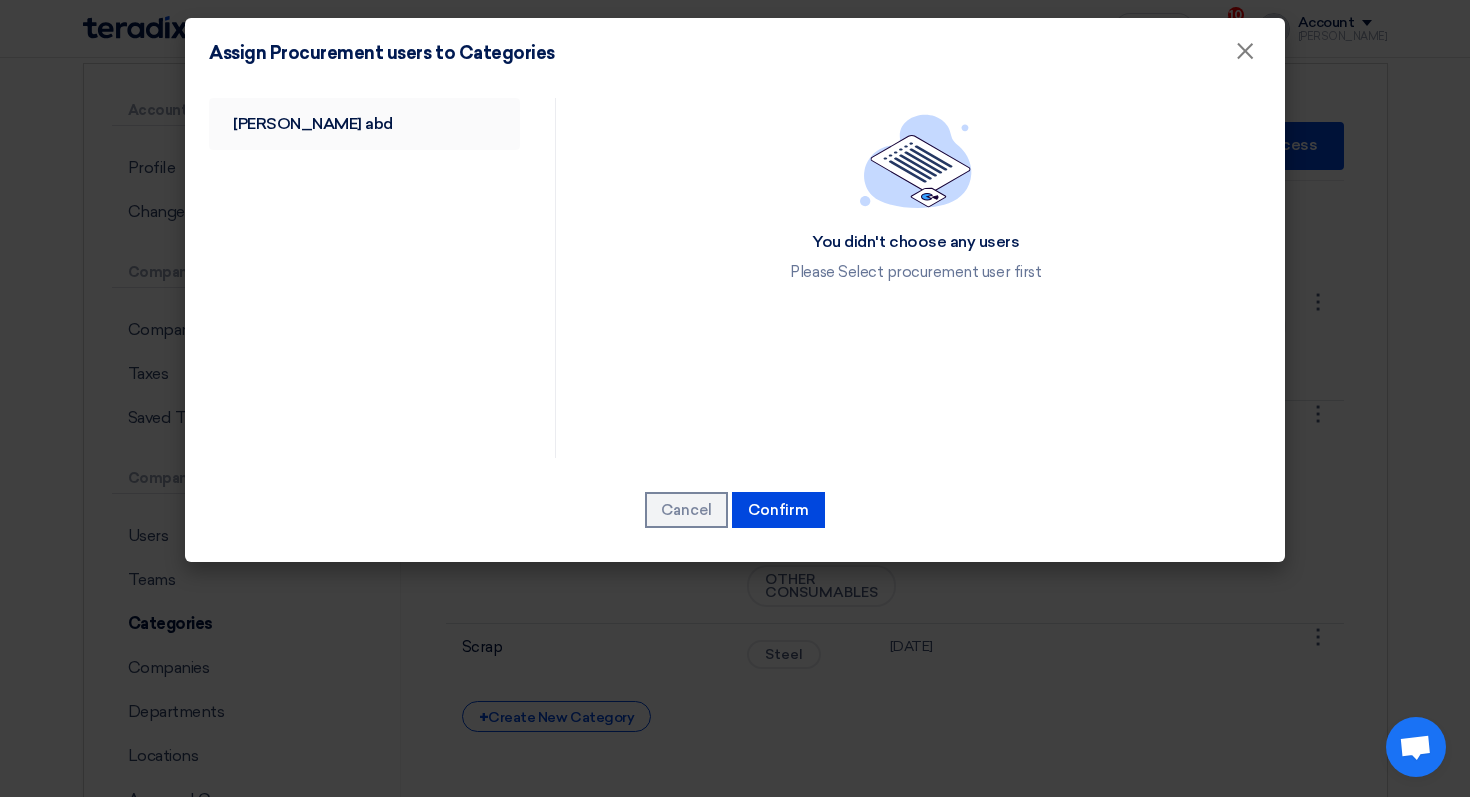 click on "Faisal
El abd" 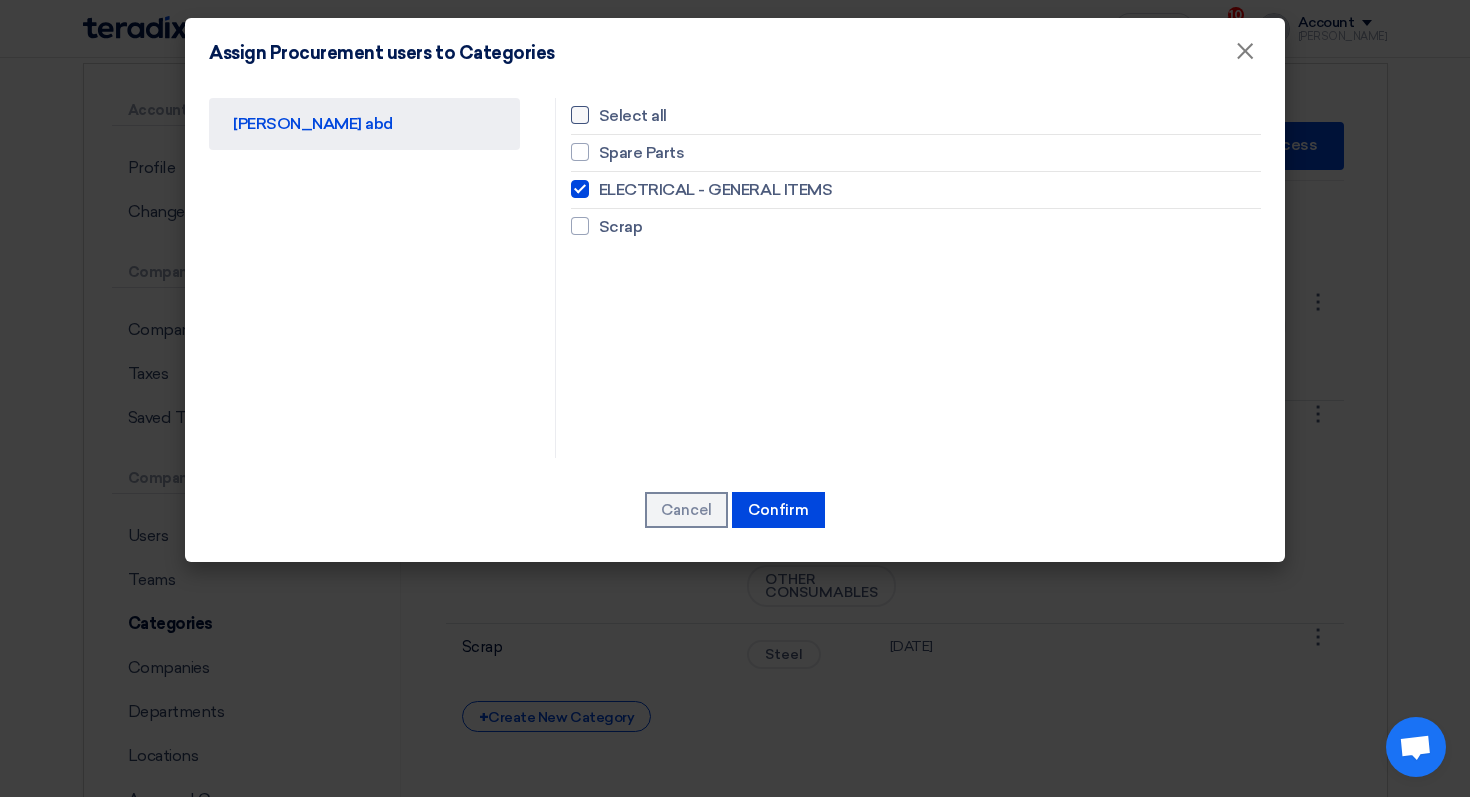 click on "Select all" 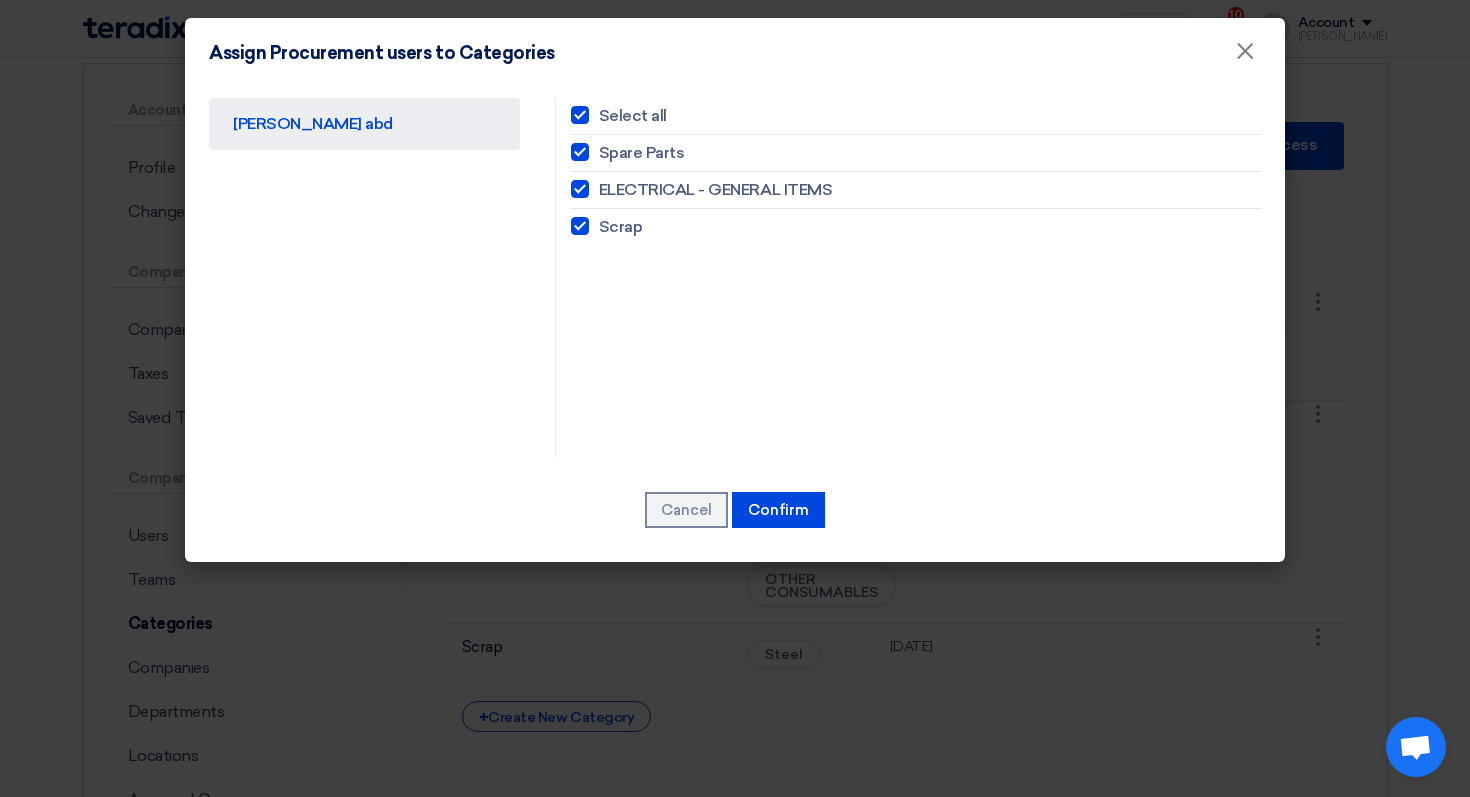 checkbox on "true" 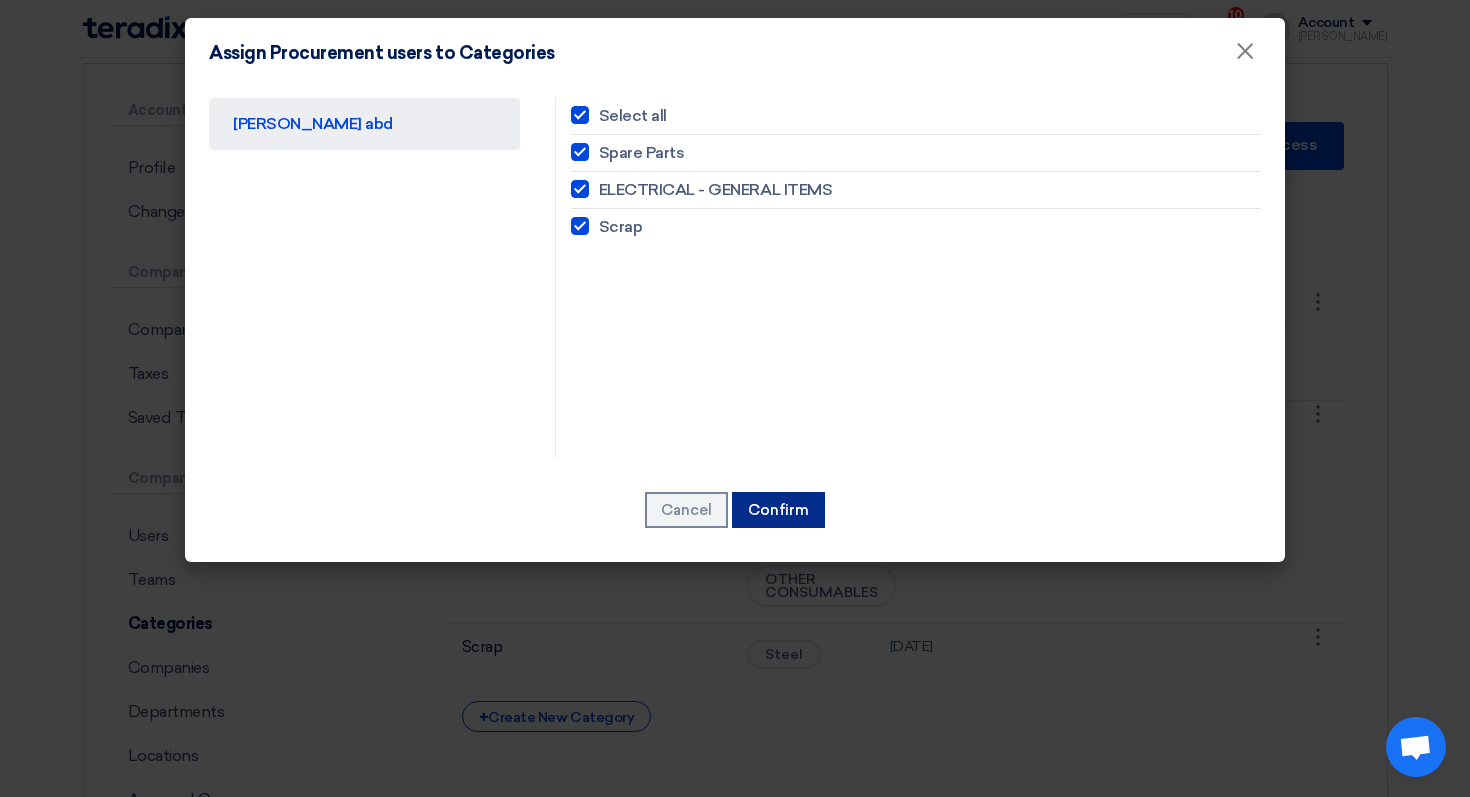 click on "Confirm" 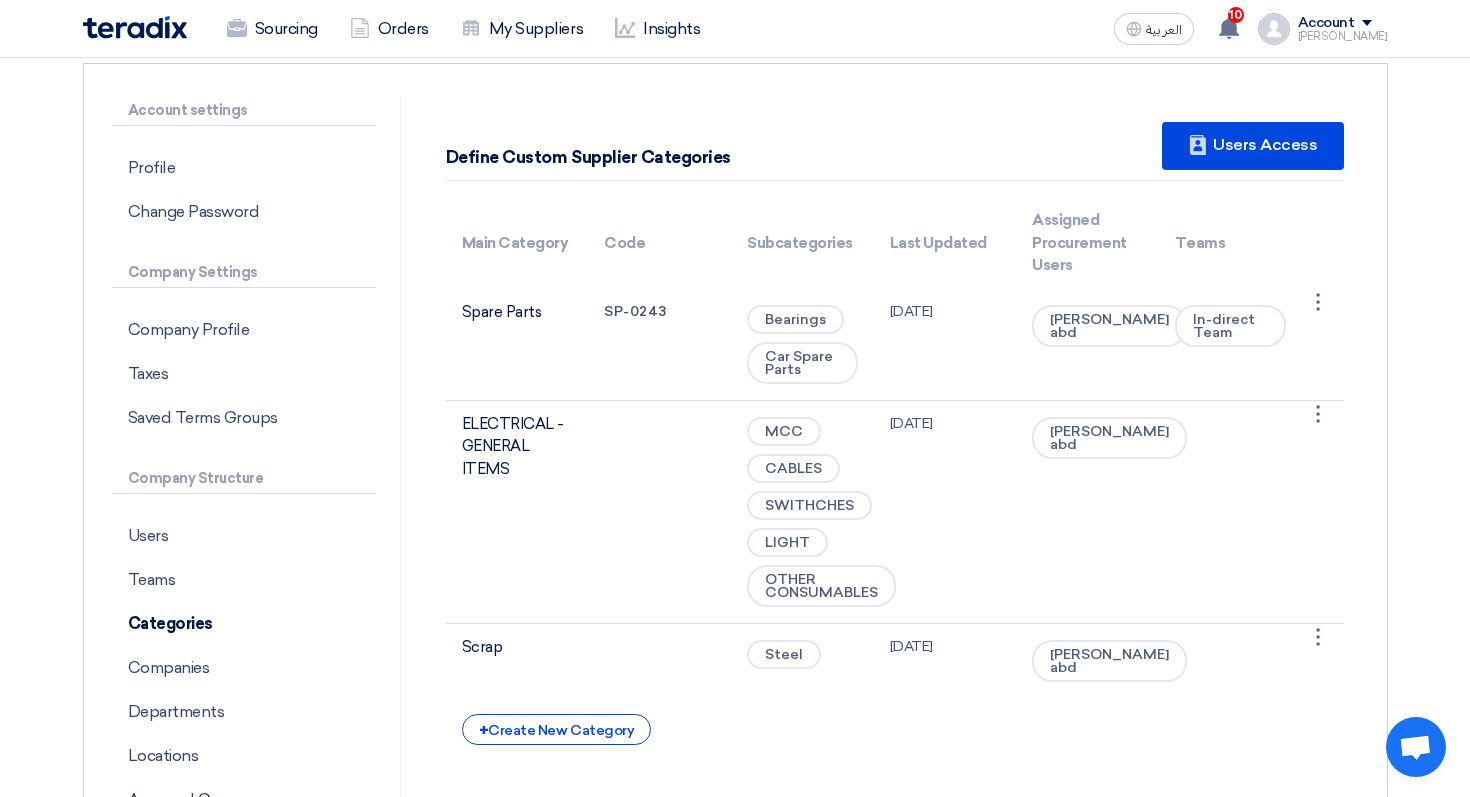 scroll, scrollTop: 0, scrollLeft: 0, axis: both 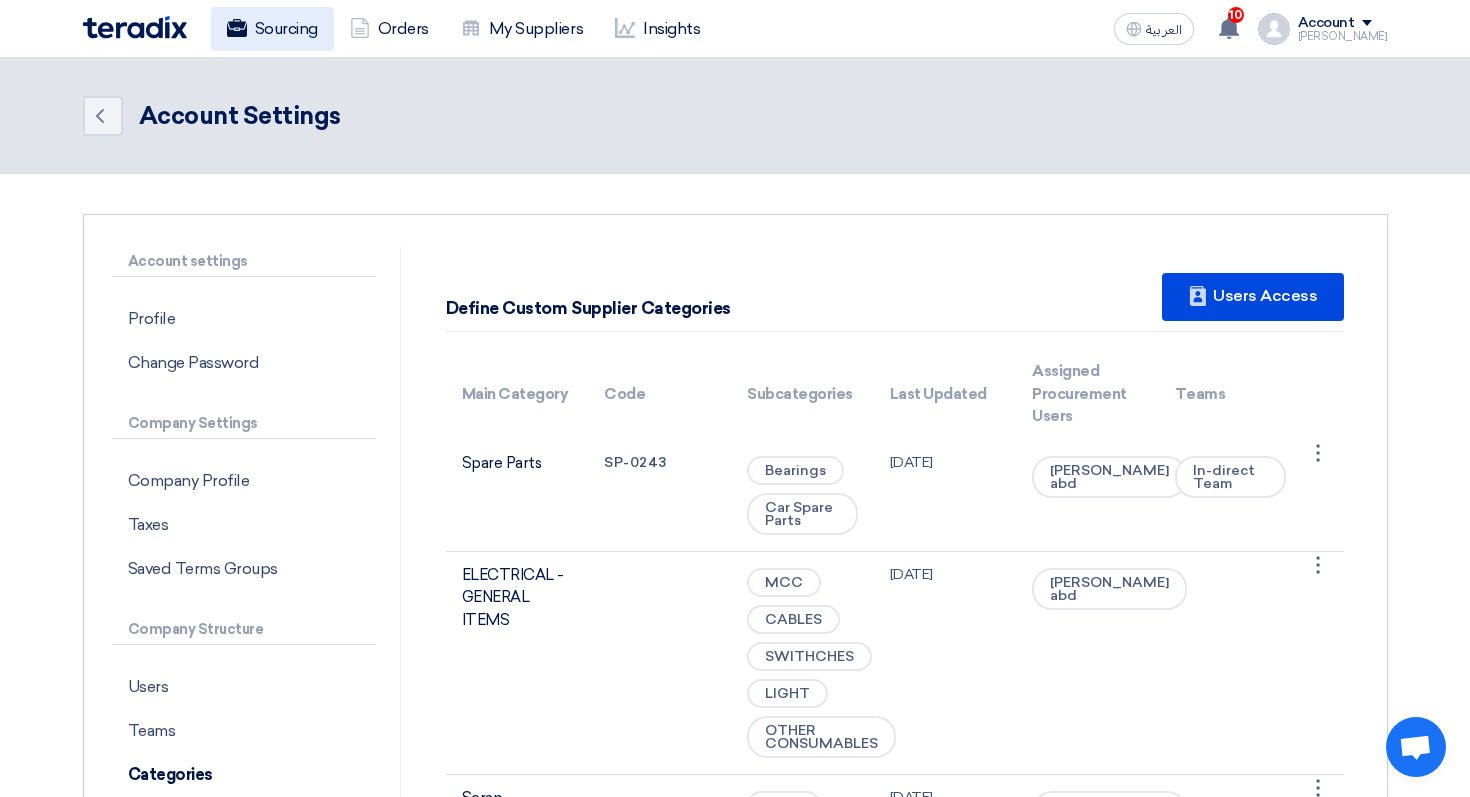 click on "Sourcing" 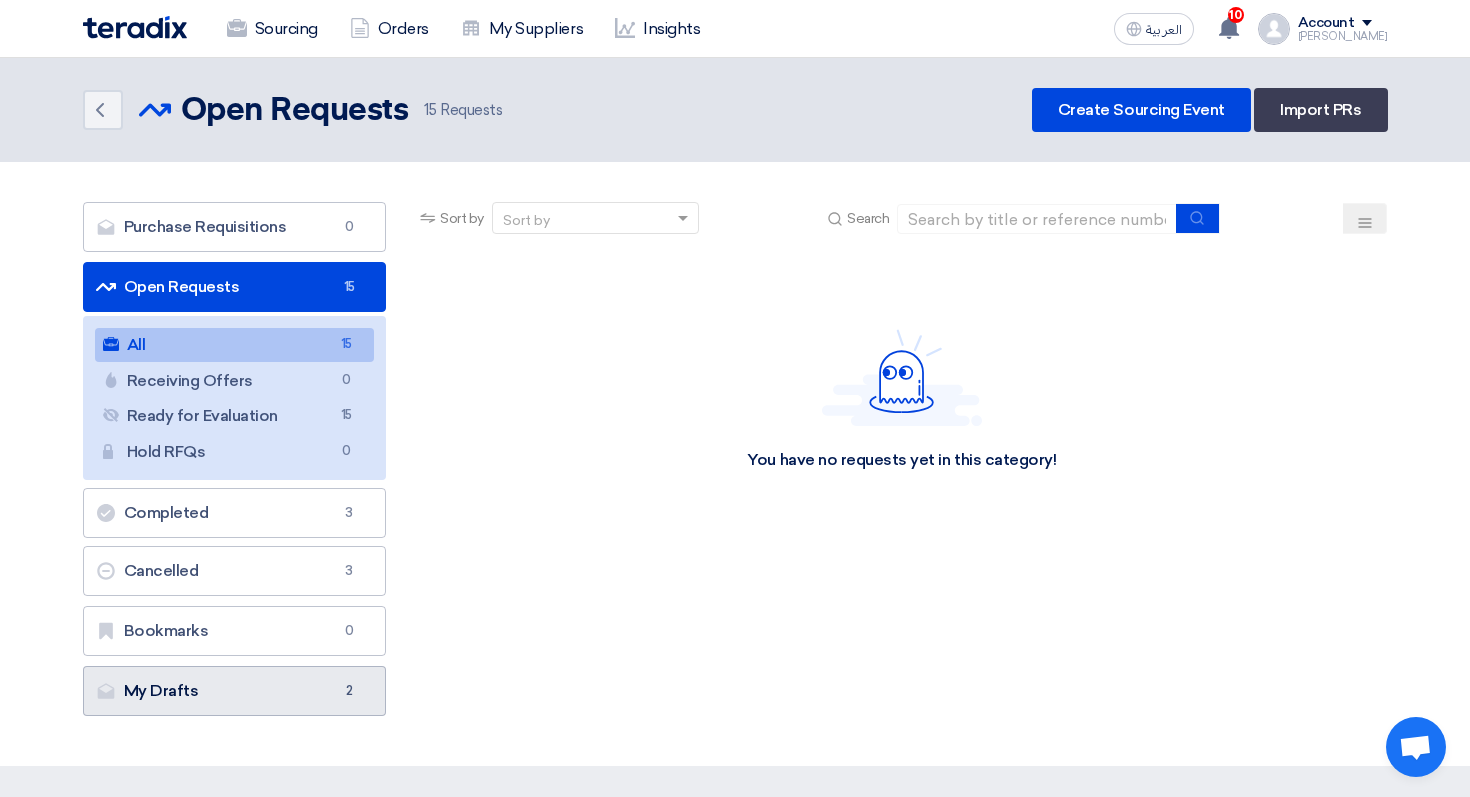 click on "My Drafts
My Drafts
2" 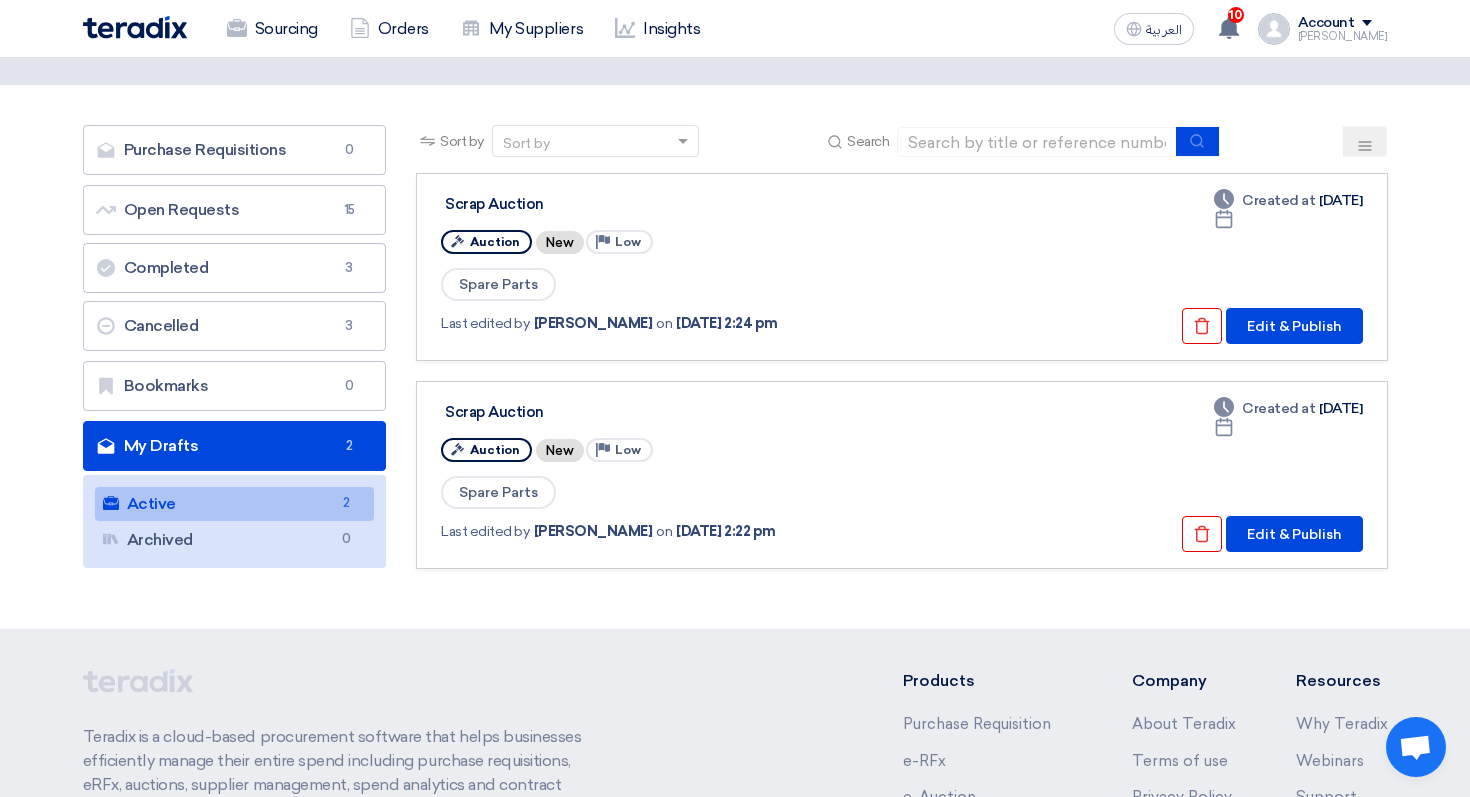 scroll, scrollTop: 75, scrollLeft: 0, axis: vertical 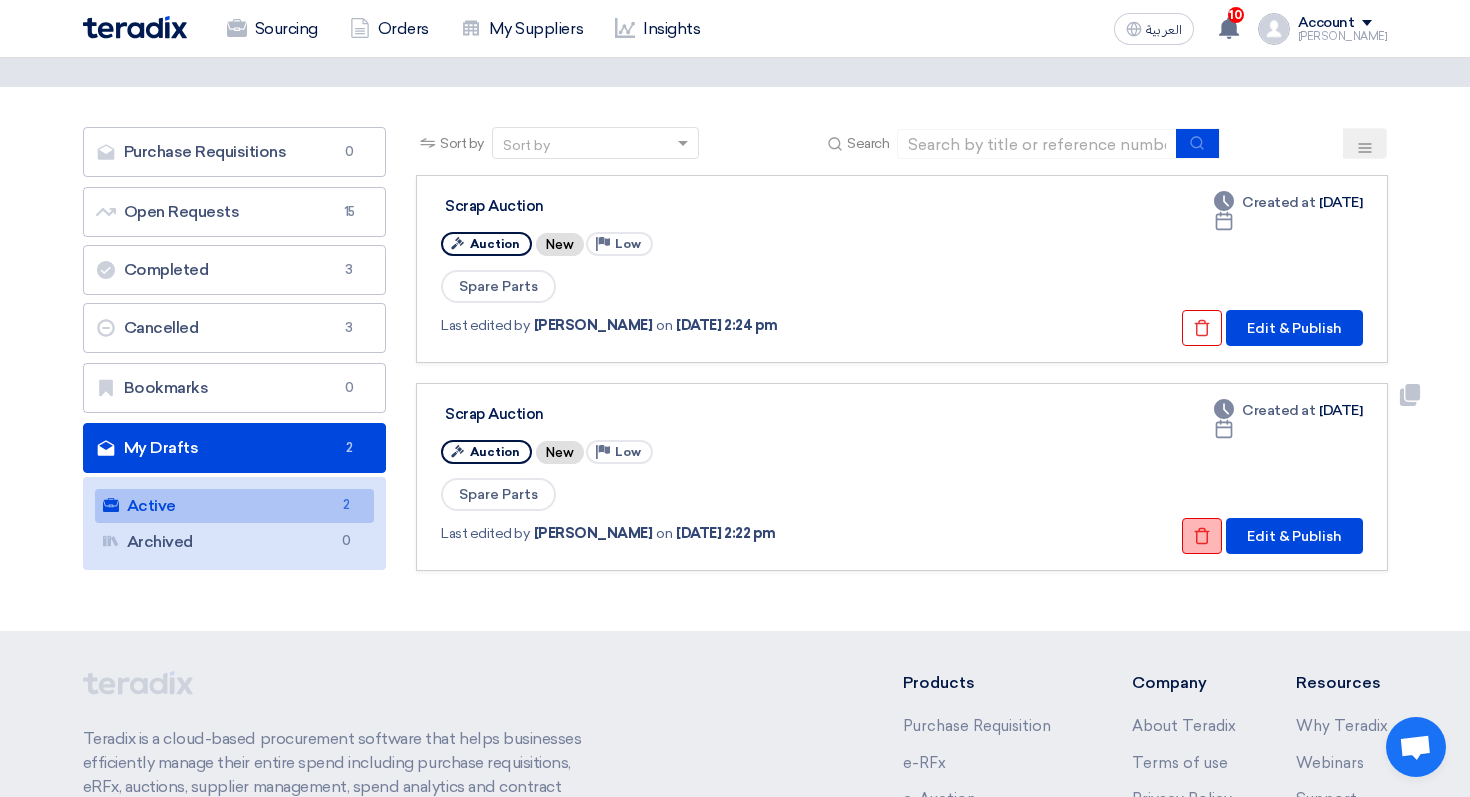 click on "Check details" 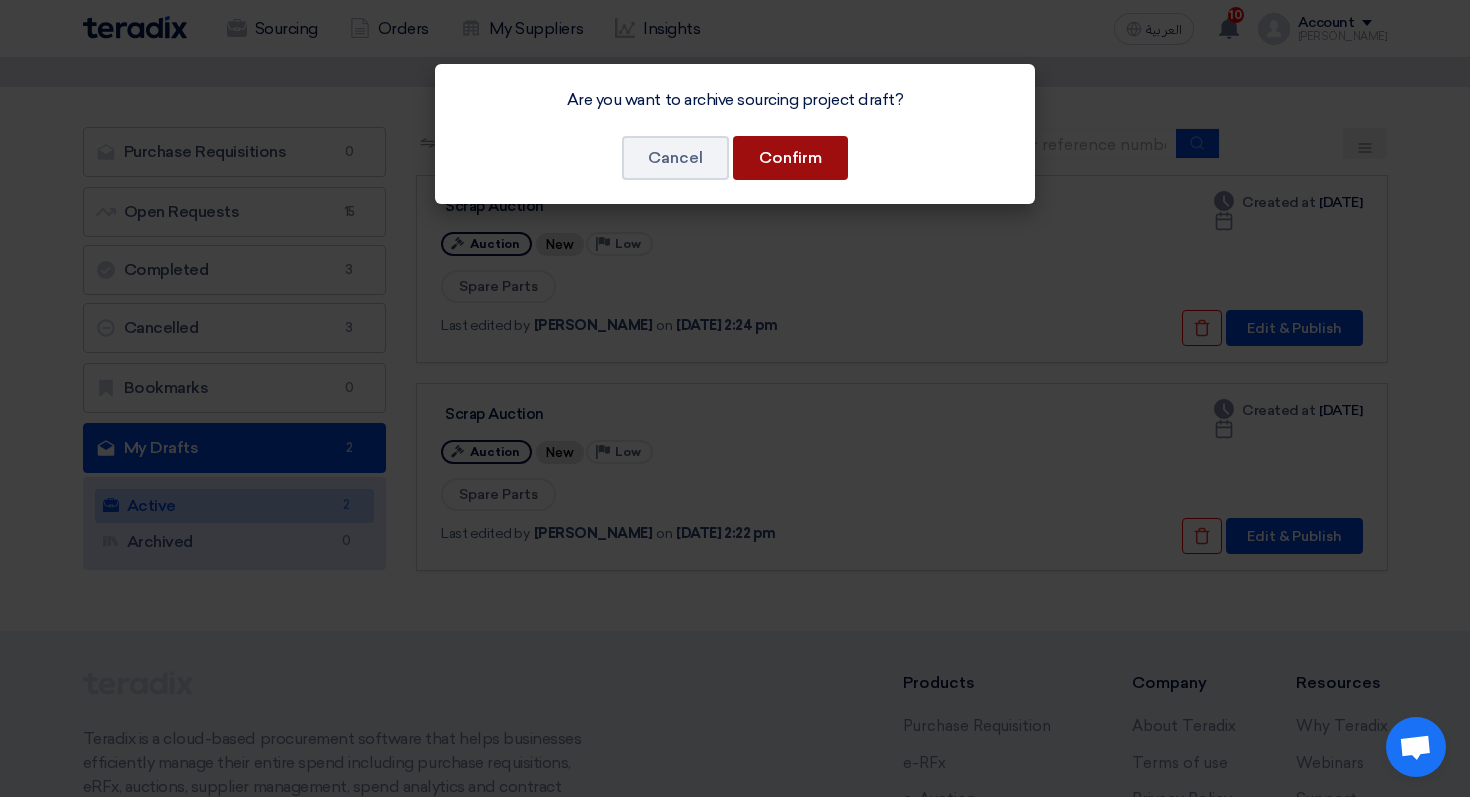 click on "Confirm" 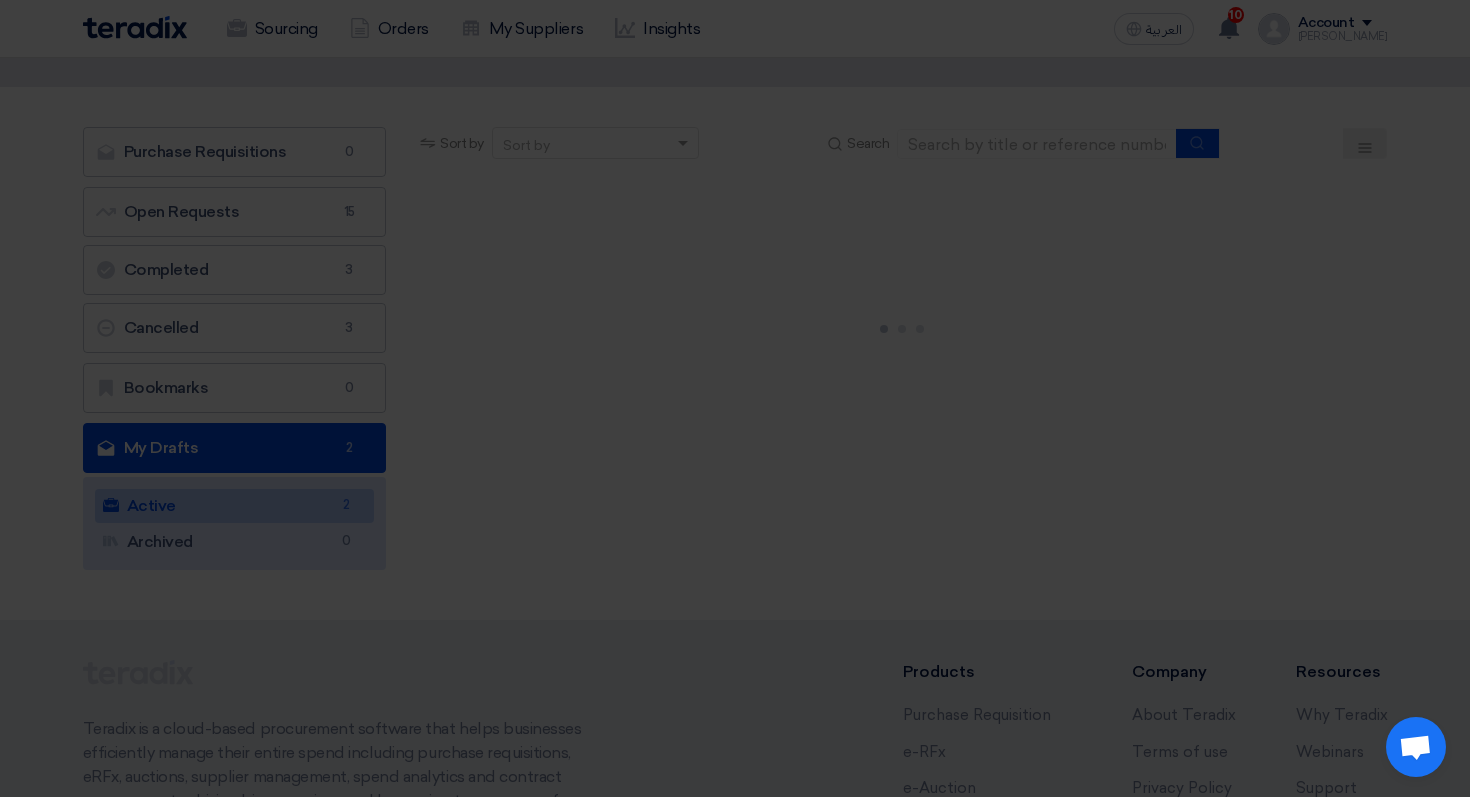 scroll, scrollTop: 0, scrollLeft: 0, axis: both 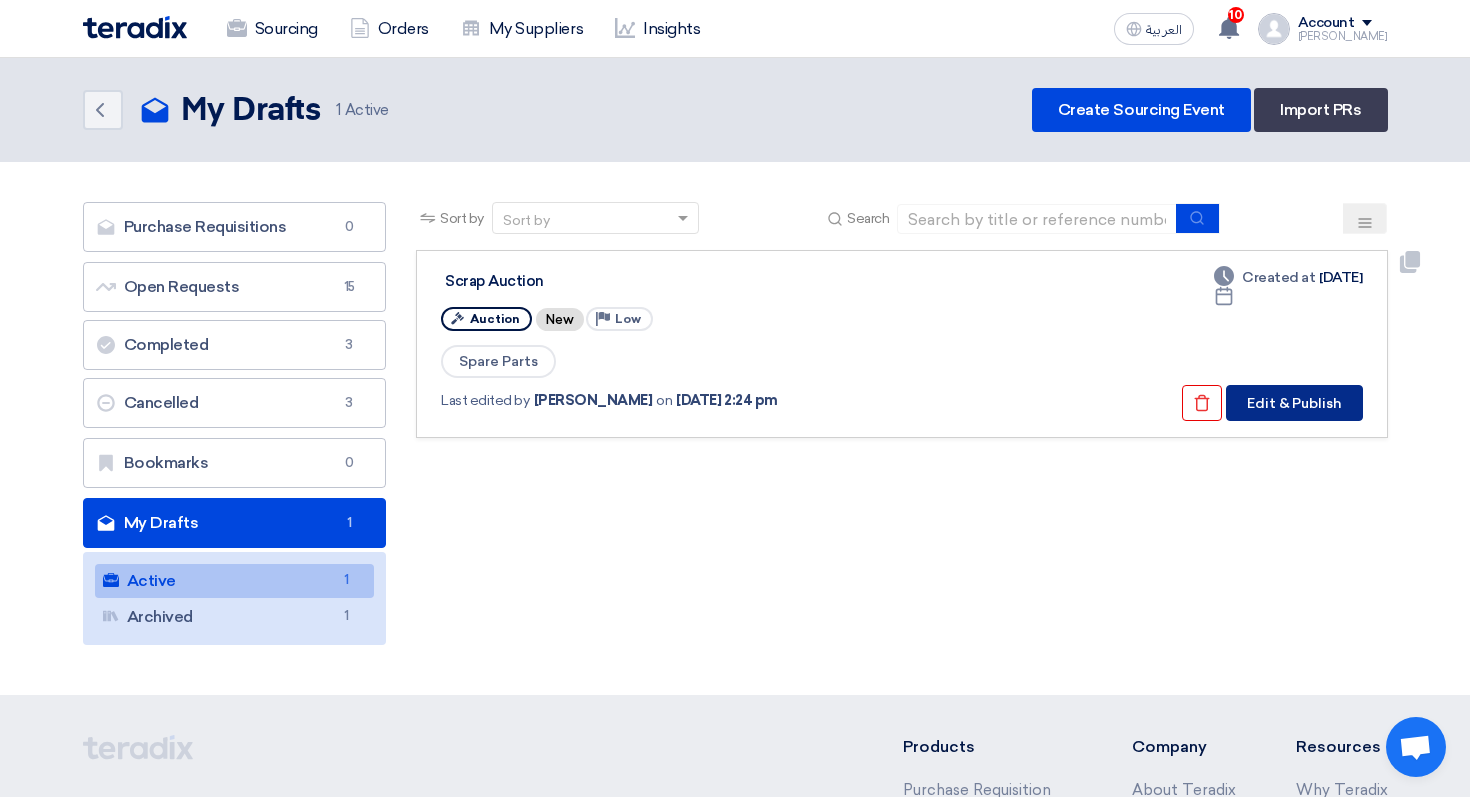 click on "Edit & Publish" 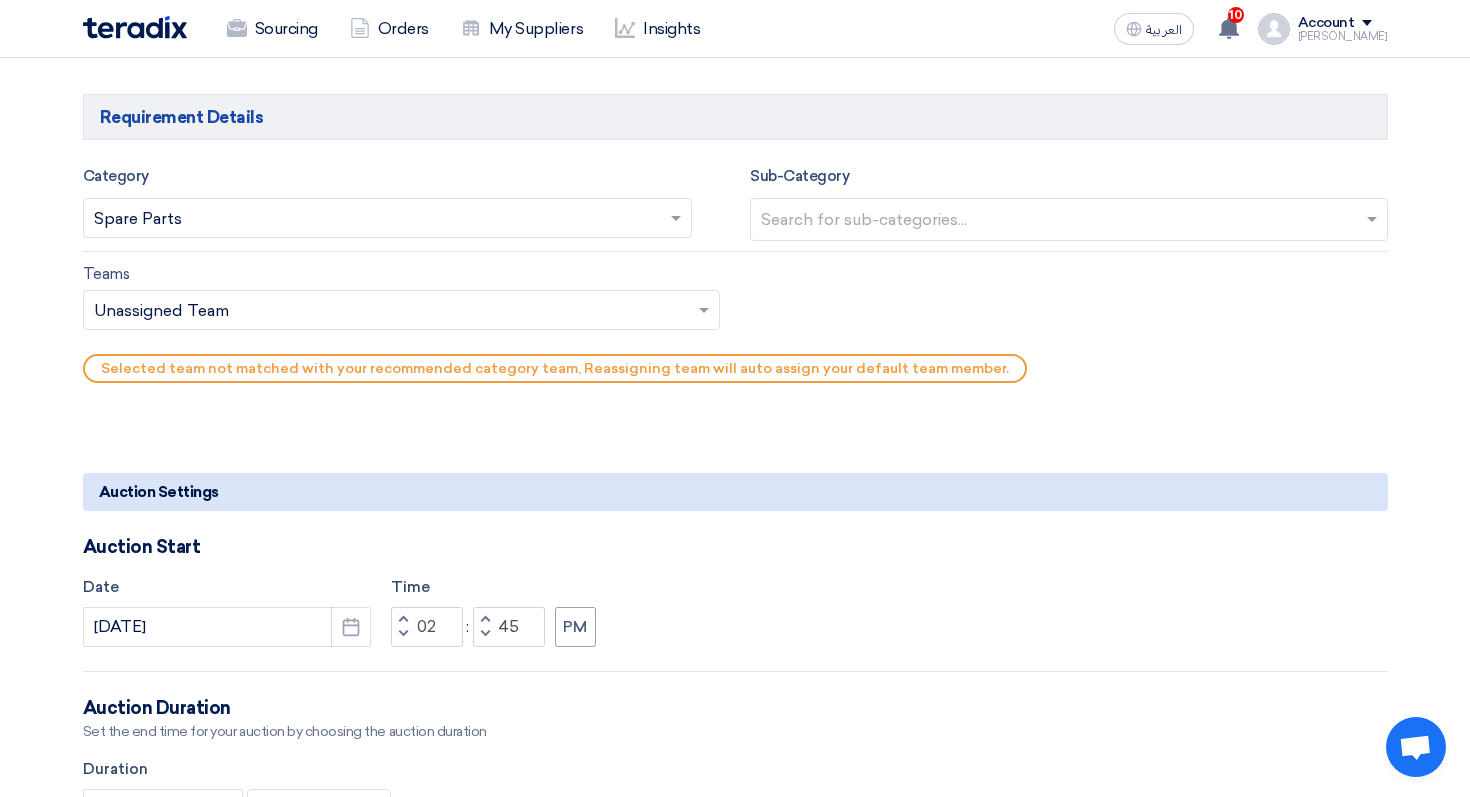 scroll, scrollTop: 1254, scrollLeft: 0, axis: vertical 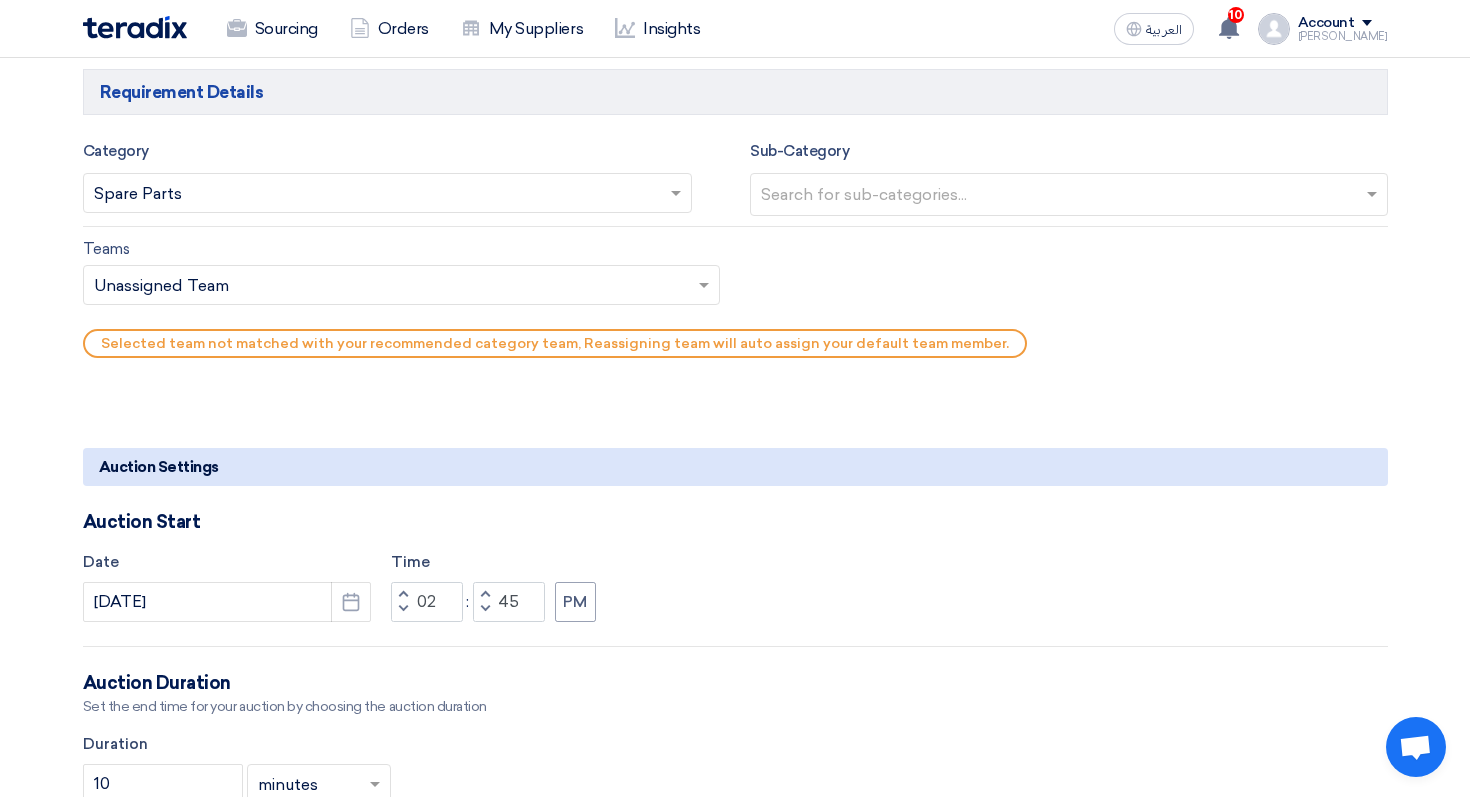 click at bounding box center (378, 194) 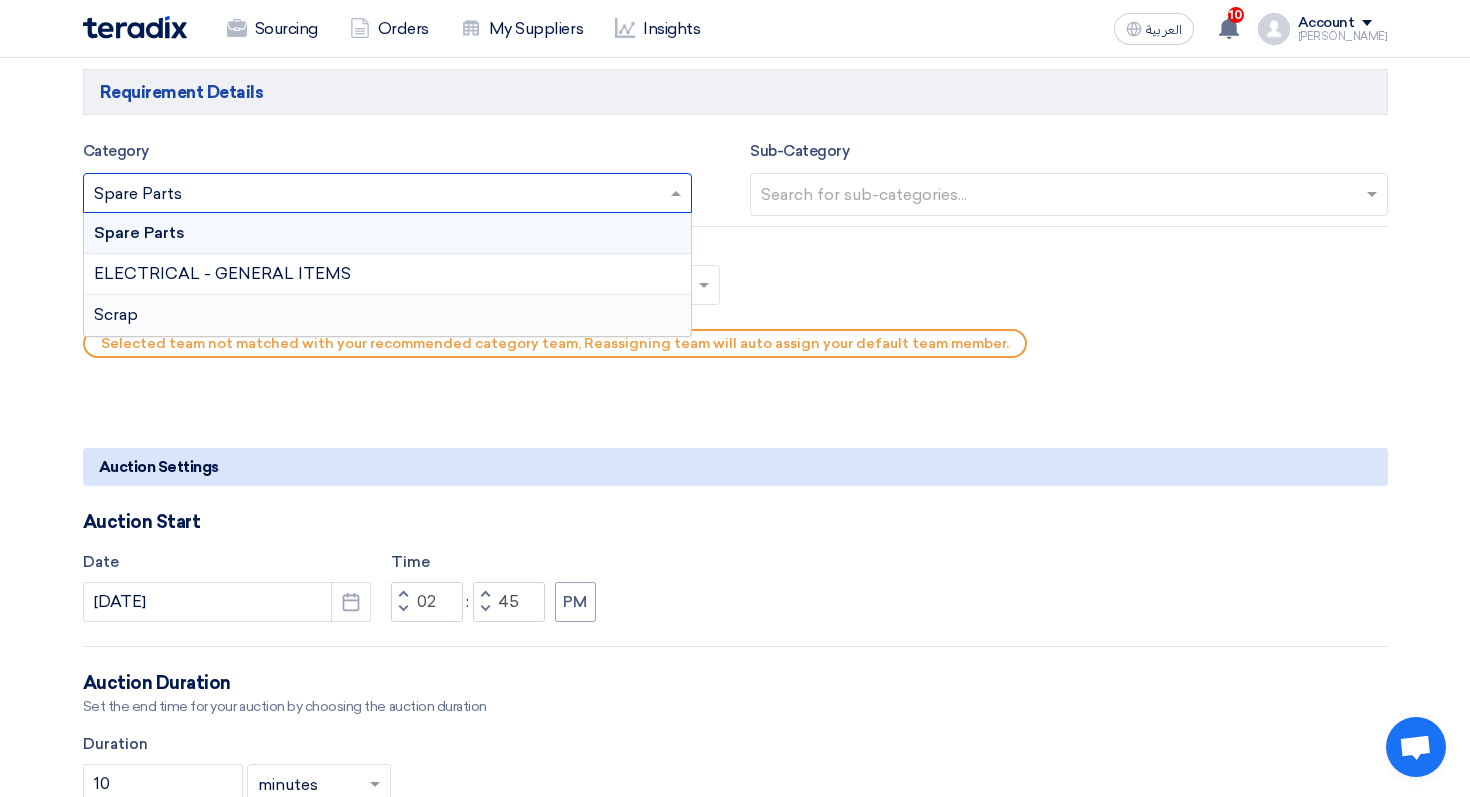 click on "Scrap" at bounding box center (388, 315) 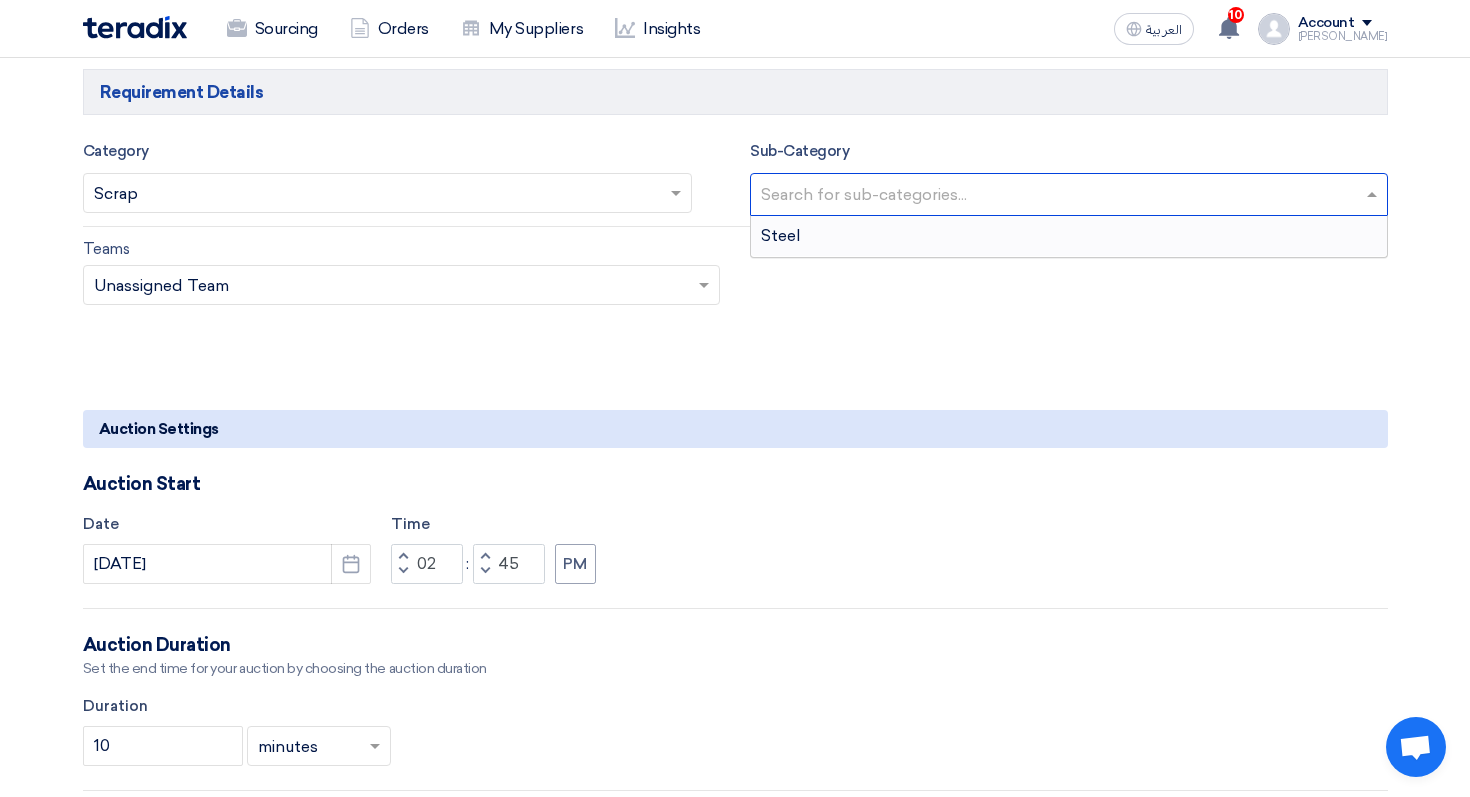click at bounding box center (1071, 196) 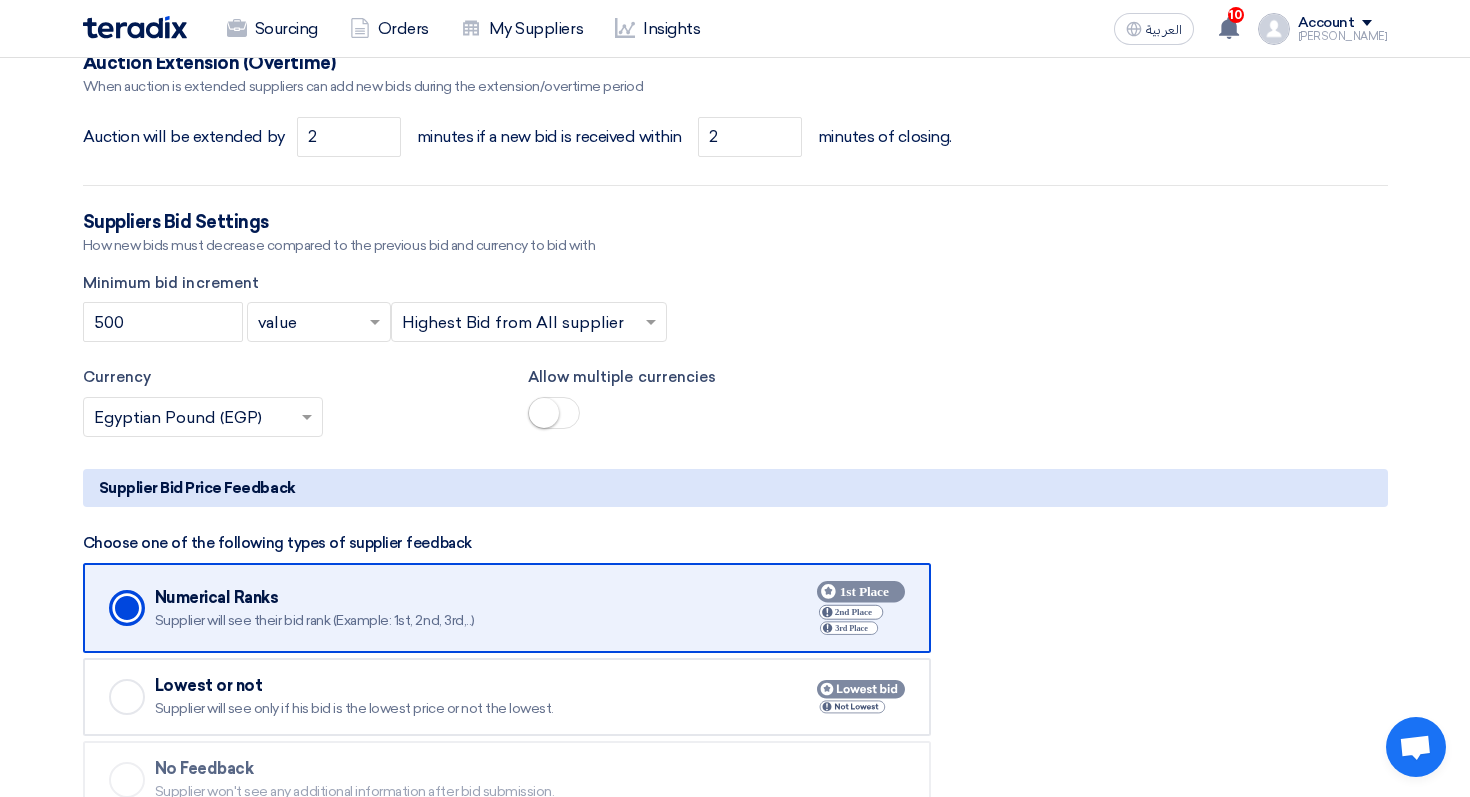 scroll, scrollTop: 3334, scrollLeft: 0, axis: vertical 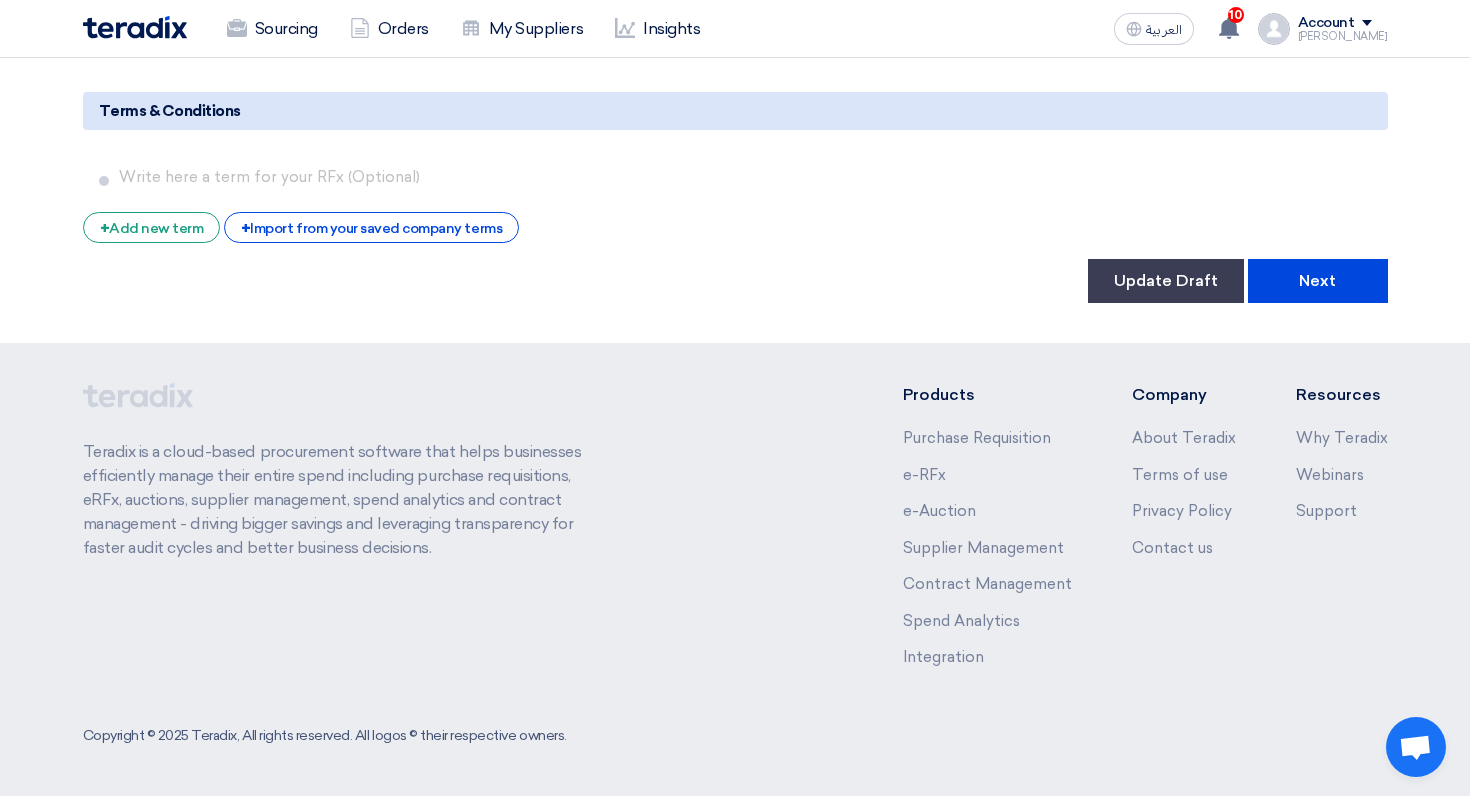 click on "Basic Information
Auction Event Title
Scrap Auction
Purchase Request Number (PR#)
Request Priority
Select priority...
×
Low
×
Auction Type
Reverse Auction
Forward Auction
More details about your auction
Optional
Rich Text Editor Bold (⌘B) Bold Italic (⌘I) Italic" 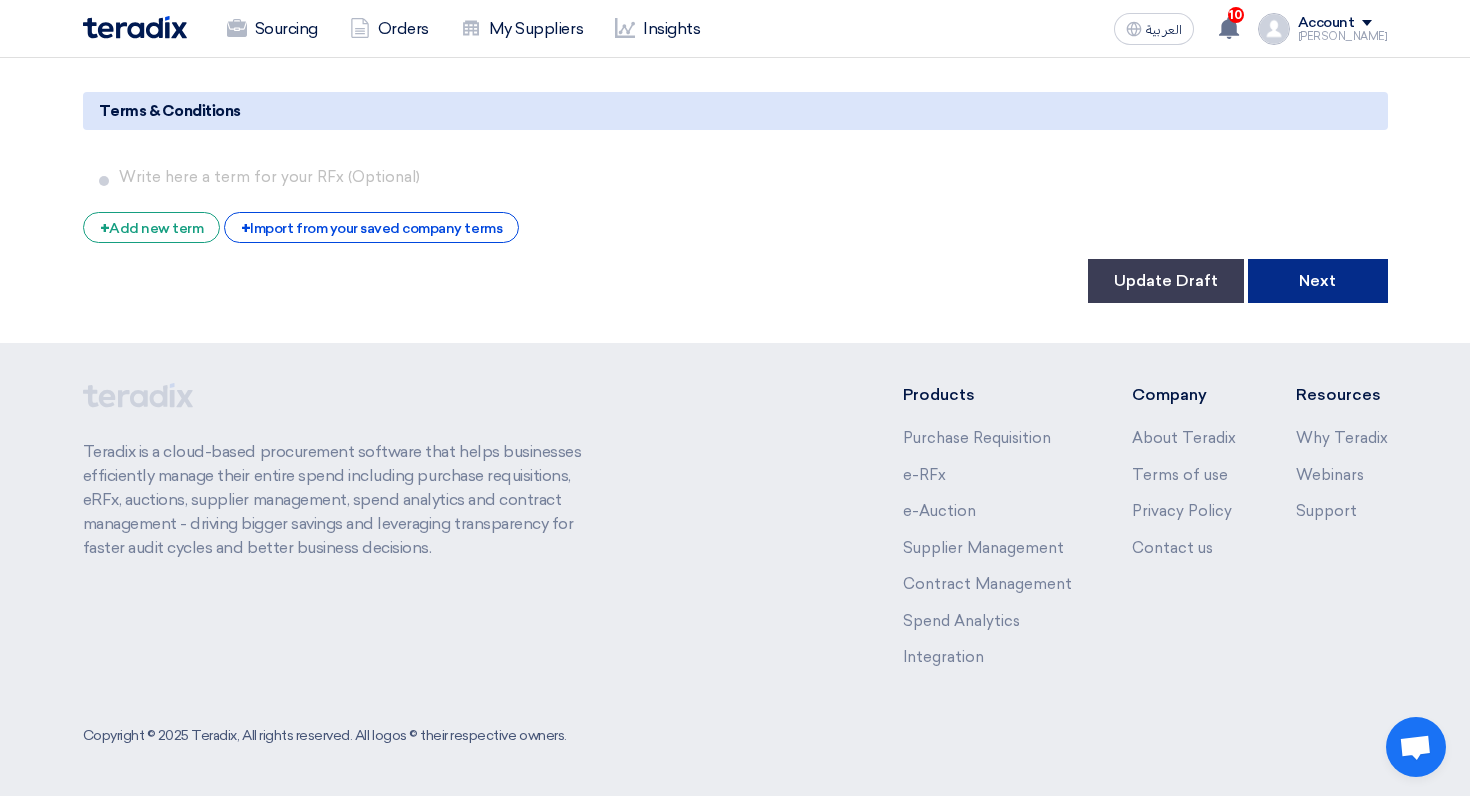 click on "Next" 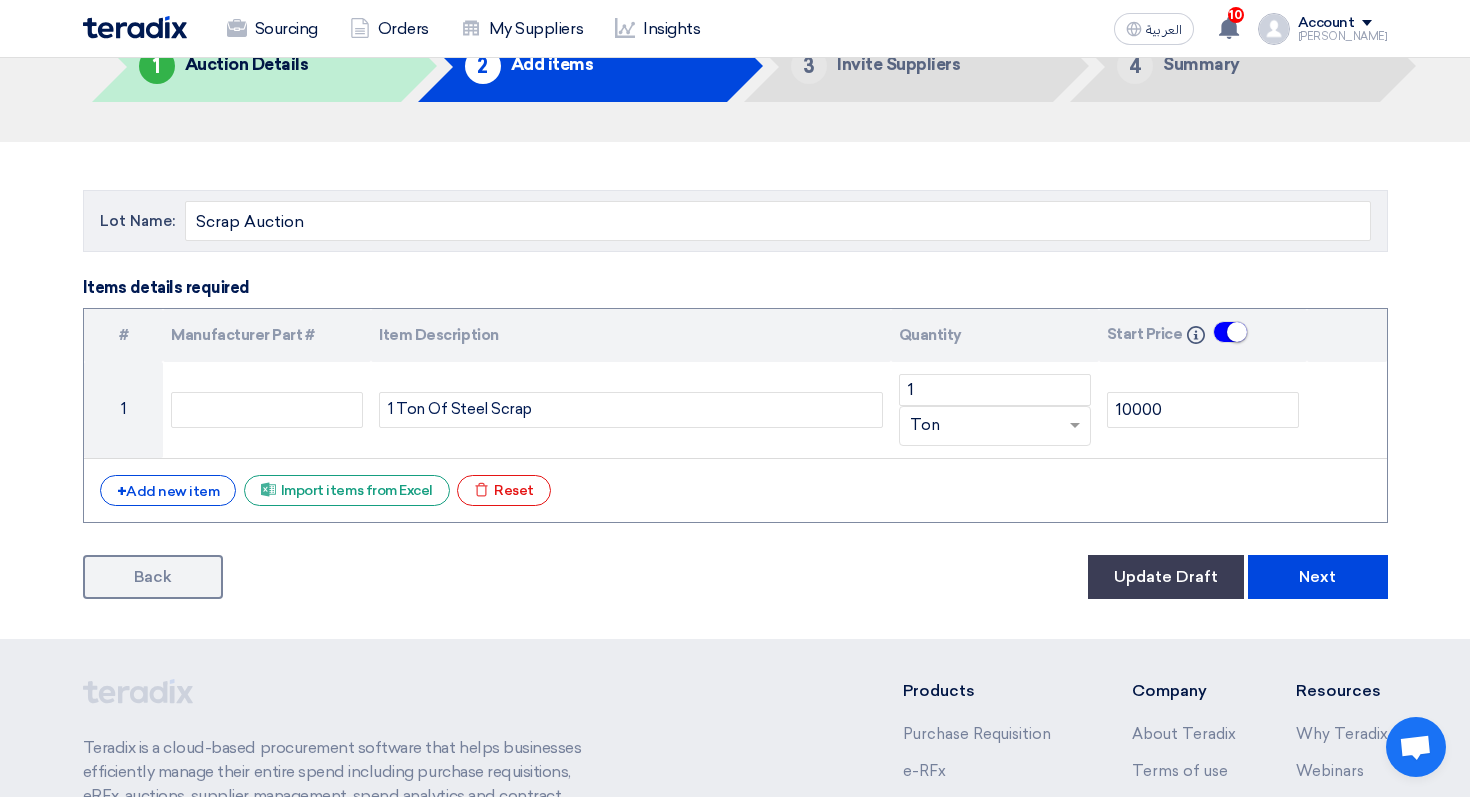 scroll, scrollTop: 115, scrollLeft: 0, axis: vertical 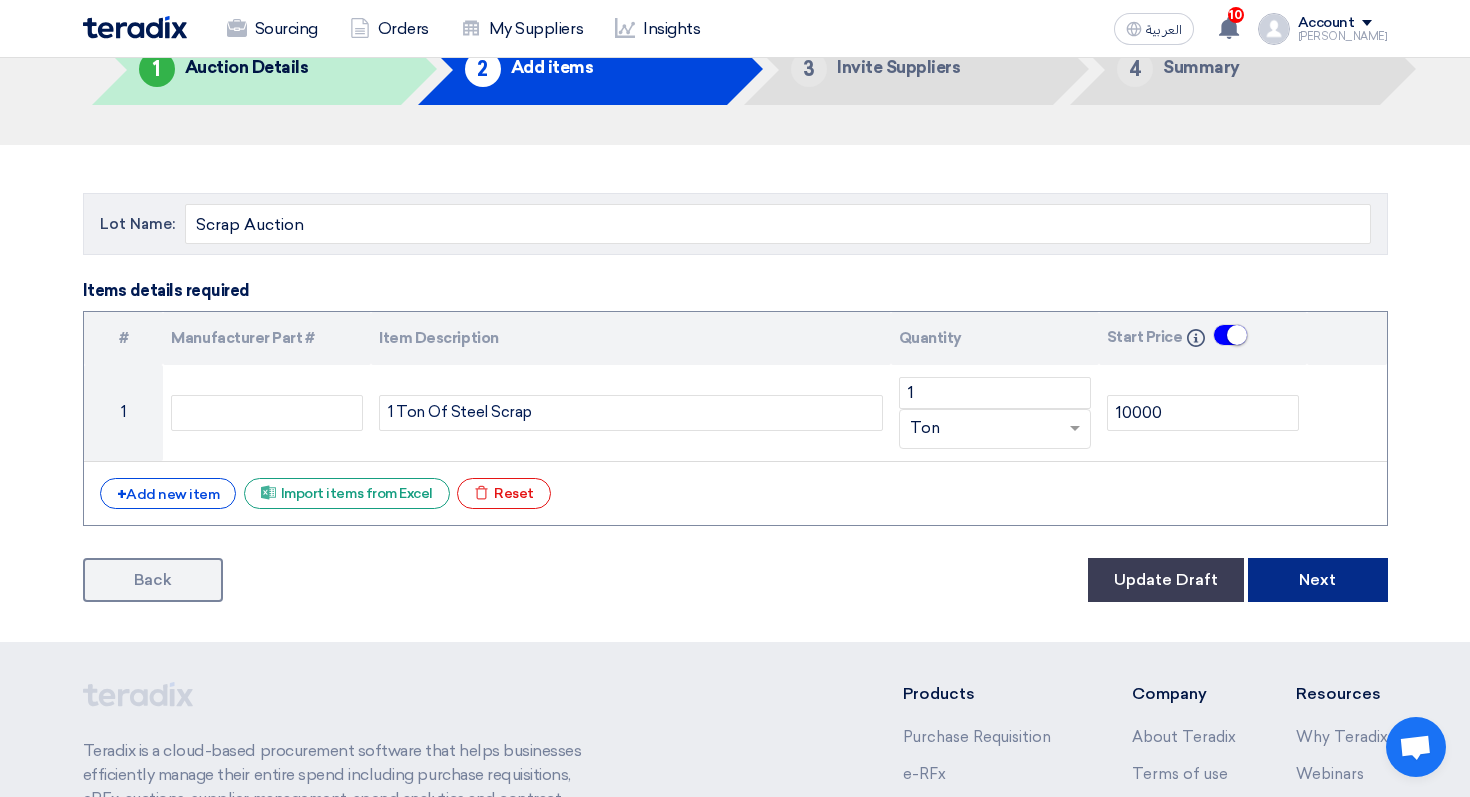 click on "Next" 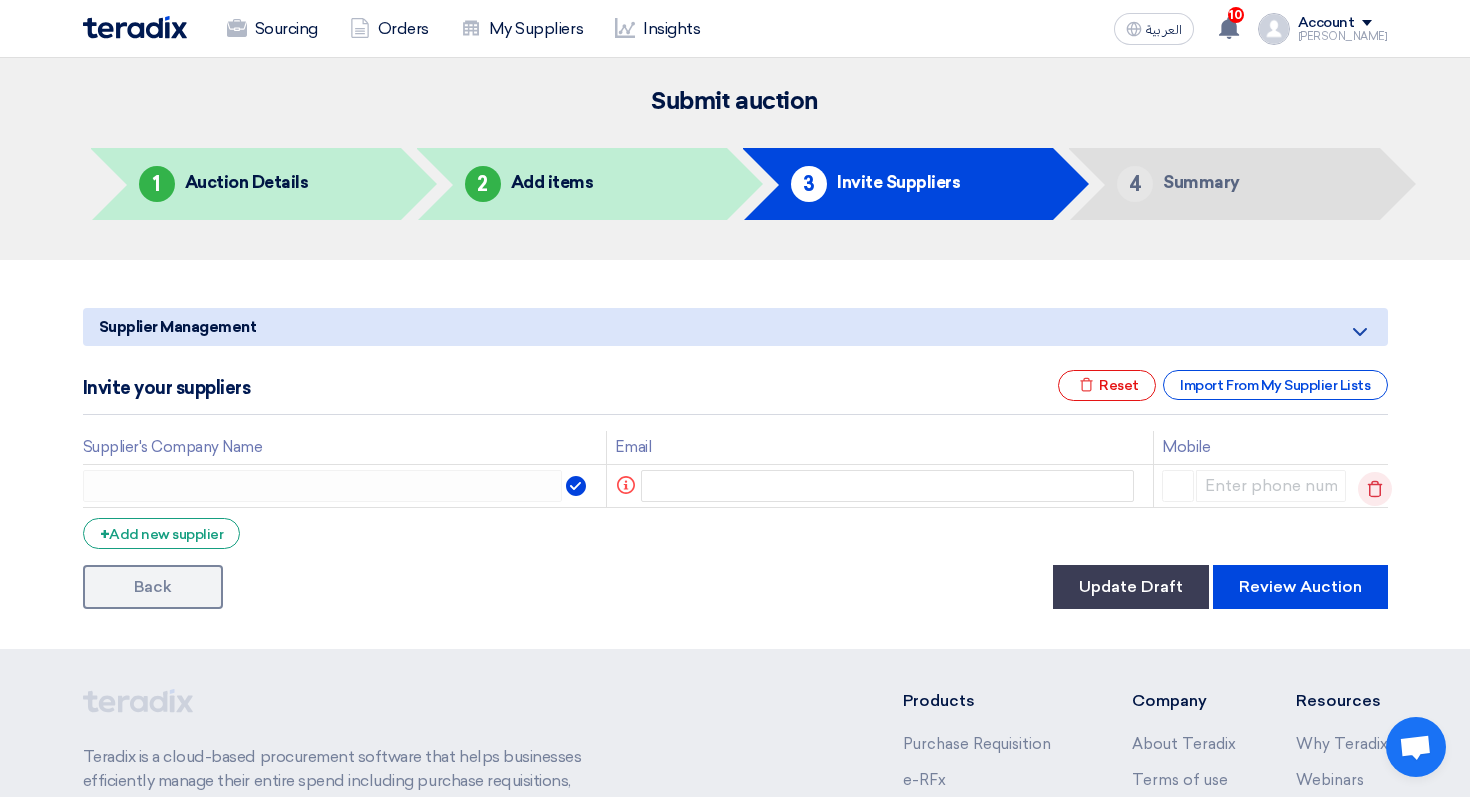 click 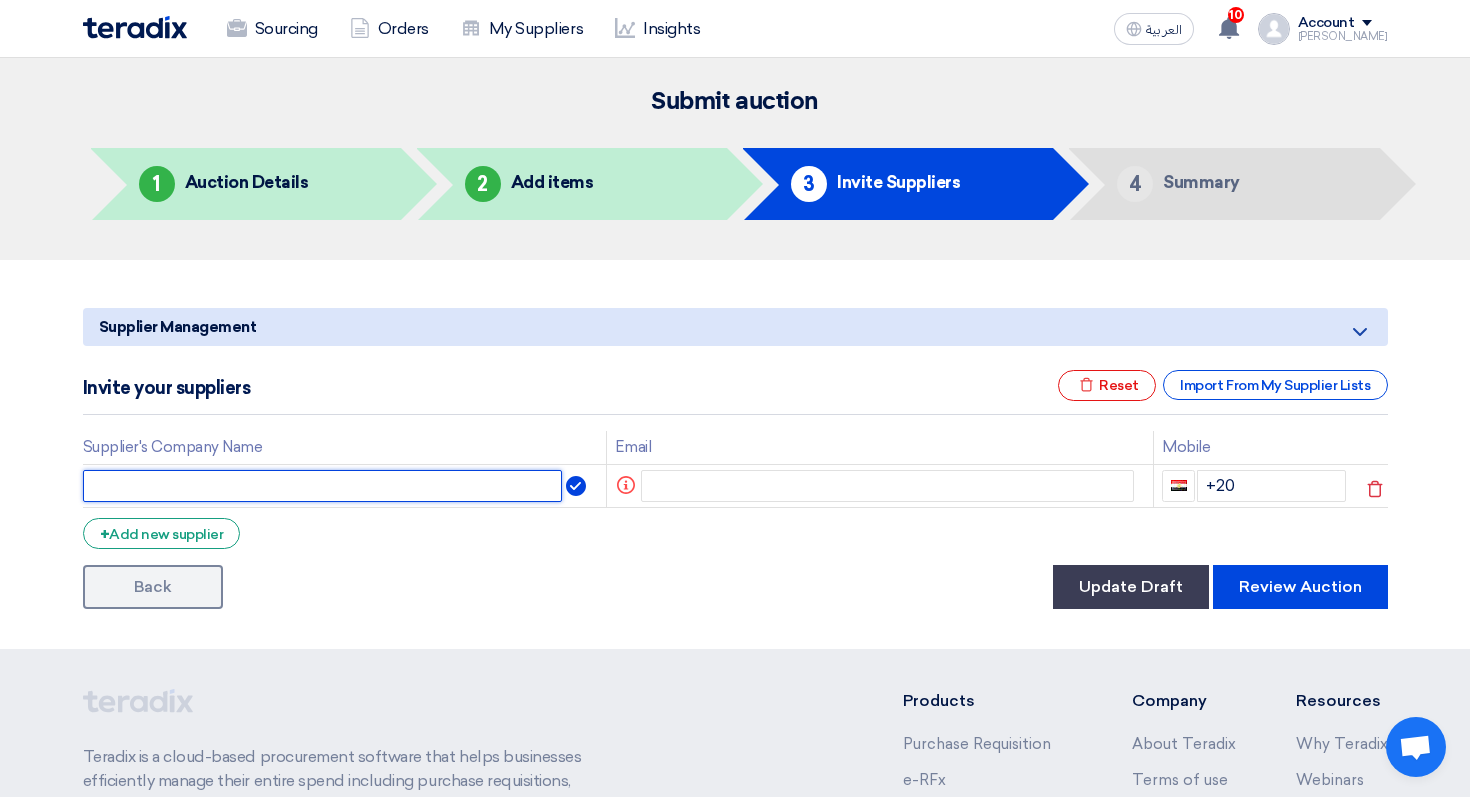 click 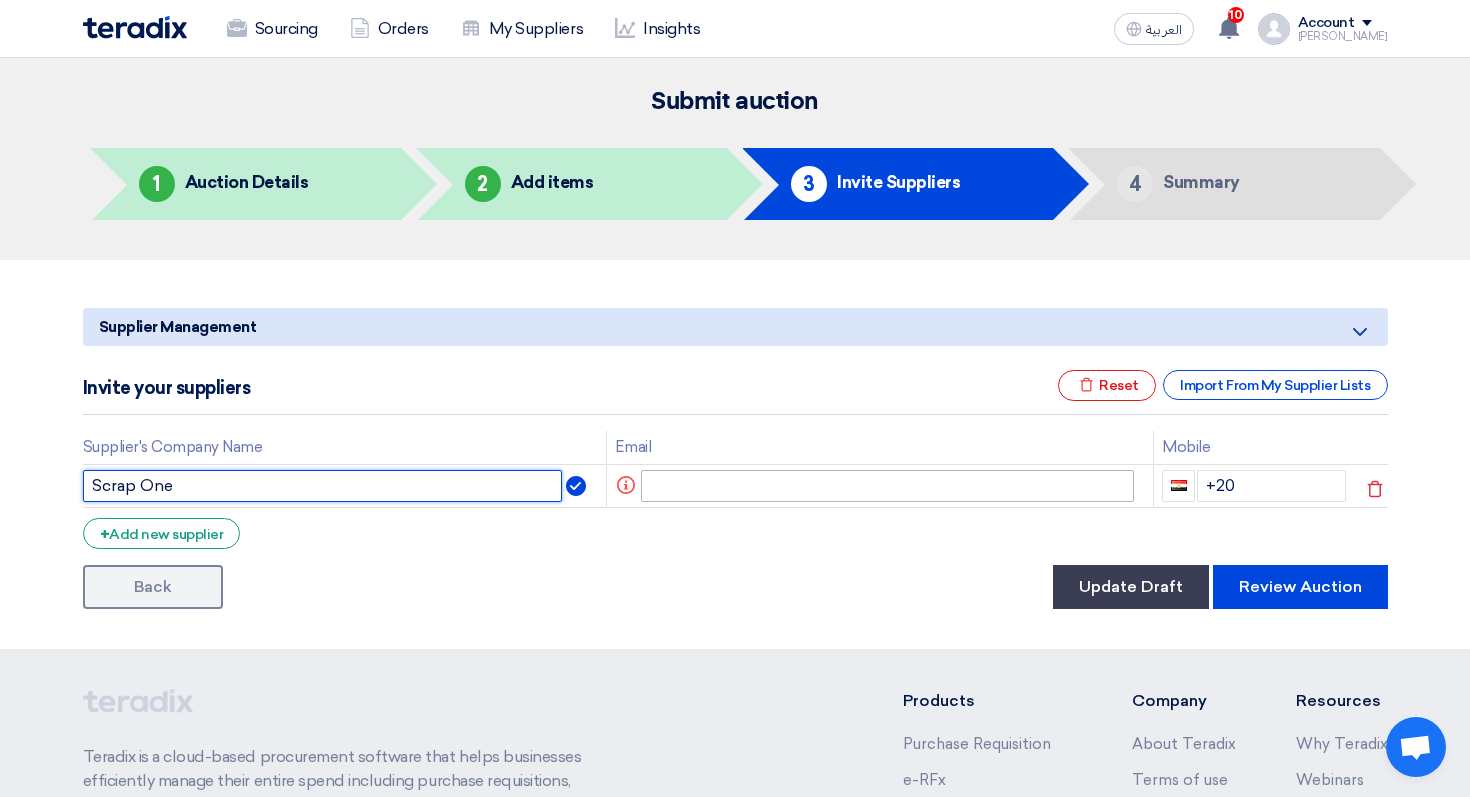 type on "Scrap One" 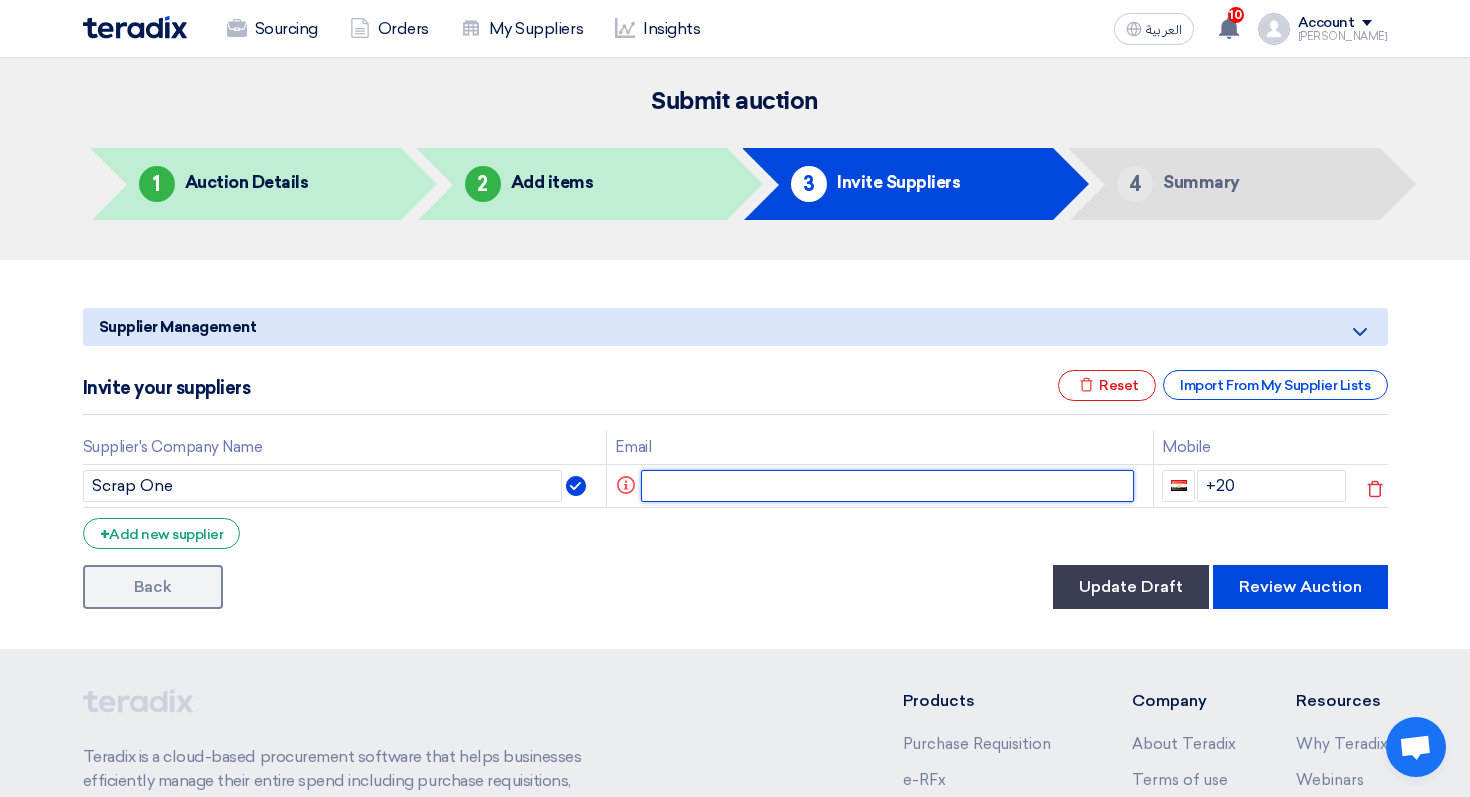 click 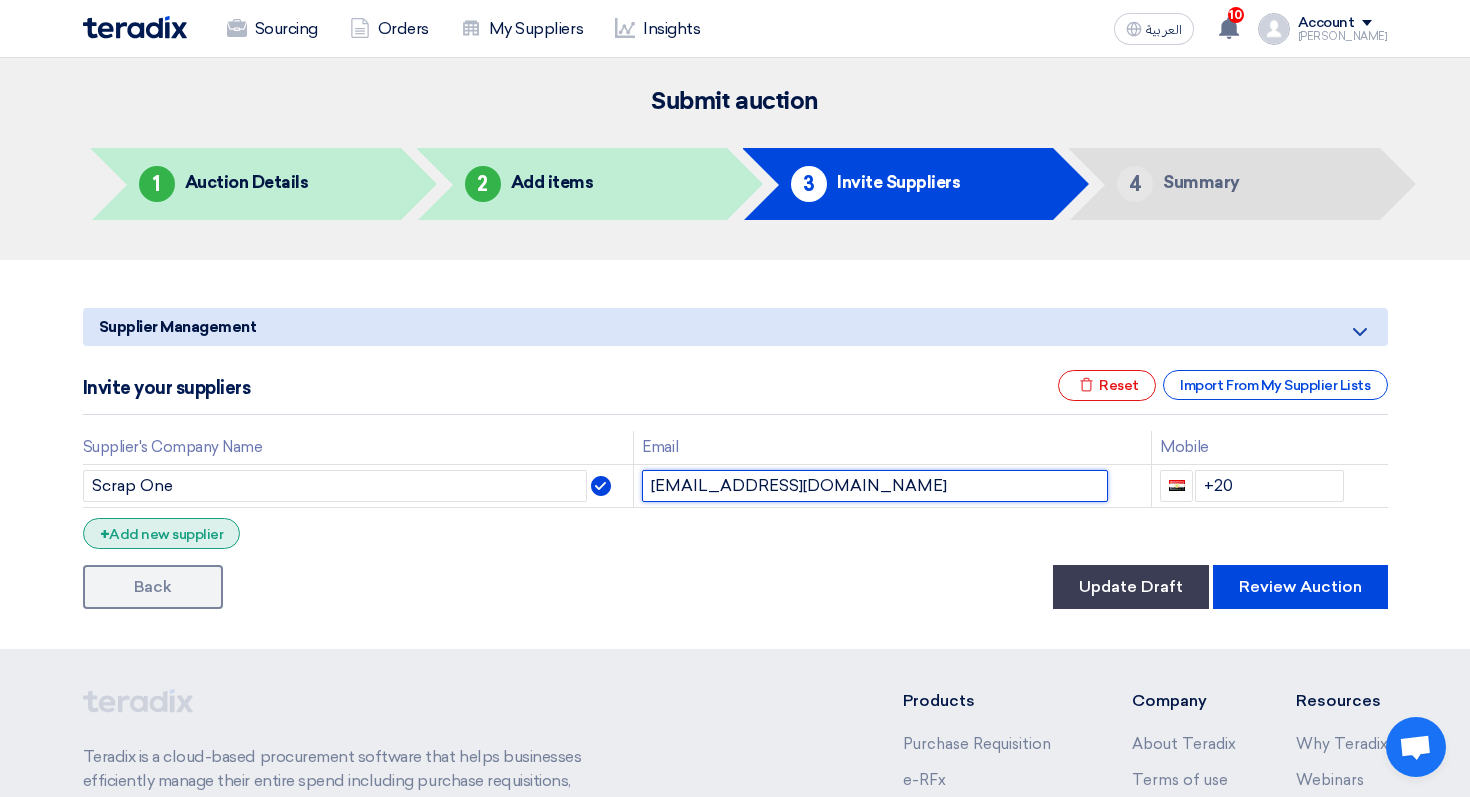 type on "sp1@teradix.com" 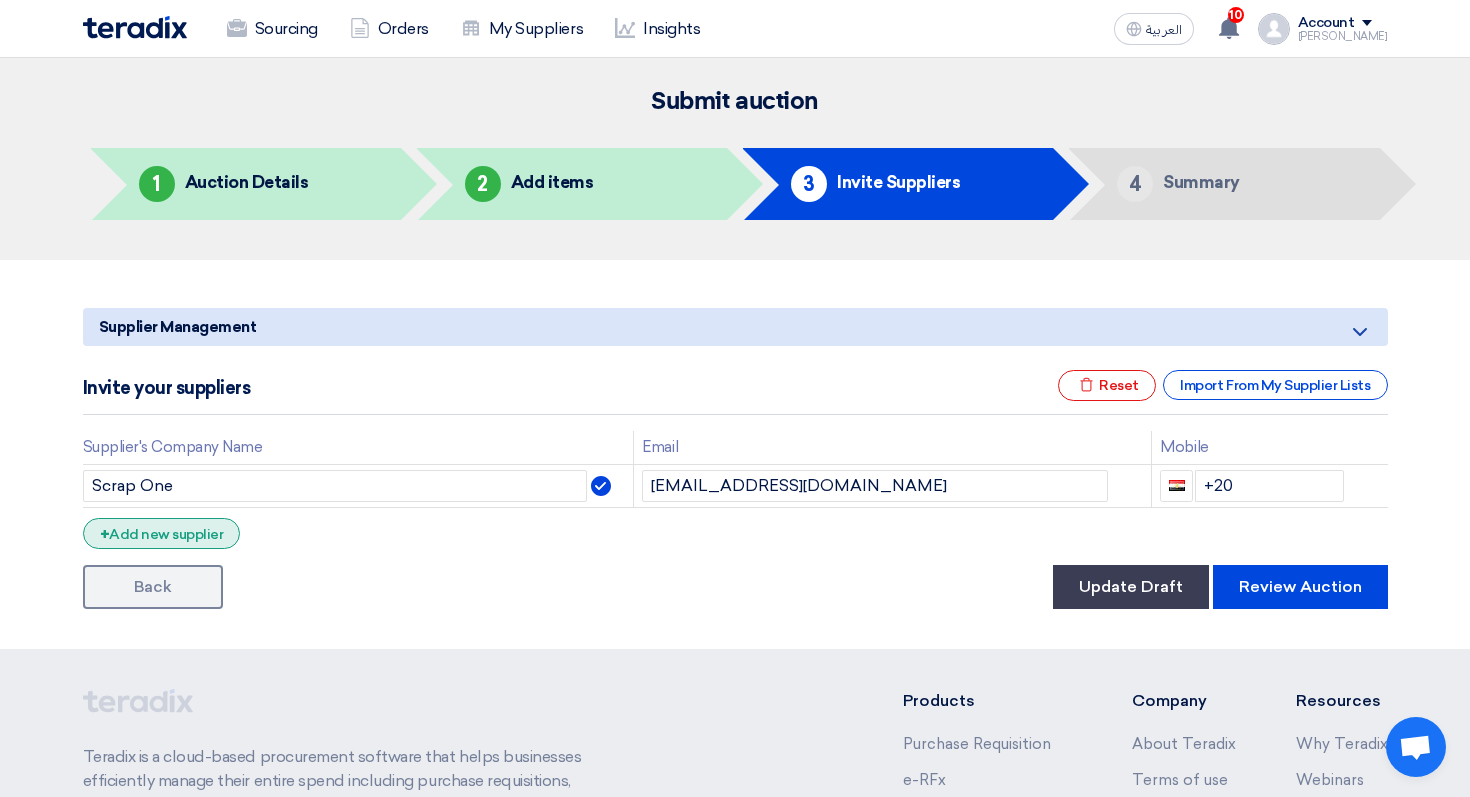 click on "+
Add new supplier" 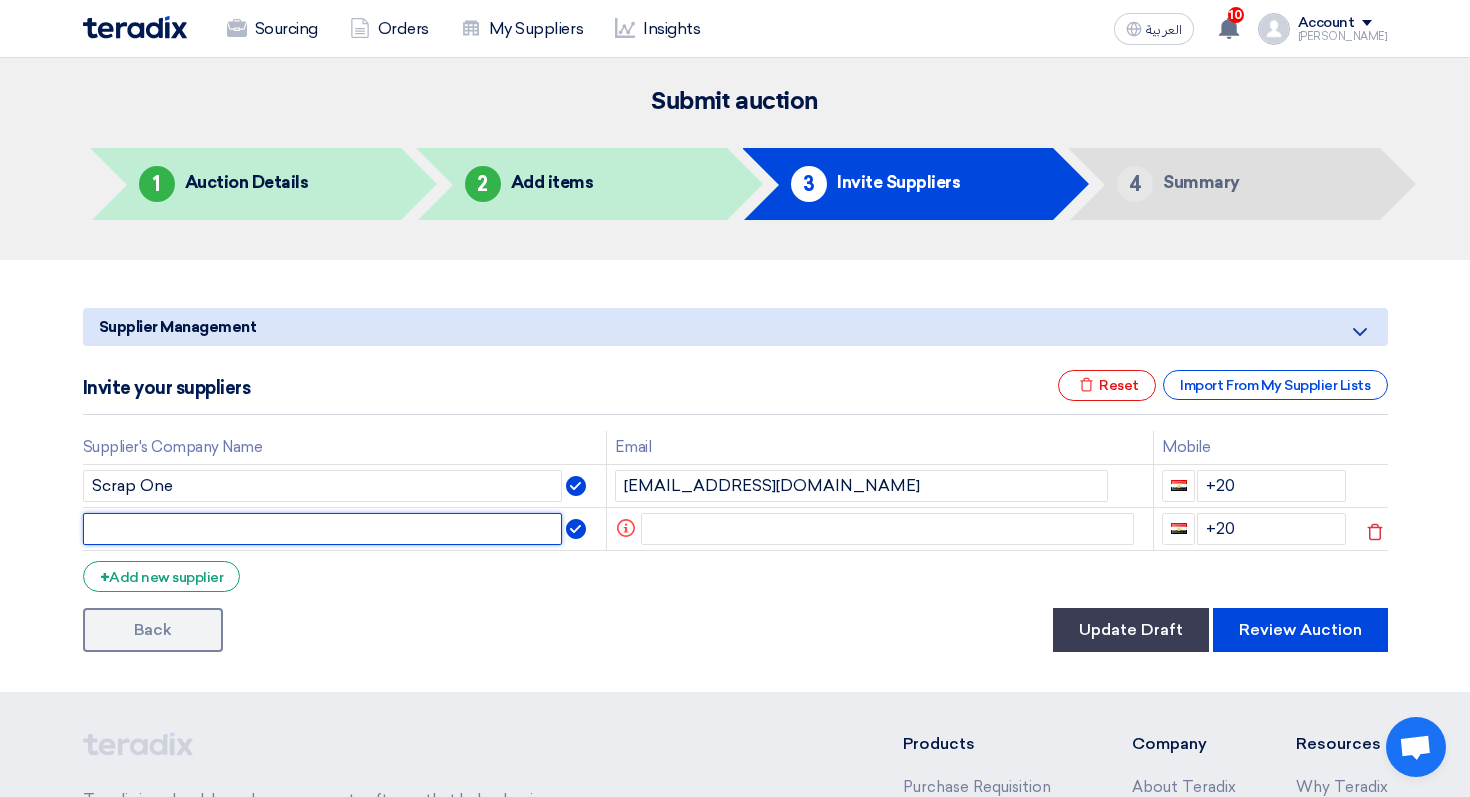 click 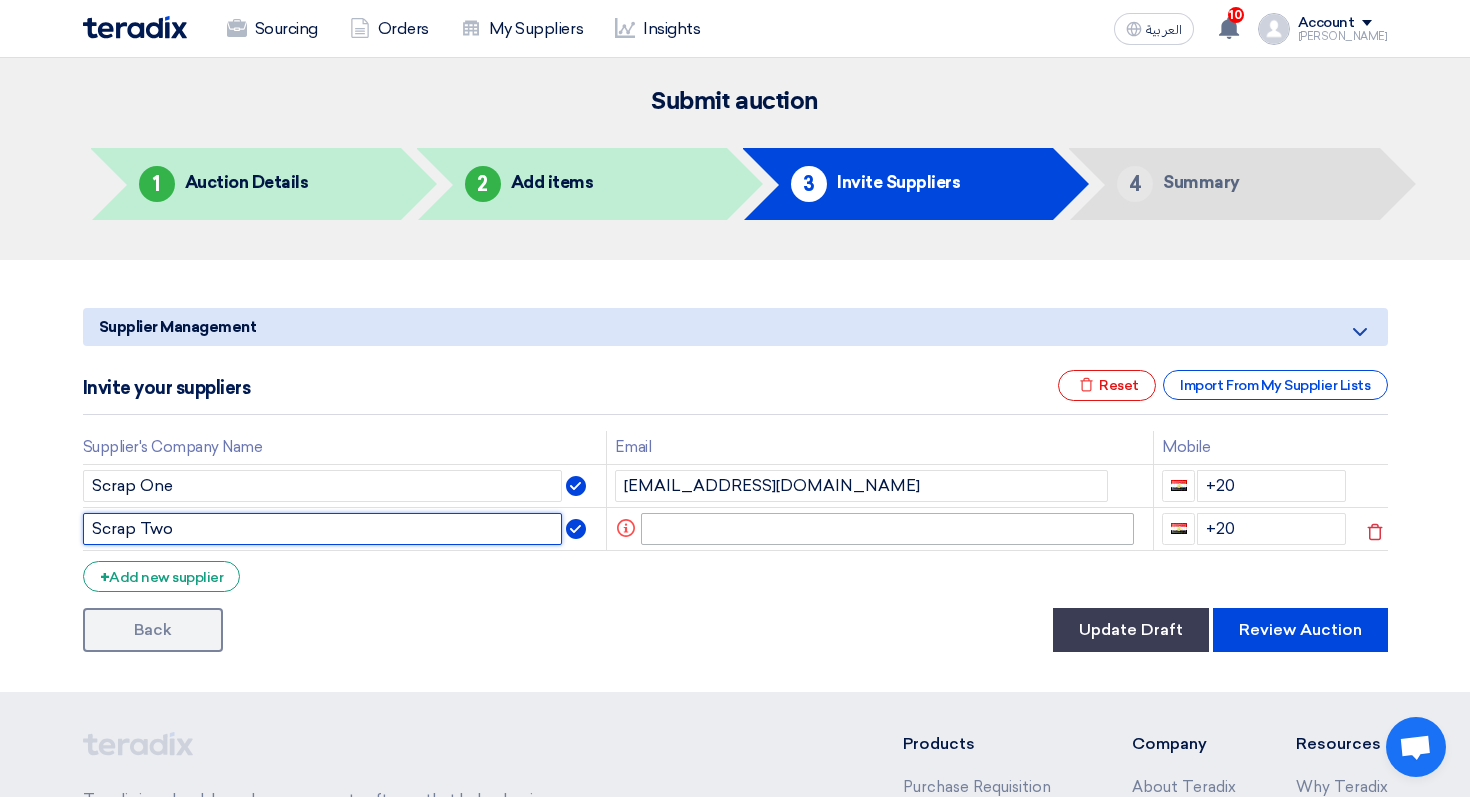 type on "Scrap Two" 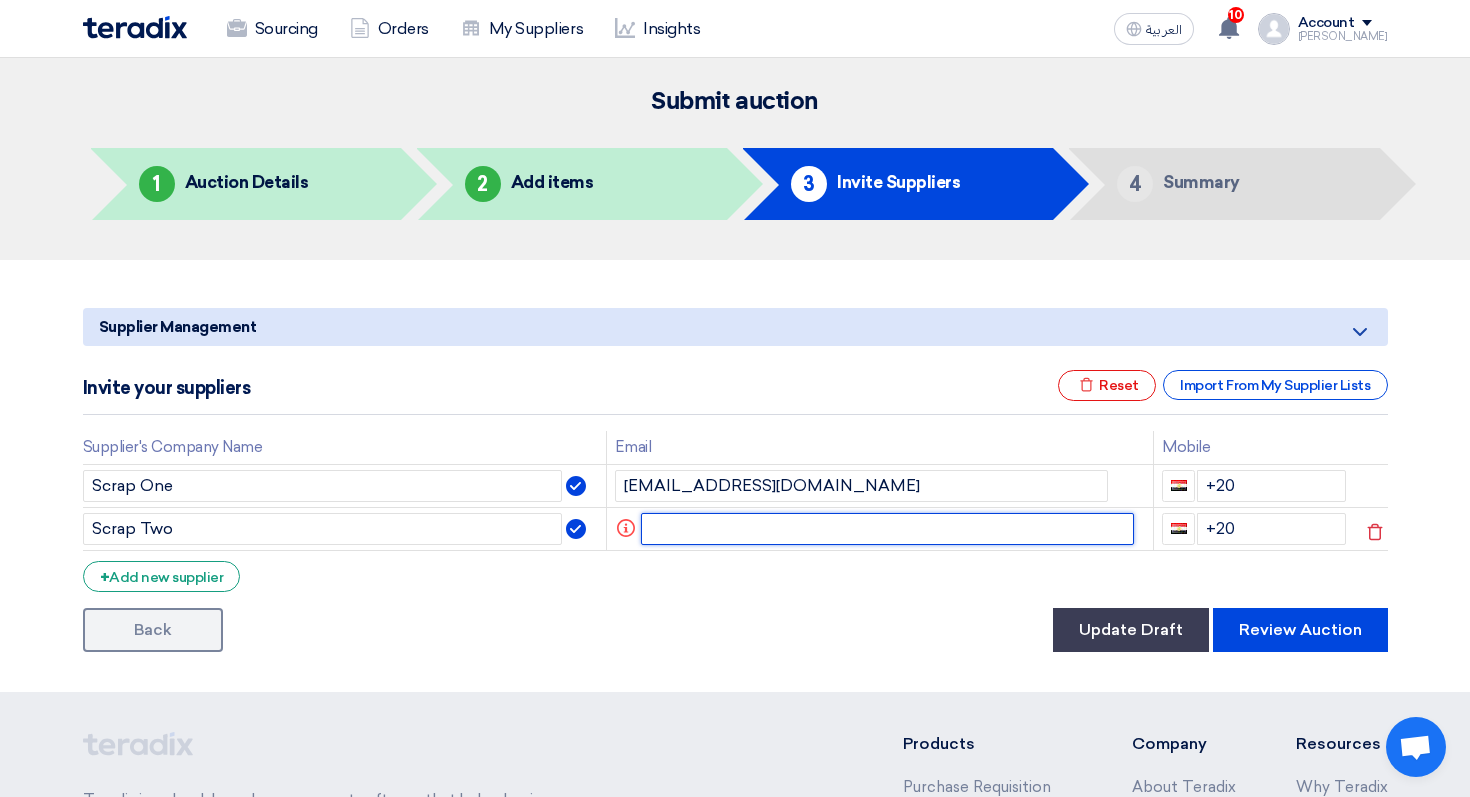 click 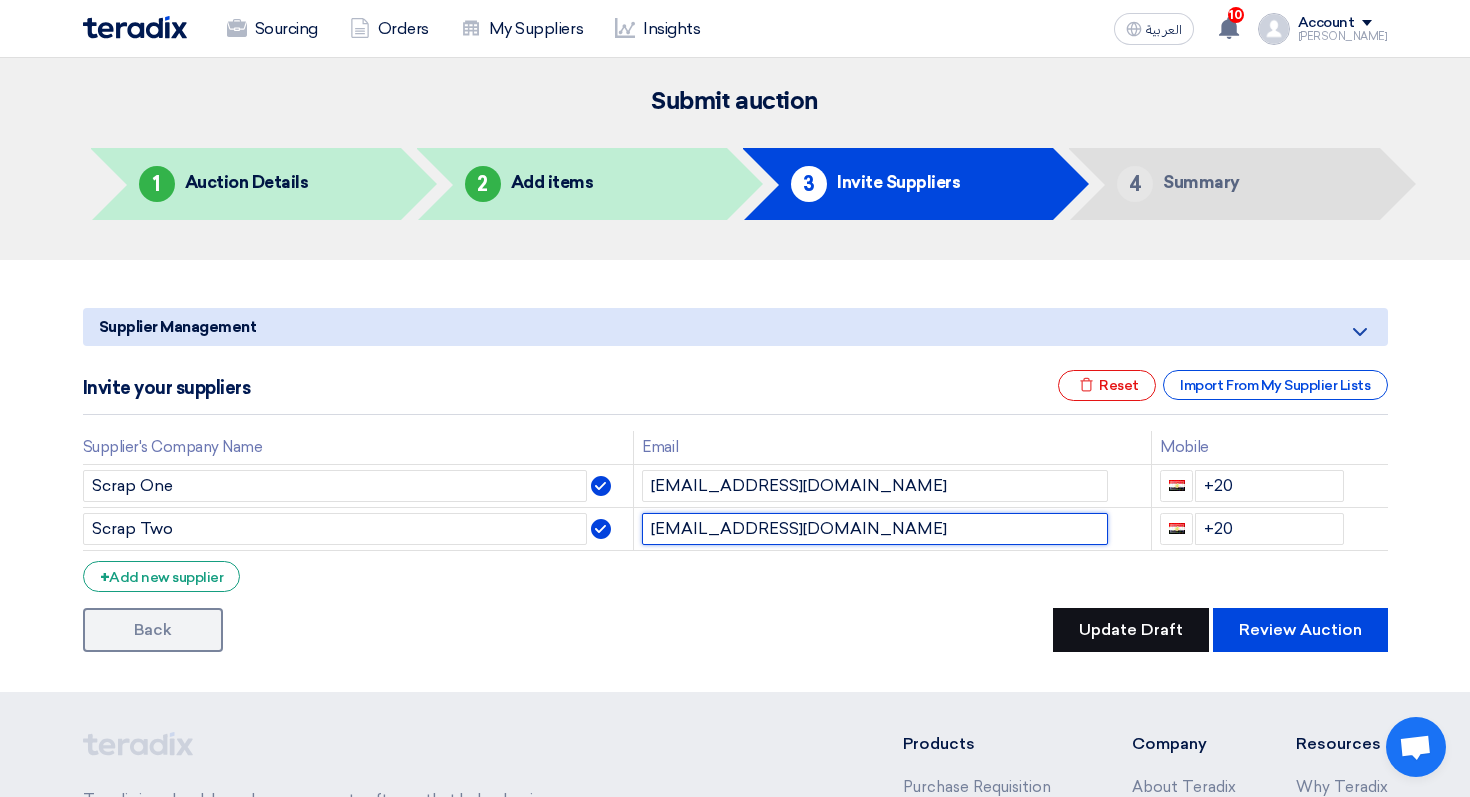 type on "sp2@teradix.com" 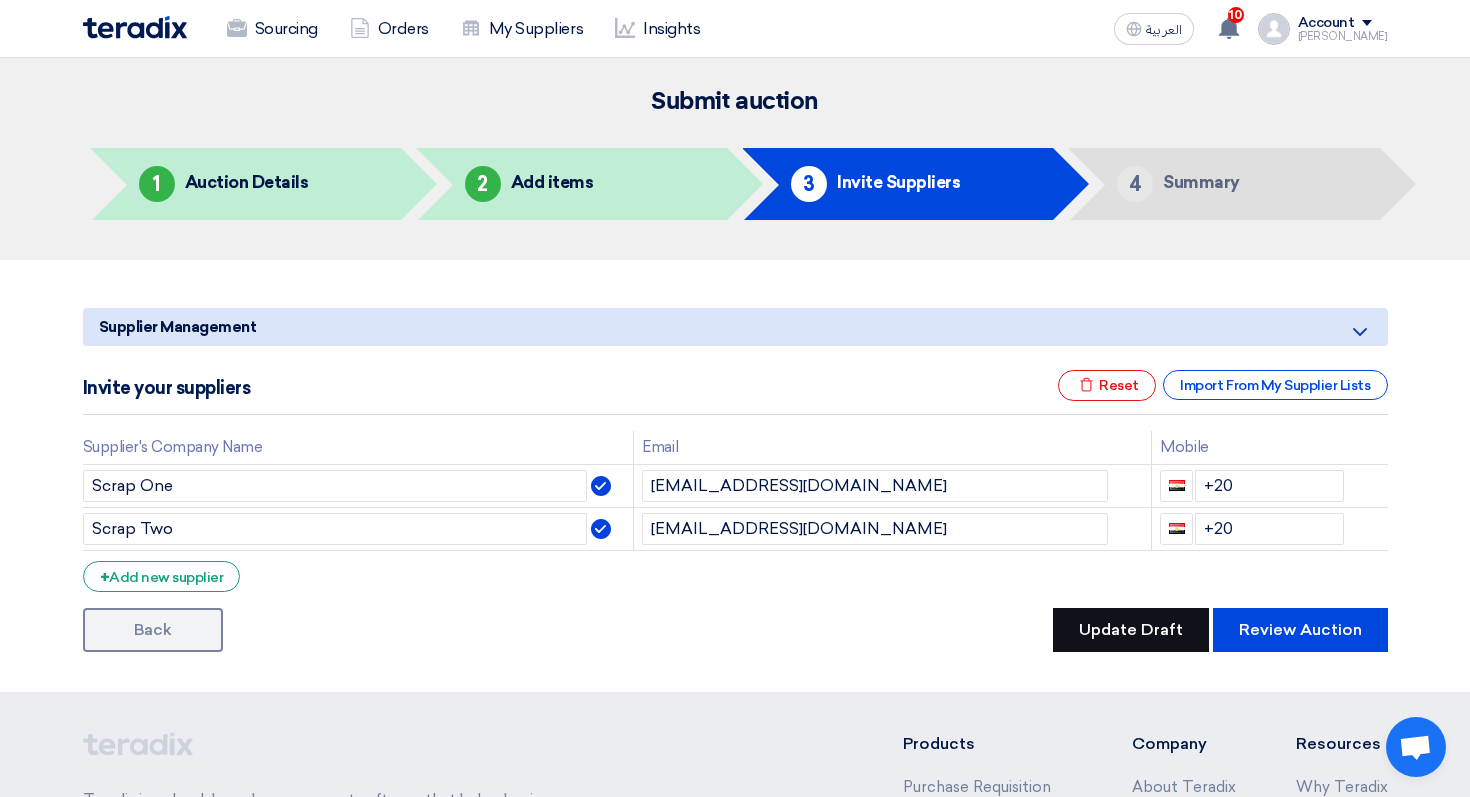 click on "Update Draft" 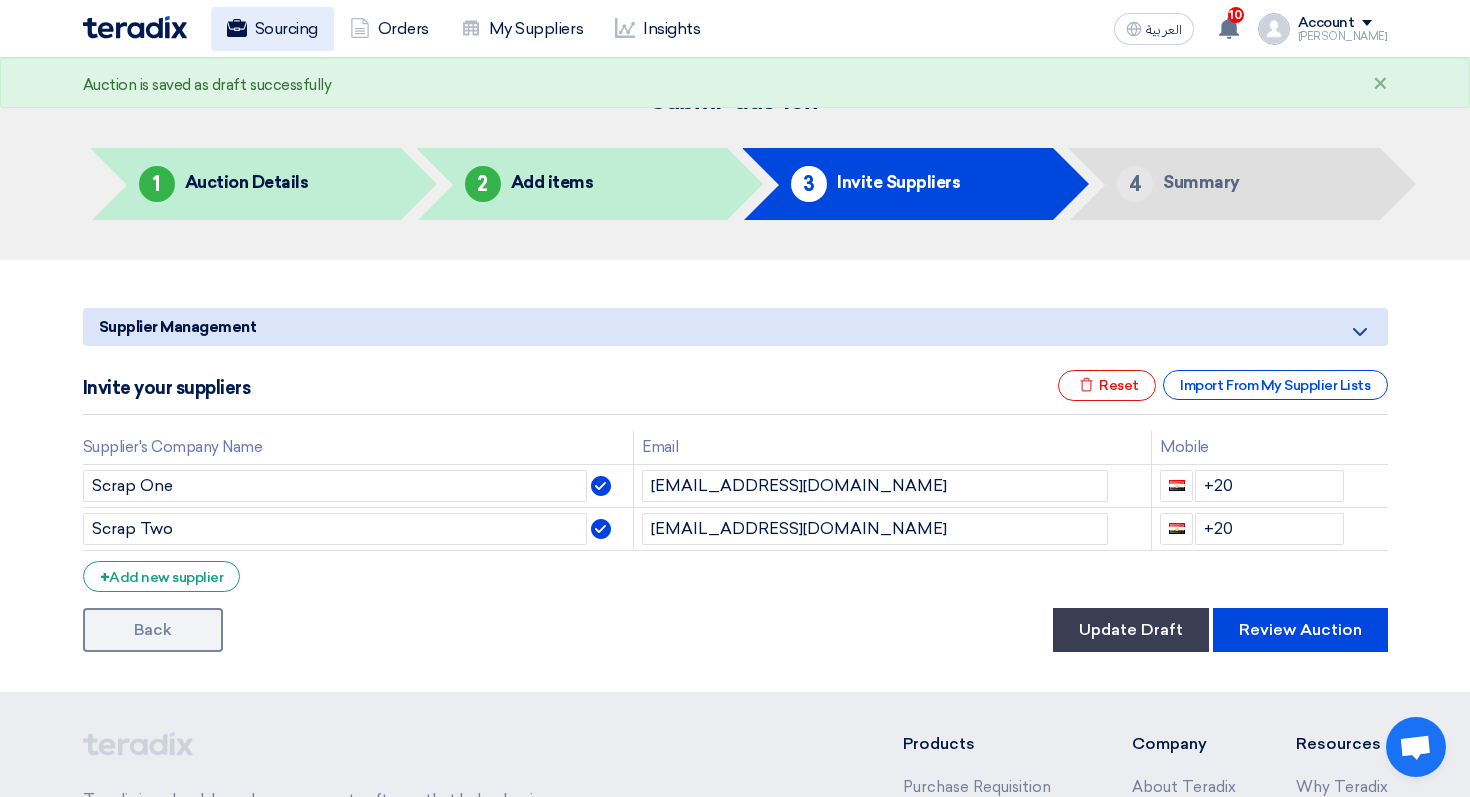 click on "Sourcing" 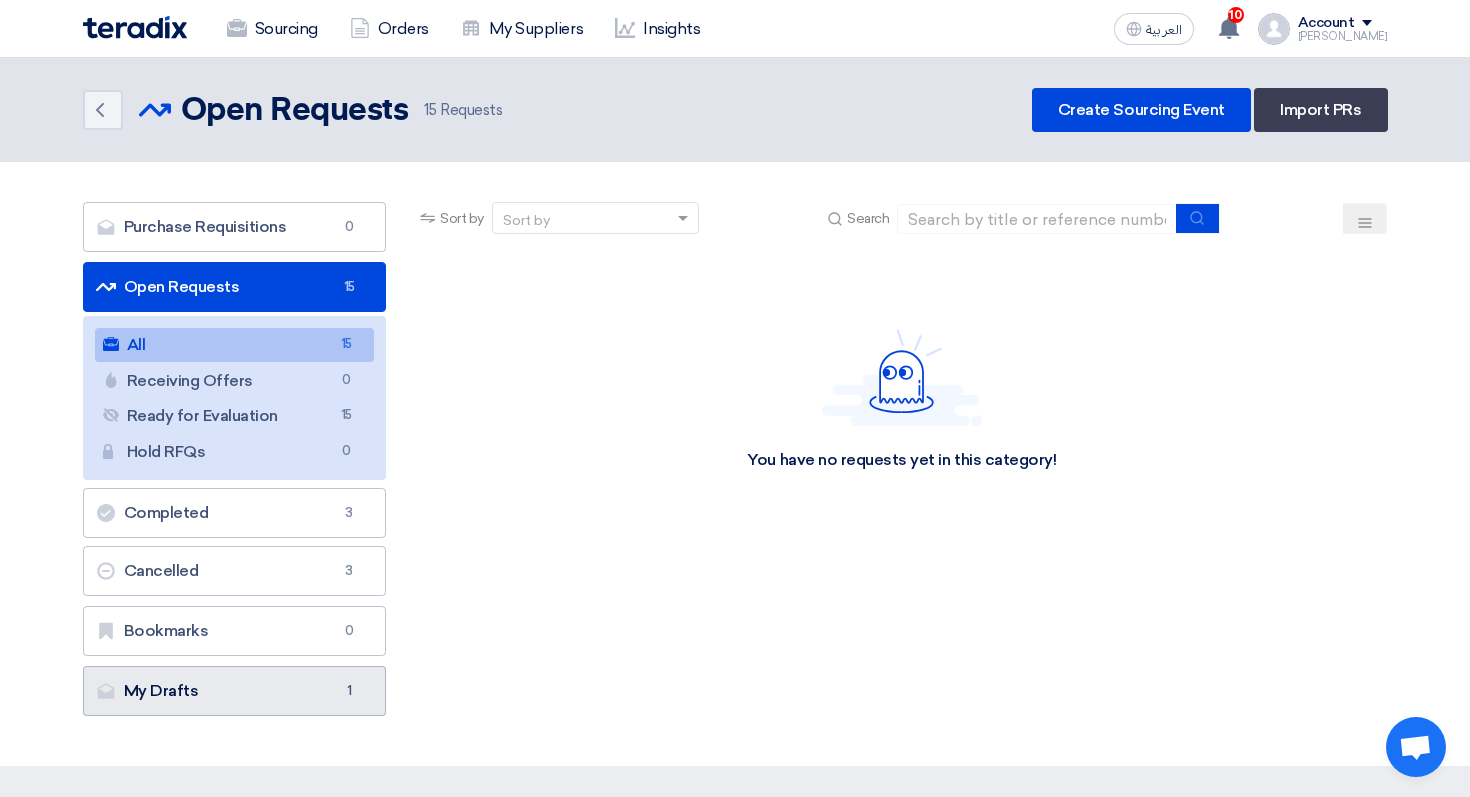 click on "My Drafts
My Drafts
1" 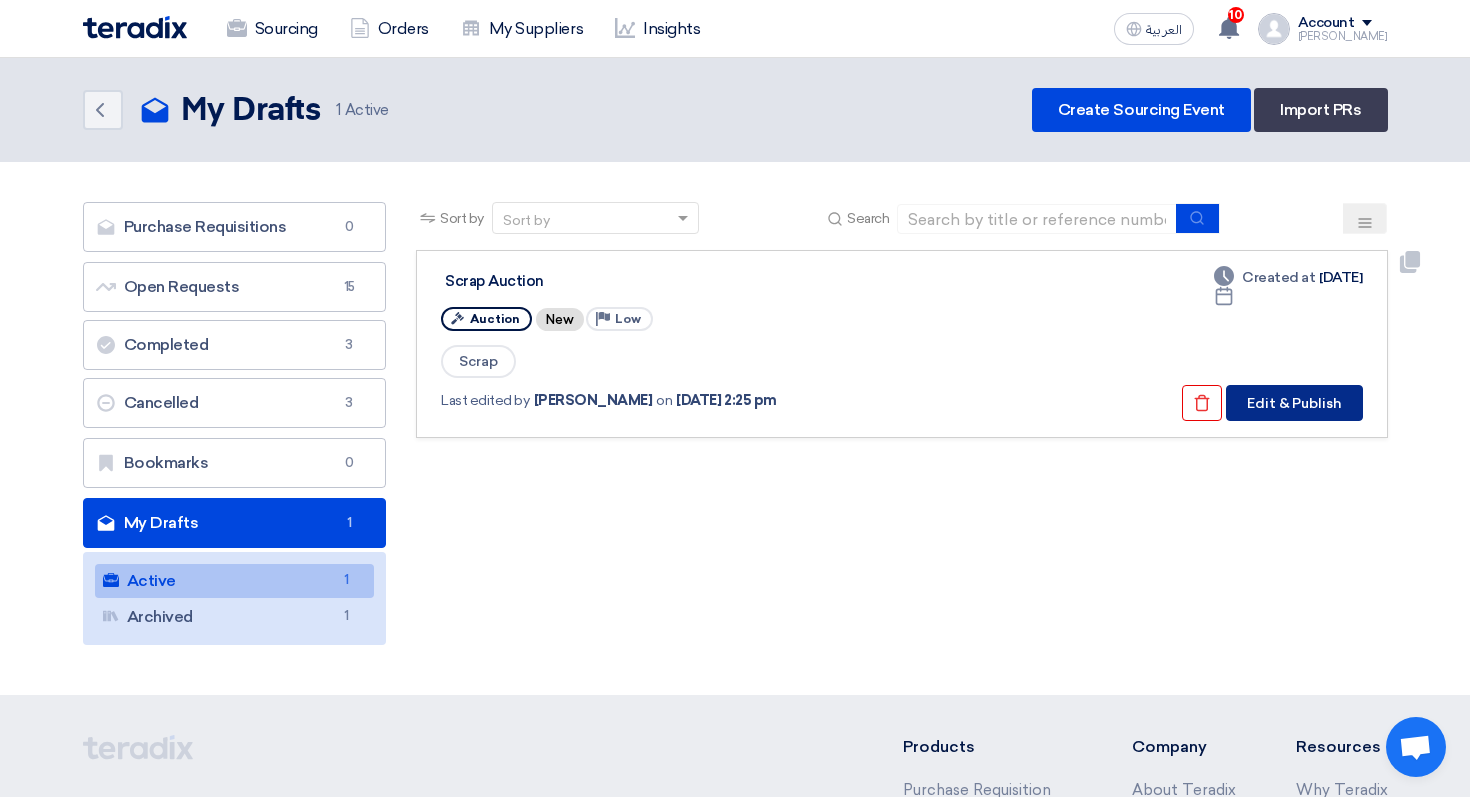 click on "Edit & Publish" 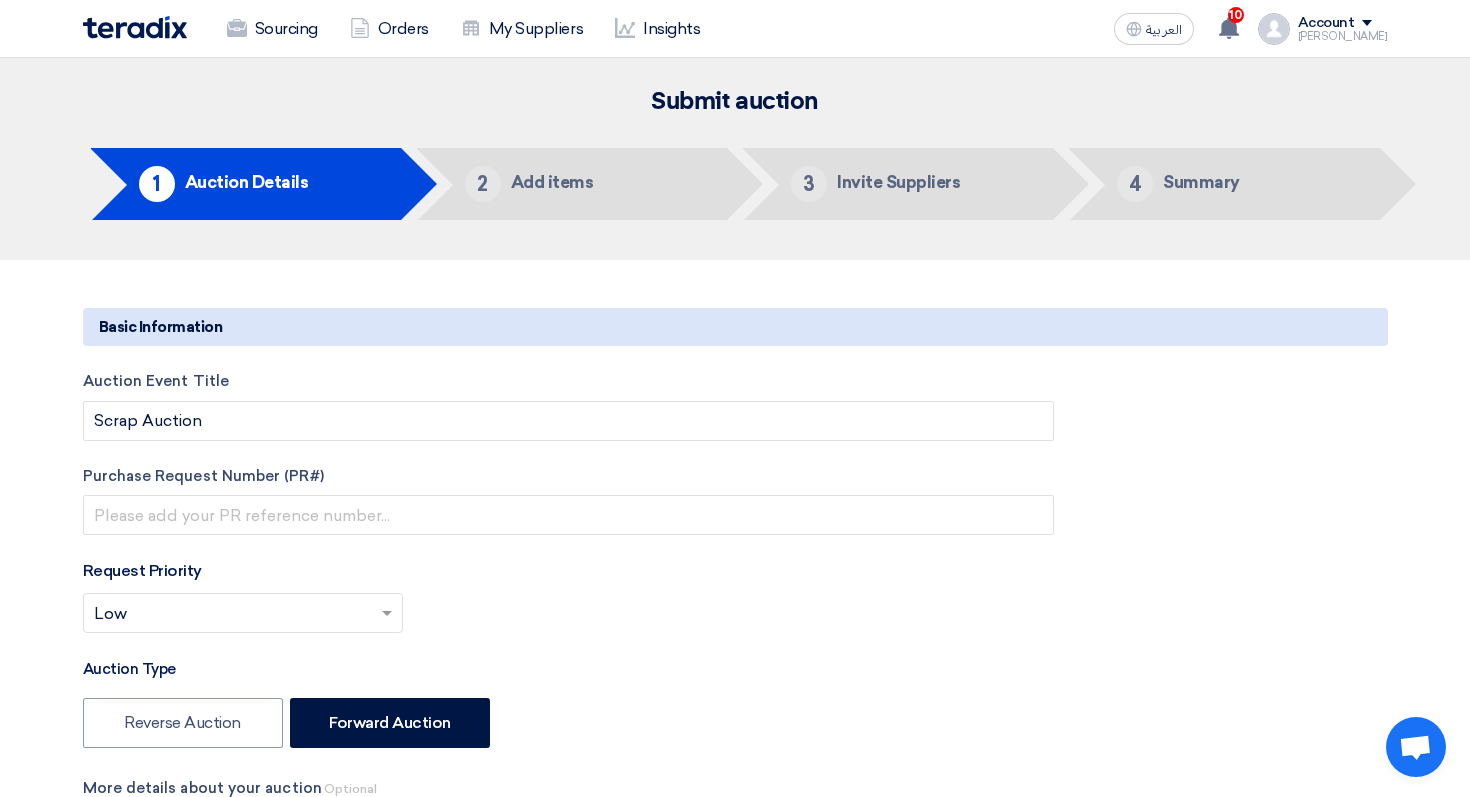 type on "7/15/2025" 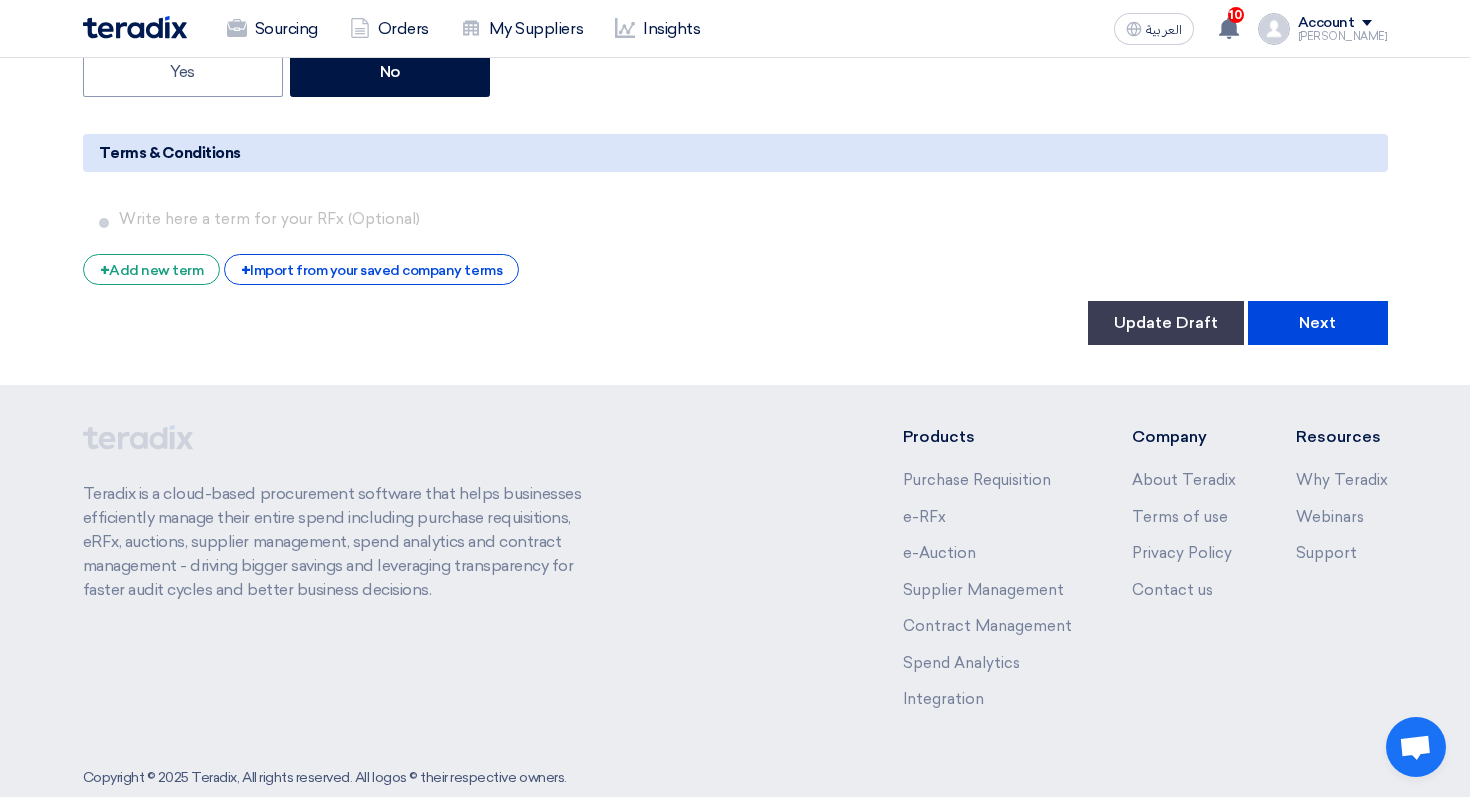 scroll, scrollTop: 0, scrollLeft: 0, axis: both 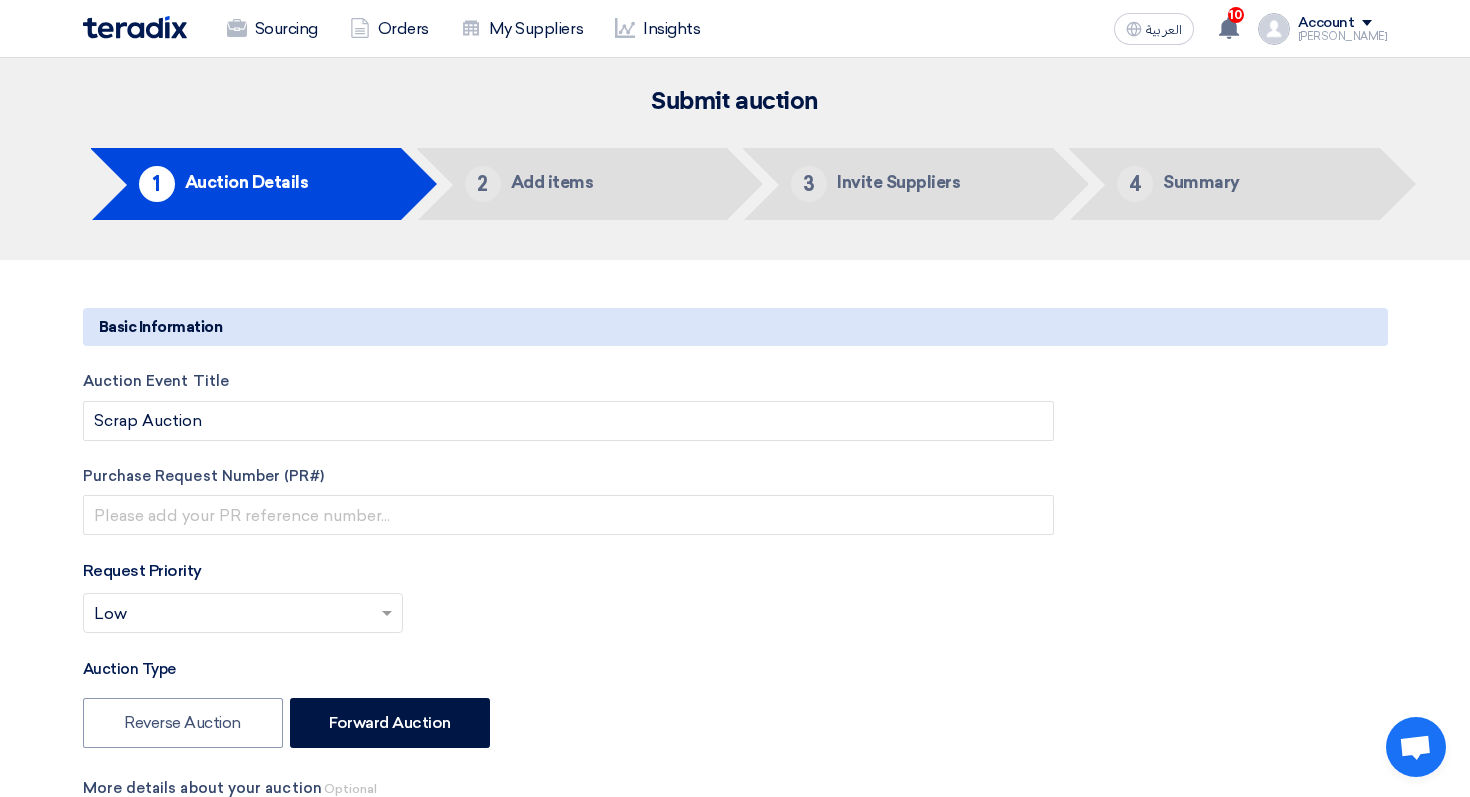 click 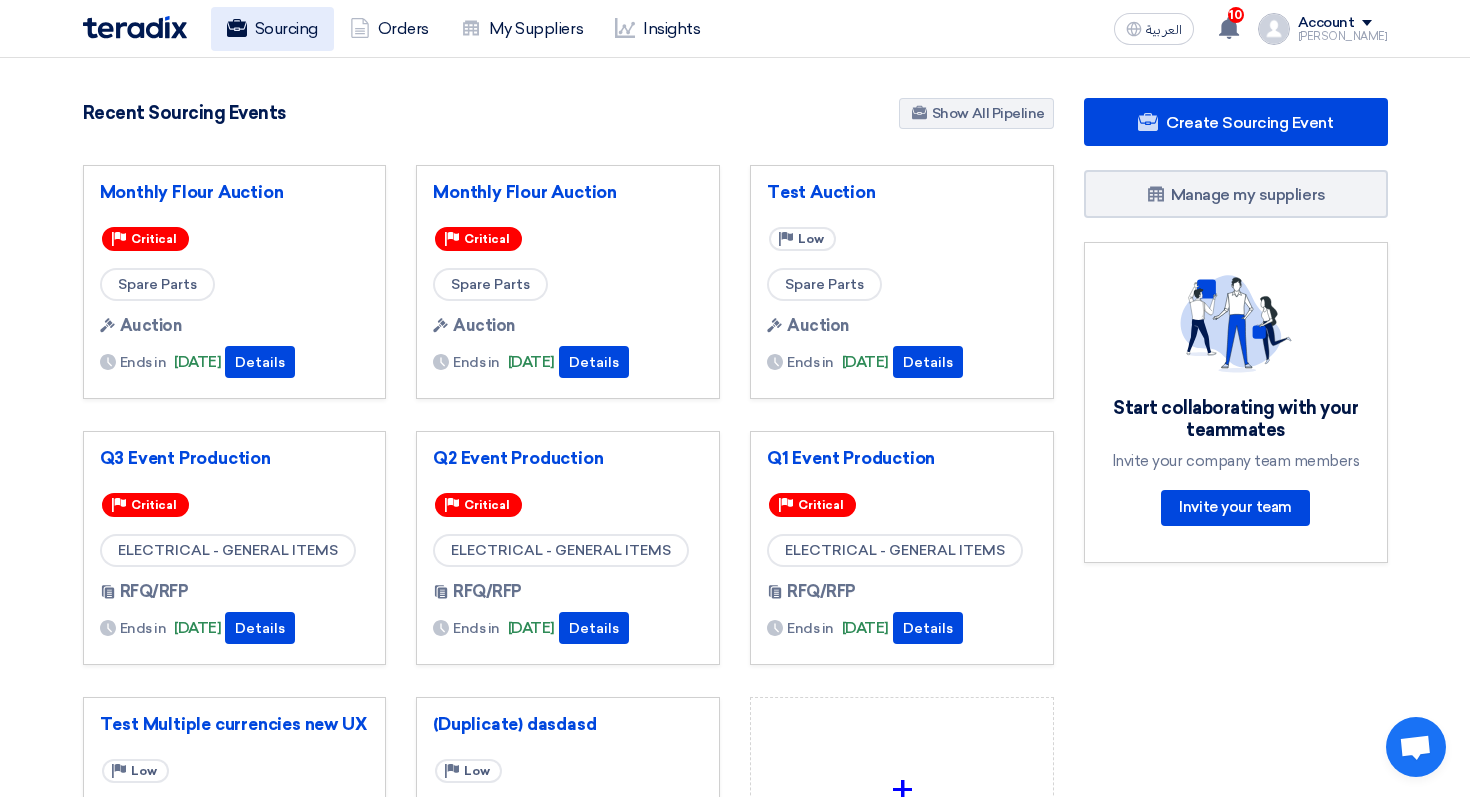 click on "Sourcing" 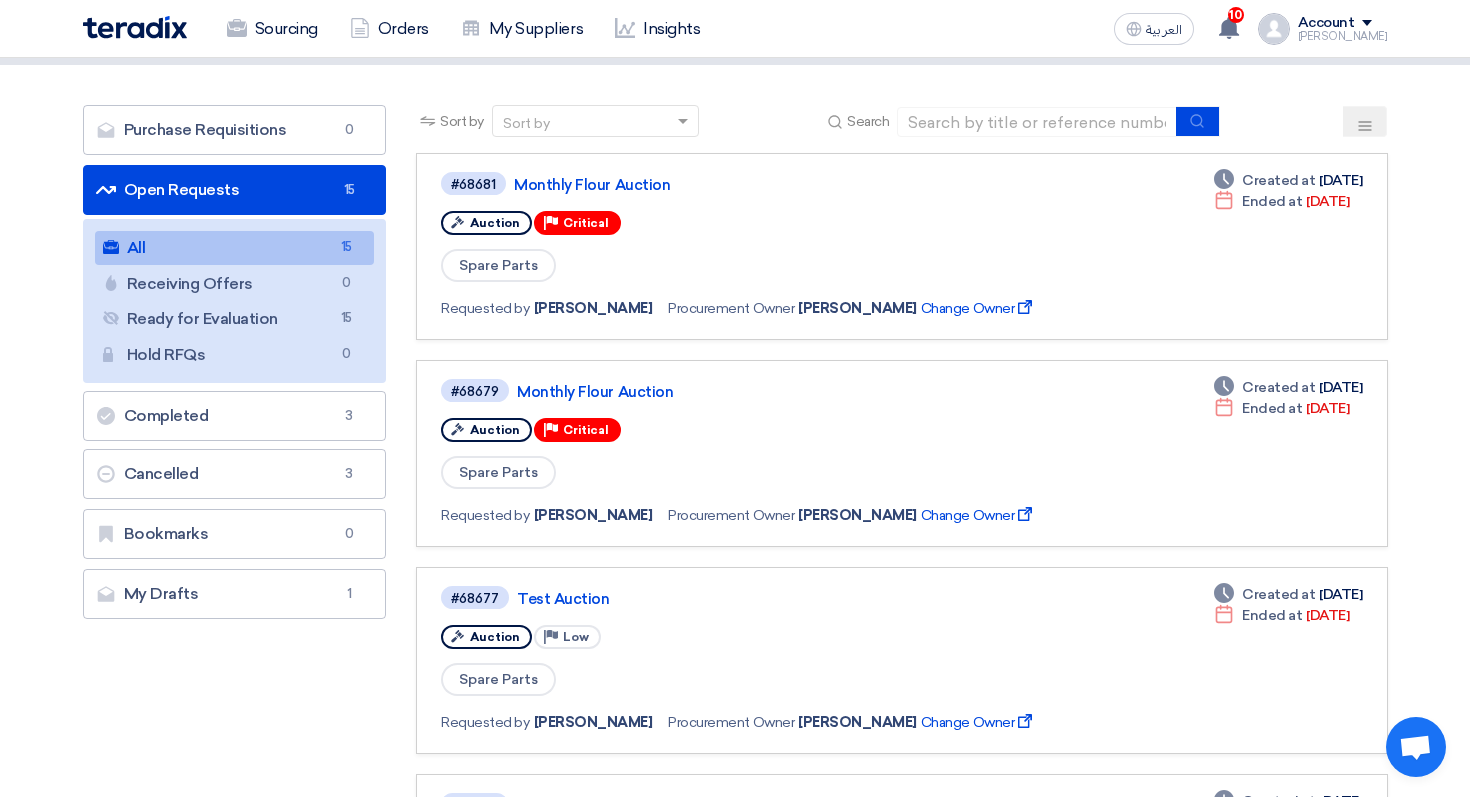 scroll, scrollTop: 212, scrollLeft: 0, axis: vertical 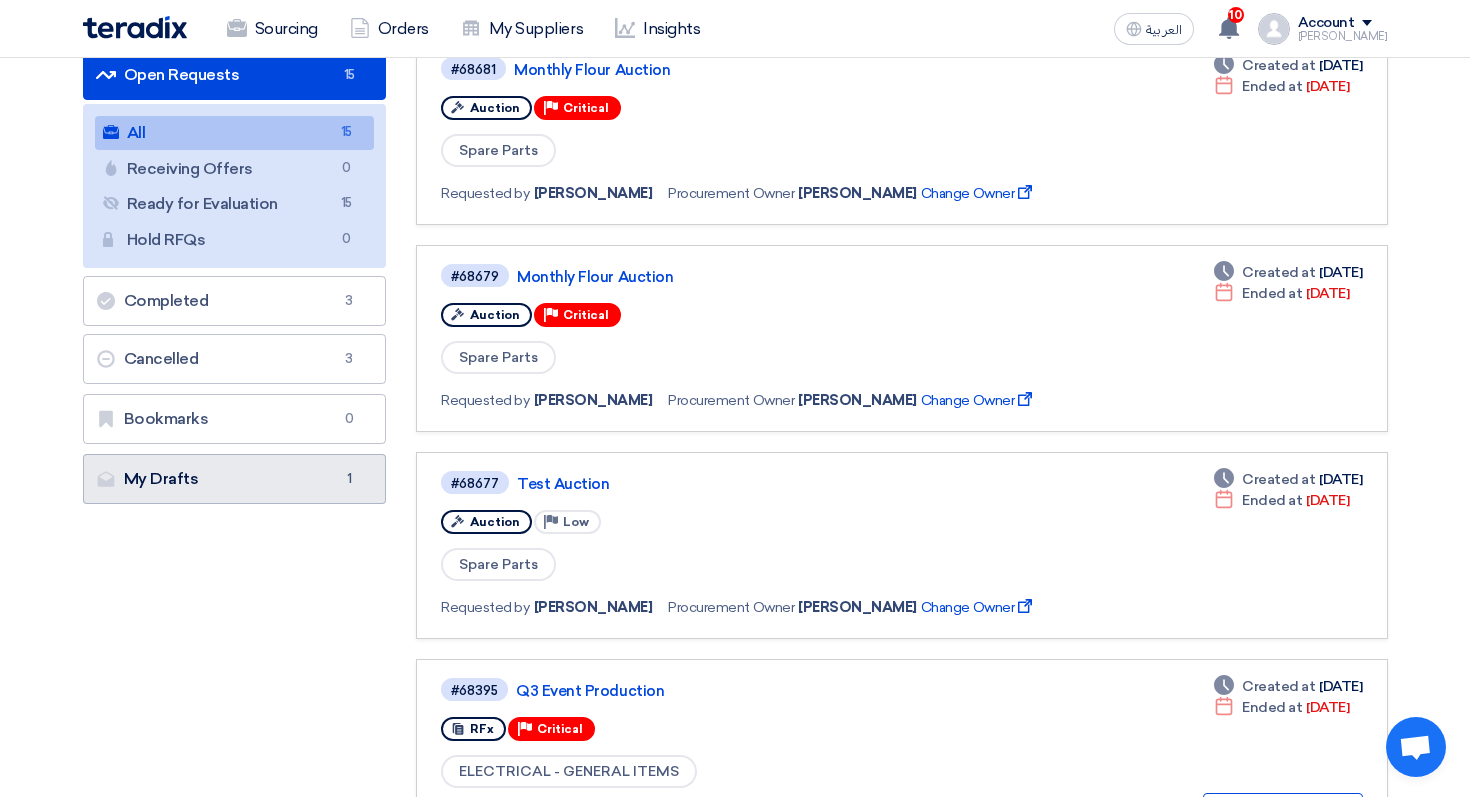click on "My Drafts
My Drafts
1" 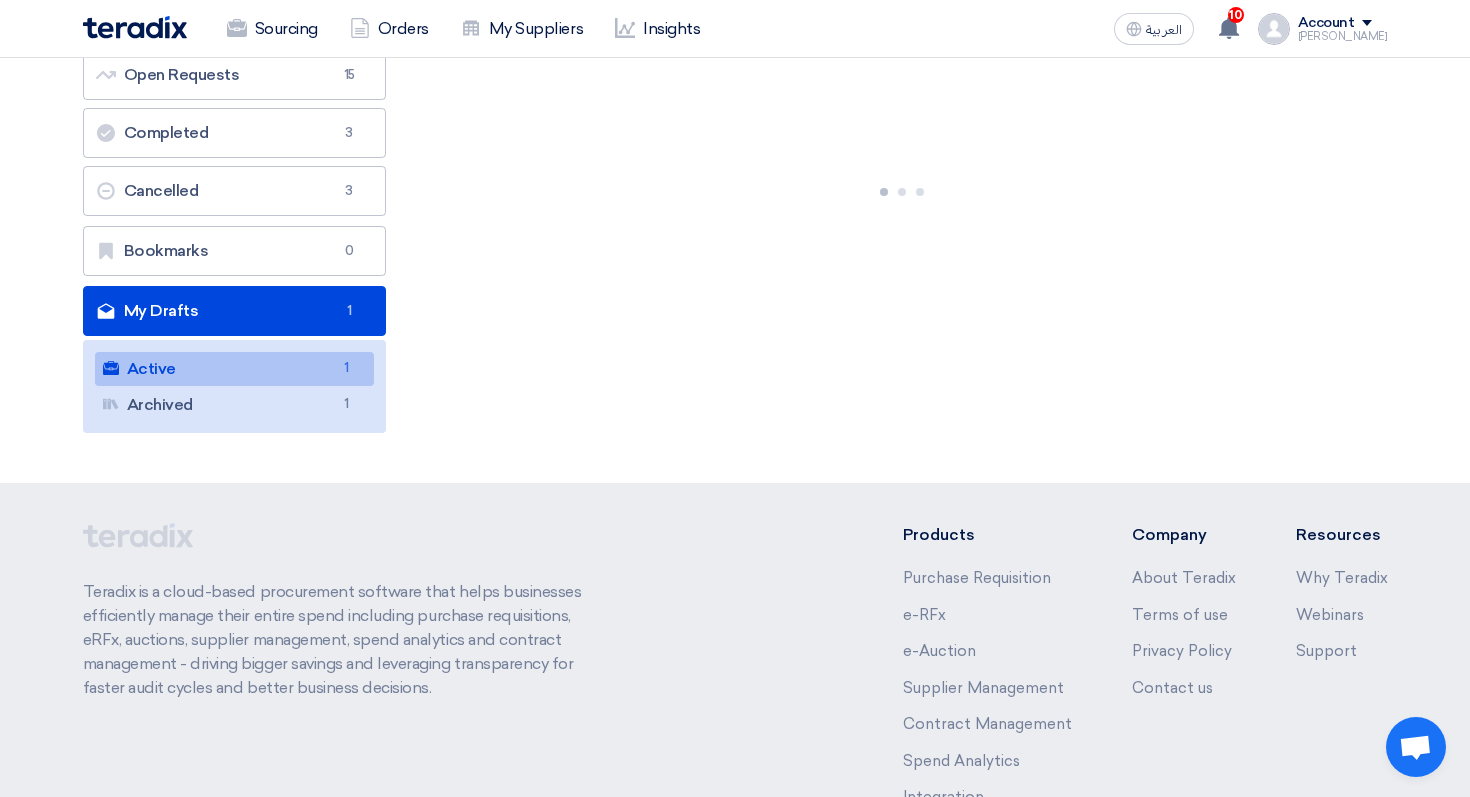 scroll, scrollTop: 0, scrollLeft: 0, axis: both 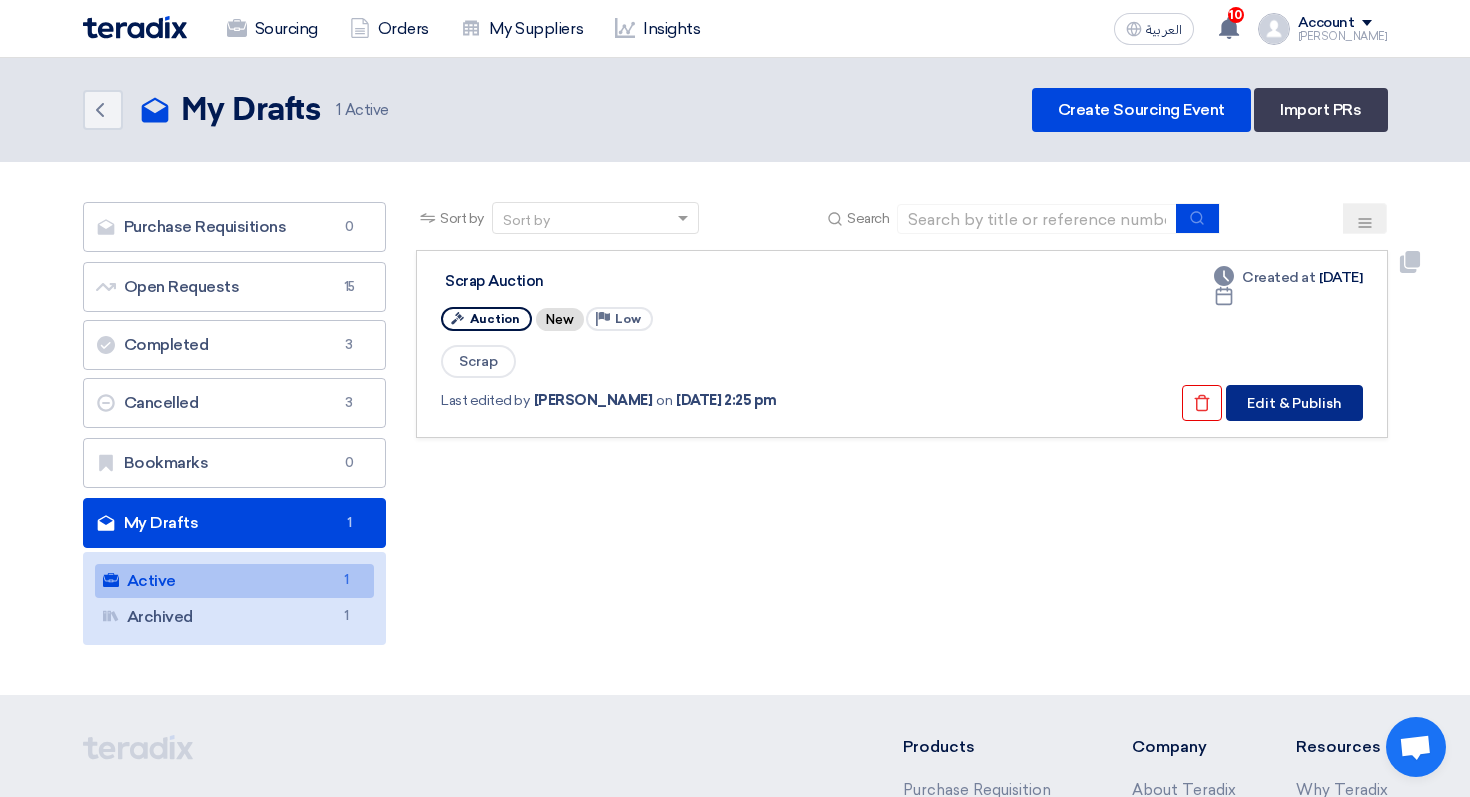 click on "Edit & Publish" 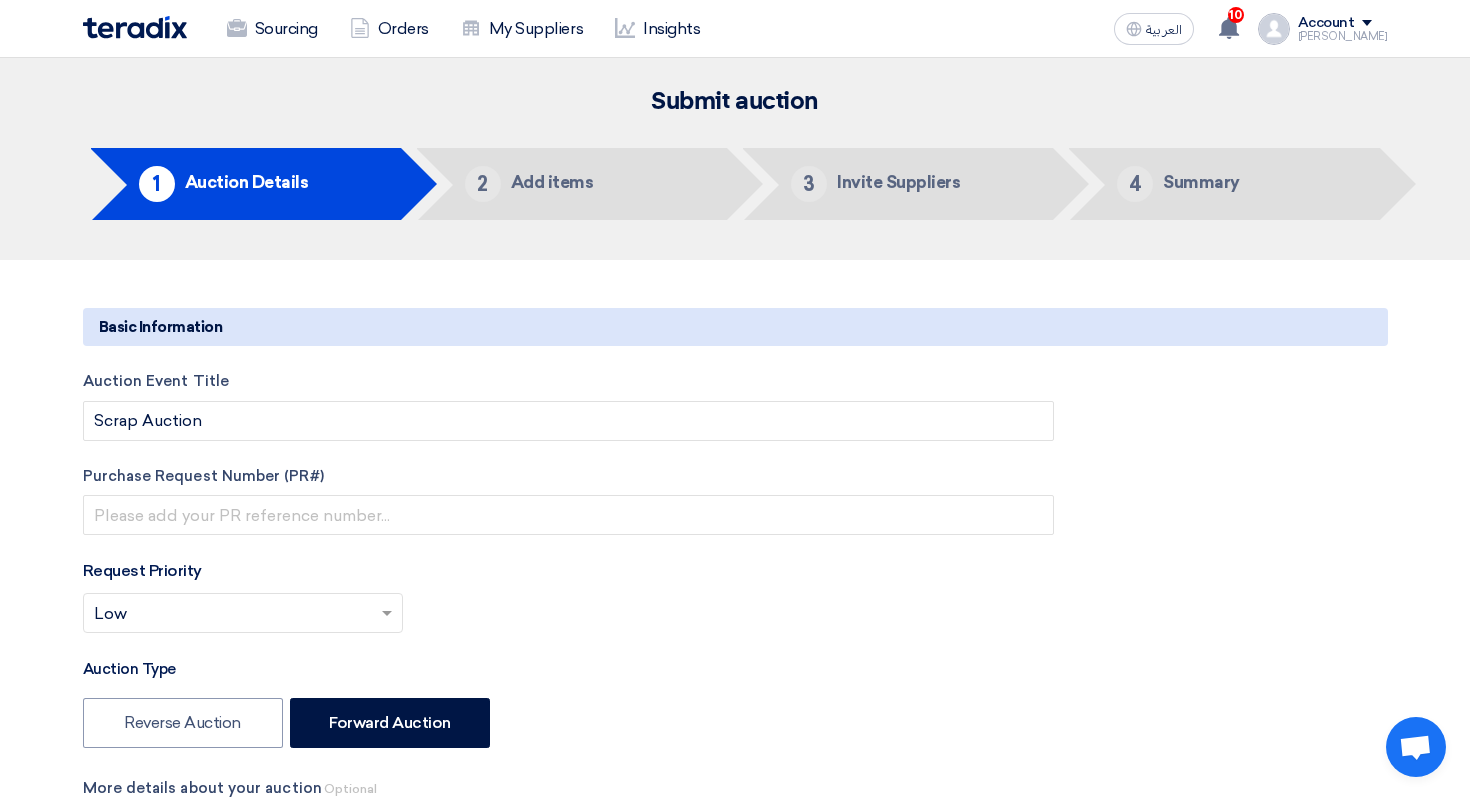 type on "7/15/2025" 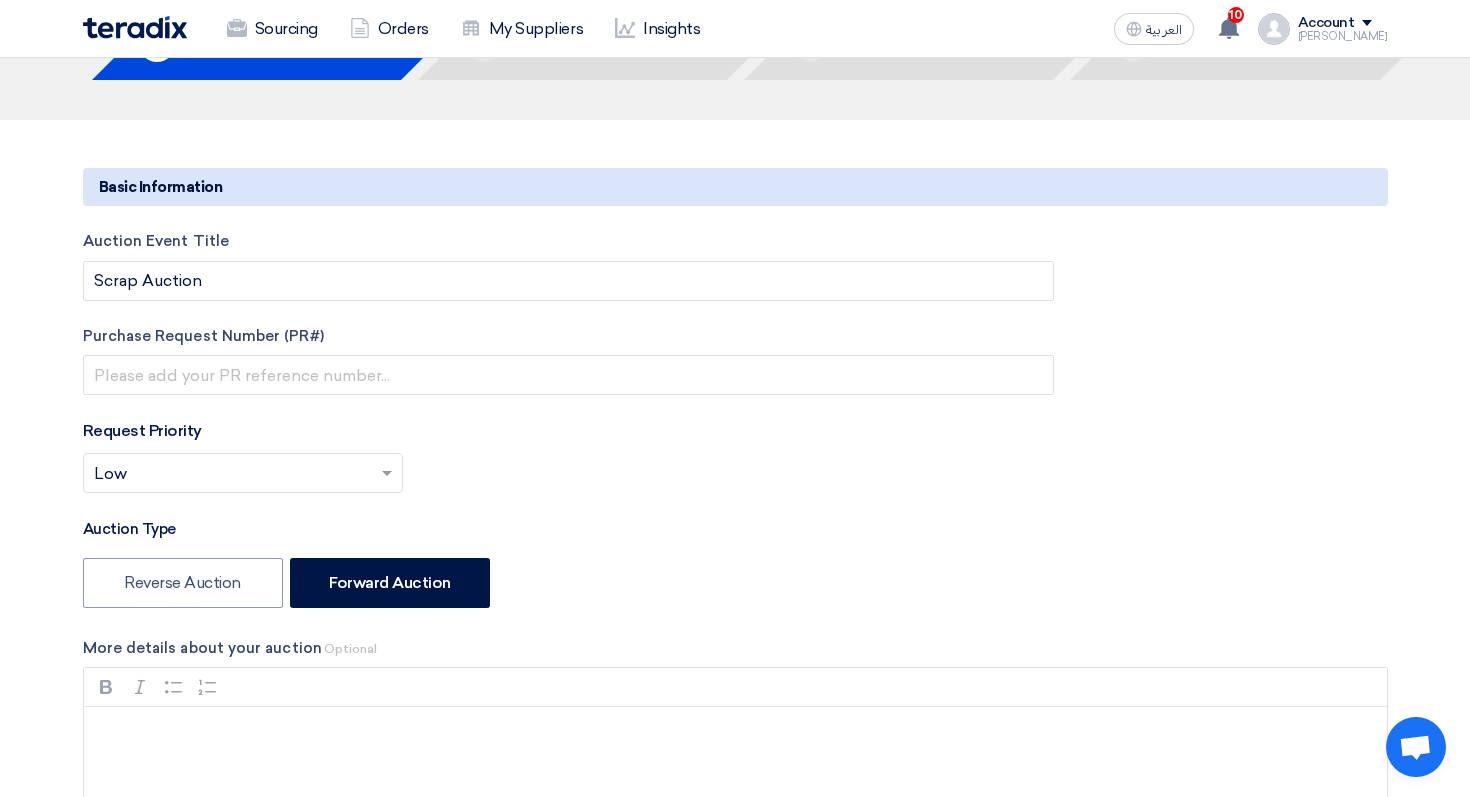 scroll, scrollTop: 141, scrollLeft: 0, axis: vertical 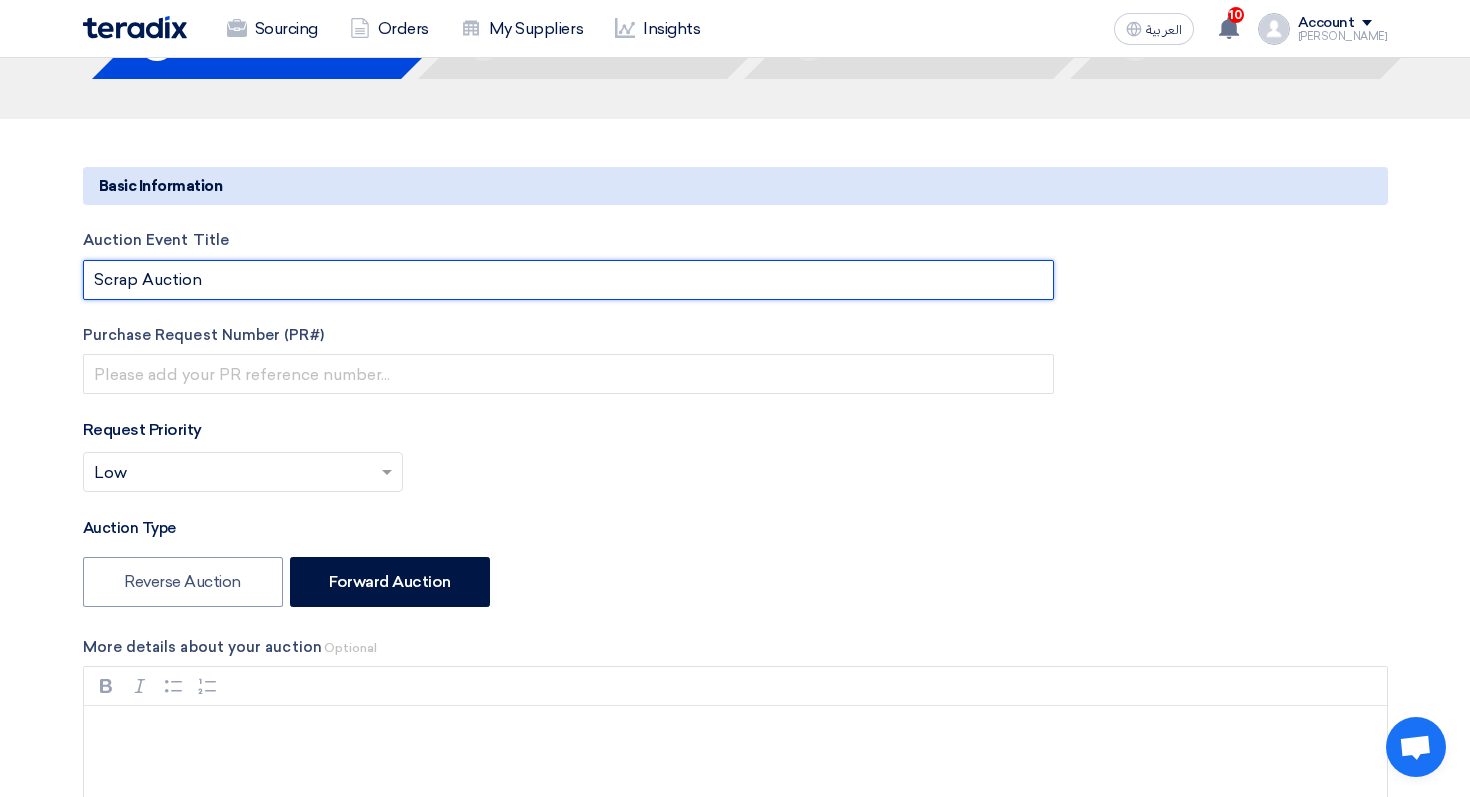 click on "Scrap Auction" at bounding box center [568, 280] 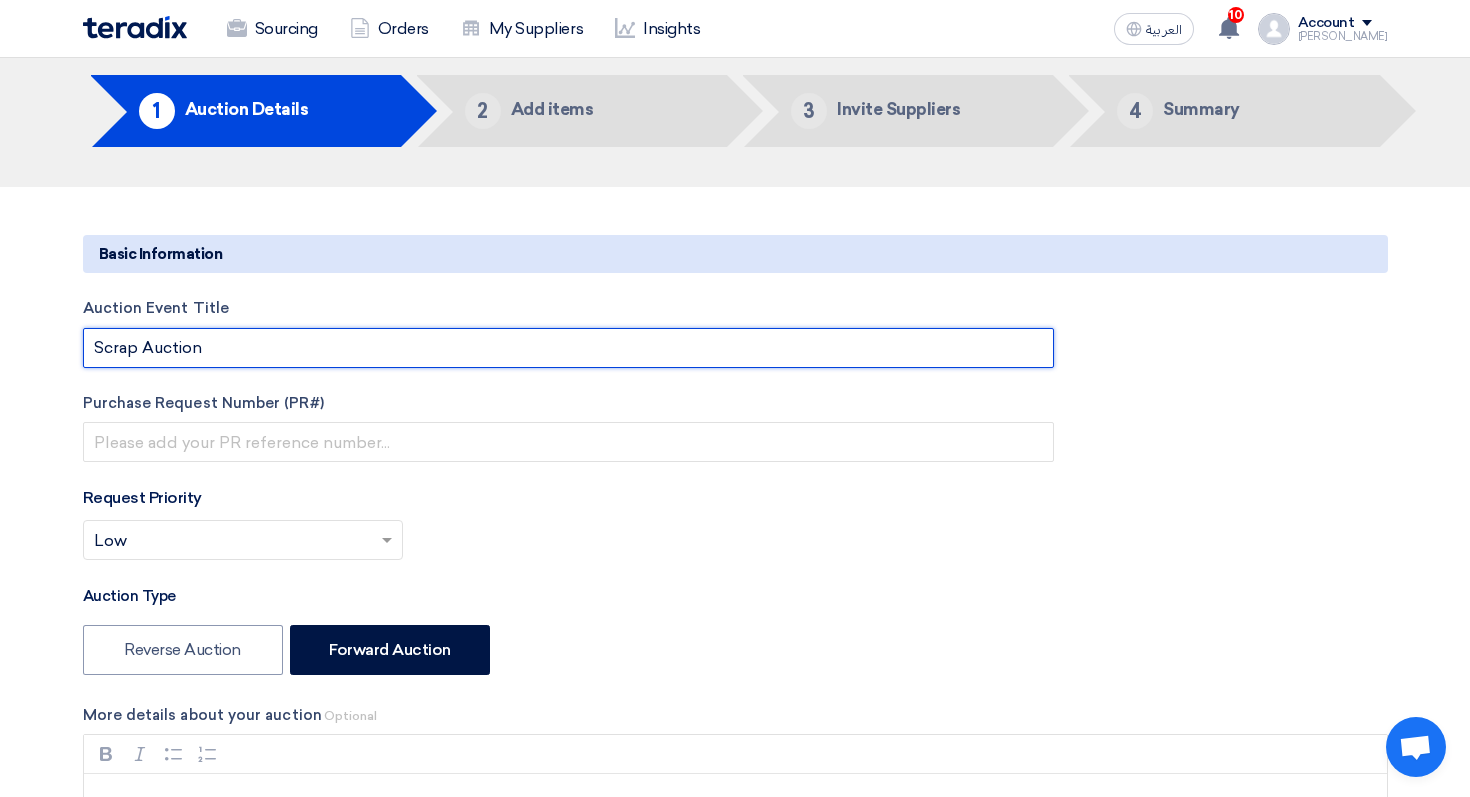 scroll, scrollTop: 47, scrollLeft: 0, axis: vertical 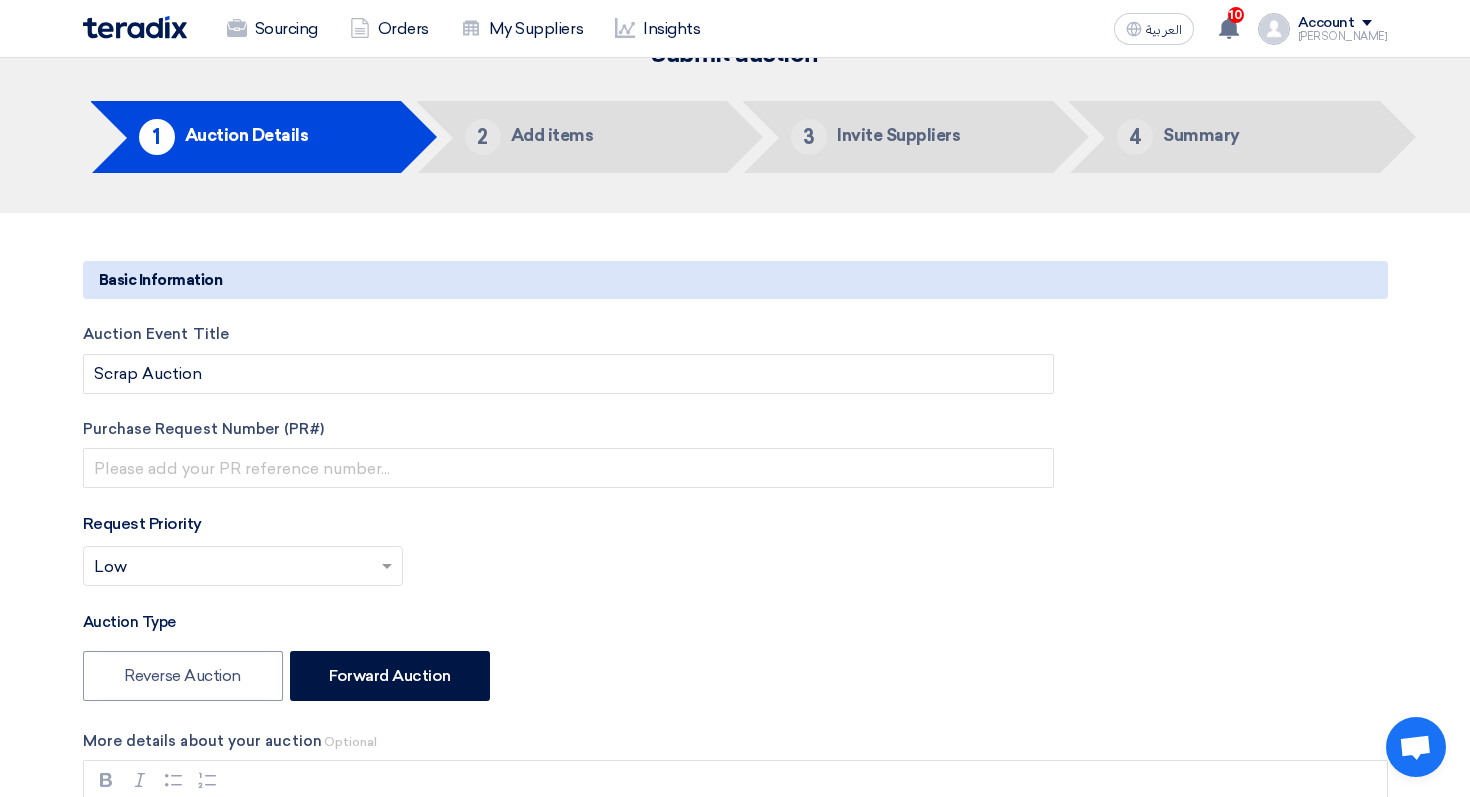 click on "Auction Event Title" 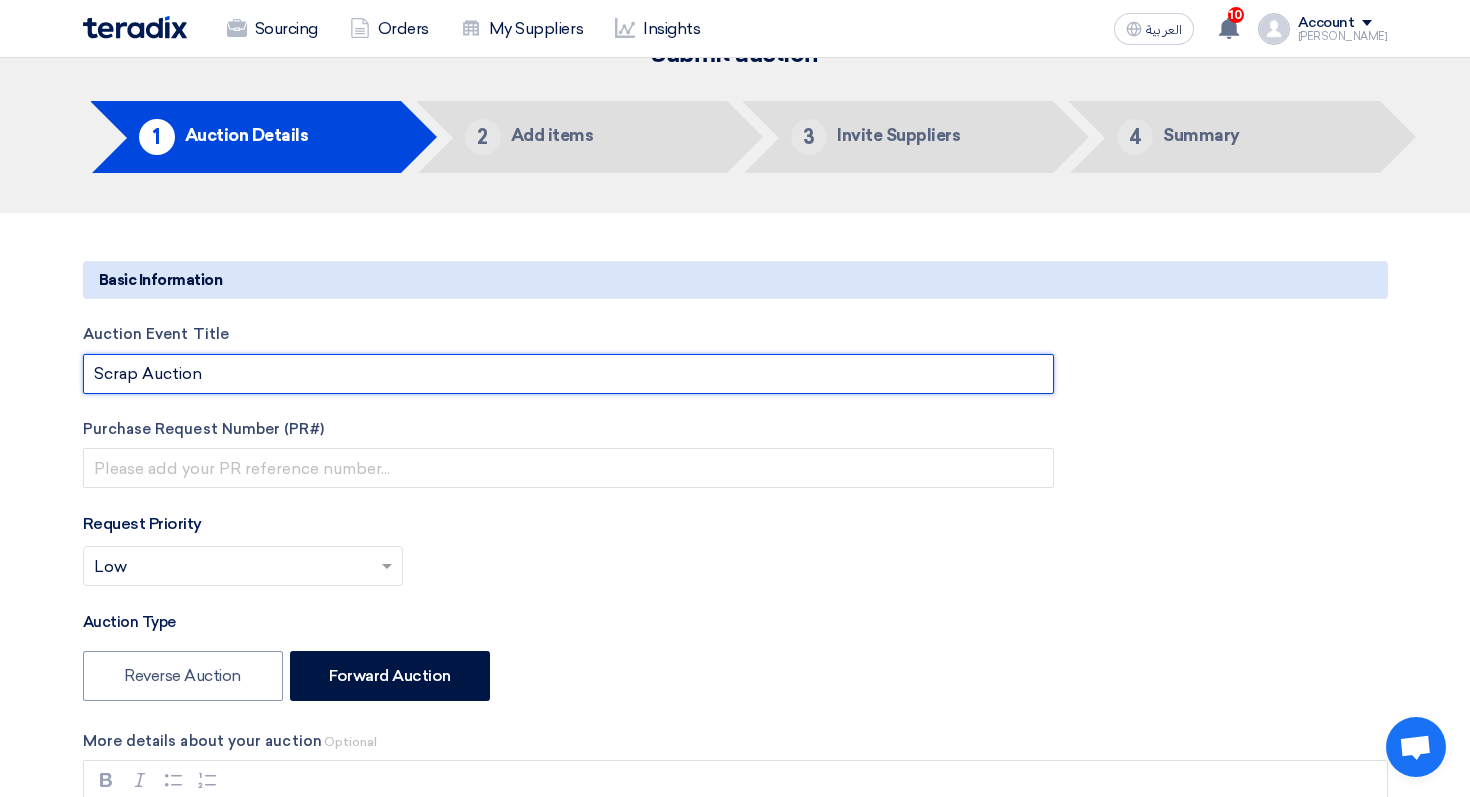 click on "Scrap Auction" at bounding box center [568, 374] 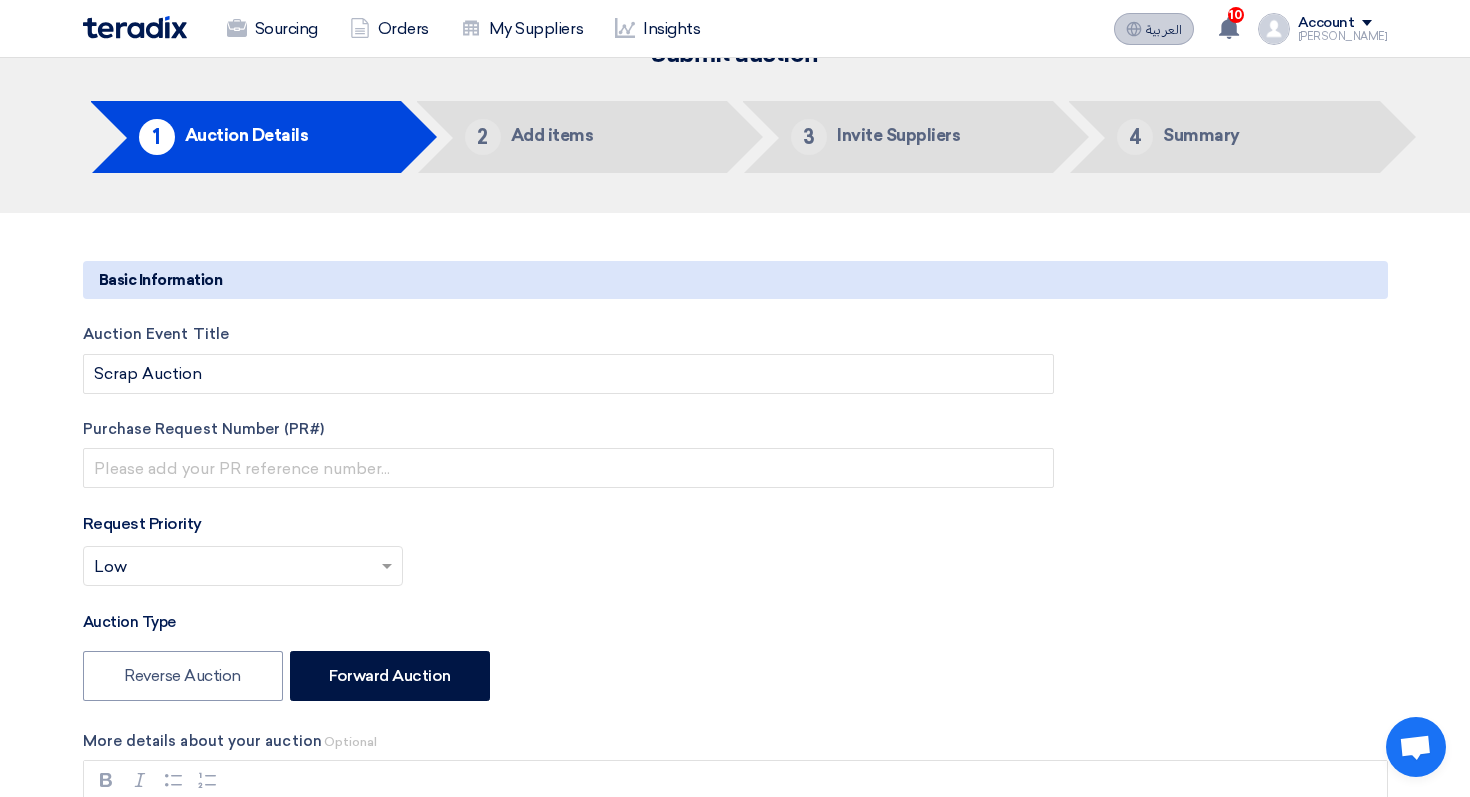 click on "العربية
ع" 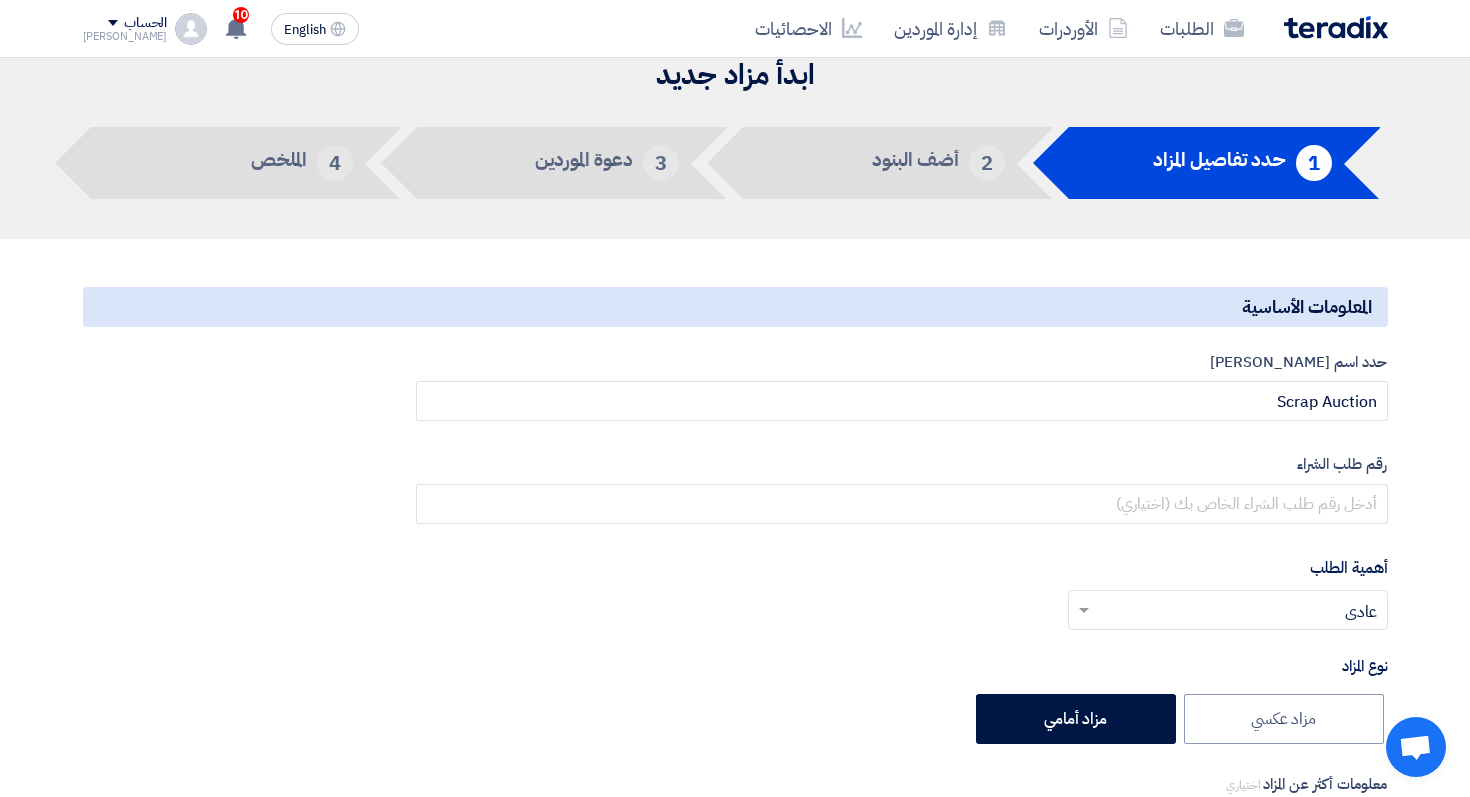 scroll, scrollTop: 21, scrollLeft: 0, axis: vertical 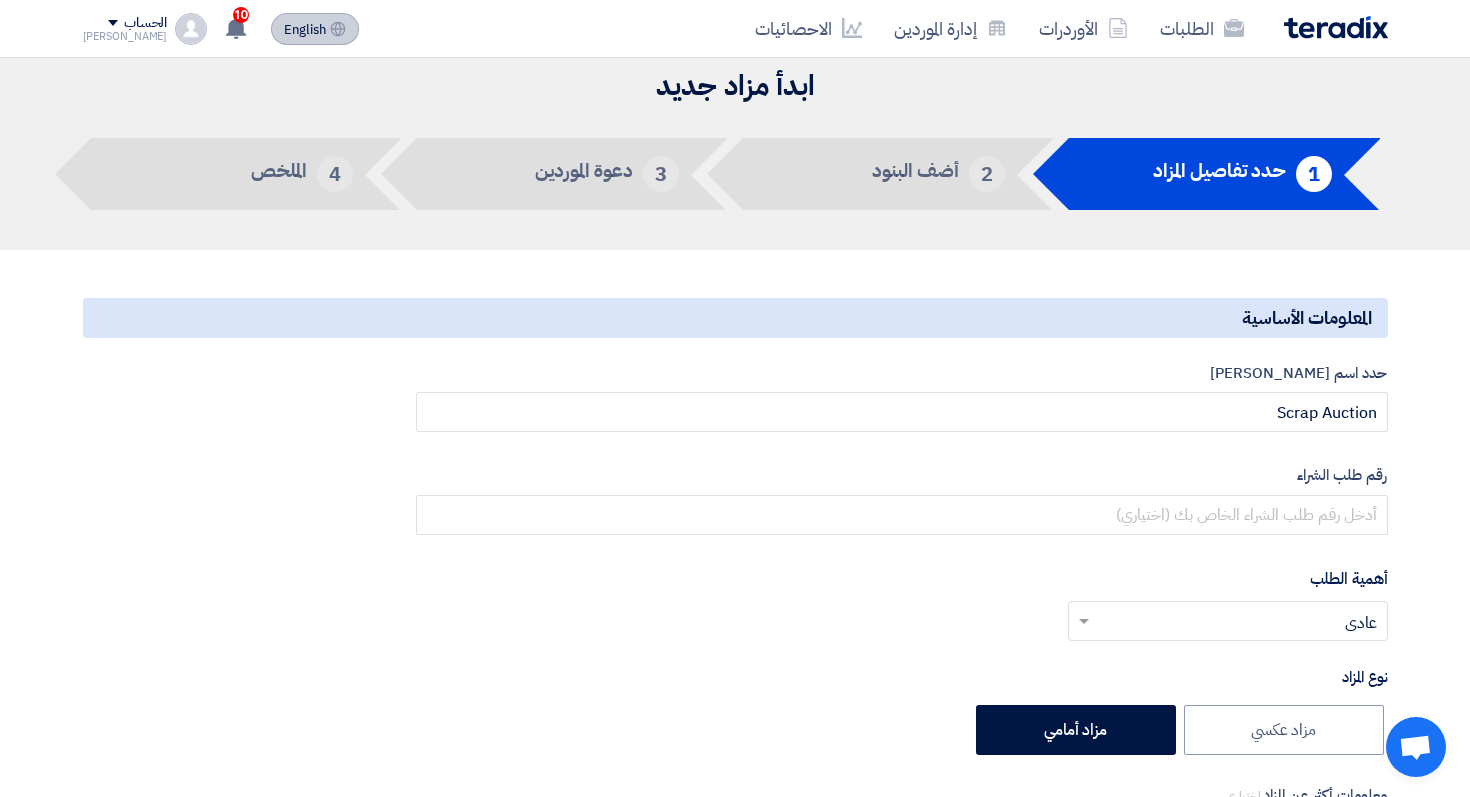 click on "English" 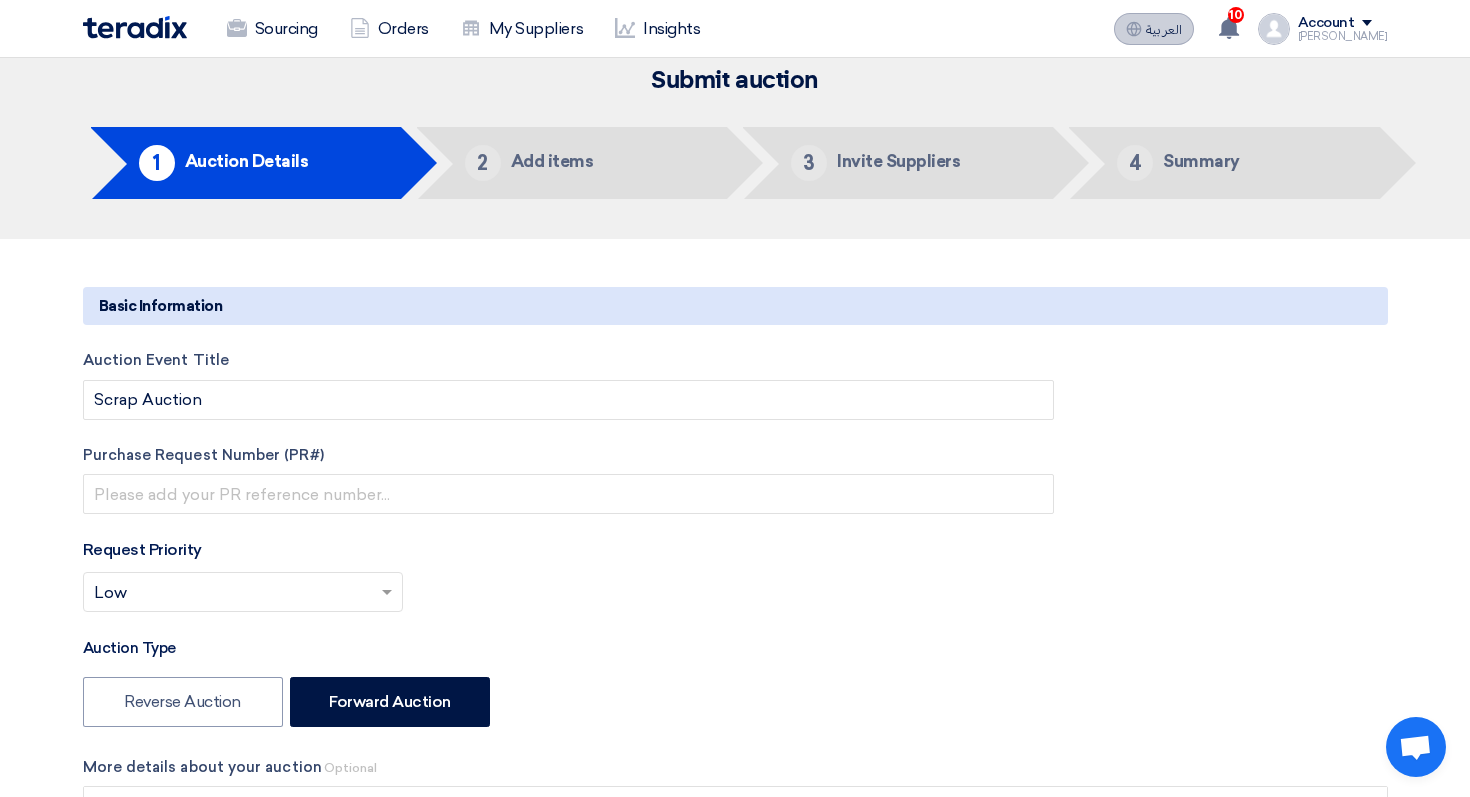 click on "العربية
ع" 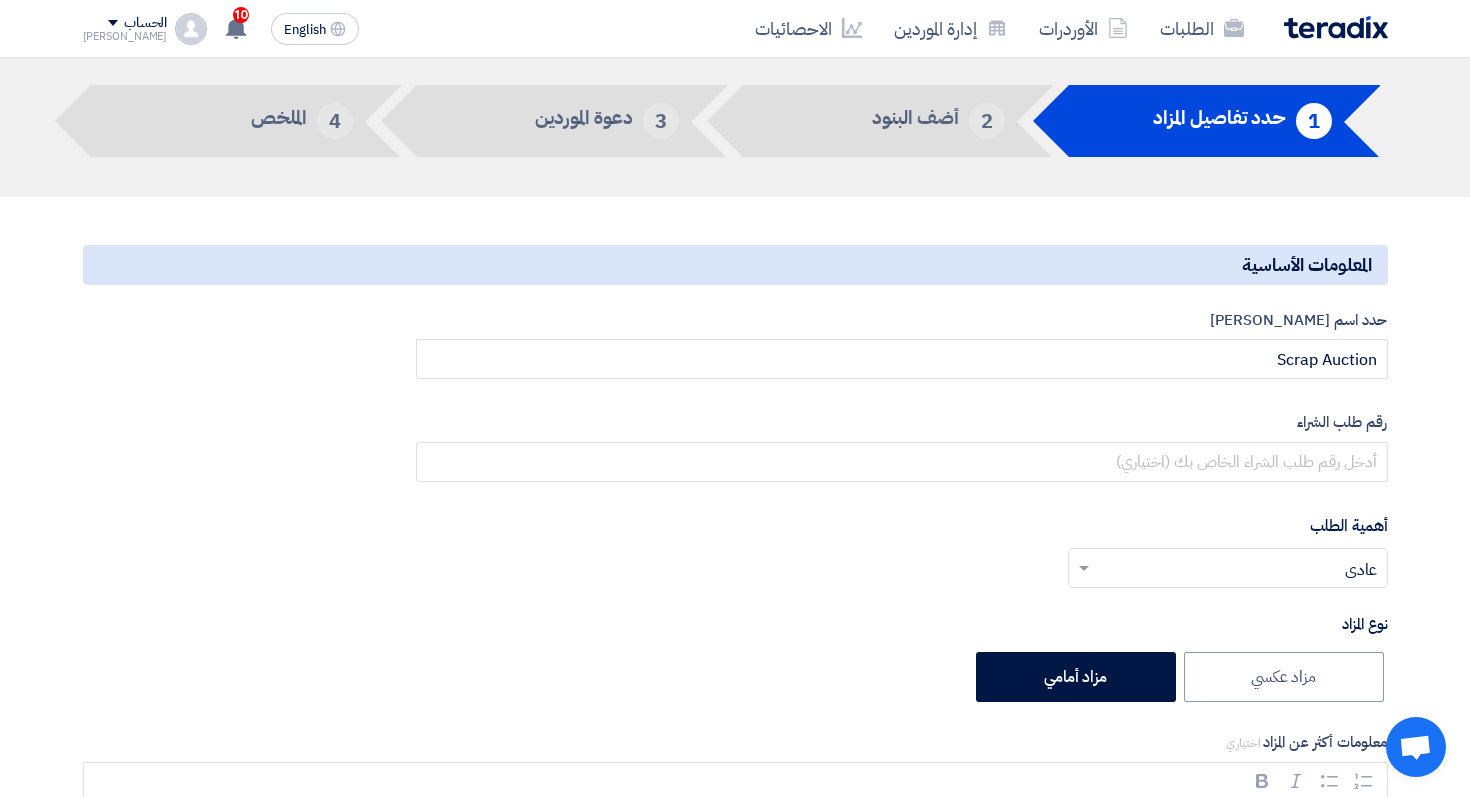 scroll, scrollTop: 90, scrollLeft: 0, axis: vertical 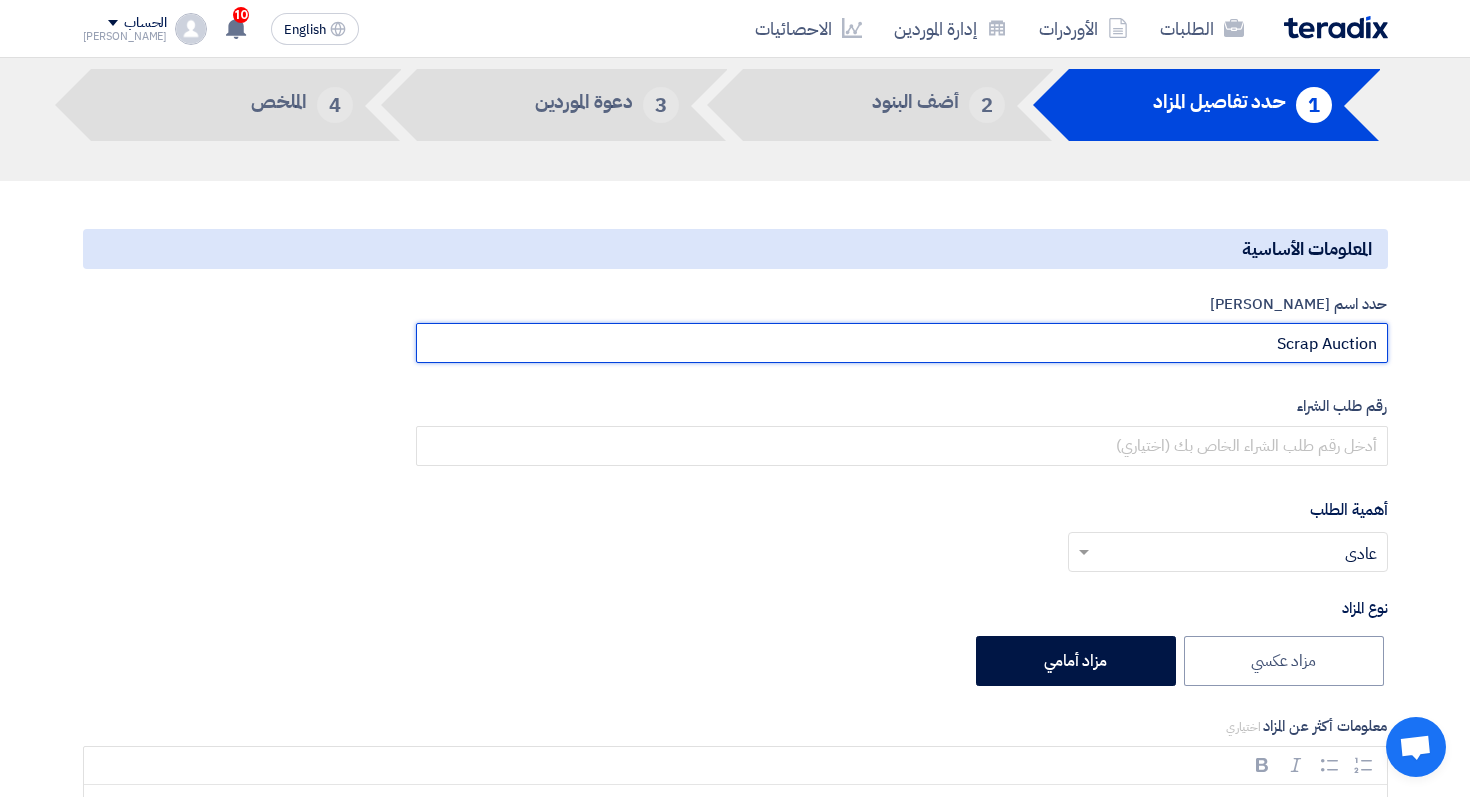drag, startPoint x: 1217, startPoint y: 341, endPoint x: 1367, endPoint y: 347, distance: 150.11995 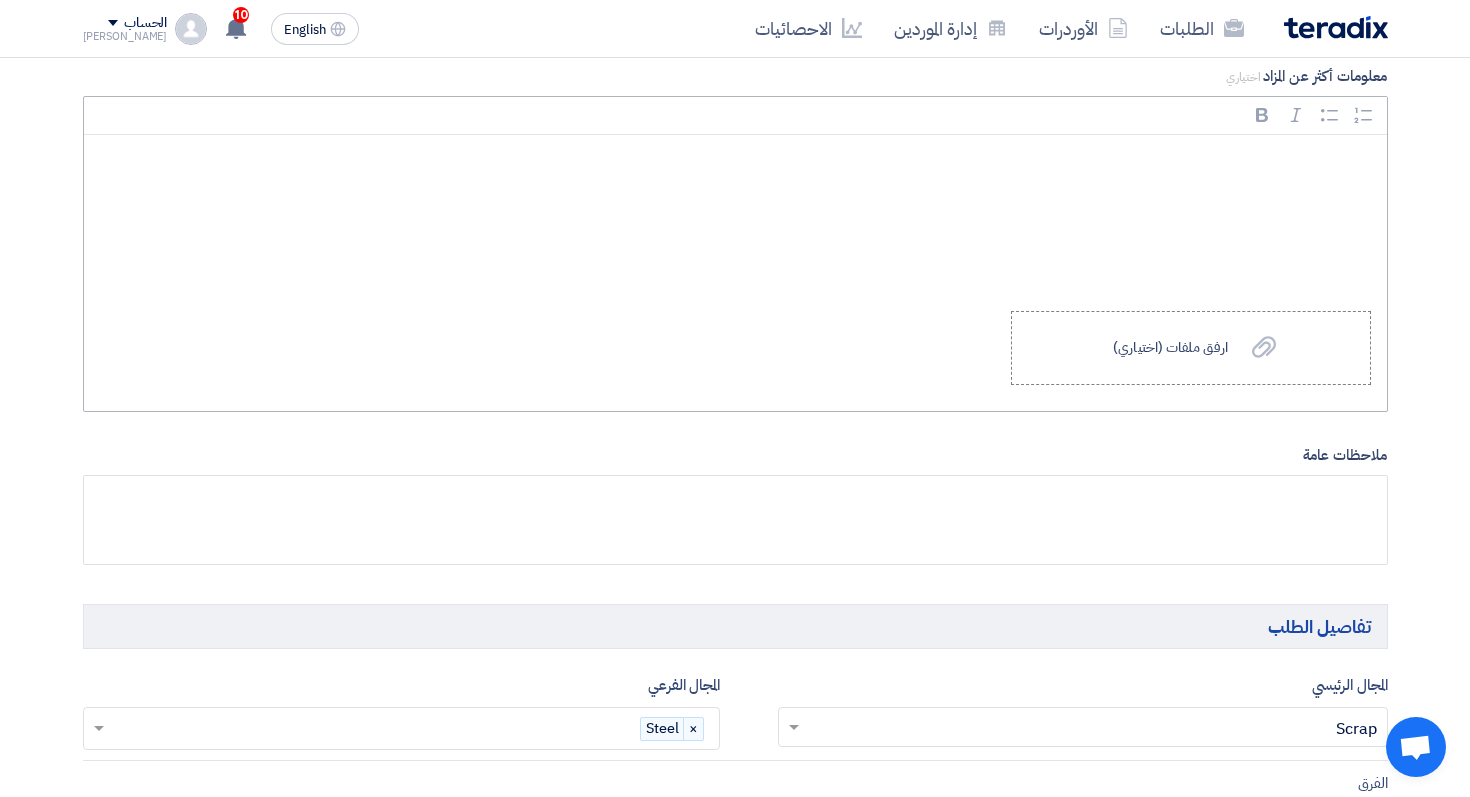 scroll, scrollTop: 724, scrollLeft: 0, axis: vertical 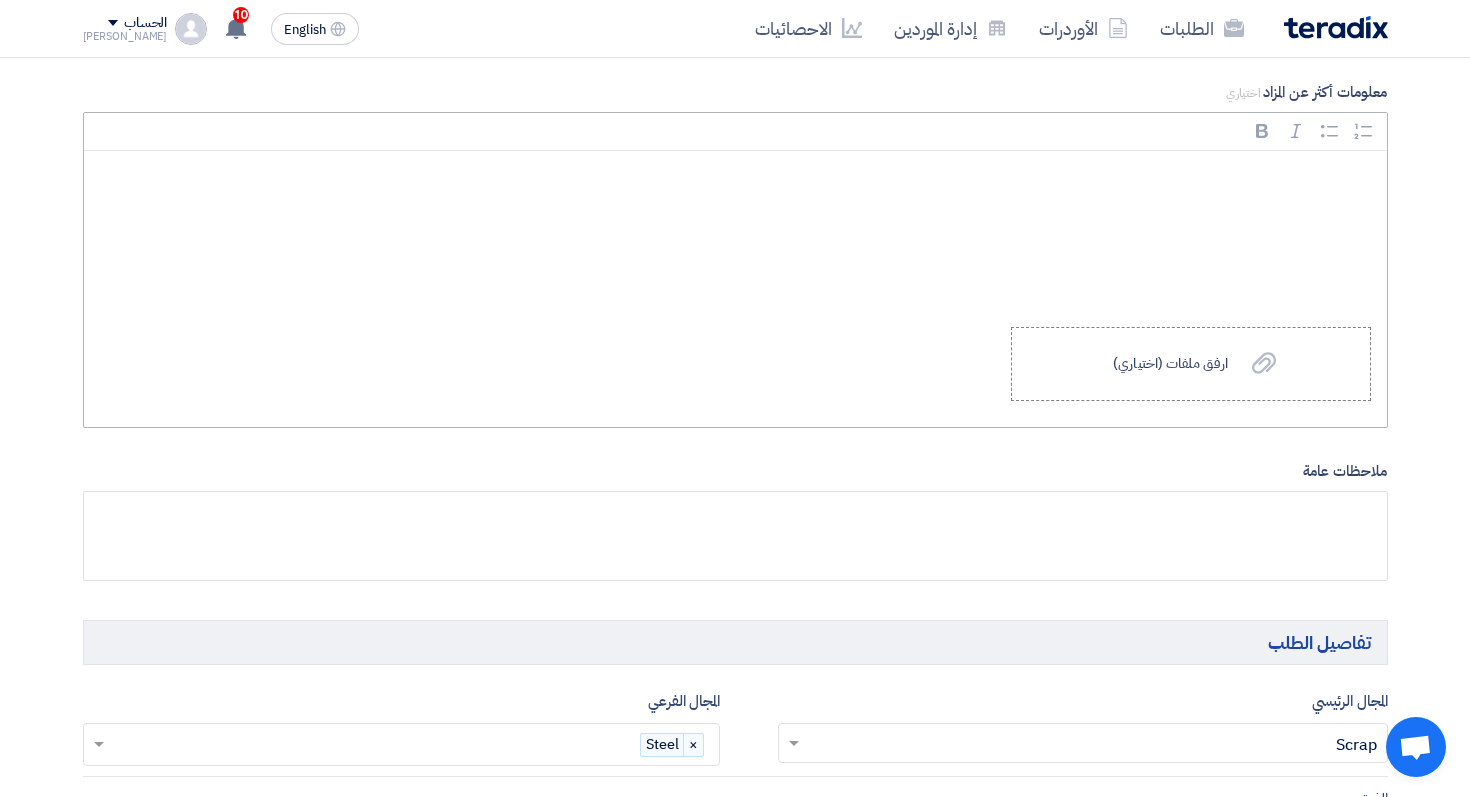 click at bounding box center (735, 231) 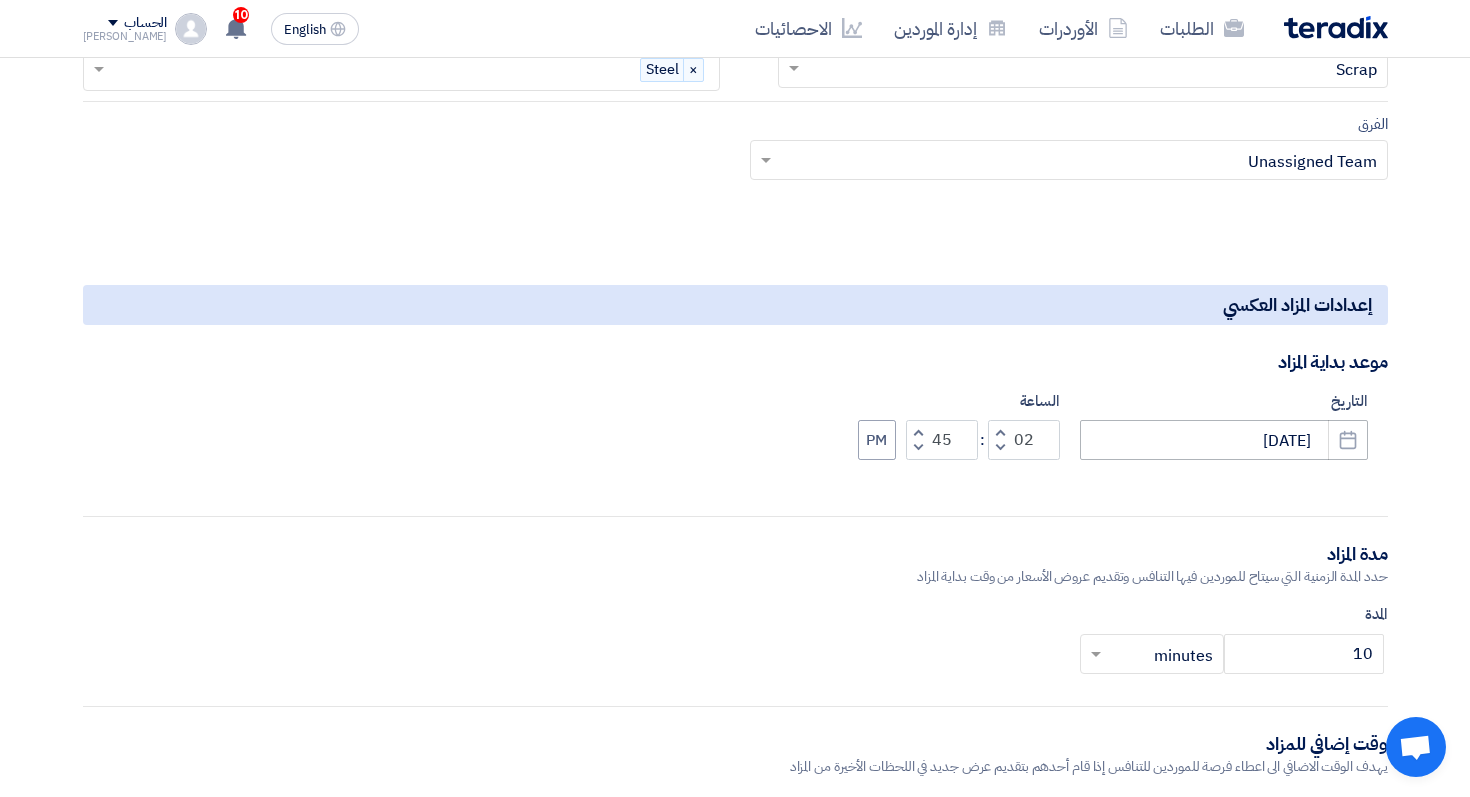 scroll, scrollTop: 1472, scrollLeft: 0, axis: vertical 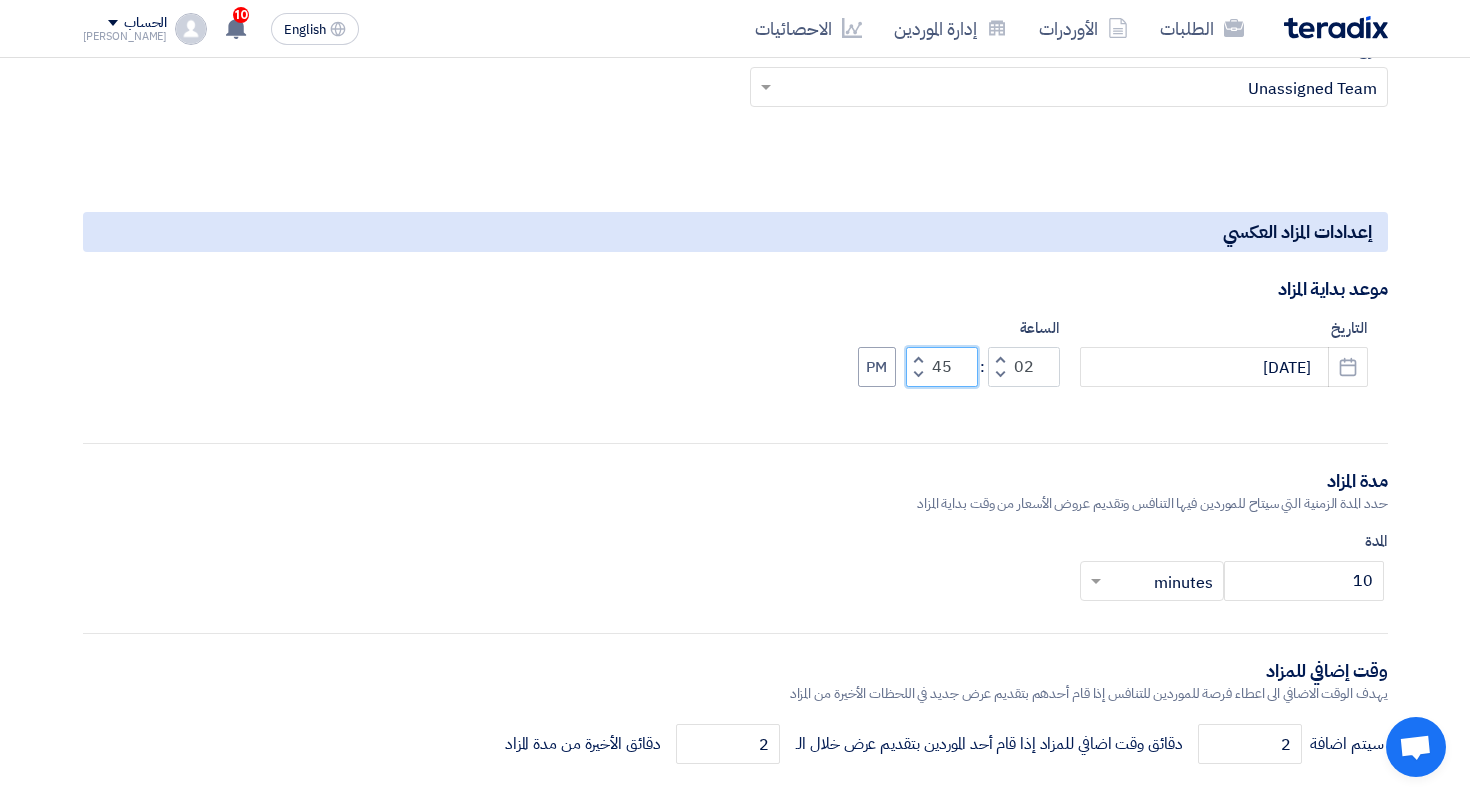 drag, startPoint x: 954, startPoint y: 369, endPoint x: 912, endPoint y: 369, distance: 42 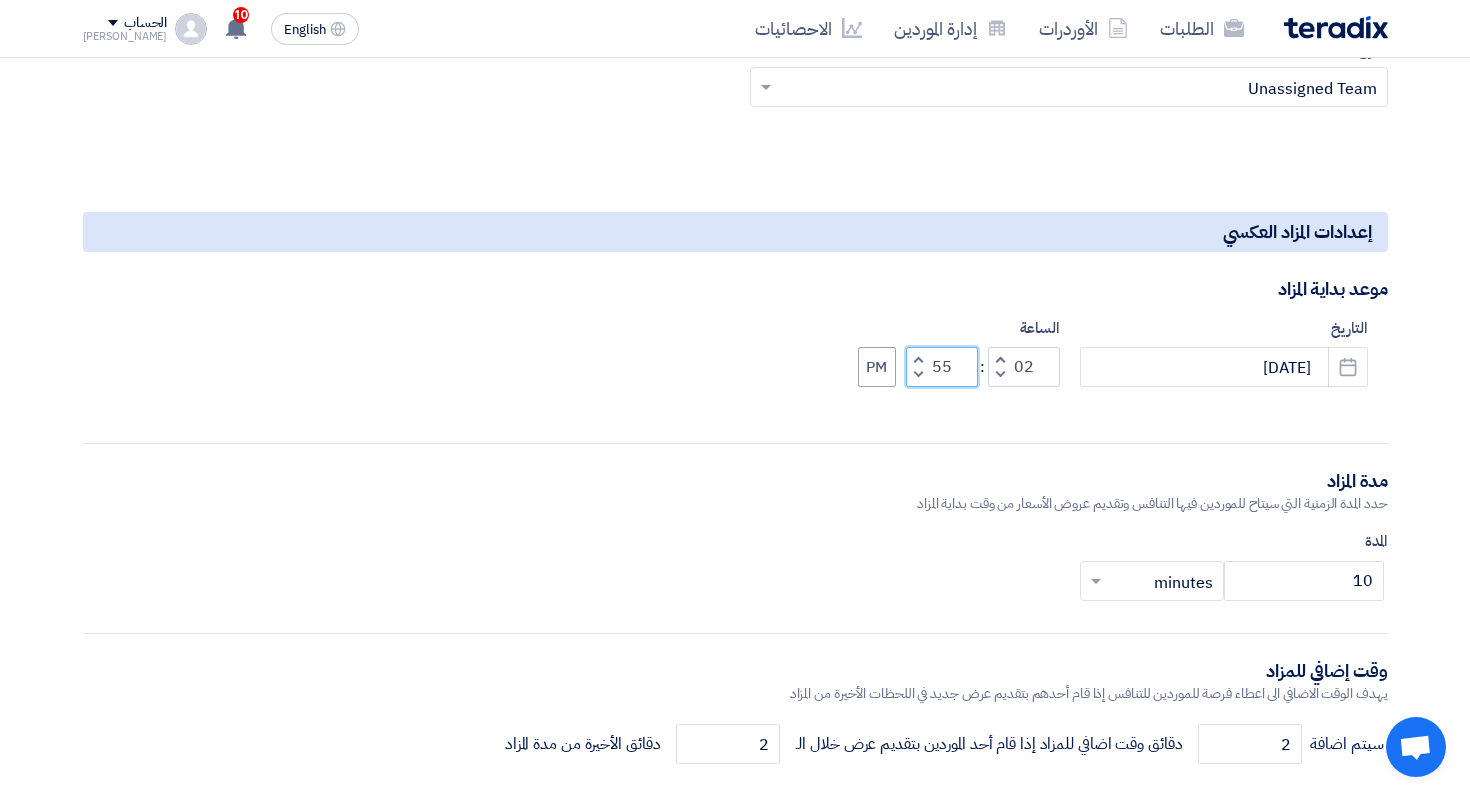 type on "55" 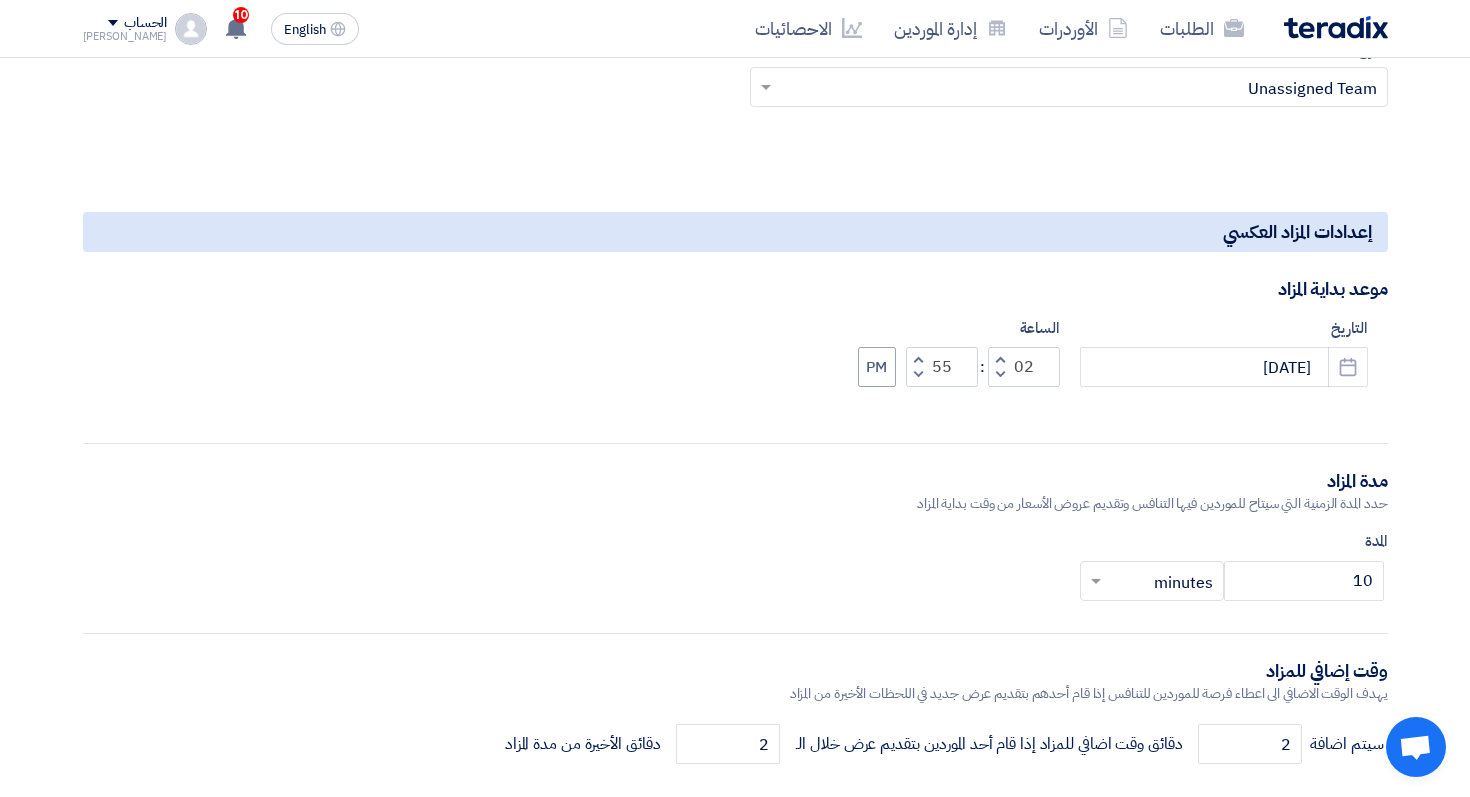 click on "المعلومات الأساسية
حدد اسم للمزاد
Scrap Auction
رقم طلب الشراء
أهمية الطلب
أختر أهمية الطلب...
×
عادي
×
نوع المزاد
مزاد عكسي
مزاد أمامي
معلومات أكثر عن المزاد
اختياري
Rich Text Editor Bold (⌘B) Bold Italic" 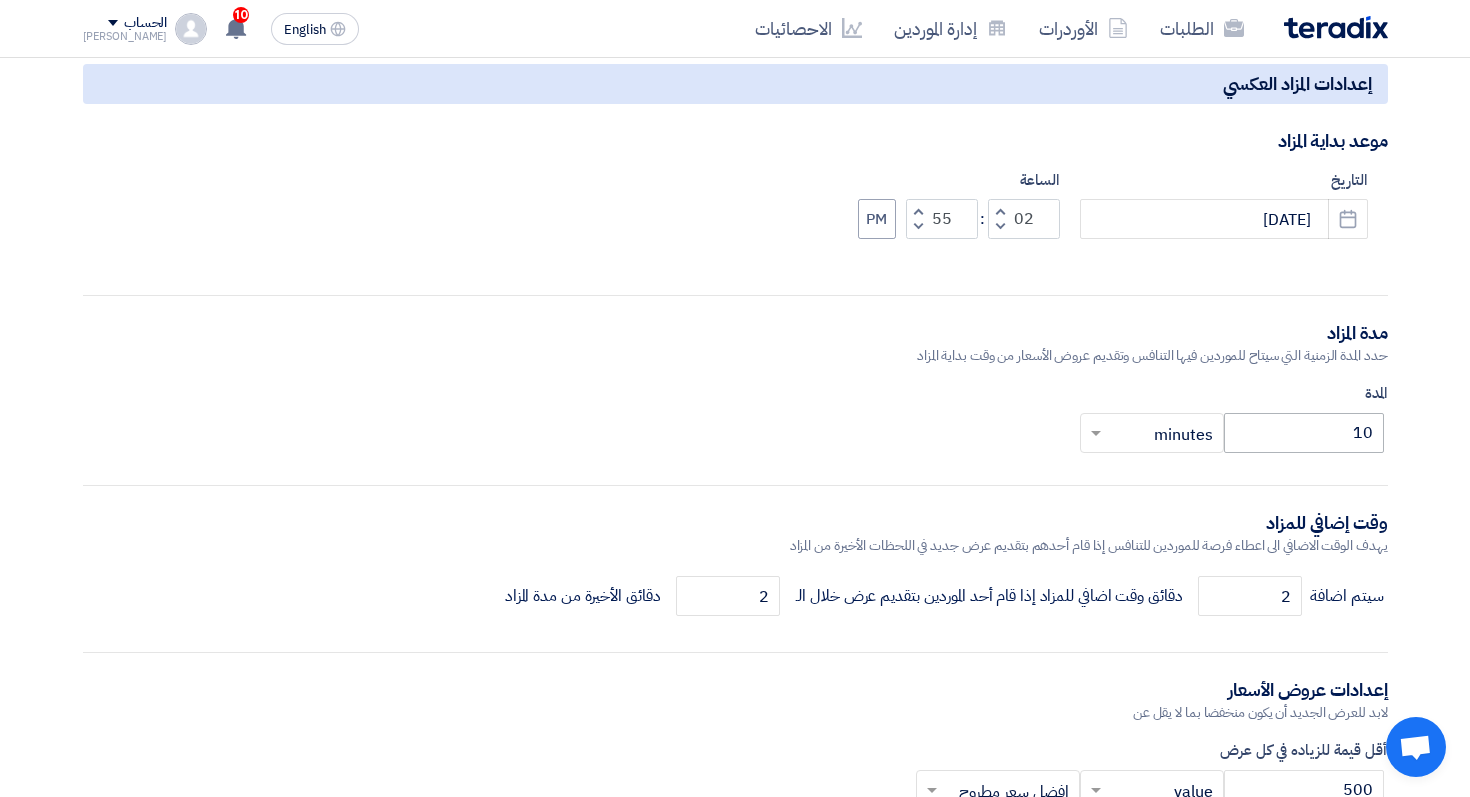 scroll, scrollTop: 1622, scrollLeft: 0, axis: vertical 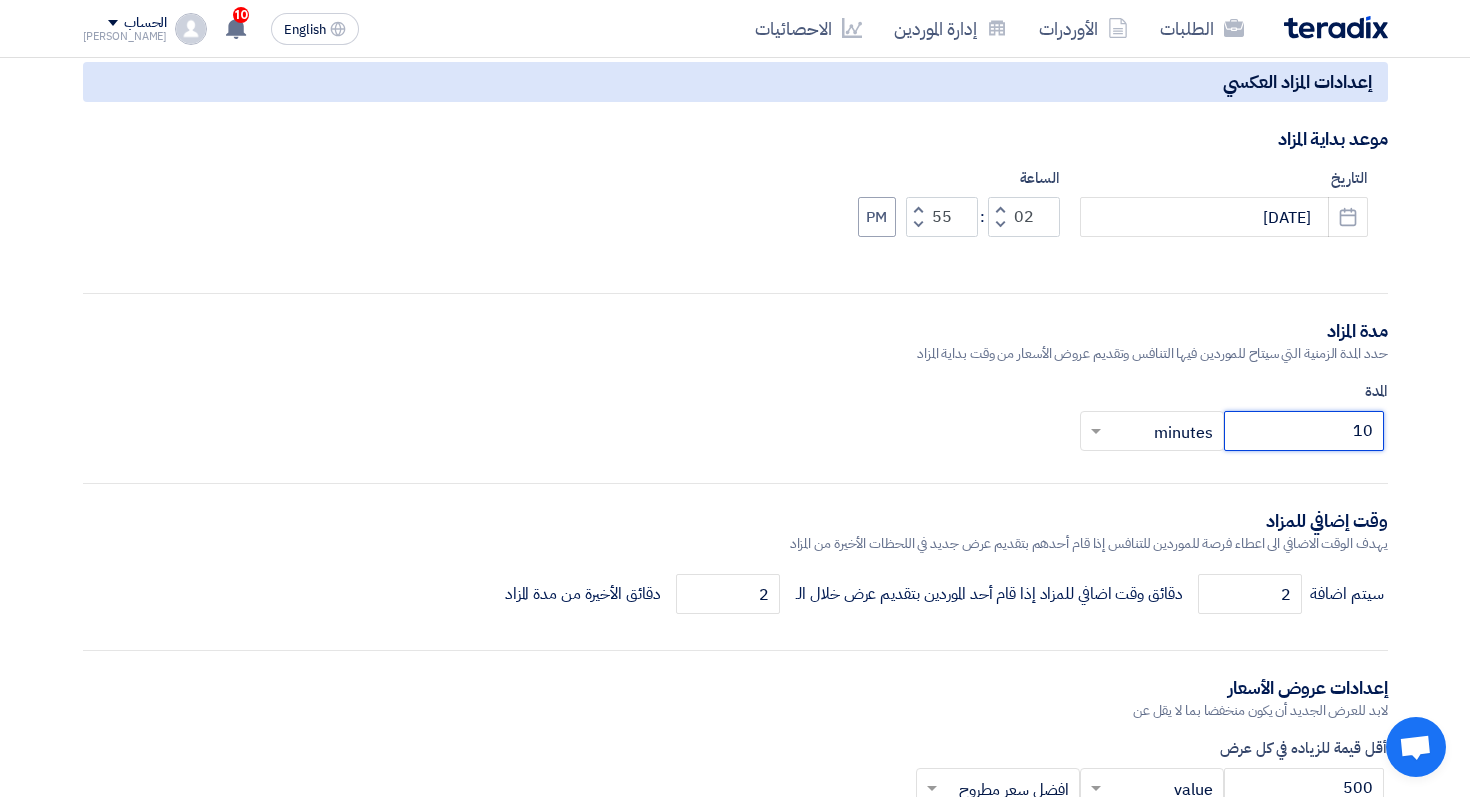 click on "10" at bounding box center [1304, 431] 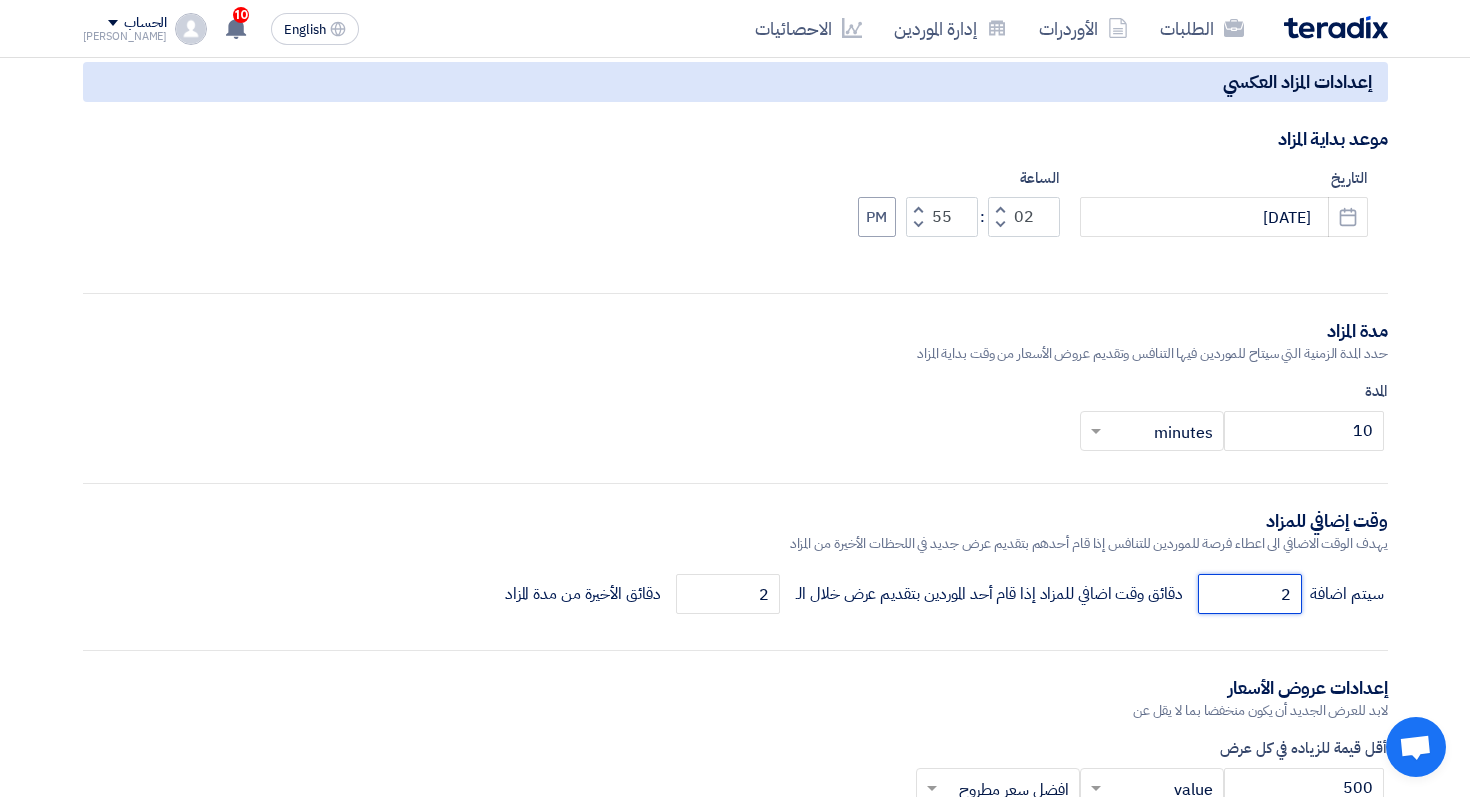 click on "2" at bounding box center (1250, 594) 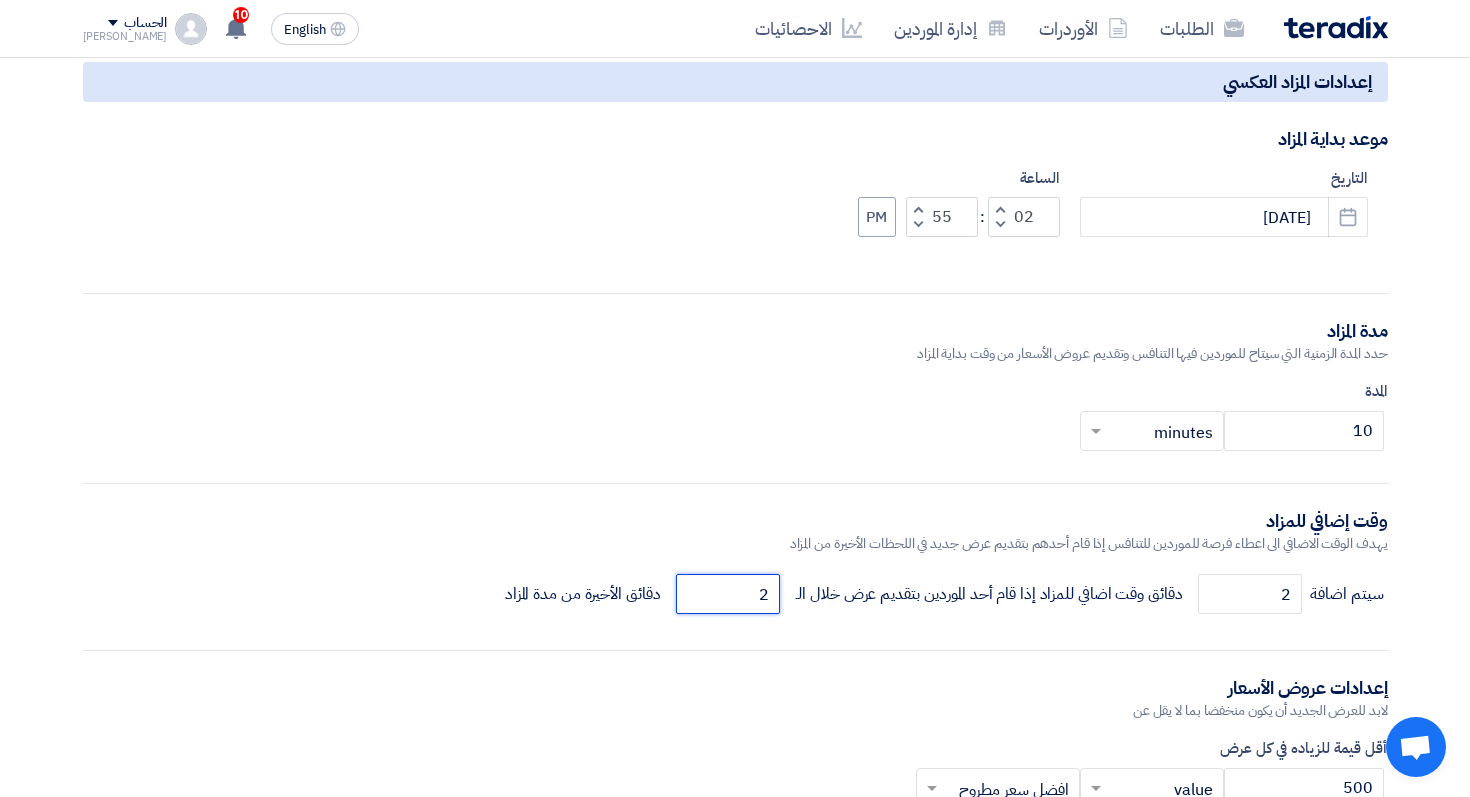 drag, startPoint x: 748, startPoint y: 601, endPoint x: 776, endPoint y: 601, distance: 28 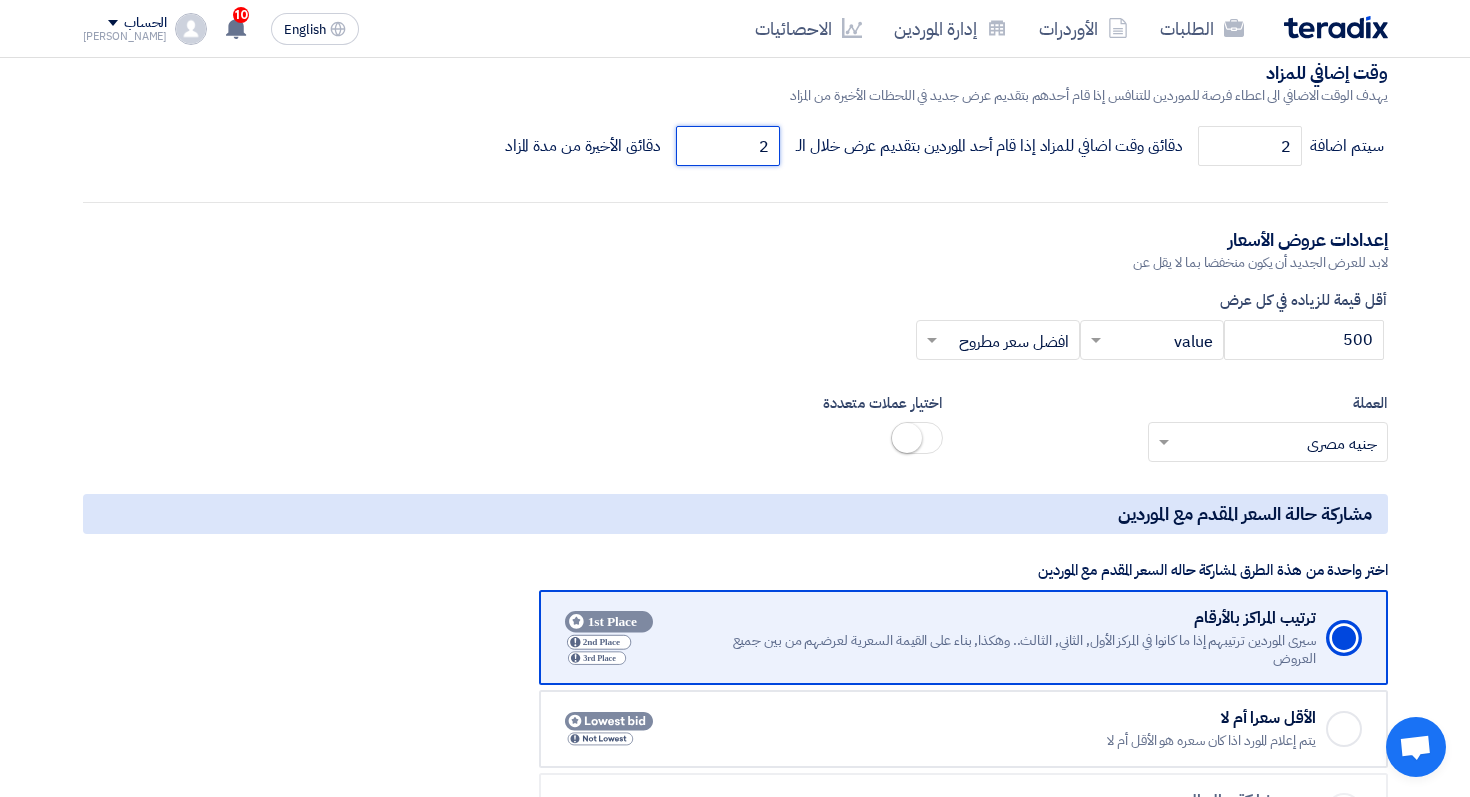 scroll, scrollTop: 2067, scrollLeft: 0, axis: vertical 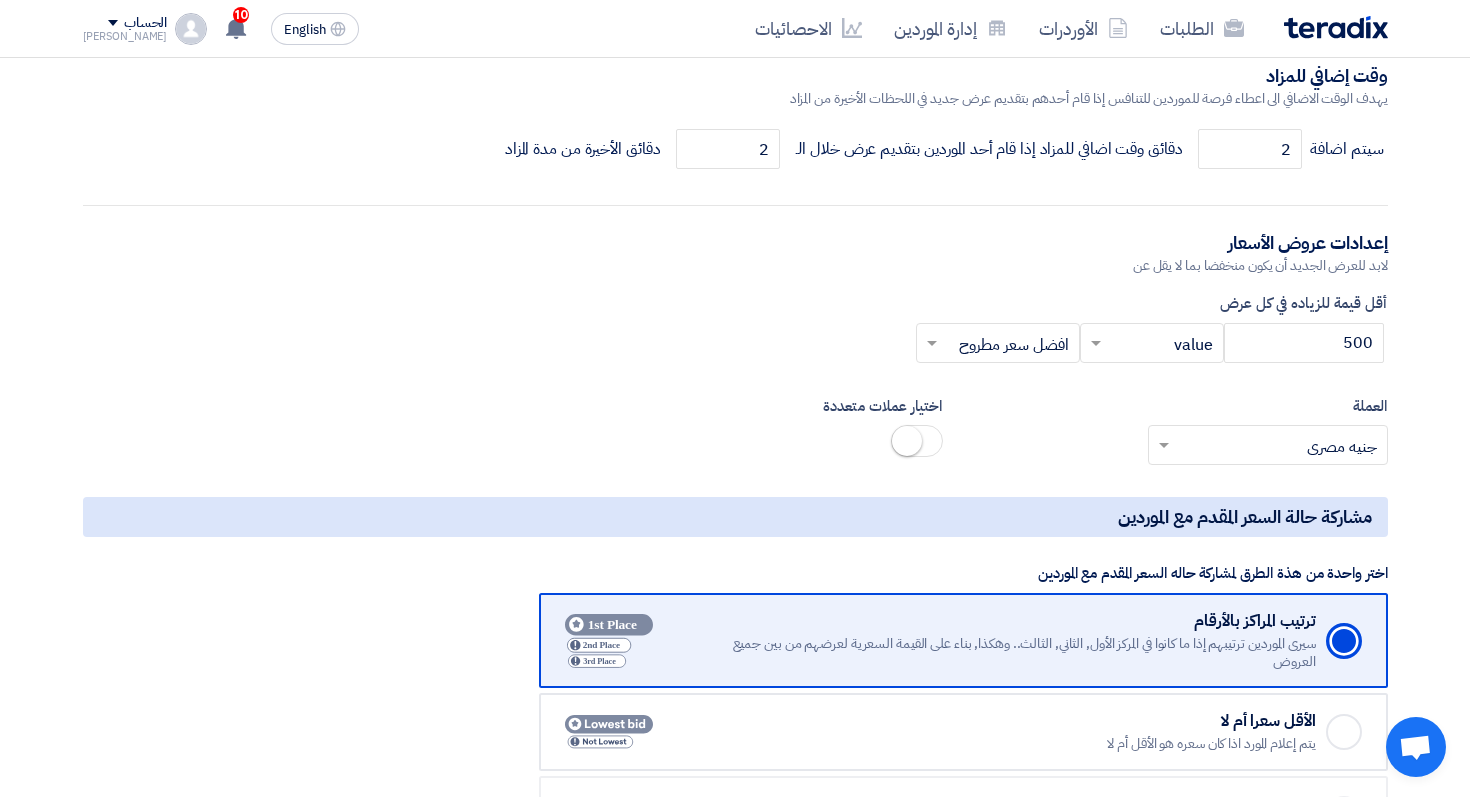 click on "سيتم اضافة
2
دقائق وقت اضافي للمزاد إذا قام أحد الموردين بتقديم عرض خلال الـ
2
دقائق الأخيرة من مدة المزاد" 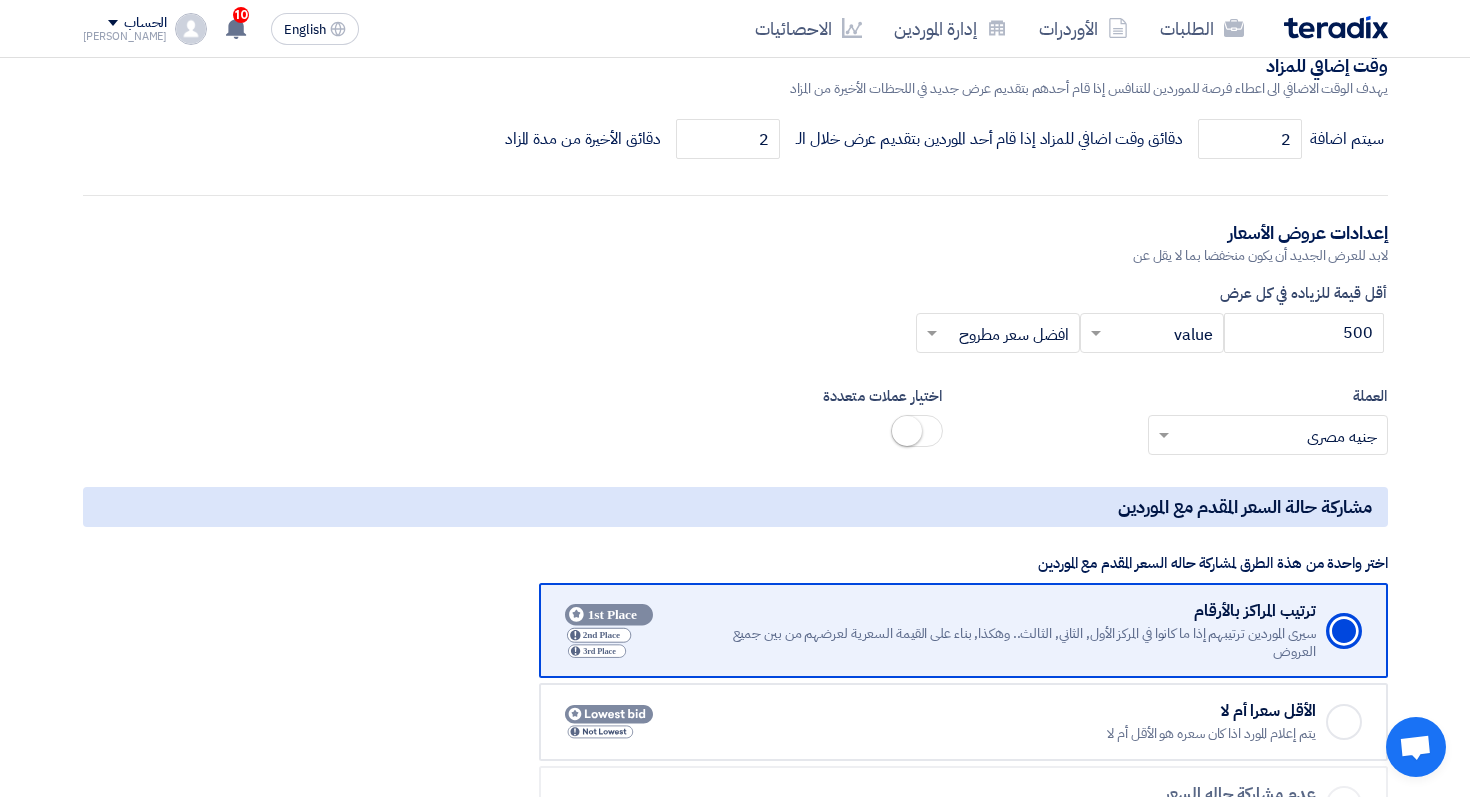 scroll, scrollTop: 2084, scrollLeft: 0, axis: vertical 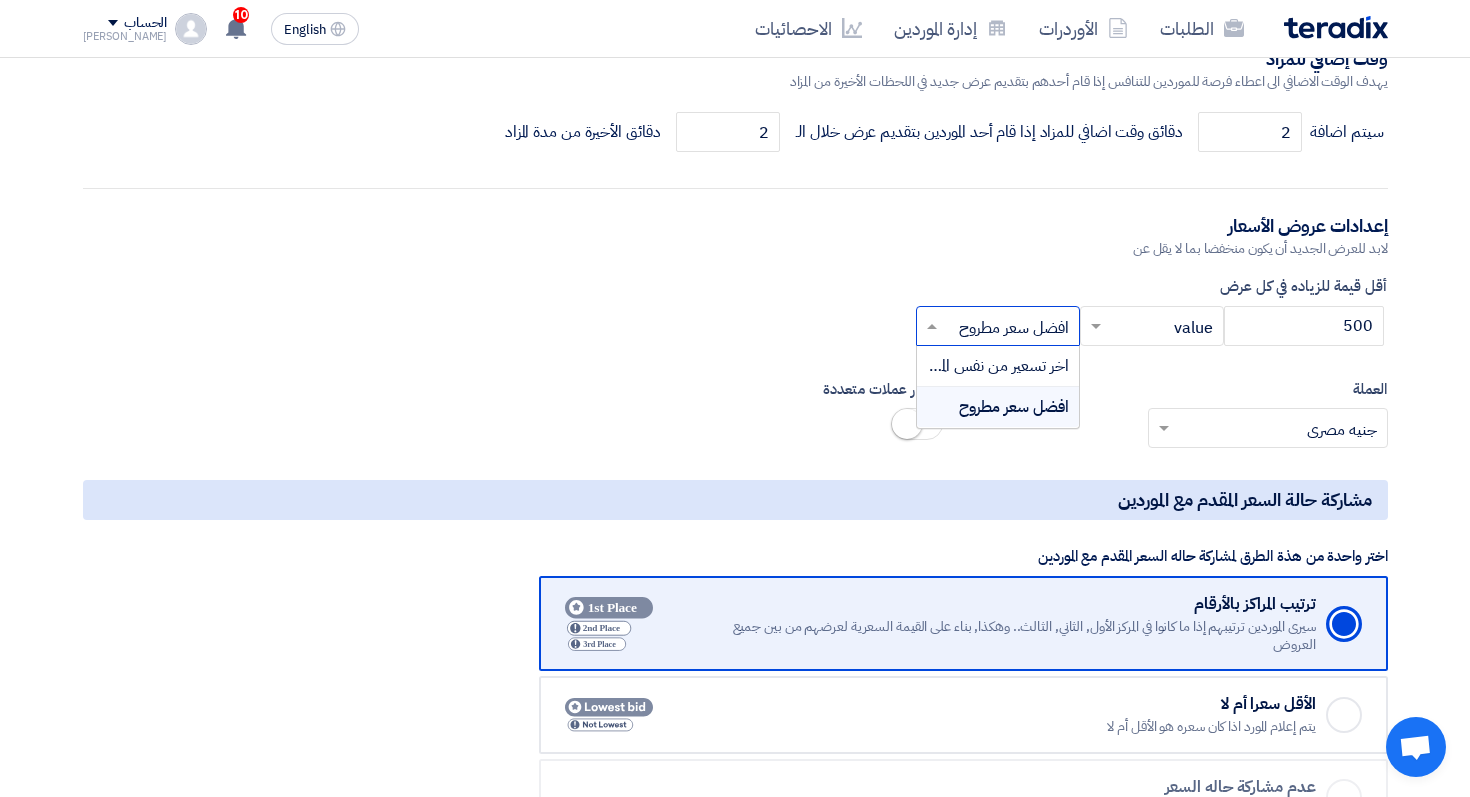 click 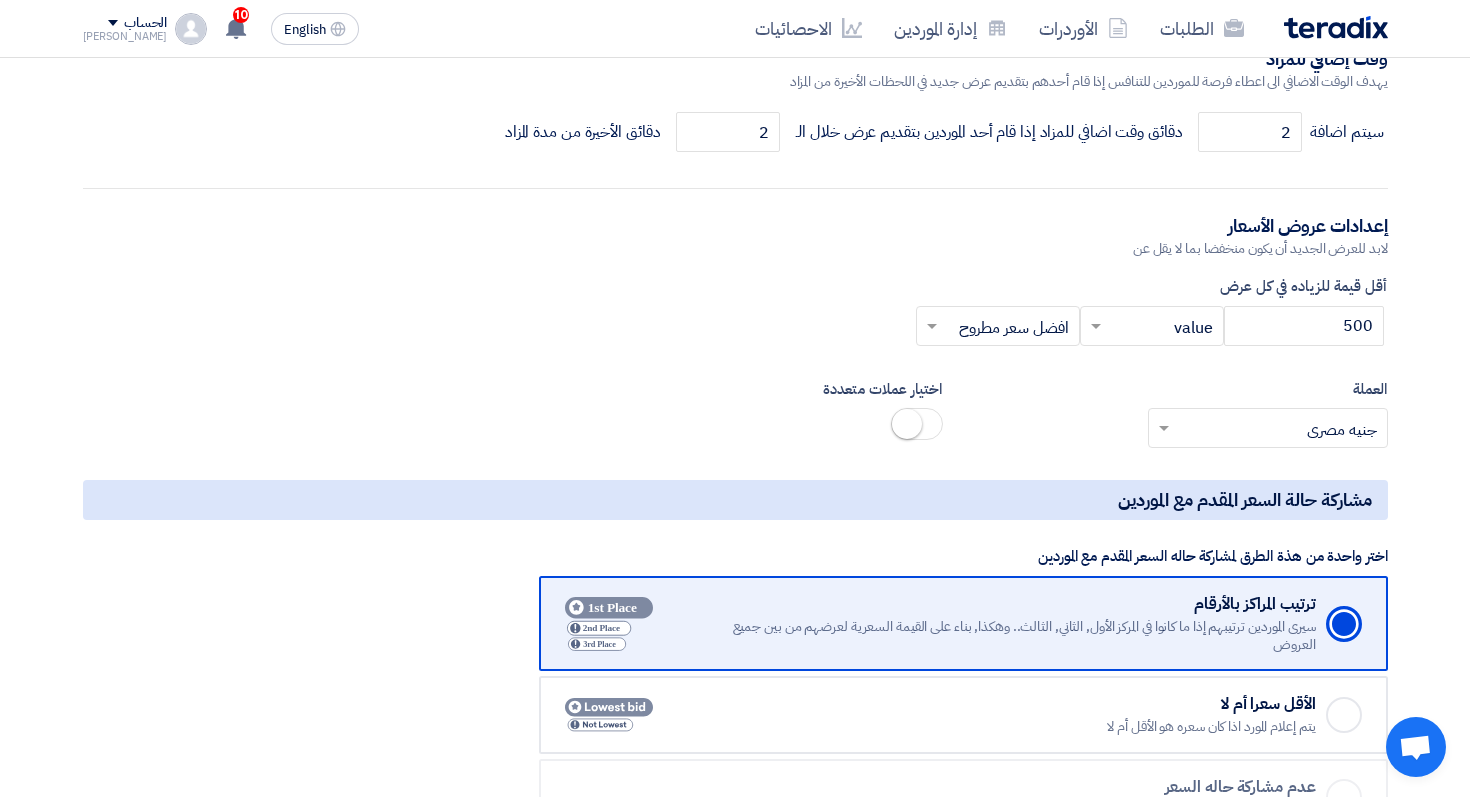 click on "أقل قيمة للزياده في كل عرض" 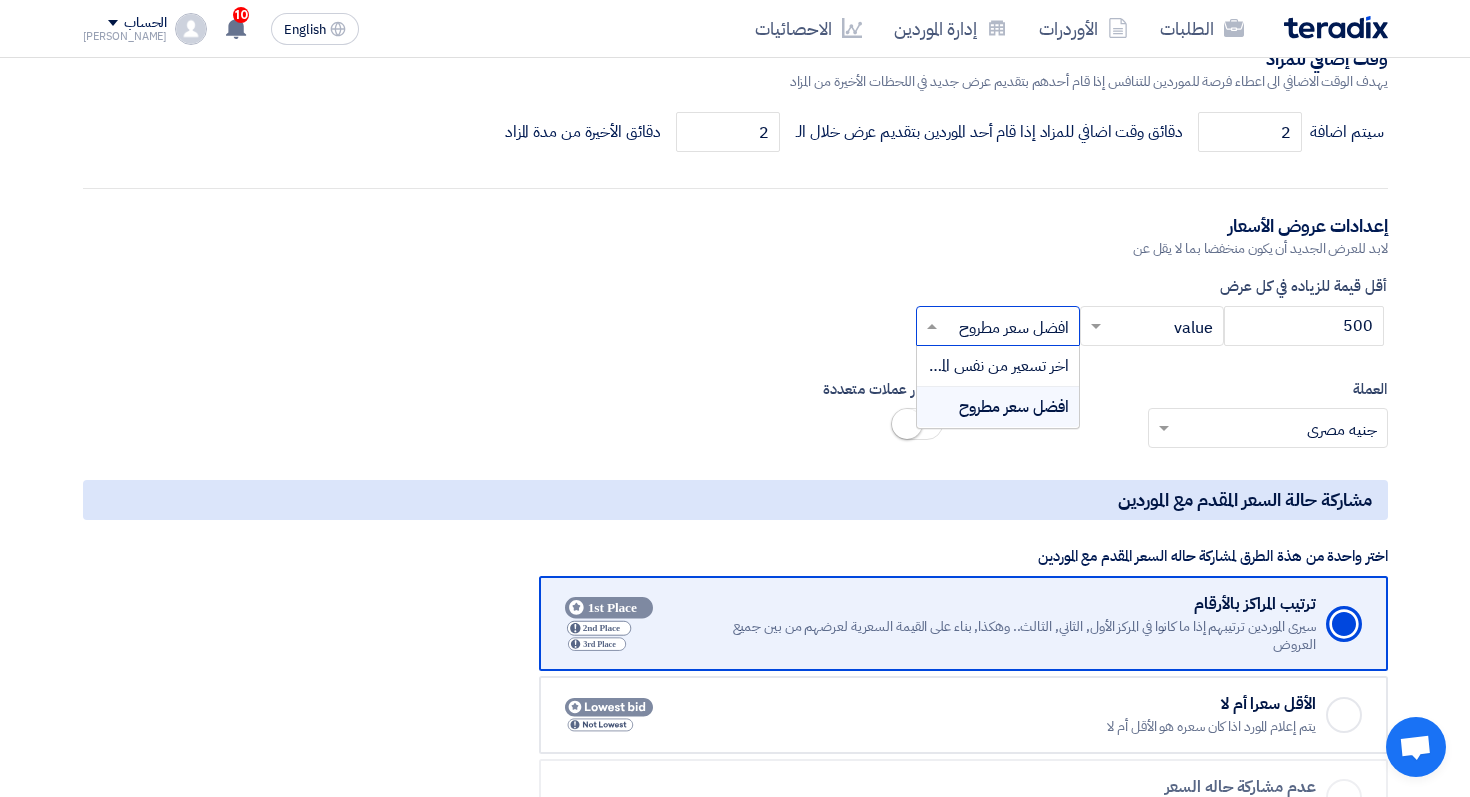 click on "×
افضل سعر مطروح
×" 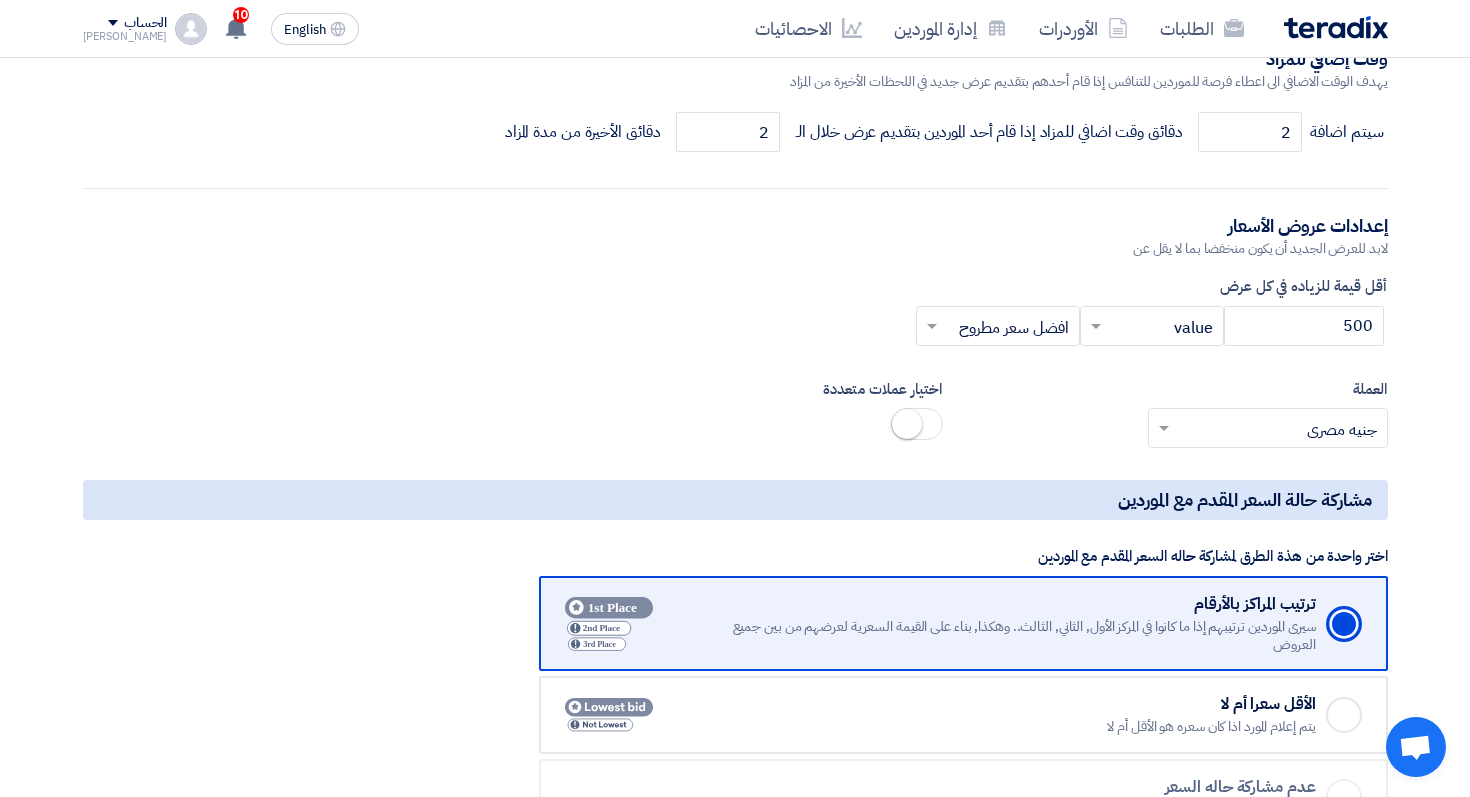 click on "المعلومات الأساسية
حدد اسم للمزاد
Scrap Auction
رقم طلب الشراء
أهمية الطلب
أختر أهمية الطلب...
×
عادي
×
نوع المزاد
مزاد عكسي
مزاد أمامي
معلومات أكثر عن المزاد
اختياري
Rich Text Editor Bold (⌘B) Bold Italic" 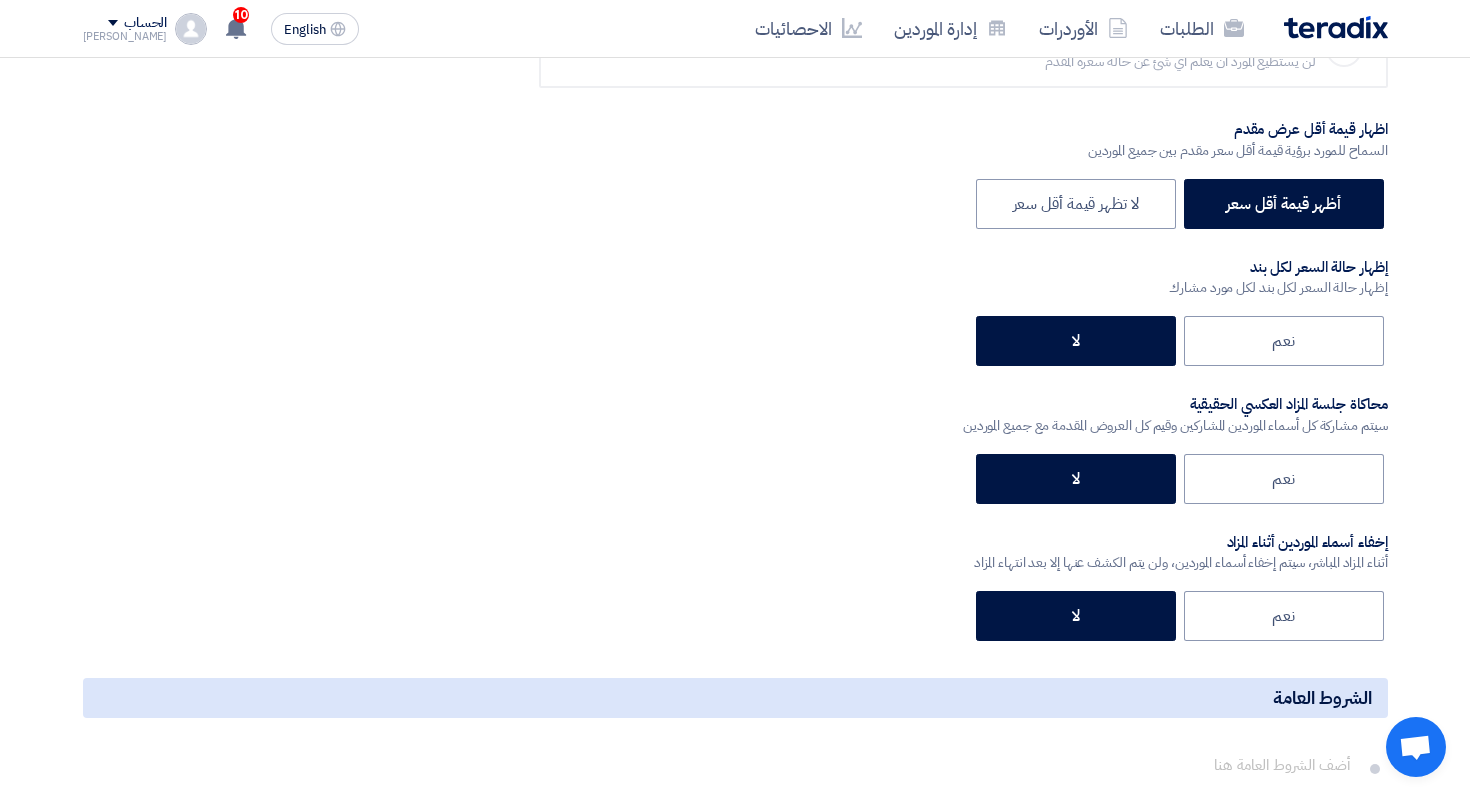 scroll, scrollTop: 2833, scrollLeft: 0, axis: vertical 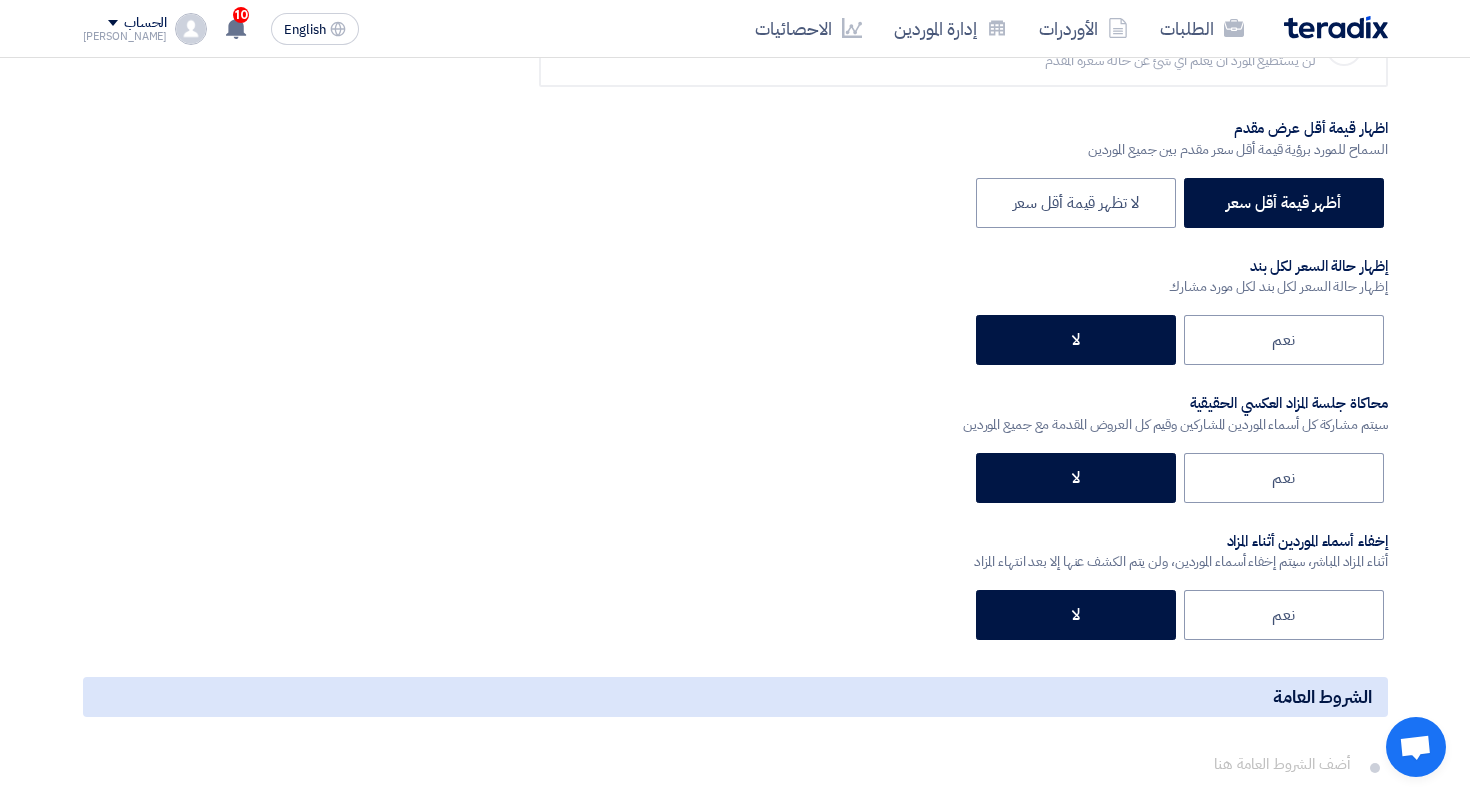 click on "نعم
لا" 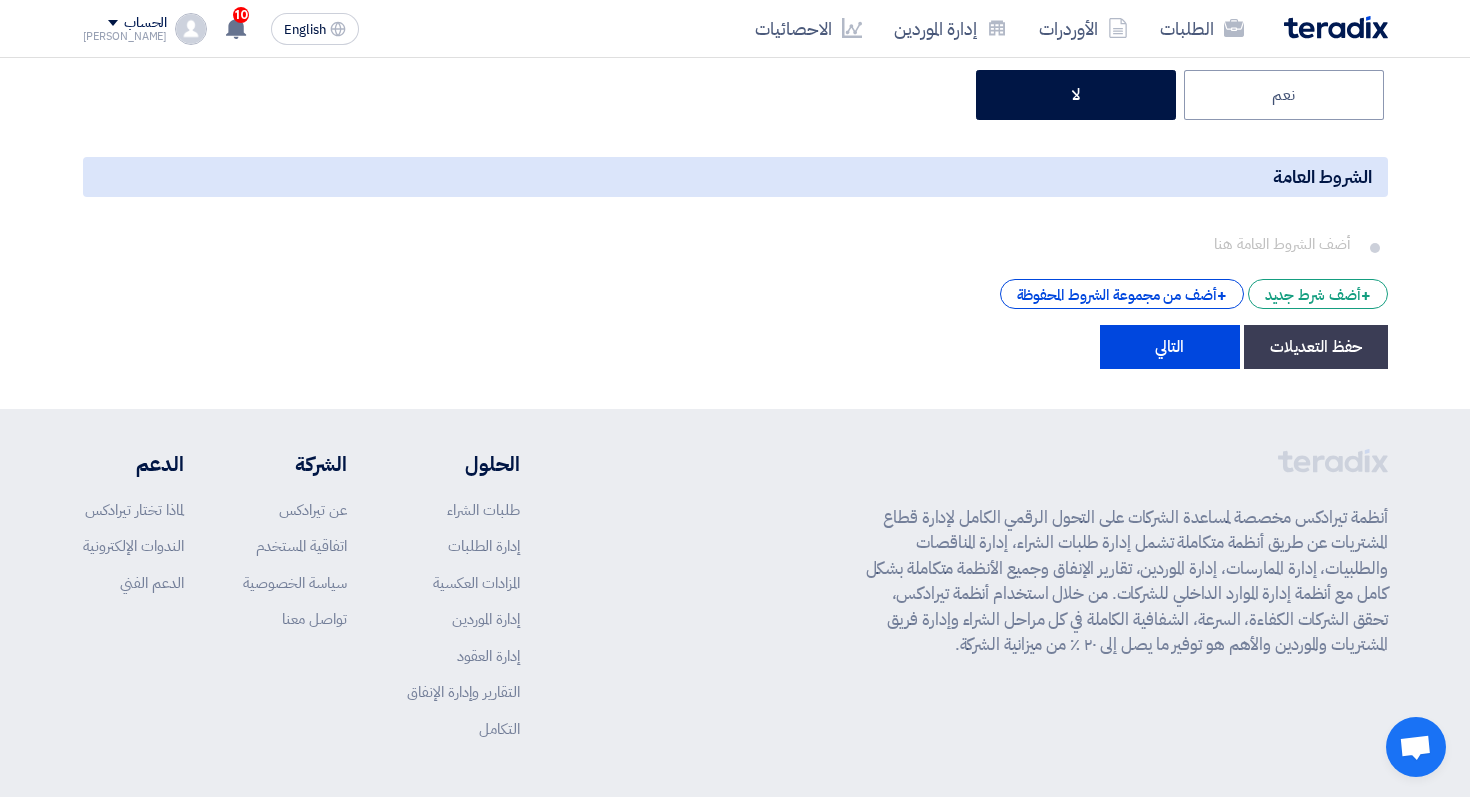scroll, scrollTop: 3357, scrollLeft: 0, axis: vertical 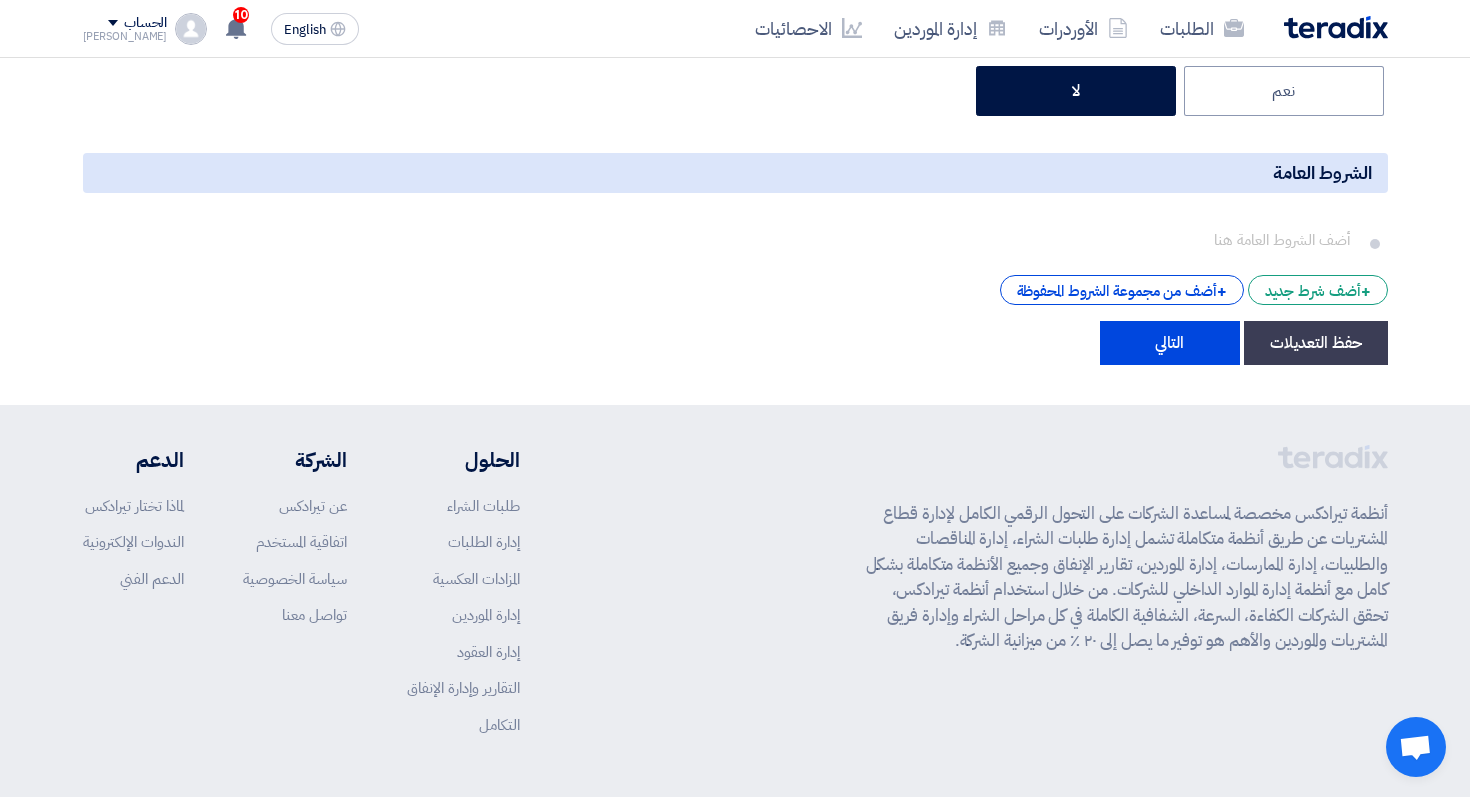 click on "حفظ التعديلات
التالي" 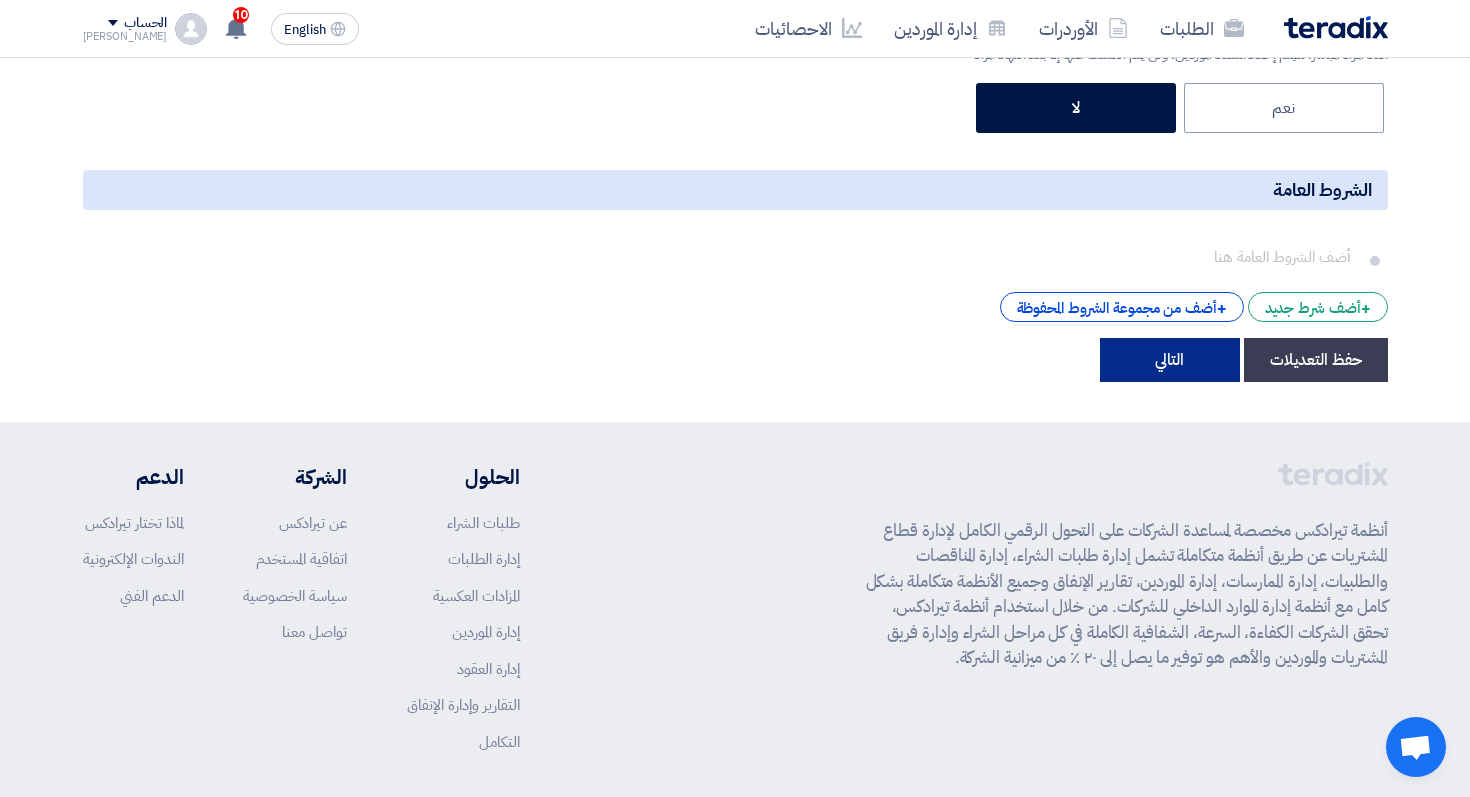 click on "التالي" 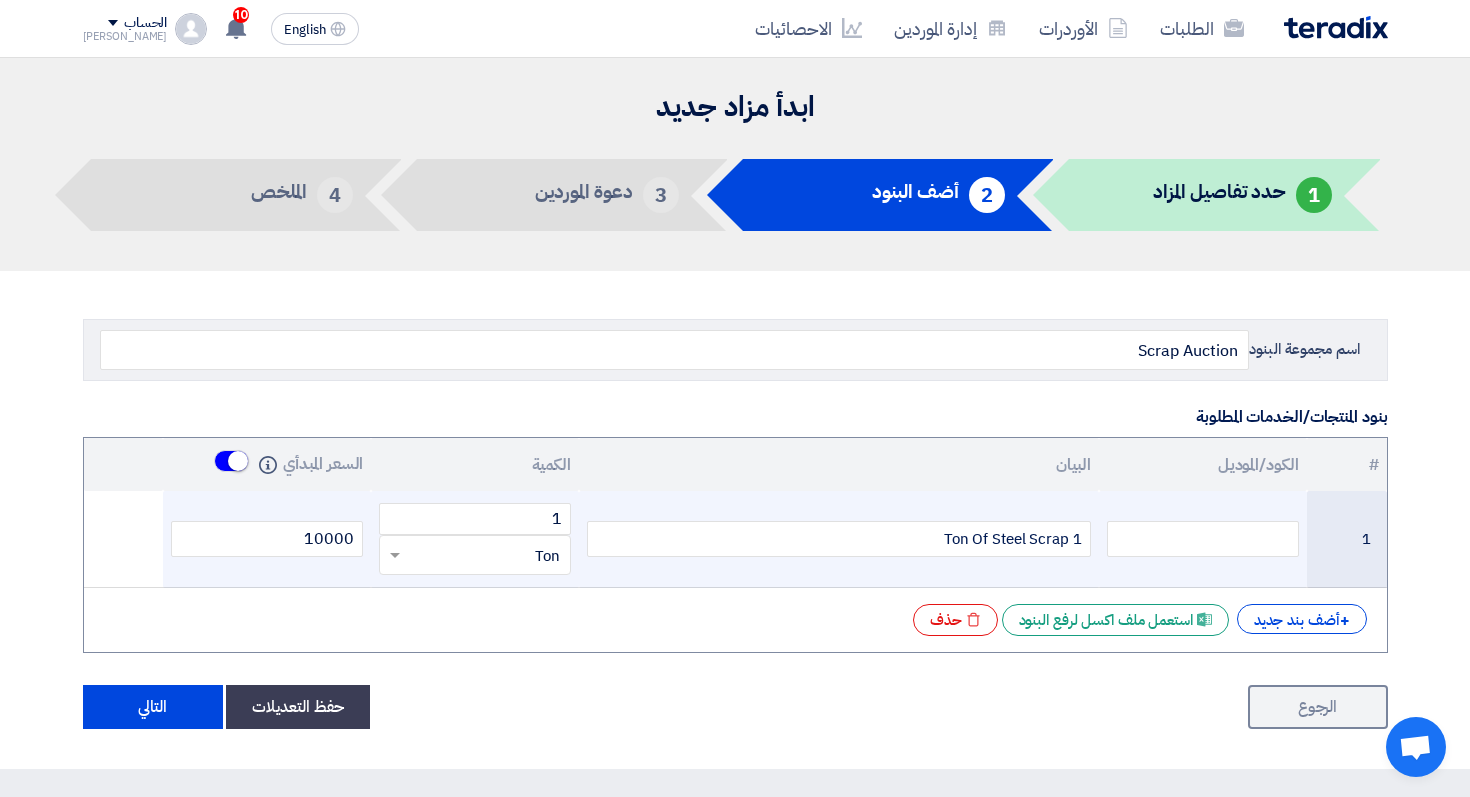 scroll, scrollTop: 76, scrollLeft: 0, axis: vertical 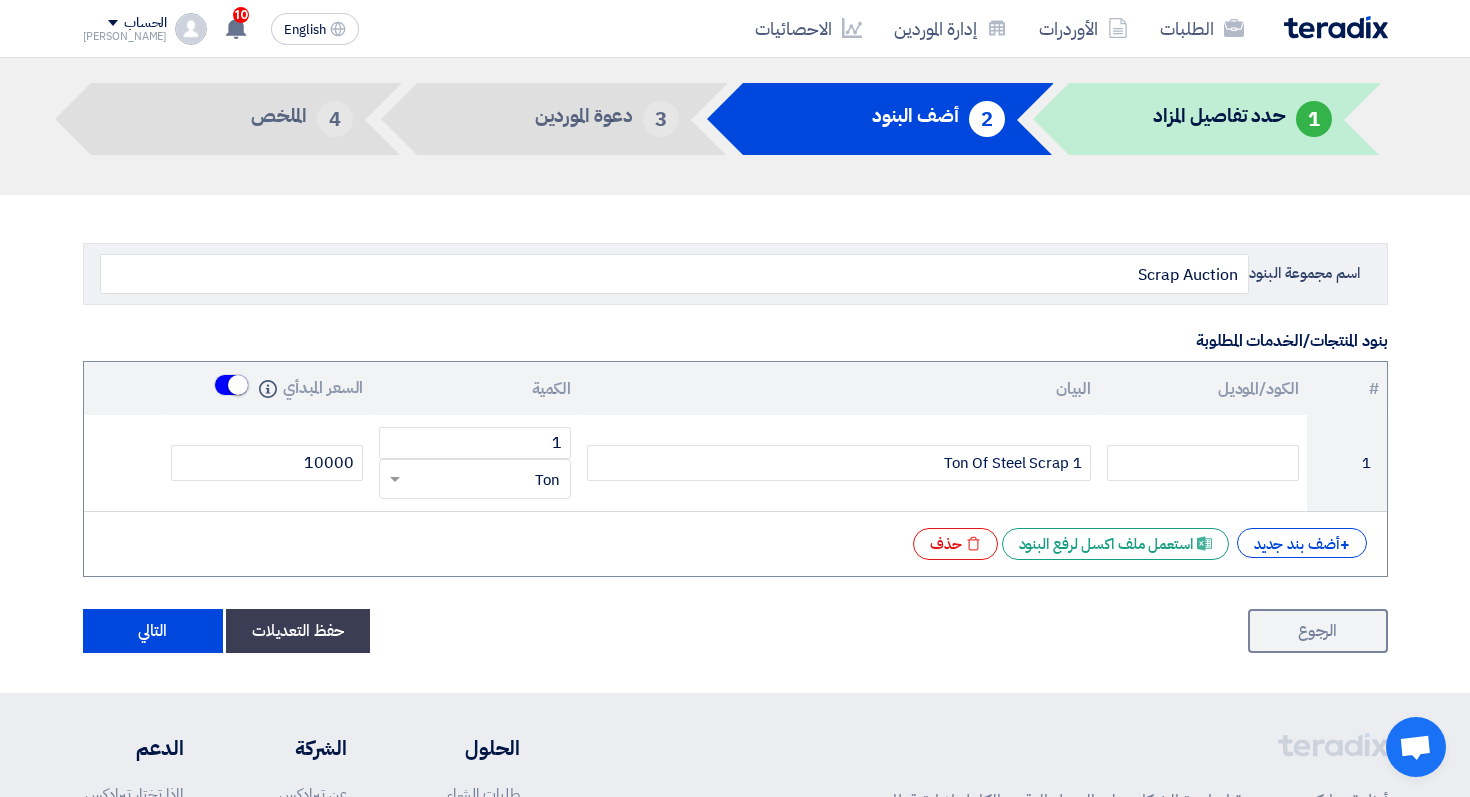 click on "اسم مجموعة البنود
Scrap Auction
بنود المنتجات/الخدمات المطلوبة
#
الكود/الموديل
البيان
الكمية
السعر المبدأي
Info
1
1 Ton Of Steel Scrap
1
قطعة
× Ton" 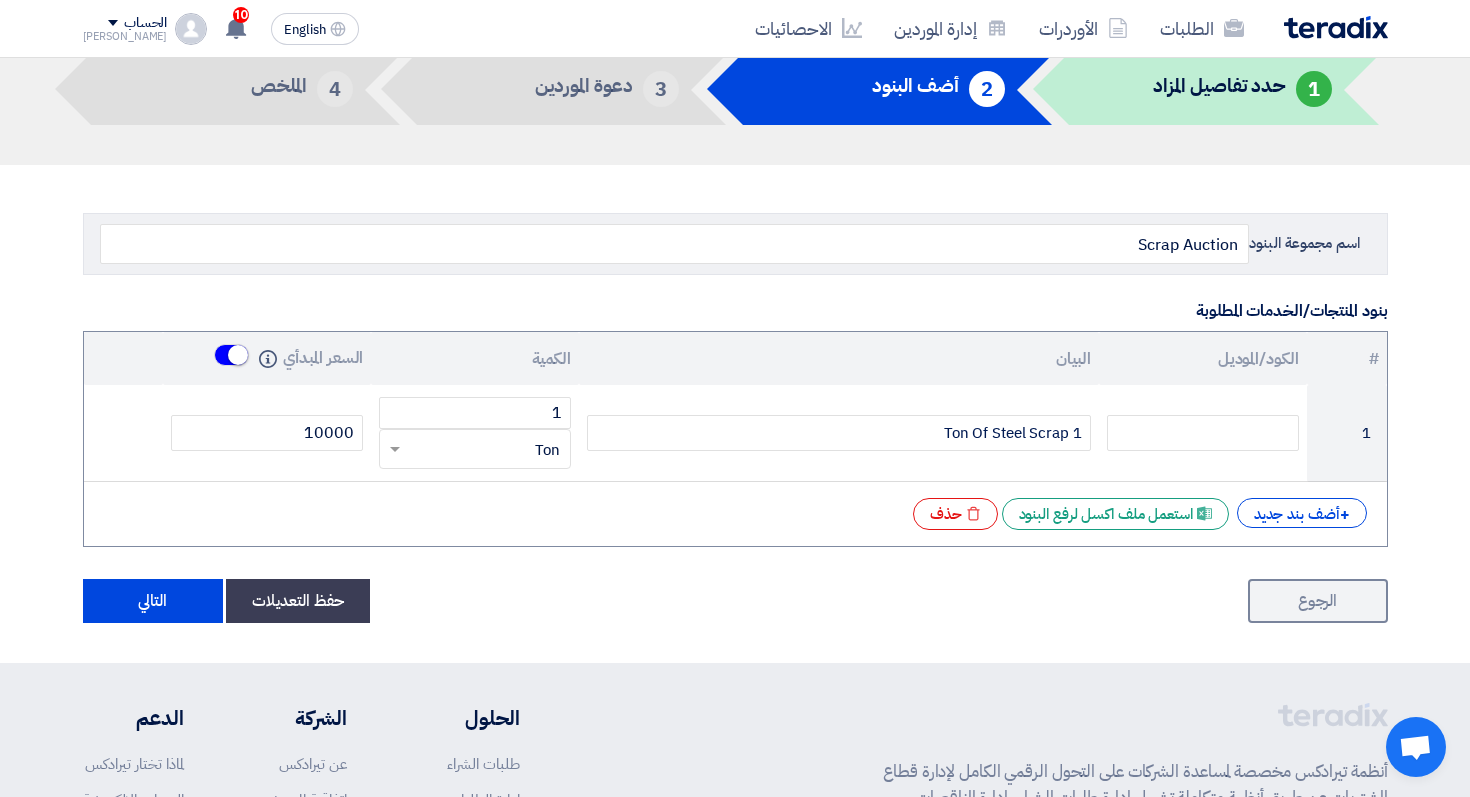 scroll, scrollTop: 94, scrollLeft: 0, axis: vertical 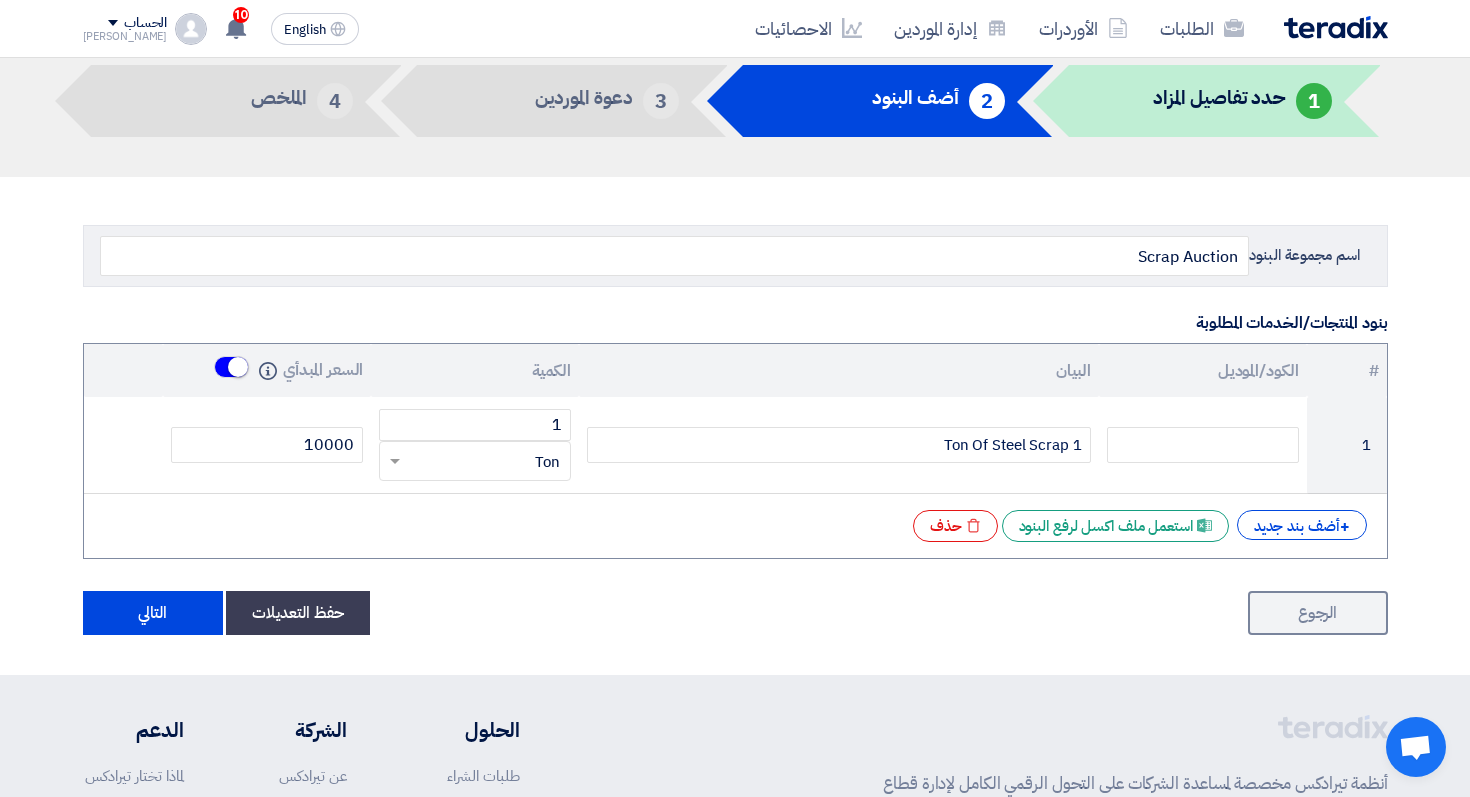 click on "+
أضف بند جديد
Excel file
استعمل ملف اكسل لرفع البنود
Excel file
حذف" 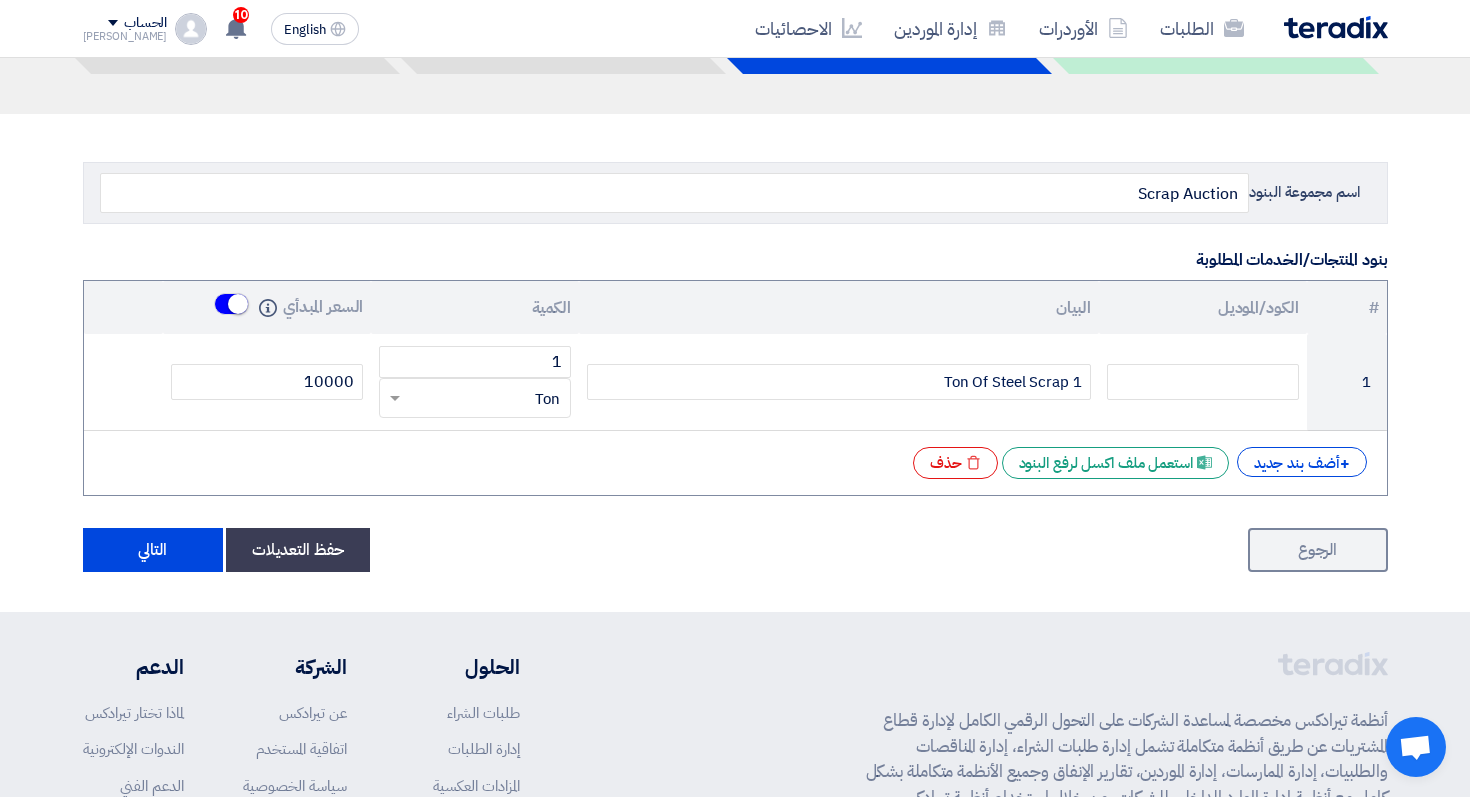 scroll, scrollTop: 155, scrollLeft: 0, axis: vertical 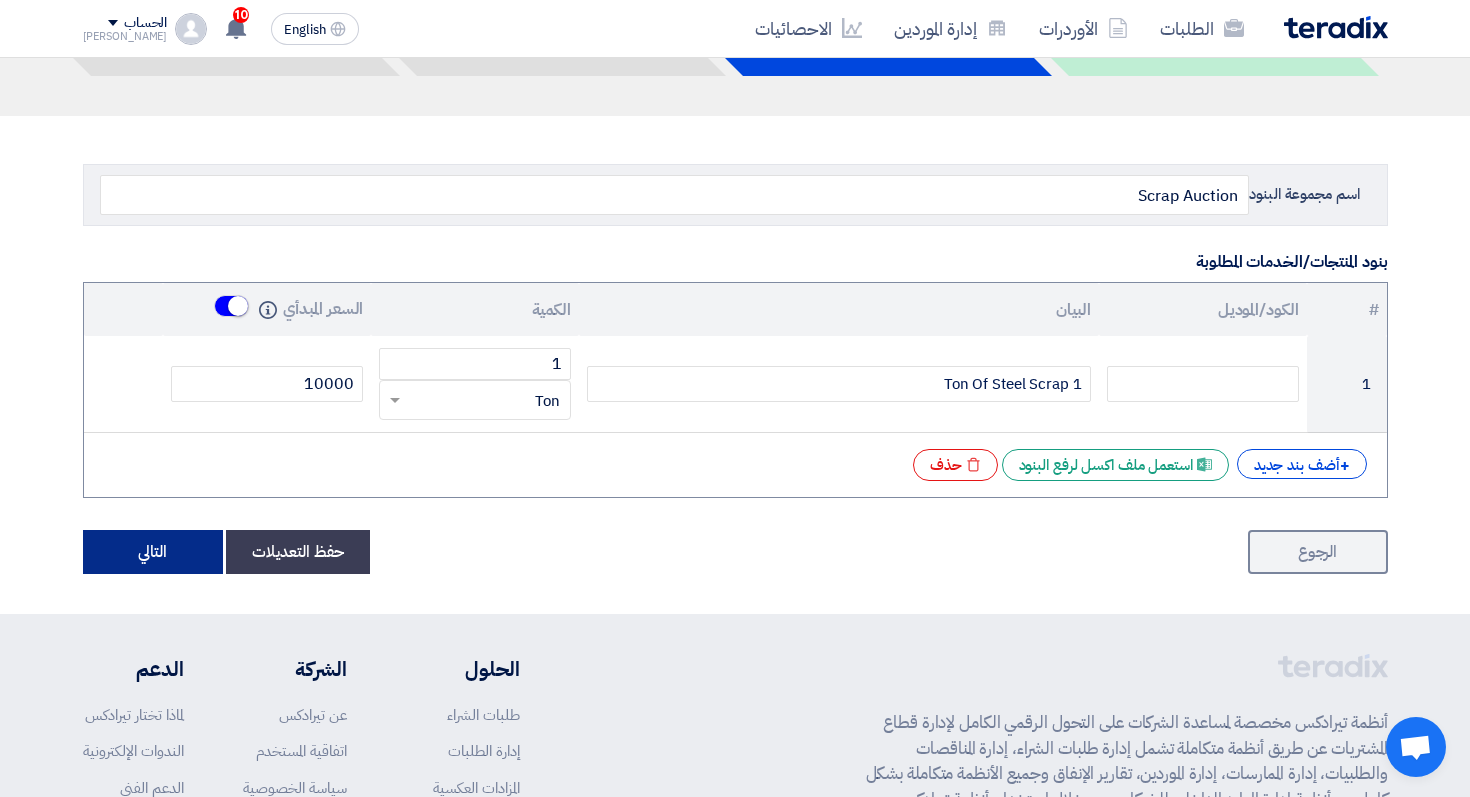 click on "التالي" 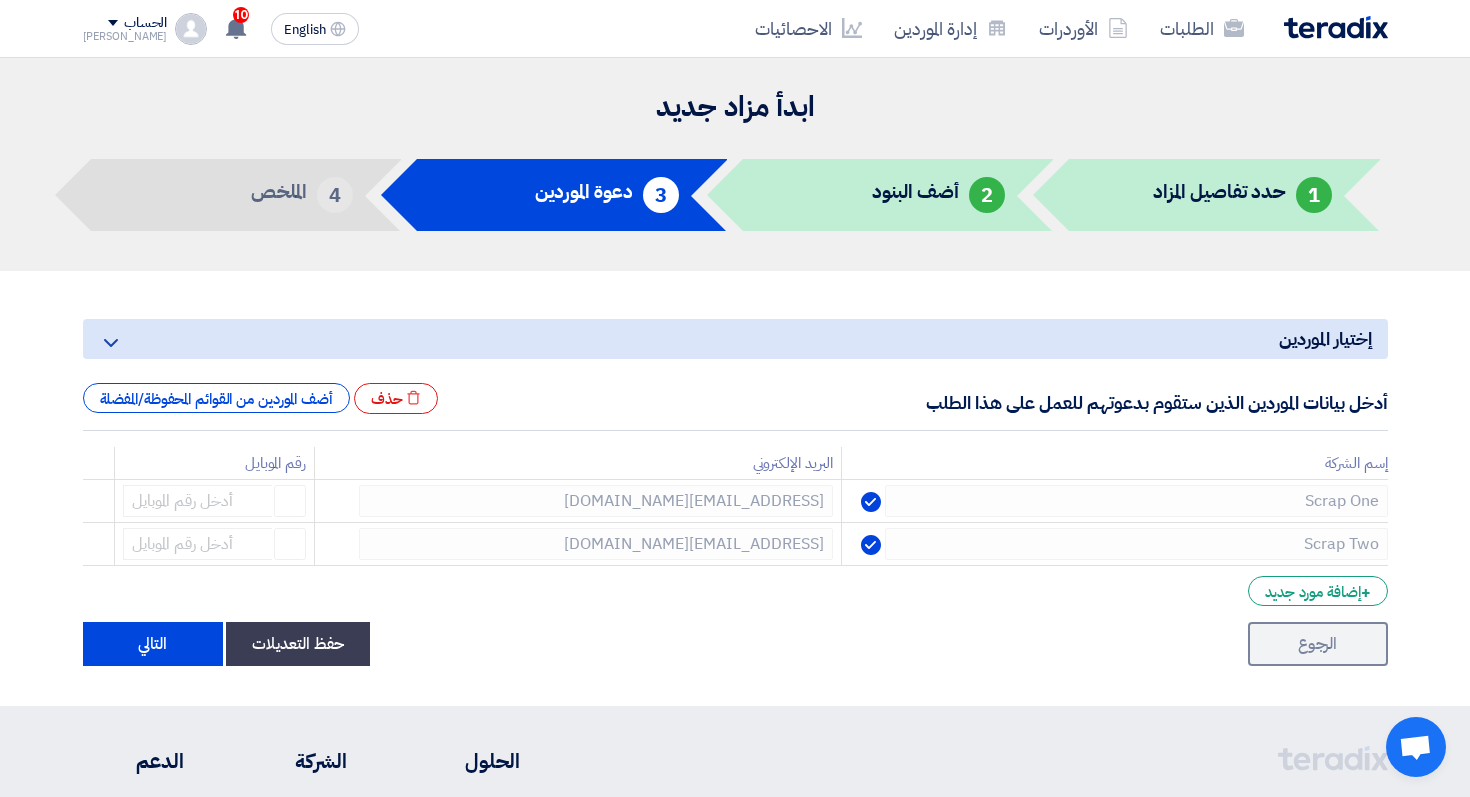 scroll, scrollTop: 70, scrollLeft: 0, axis: vertical 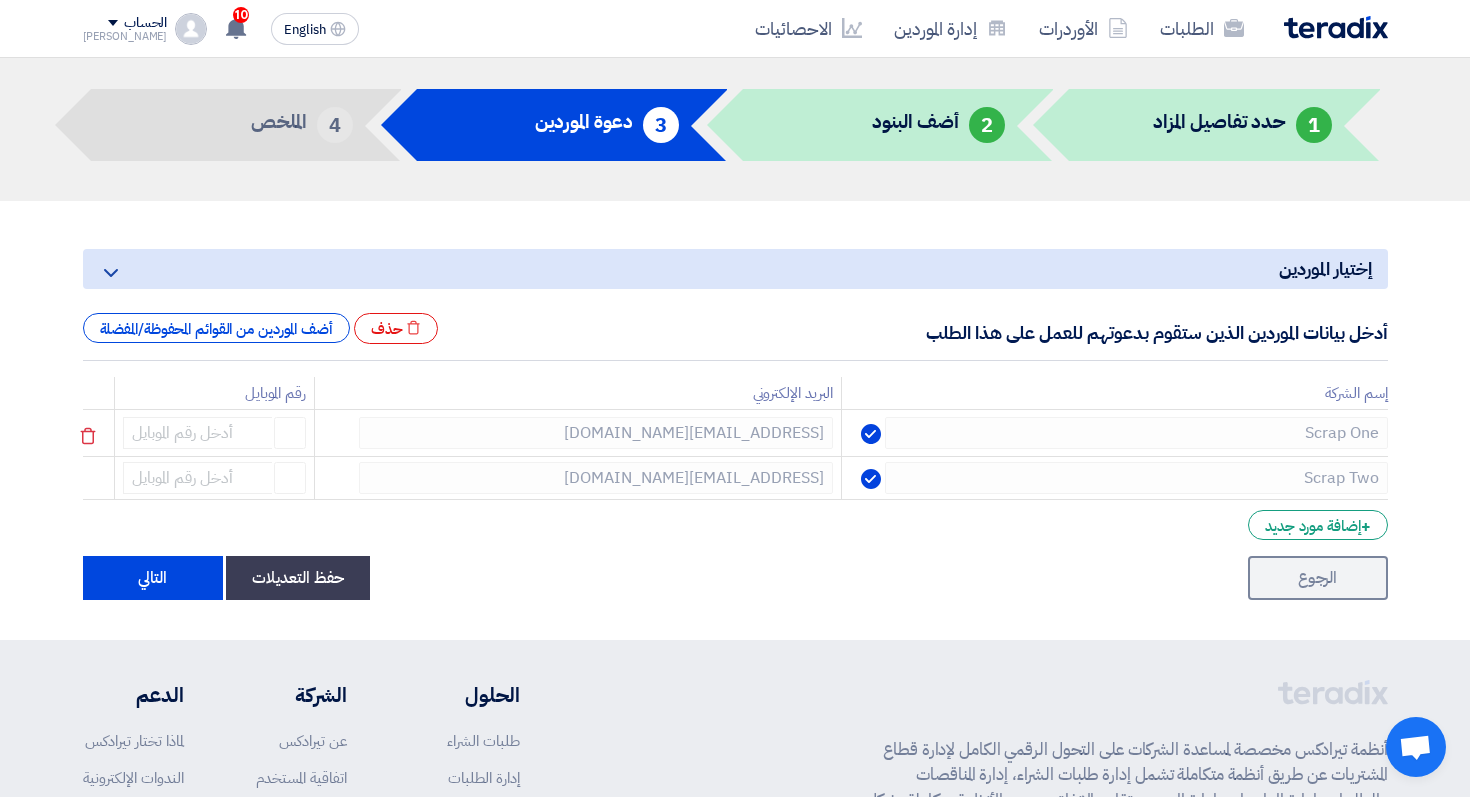 click on "Scrap One" 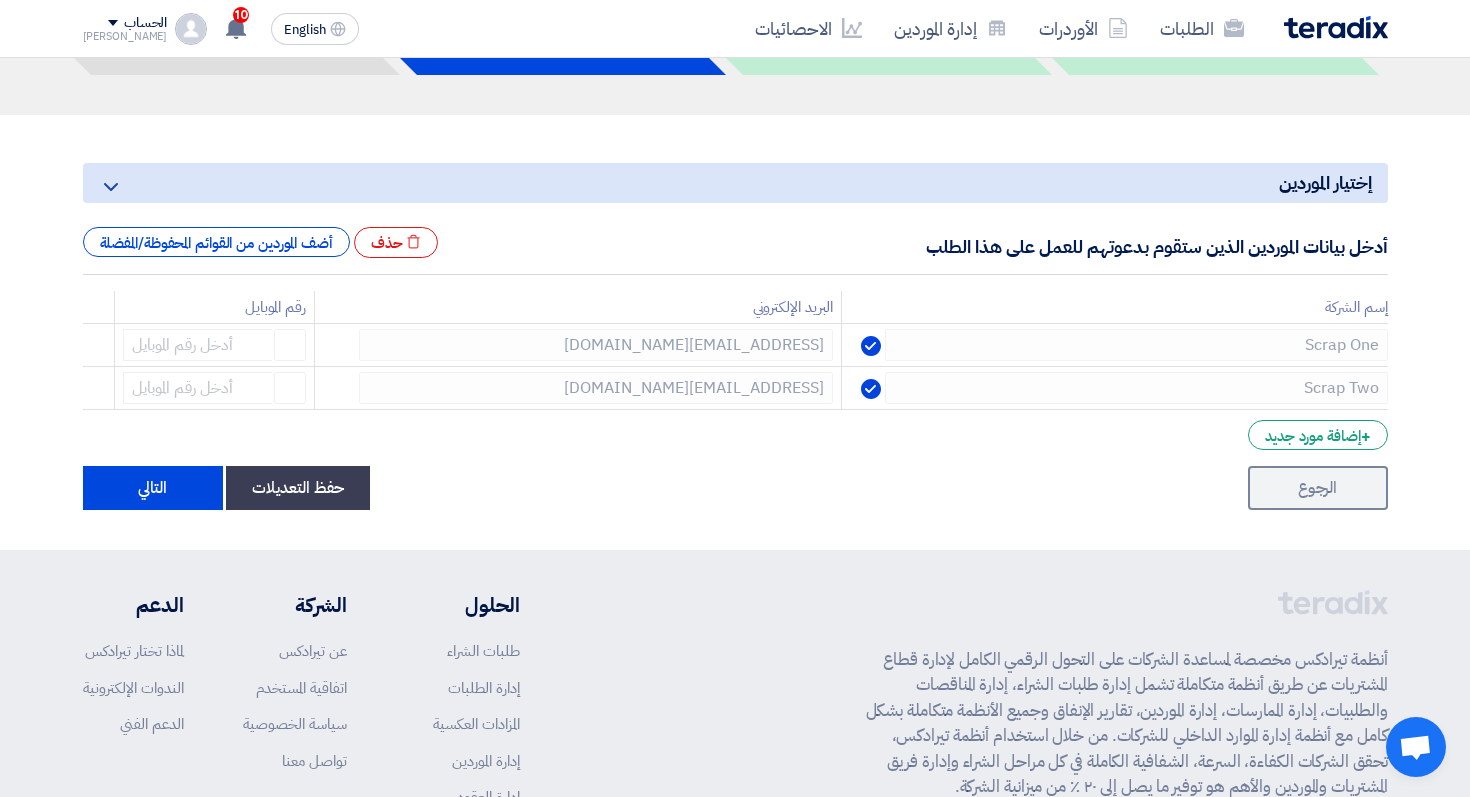 scroll, scrollTop: 148, scrollLeft: 0, axis: vertical 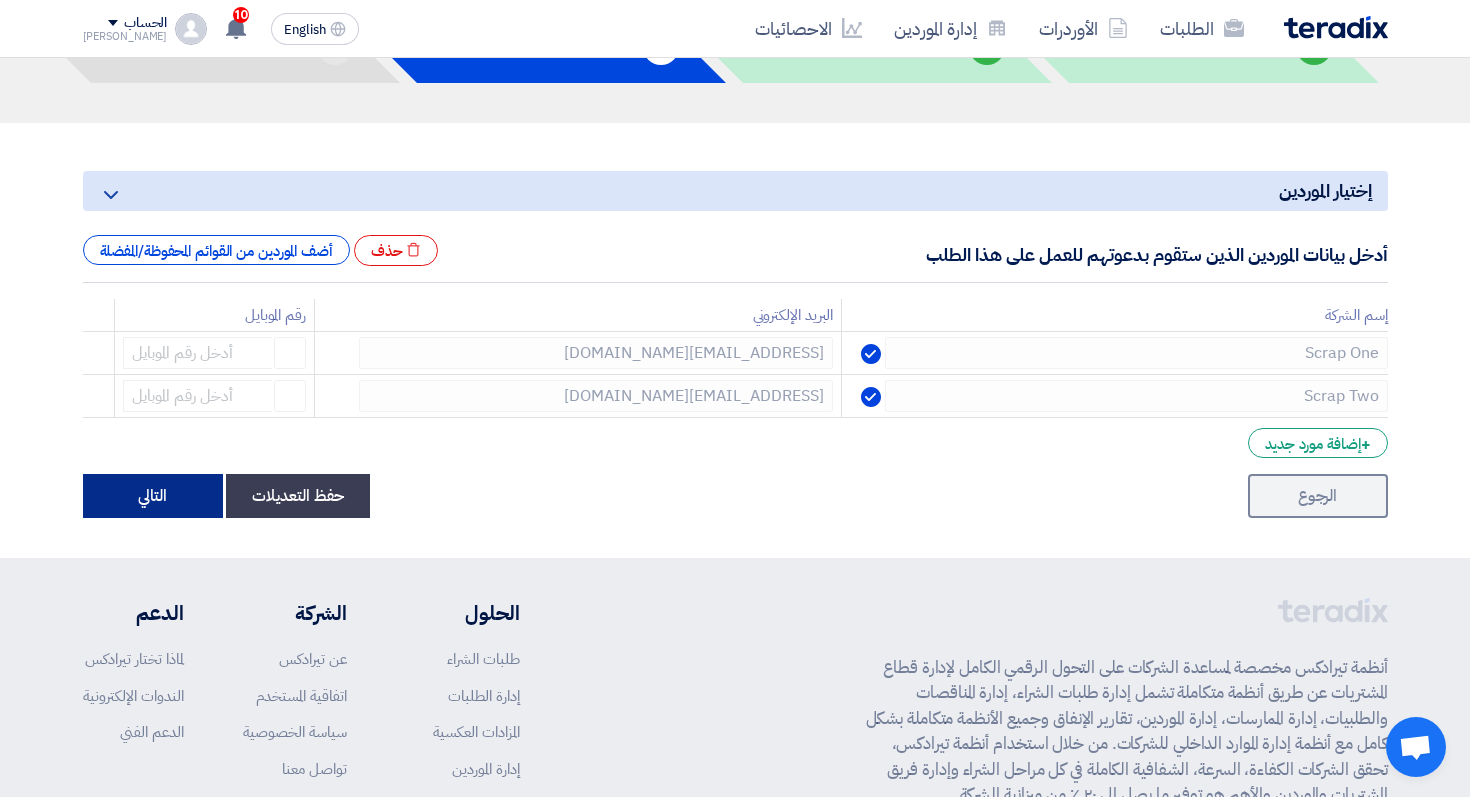 click on "التالي" 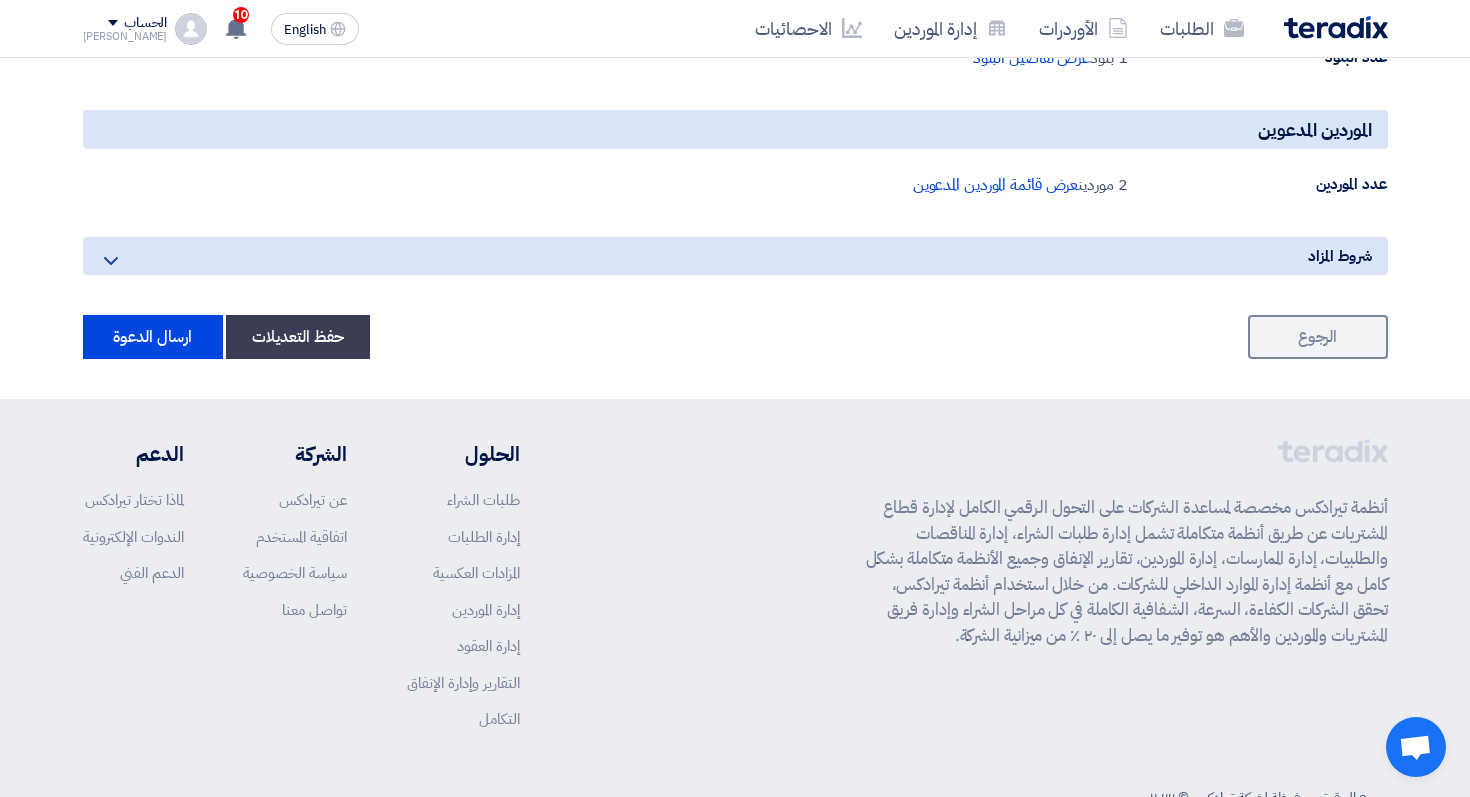 scroll, scrollTop: 1215, scrollLeft: 0, axis: vertical 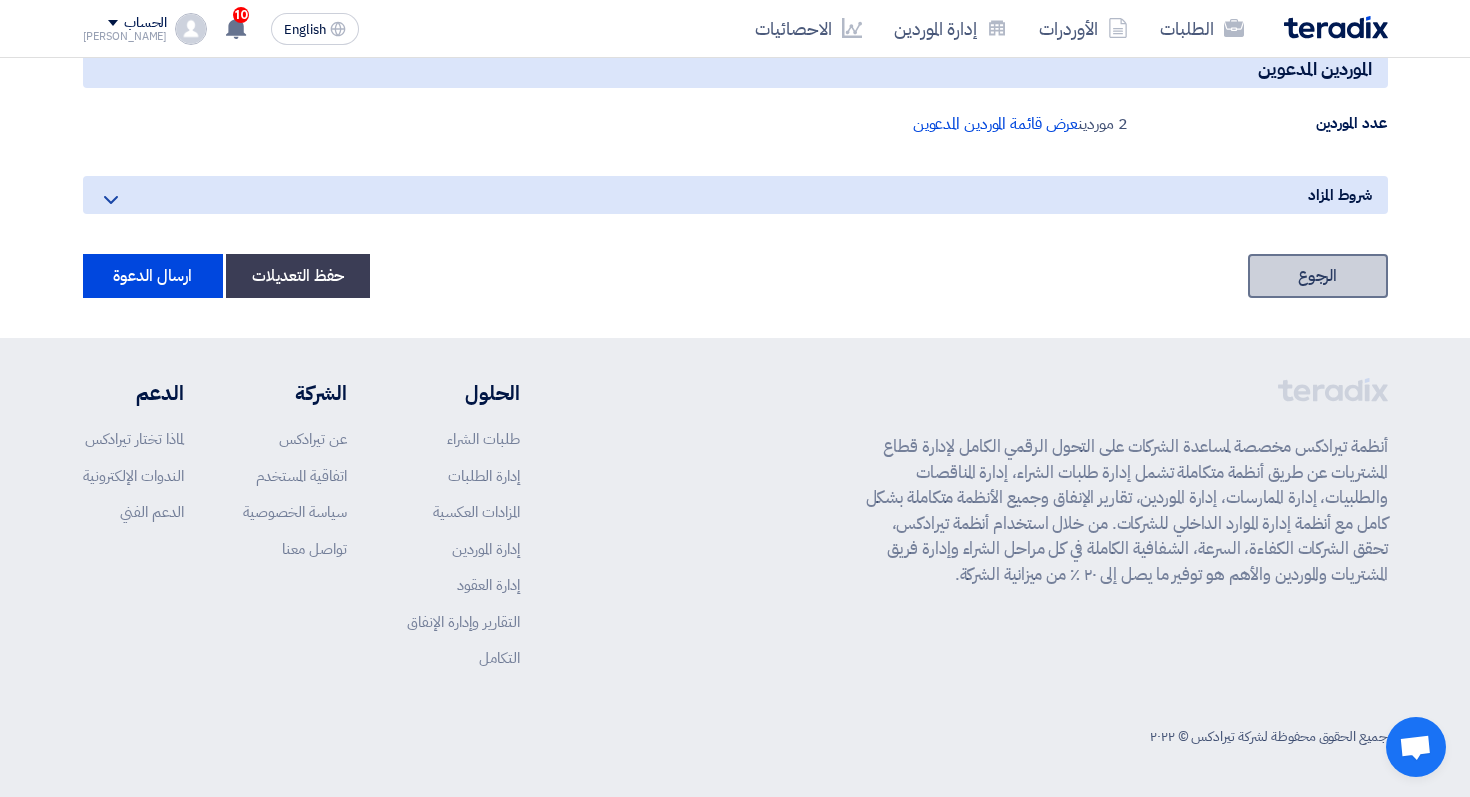 click on "الرجوع" 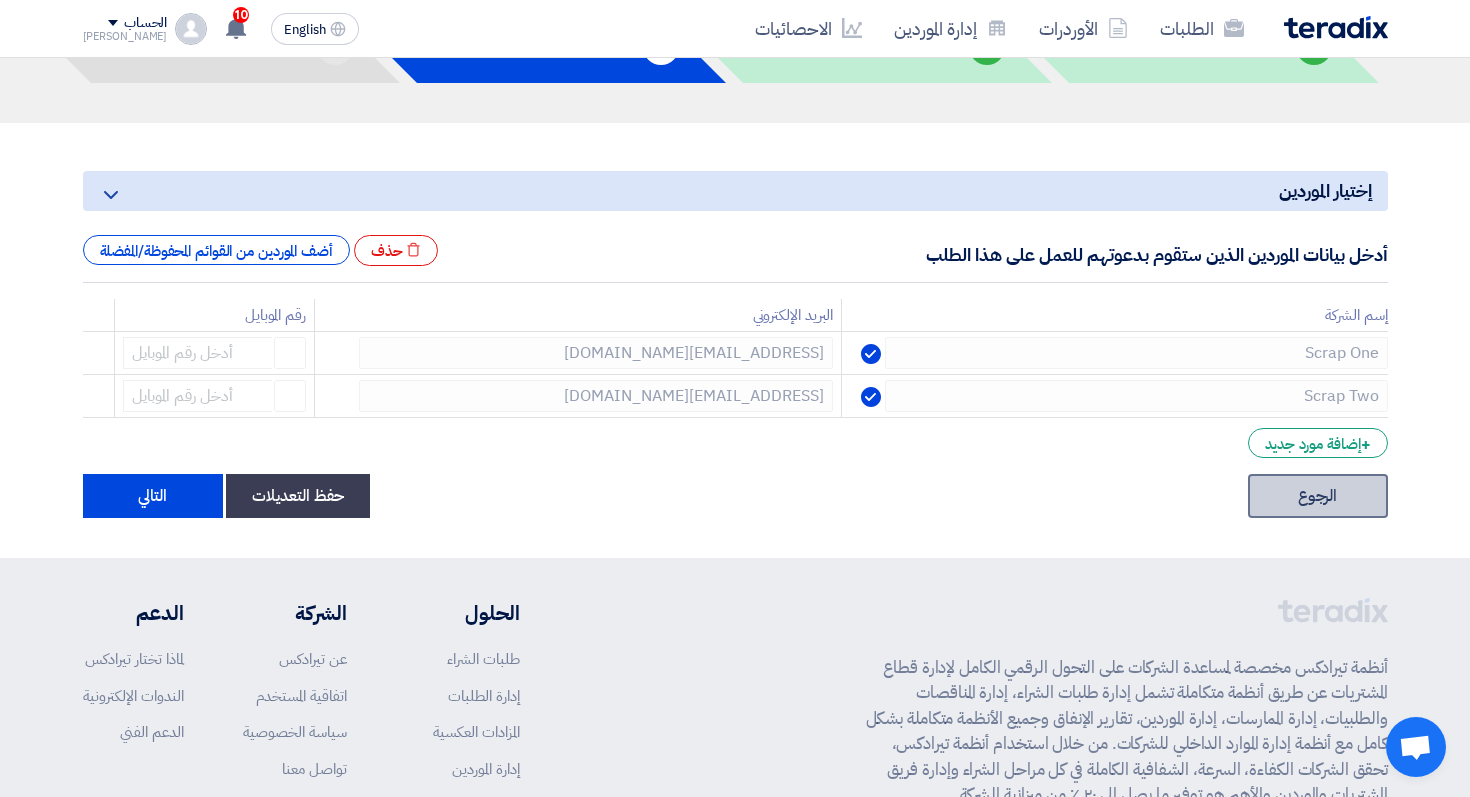 click on "الرجوع" 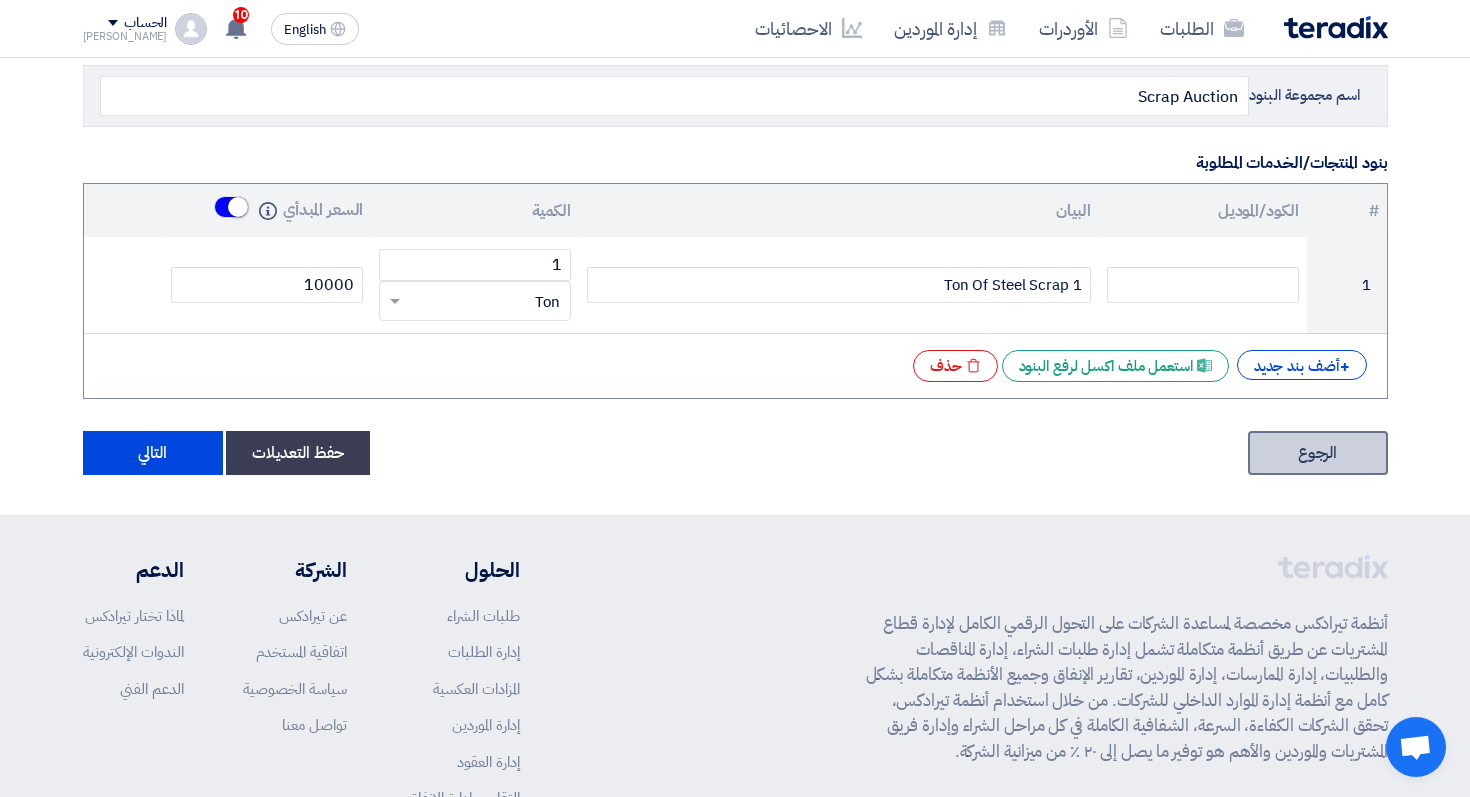 click on "الرجوع" 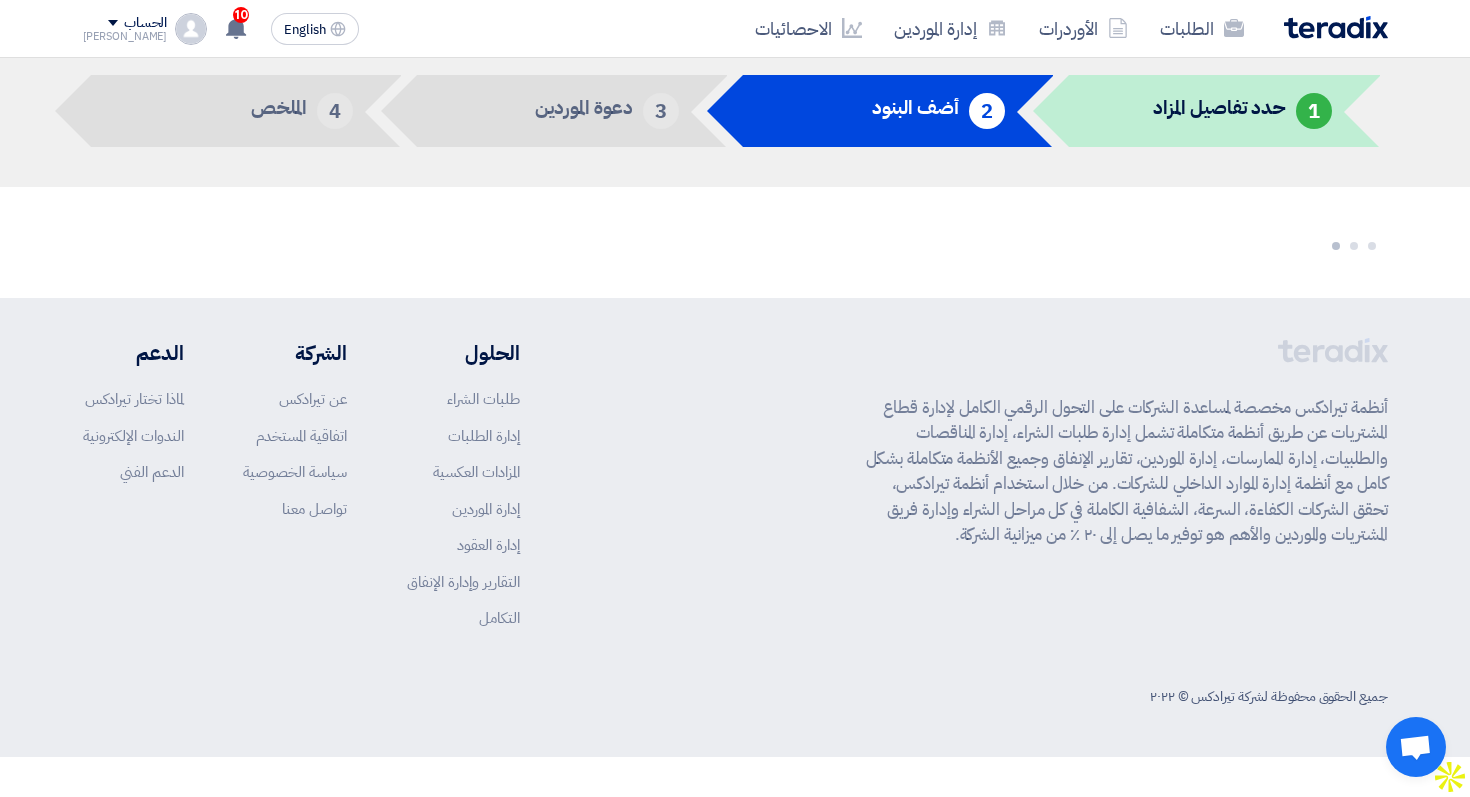scroll, scrollTop: 43, scrollLeft: 0, axis: vertical 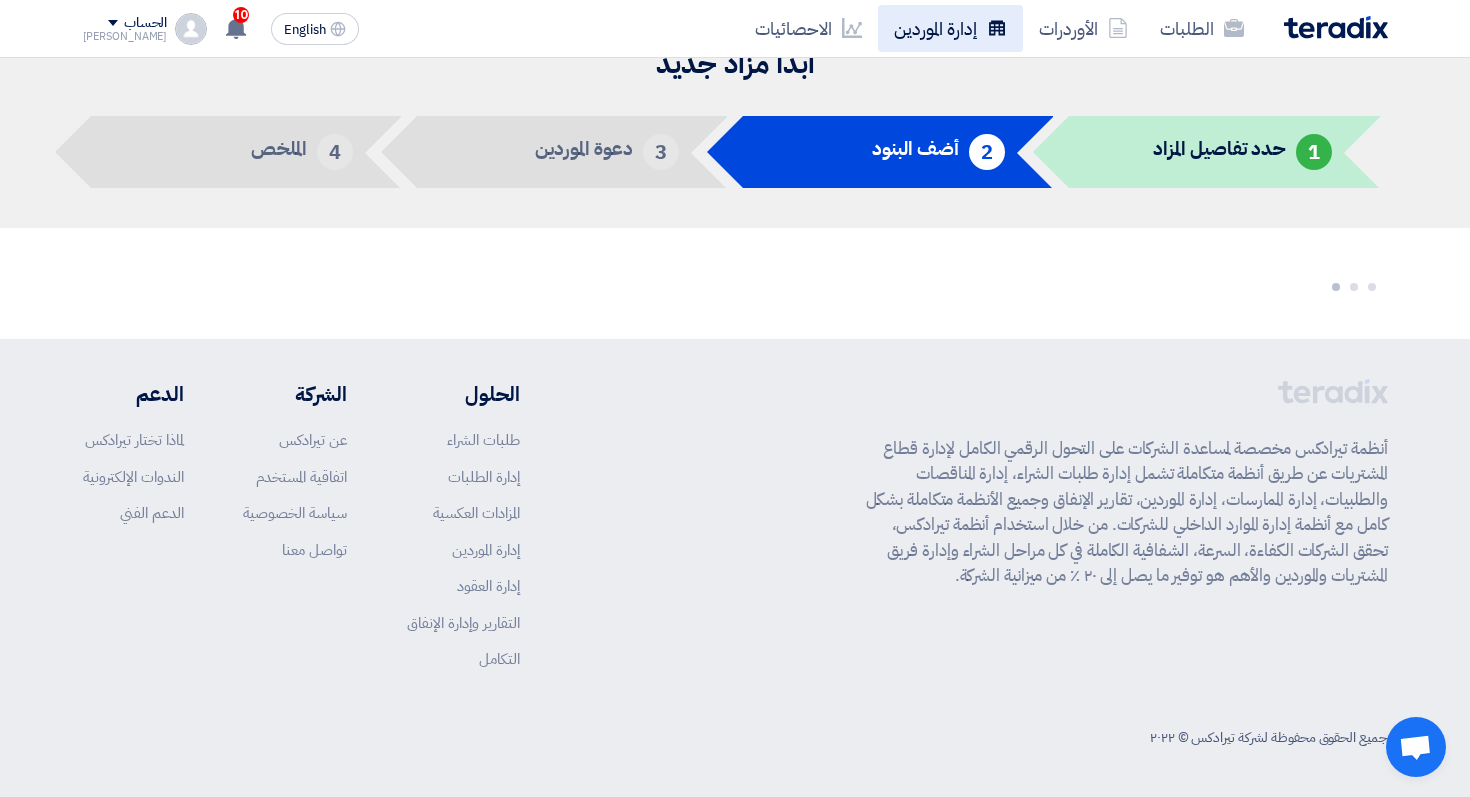 click on "إدارة الموردين" 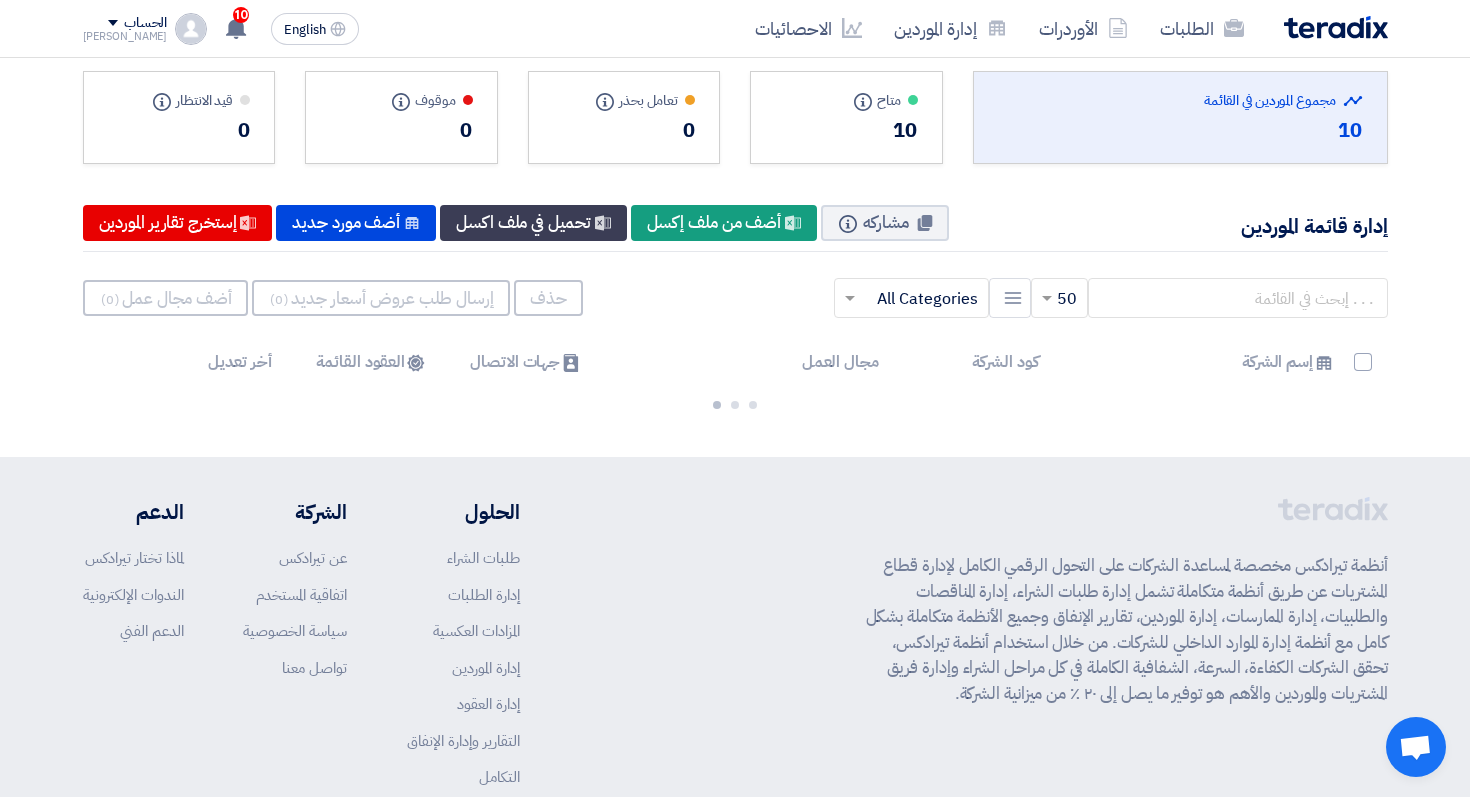 scroll, scrollTop: 0, scrollLeft: 0, axis: both 